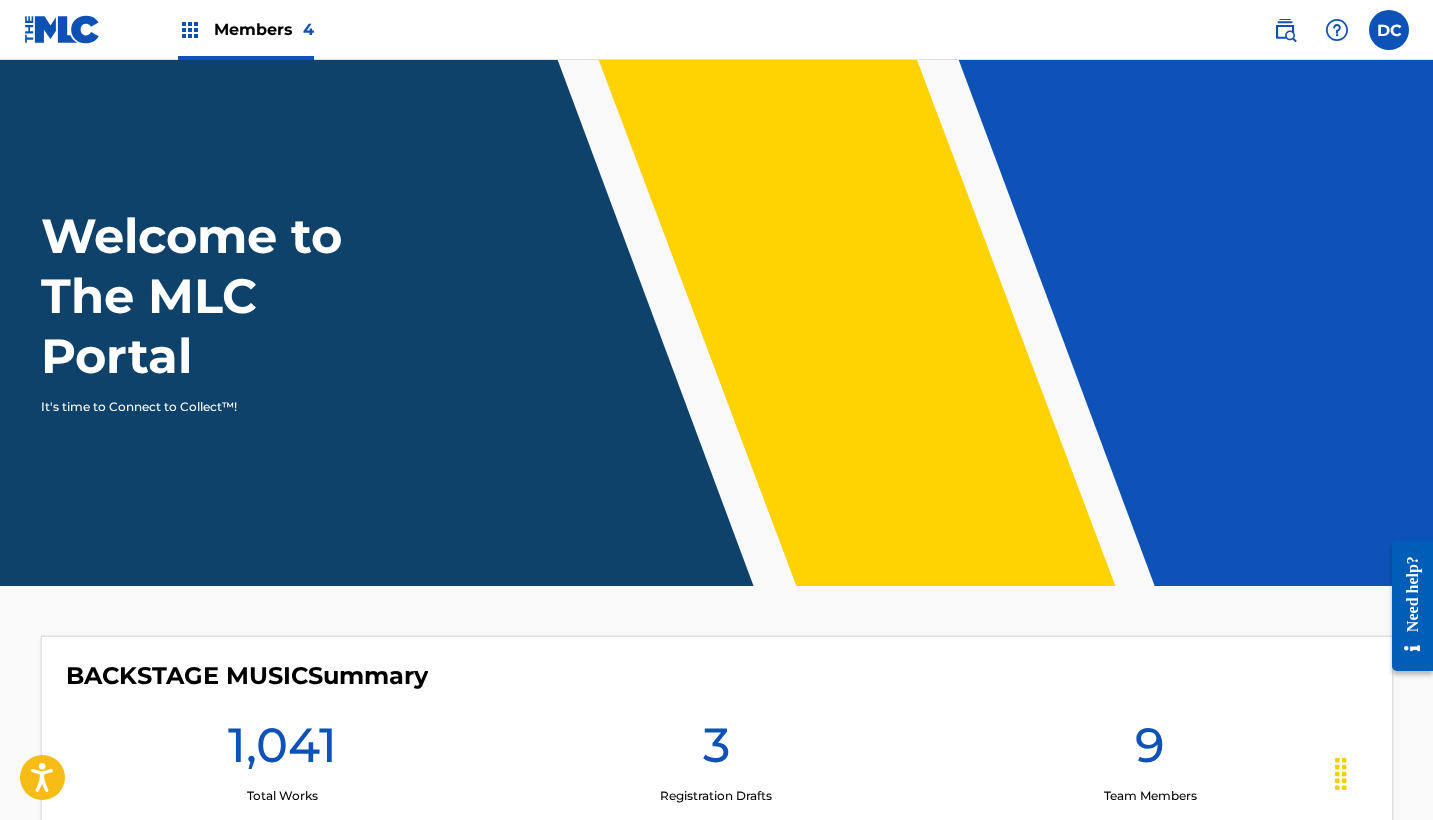 scroll, scrollTop: 0, scrollLeft: 0, axis: both 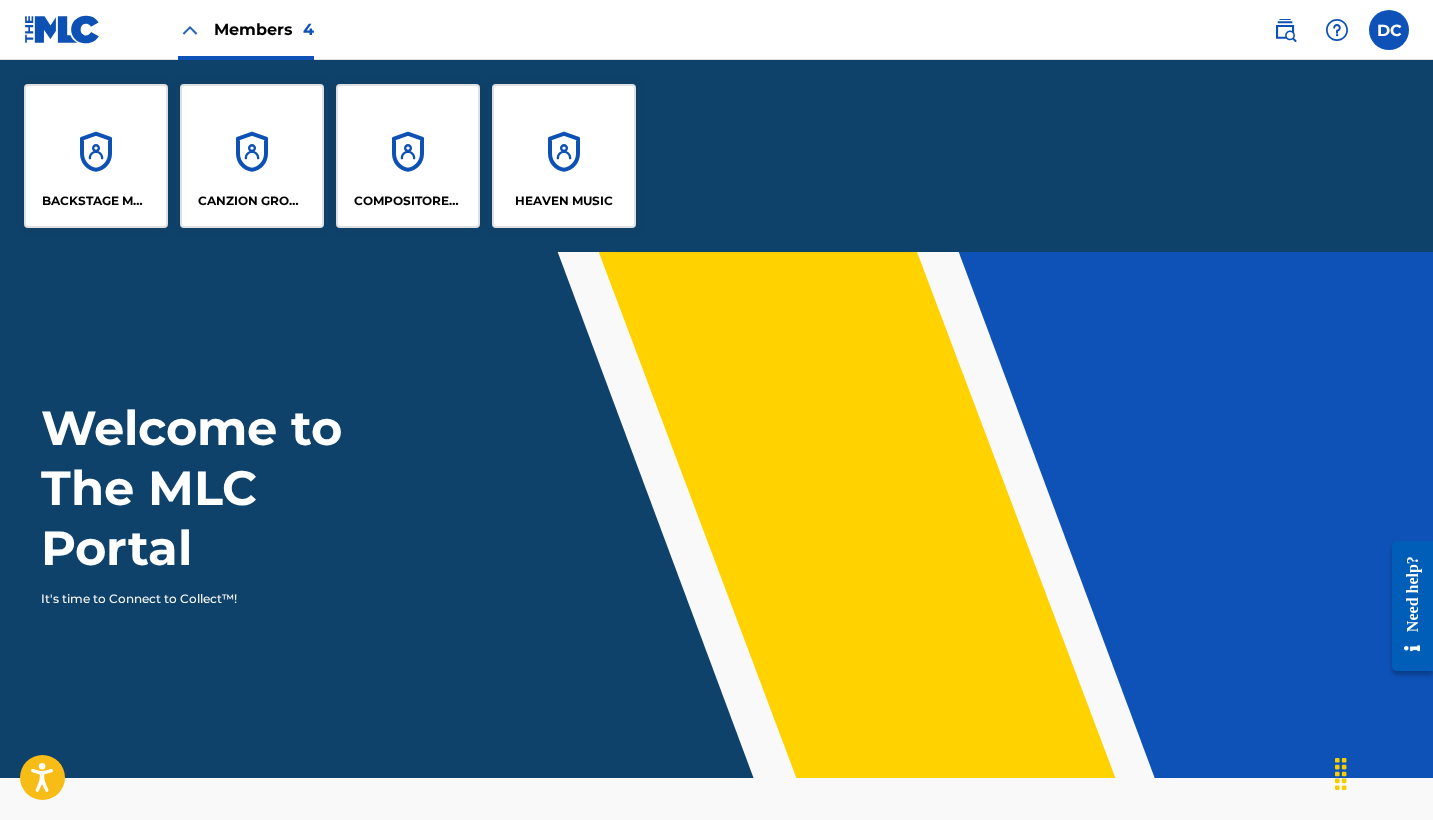 click on "BACKSTAGE MUSIC" at bounding box center (96, 156) 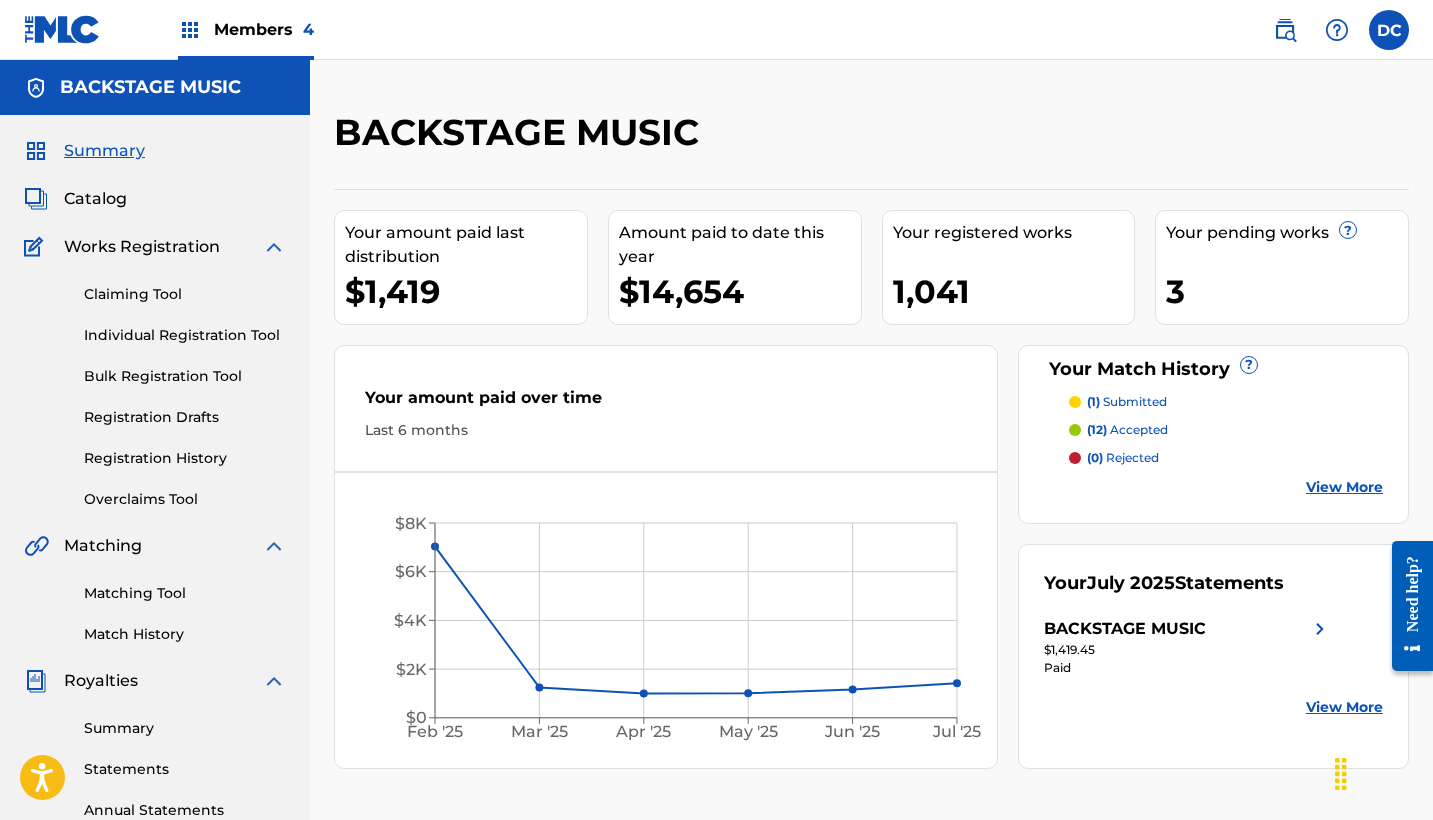 click on "Bulk Registration Tool" at bounding box center [185, 376] 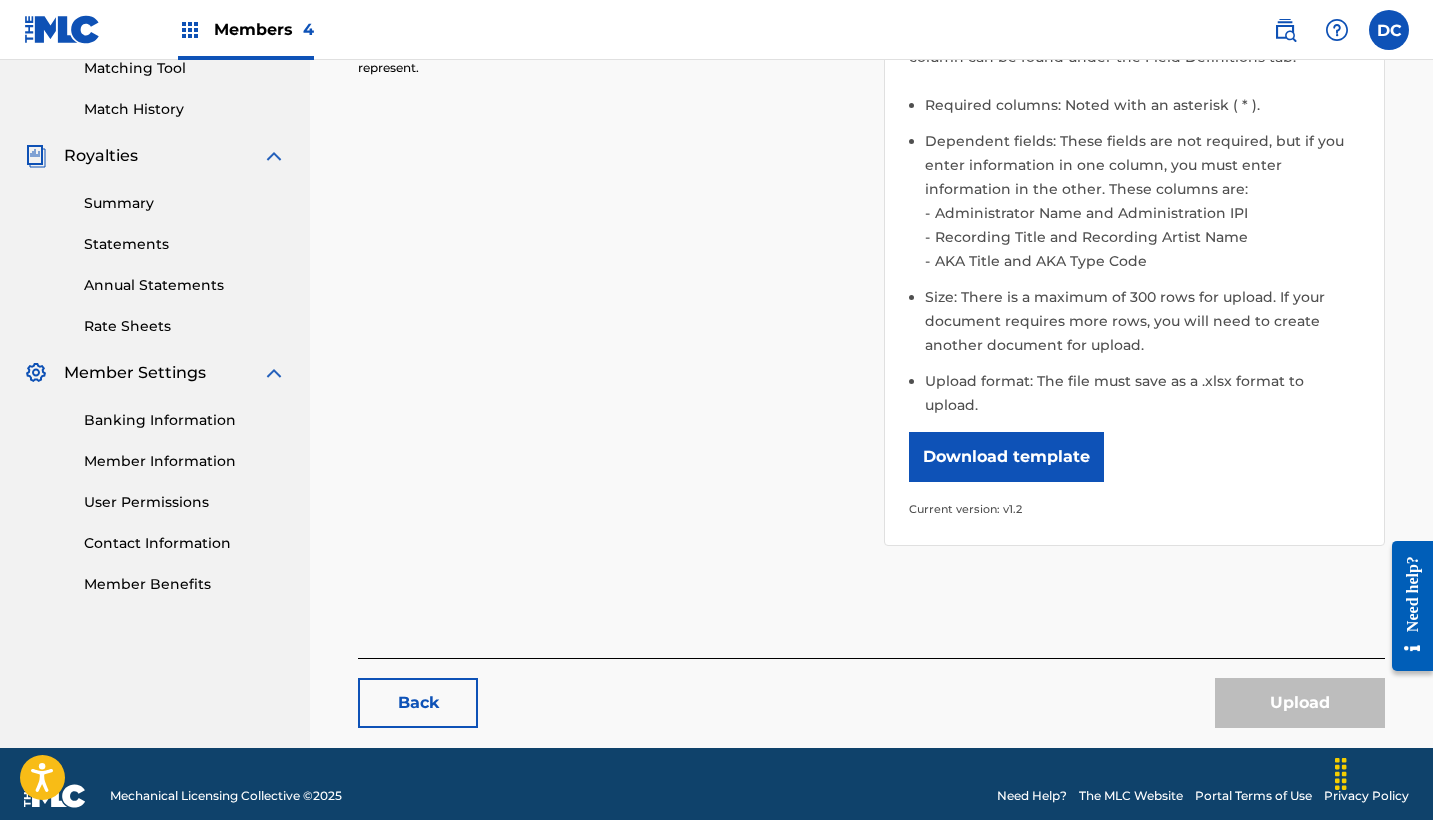 scroll, scrollTop: 524, scrollLeft: 0, axis: vertical 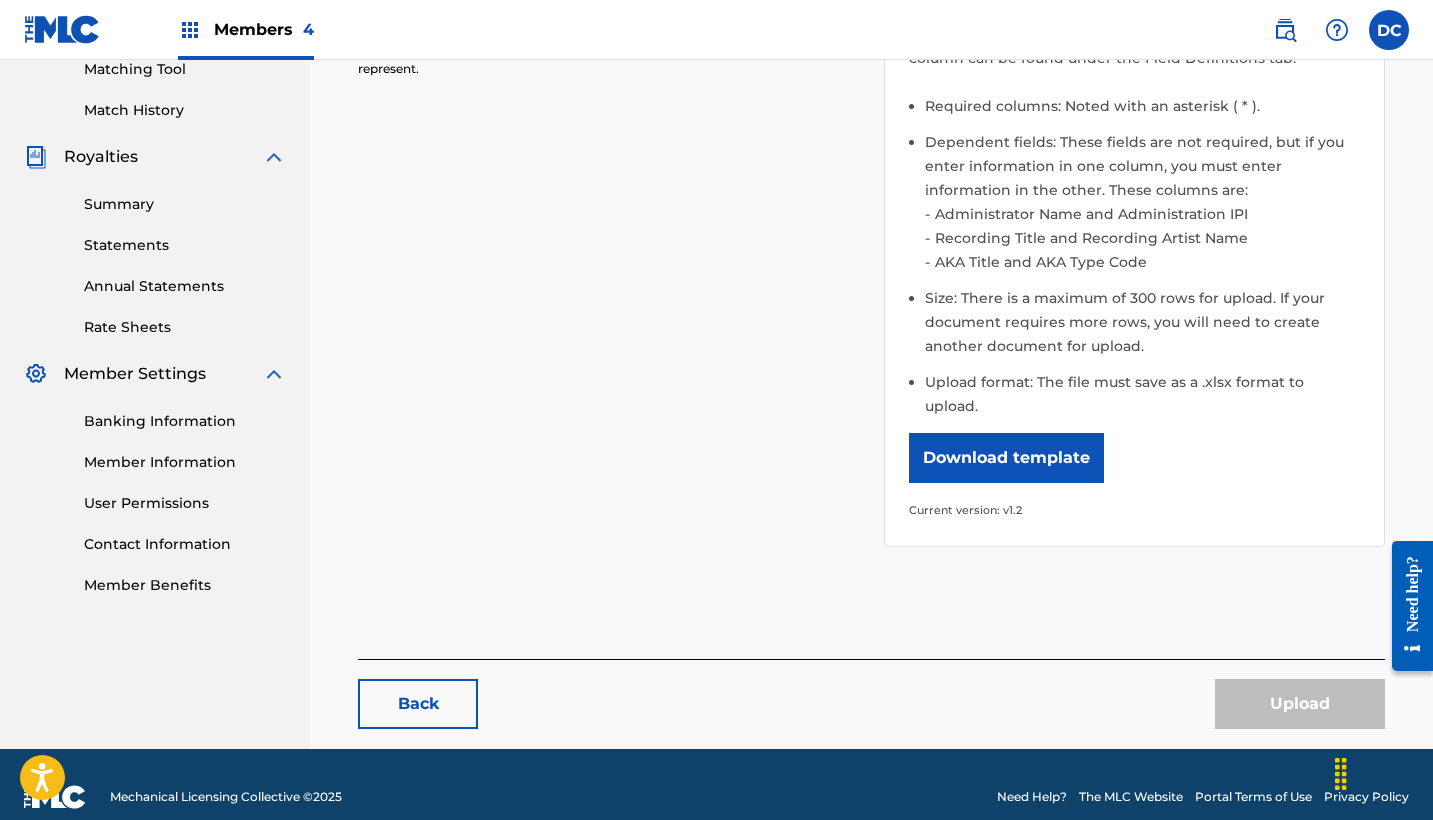 click on "Download template" at bounding box center [1006, 458] 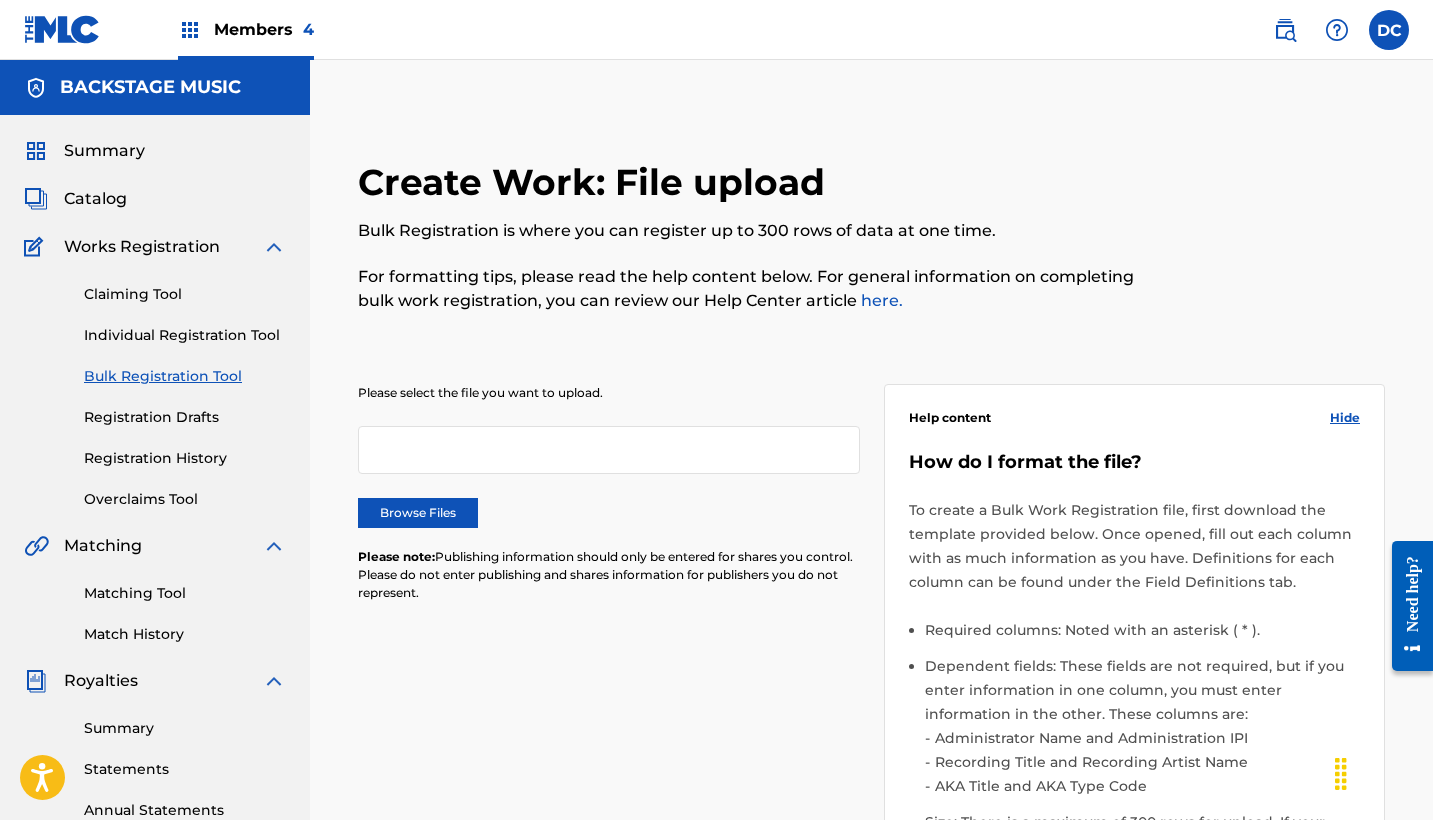 scroll, scrollTop: 0, scrollLeft: 0, axis: both 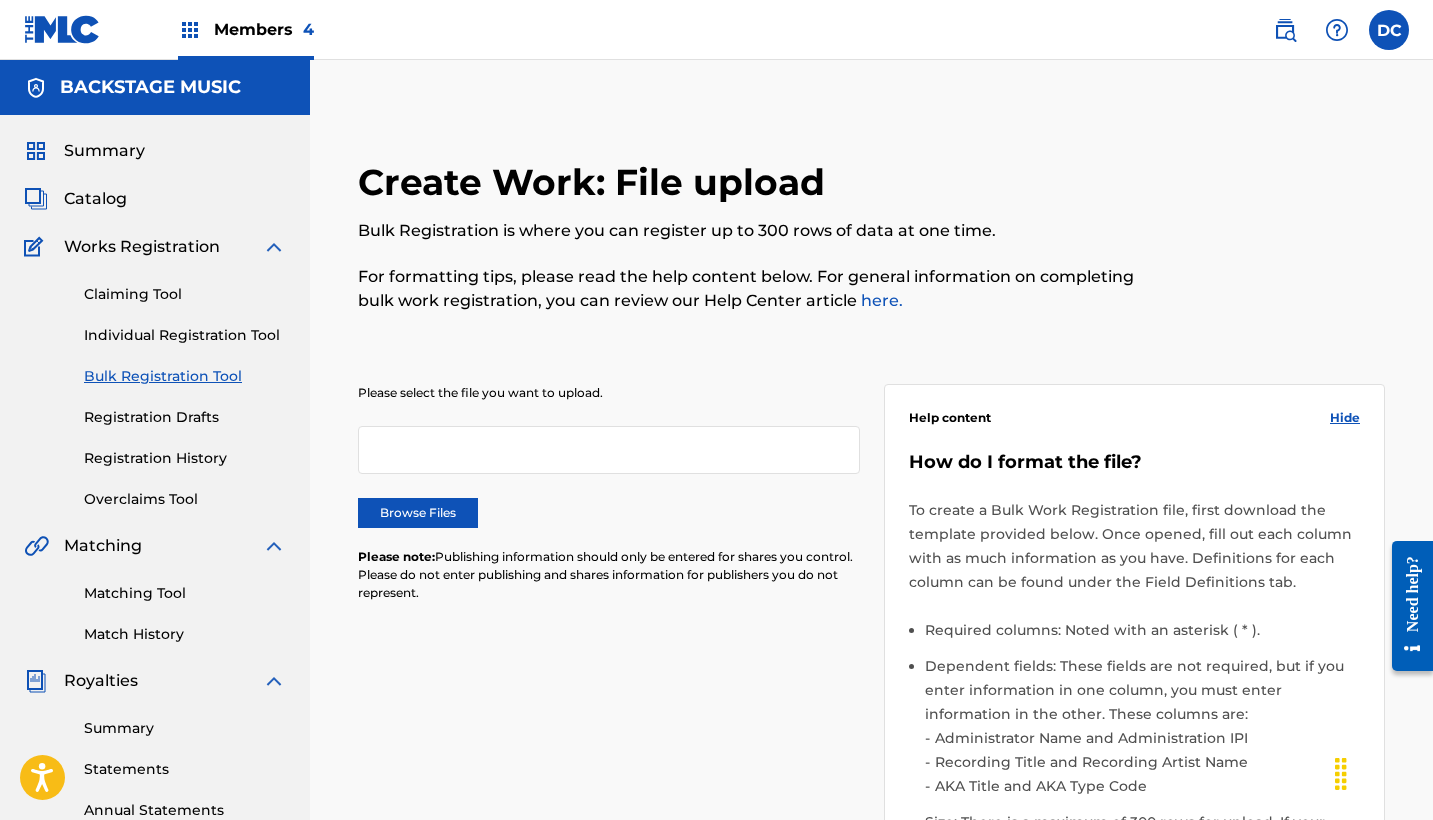 click on "Browse Files" at bounding box center [418, 513] 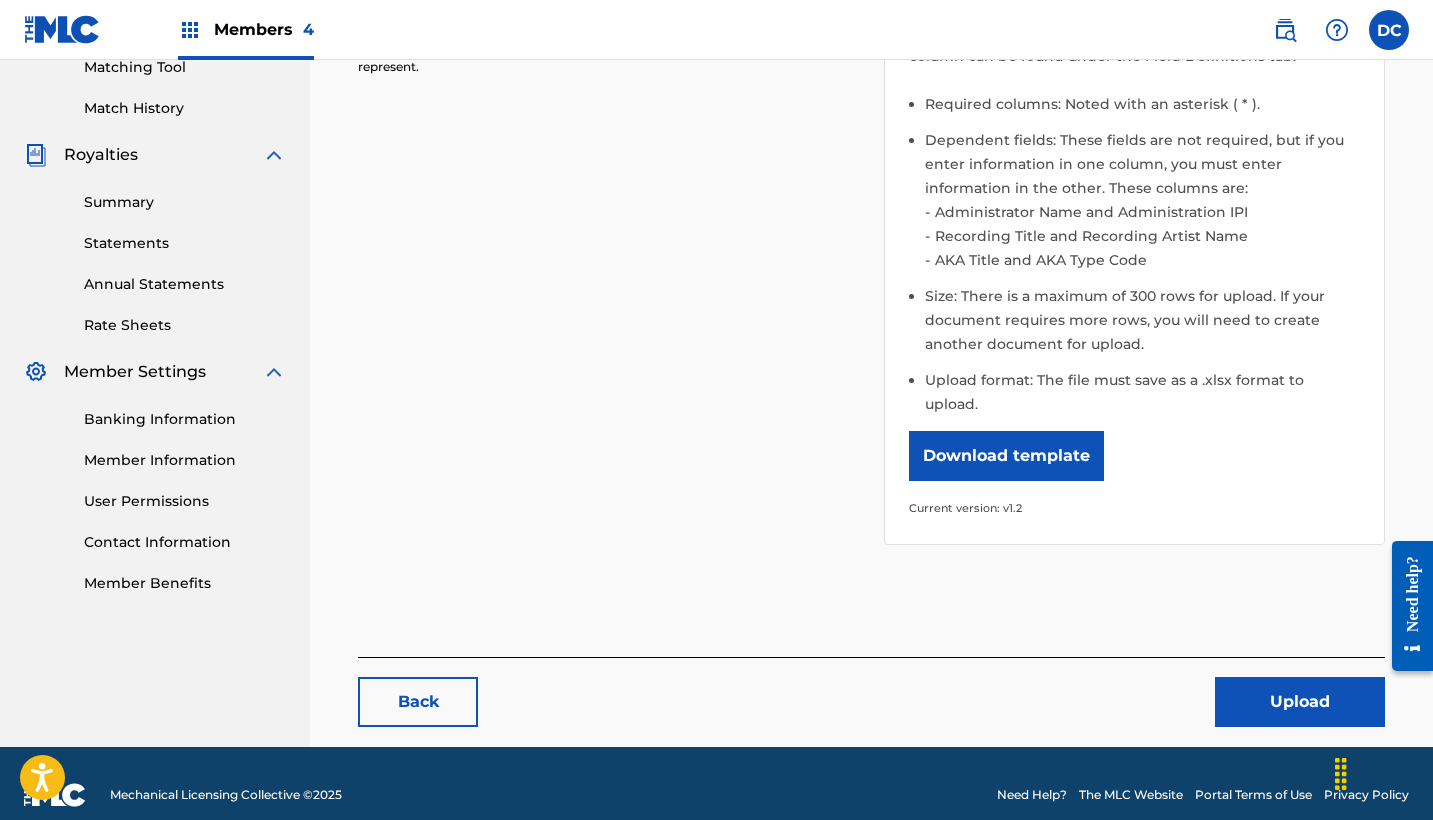 scroll, scrollTop: 524, scrollLeft: 0, axis: vertical 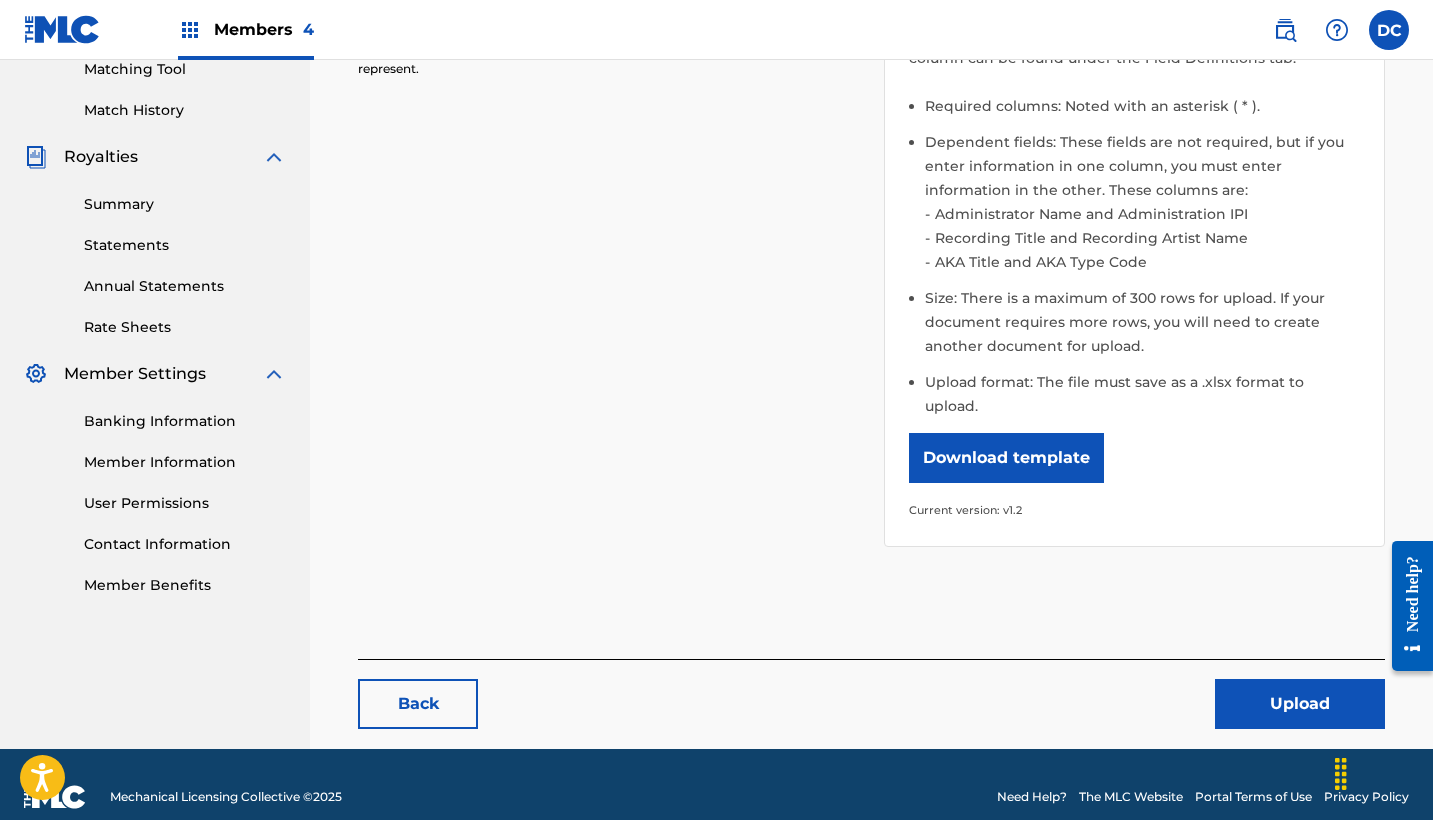 click on "Upload" at bounding box center [1300, 704] 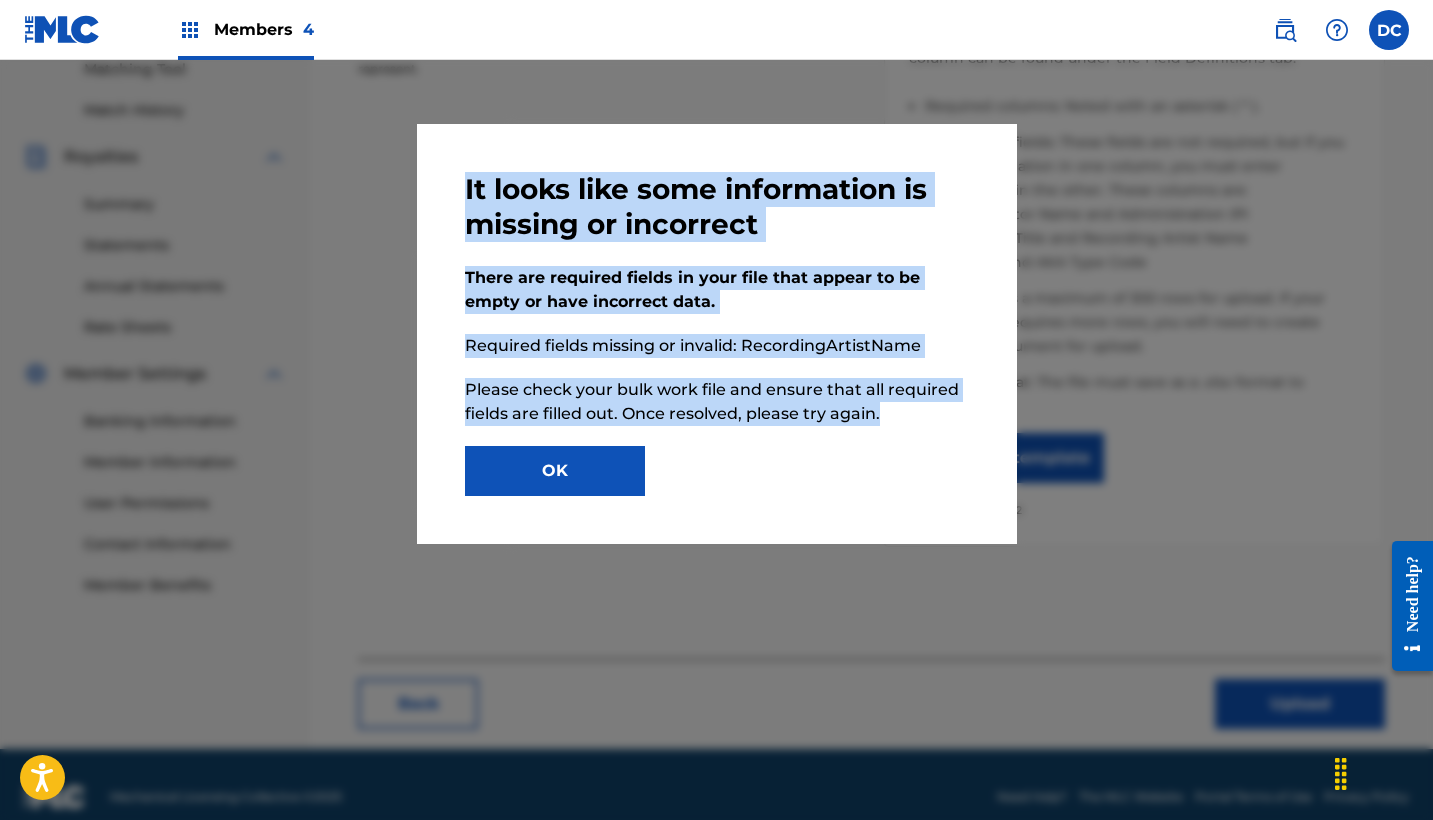 drag, startPoint x: 905, startPoint y: 420, endPoint x: 452, endPoint y: 176, distance: 514.53375 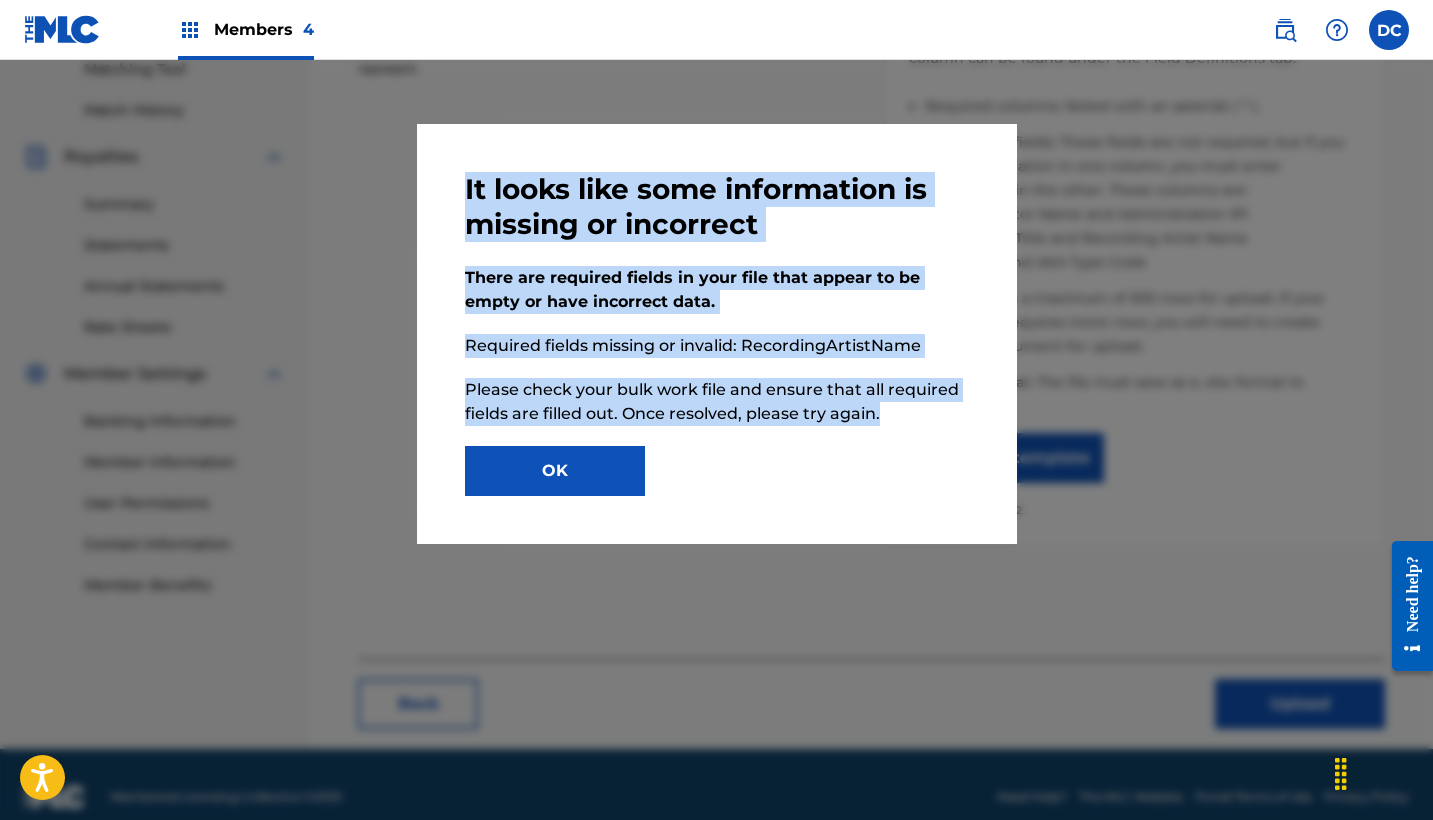 click on "OK" at bounding box center [555, 471] 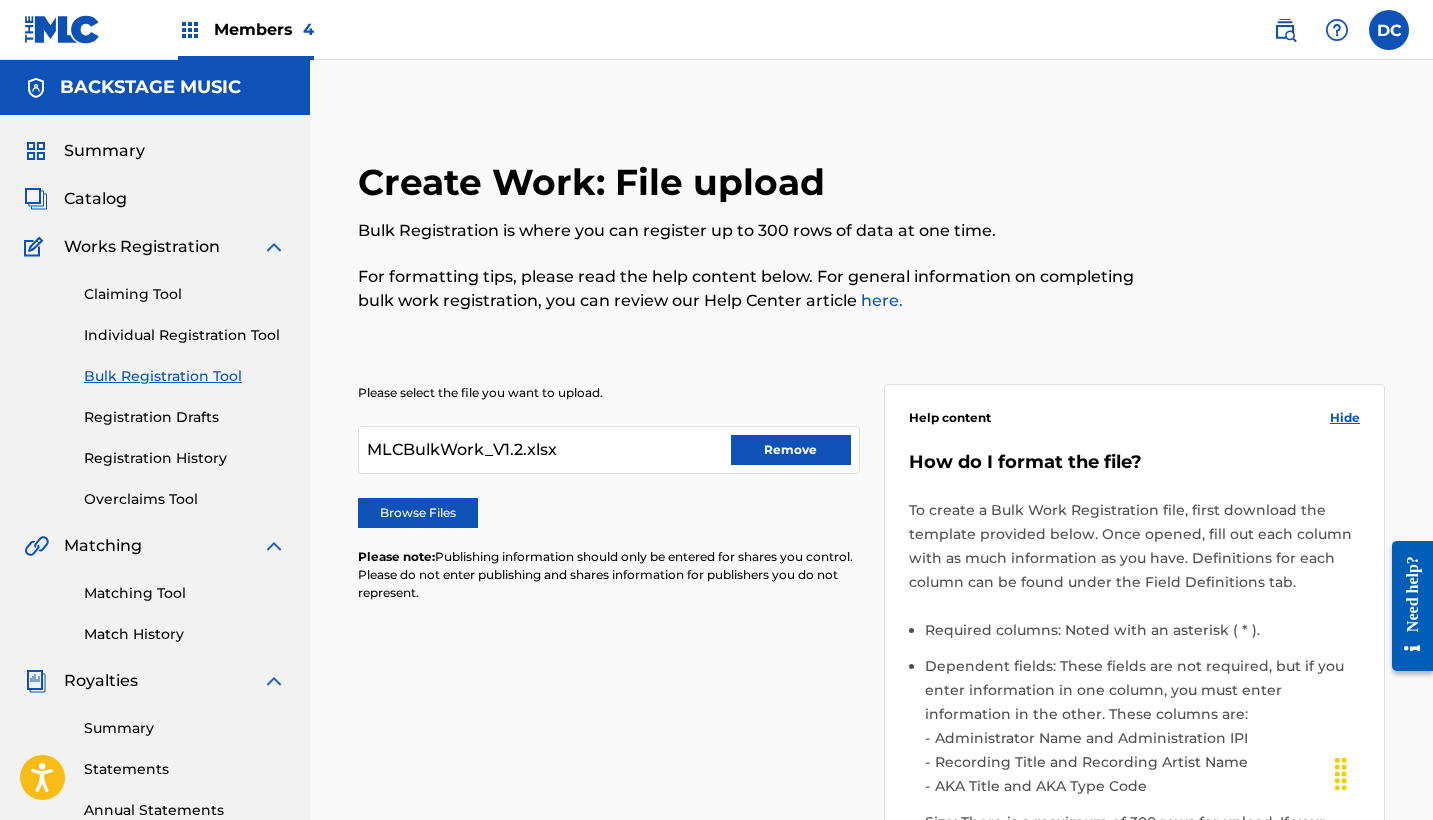 scroll, scrollTop: -1, scrollLeft: 0, axis: vertical 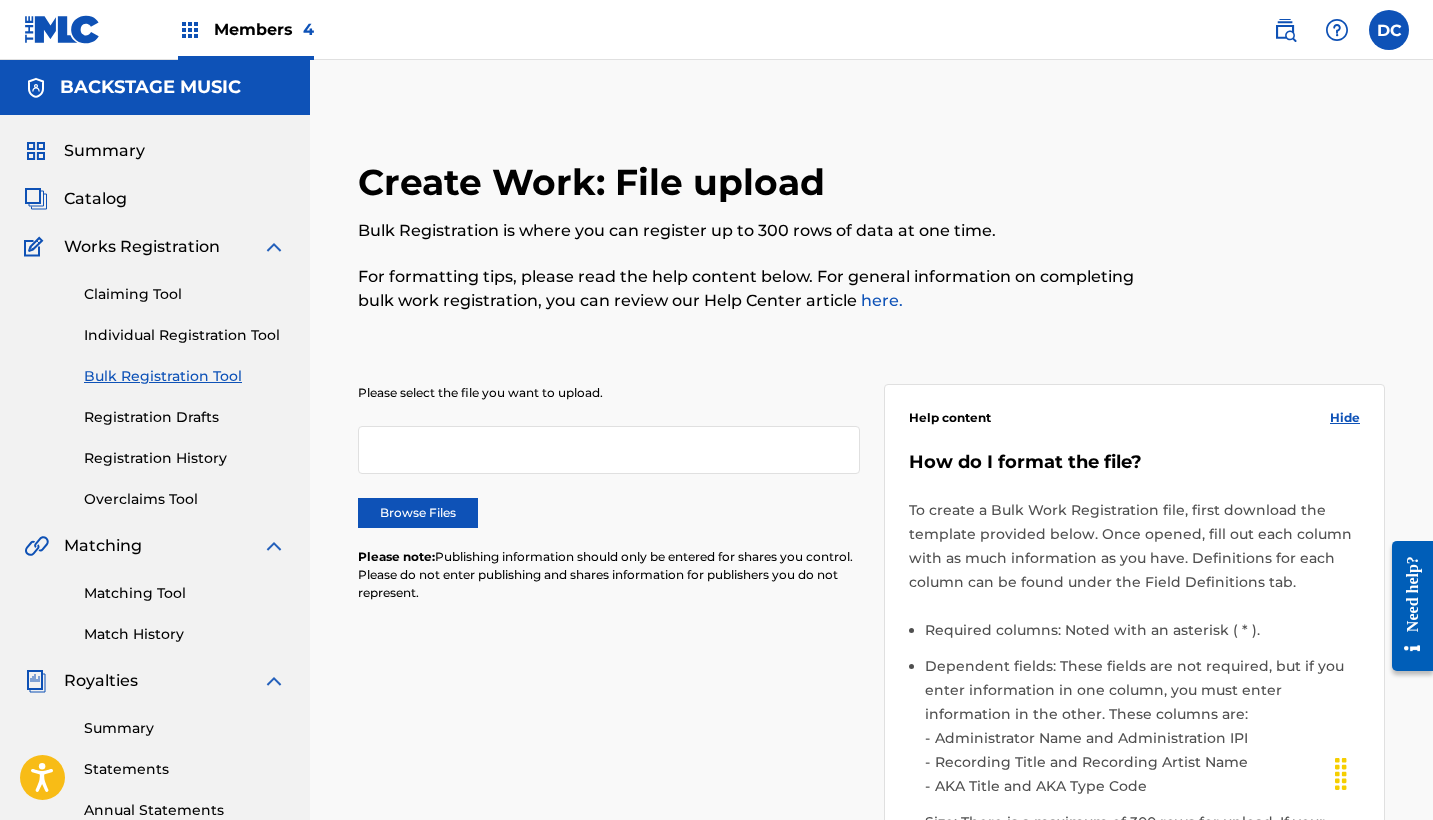 click on "Browse Files" at bounding box center (418, 513) 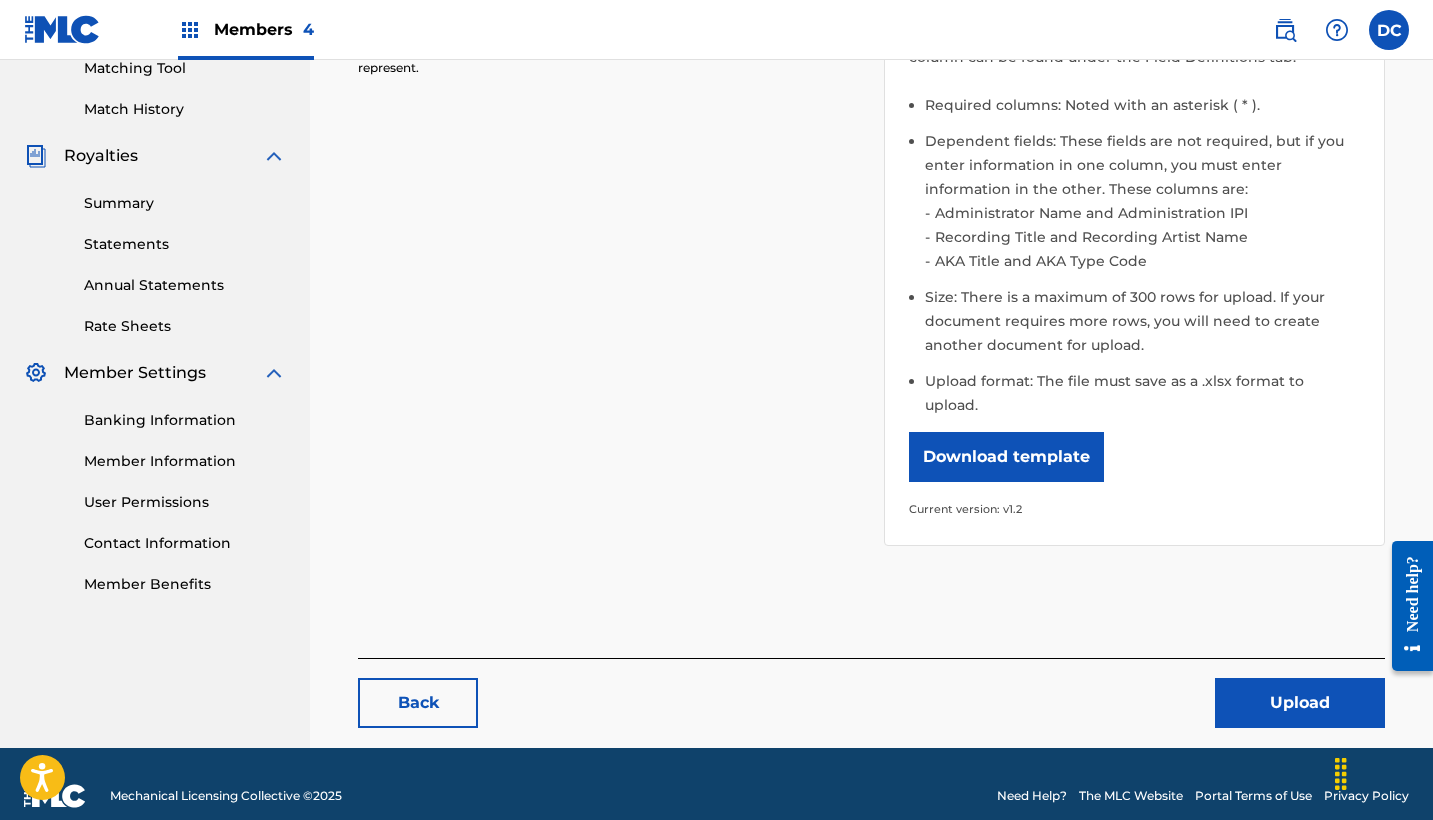 scroll, scrollTop: 524, scrollLeft: 0, axis: vertical 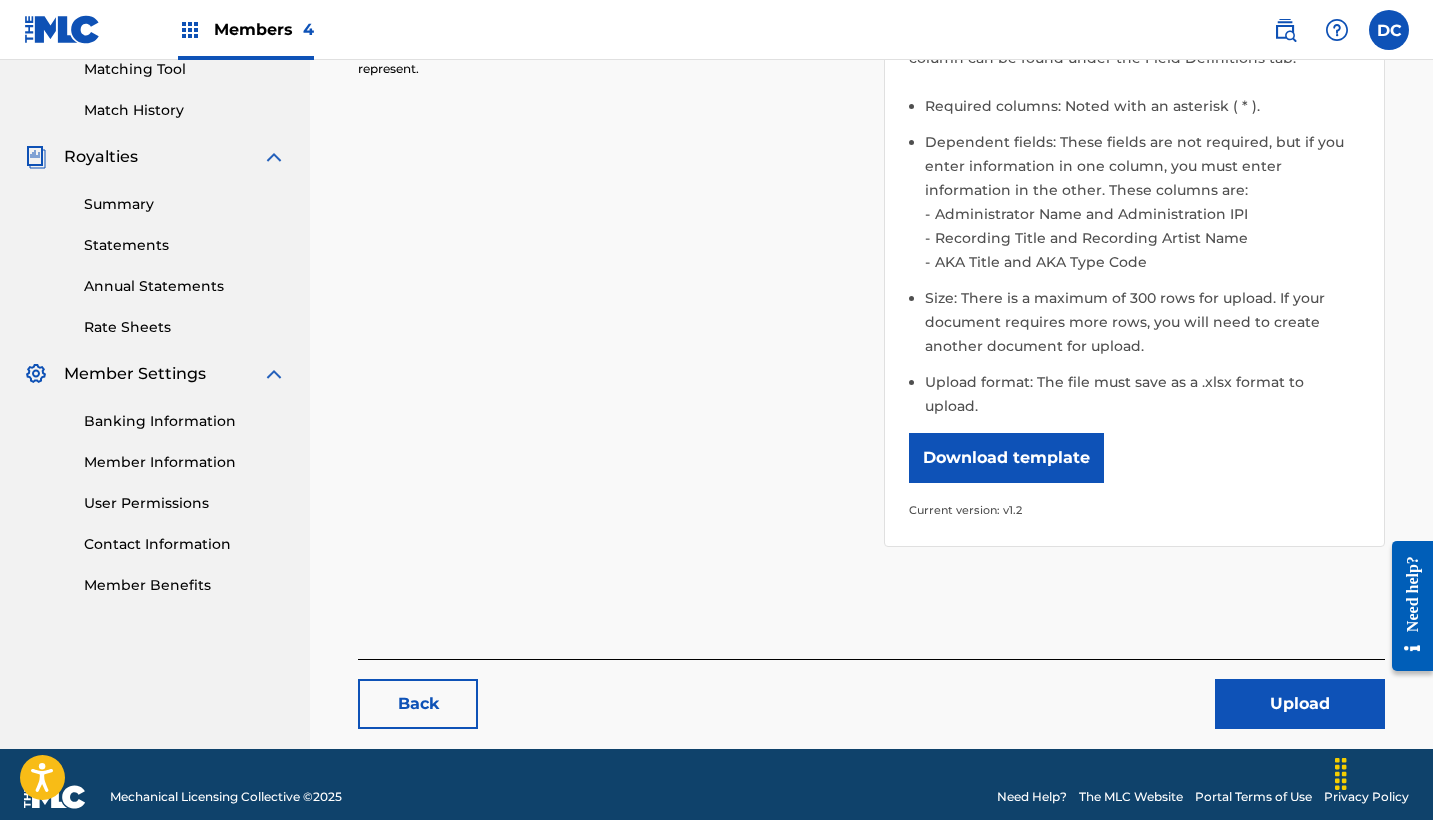 click on "Upload" at bounding box center (1300, 704) 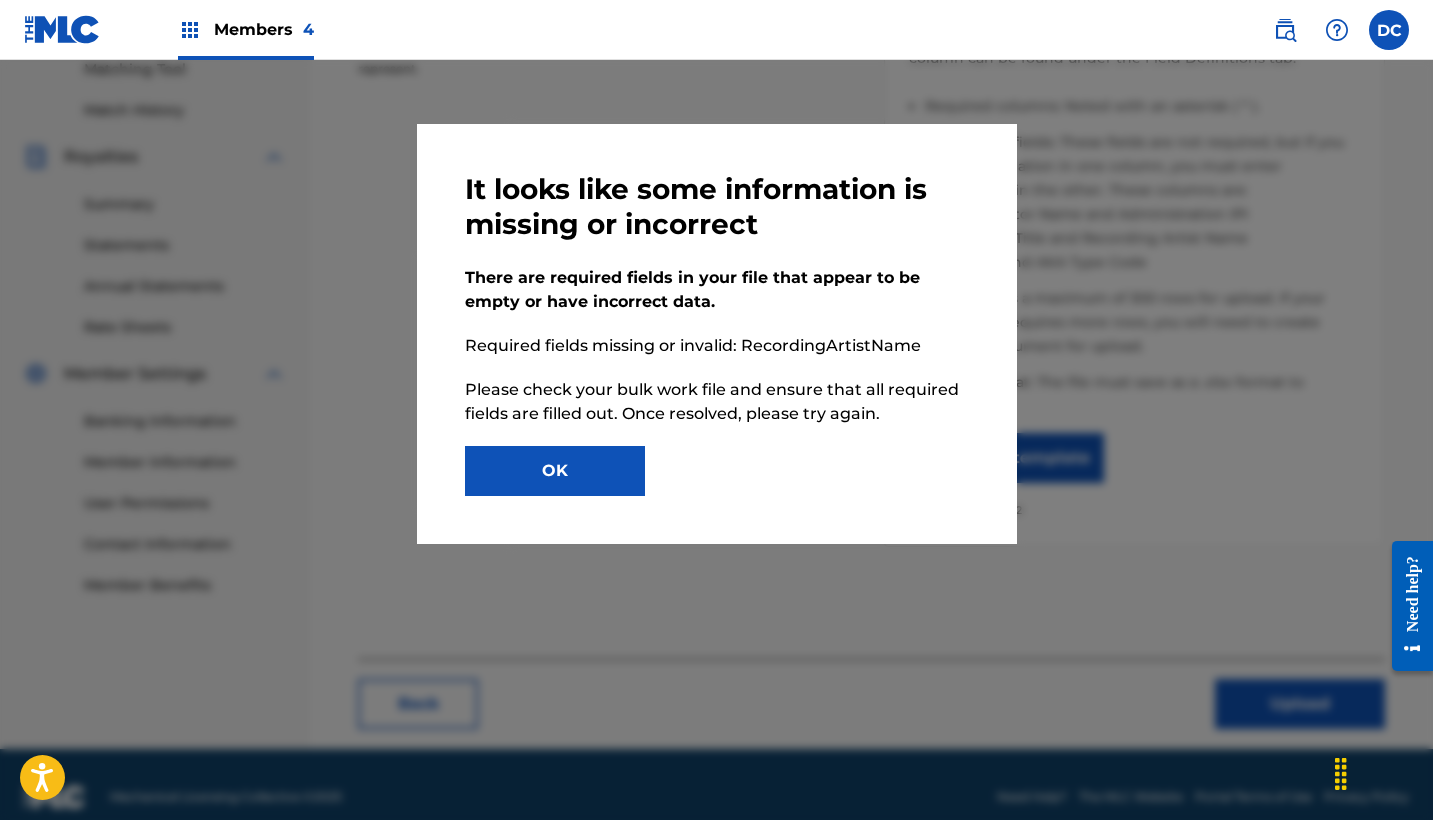 click on "OK" at bounding box center (555, 471) 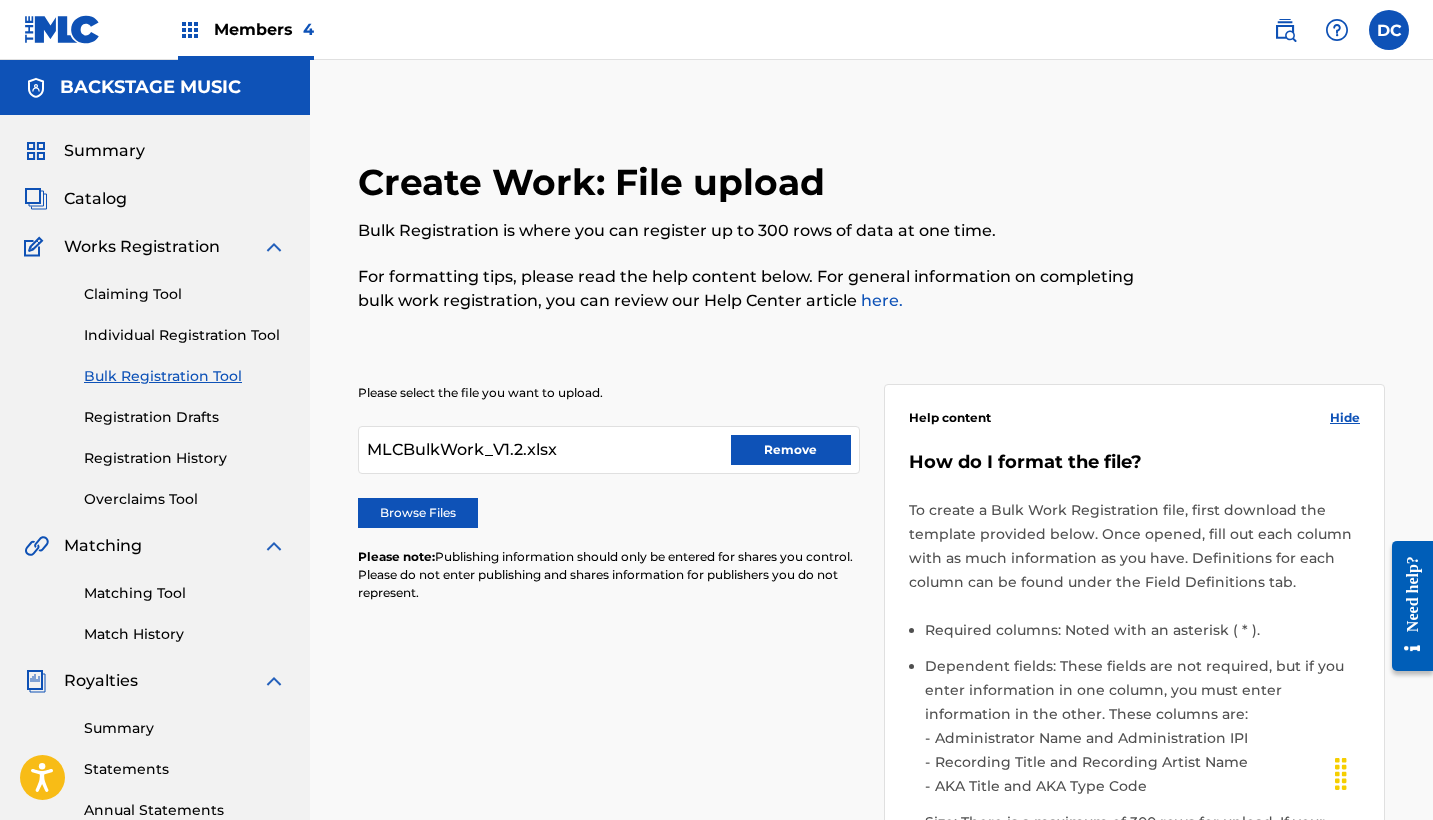 scroll, scrollTop: 0, scrollLeft: 0, axis: both 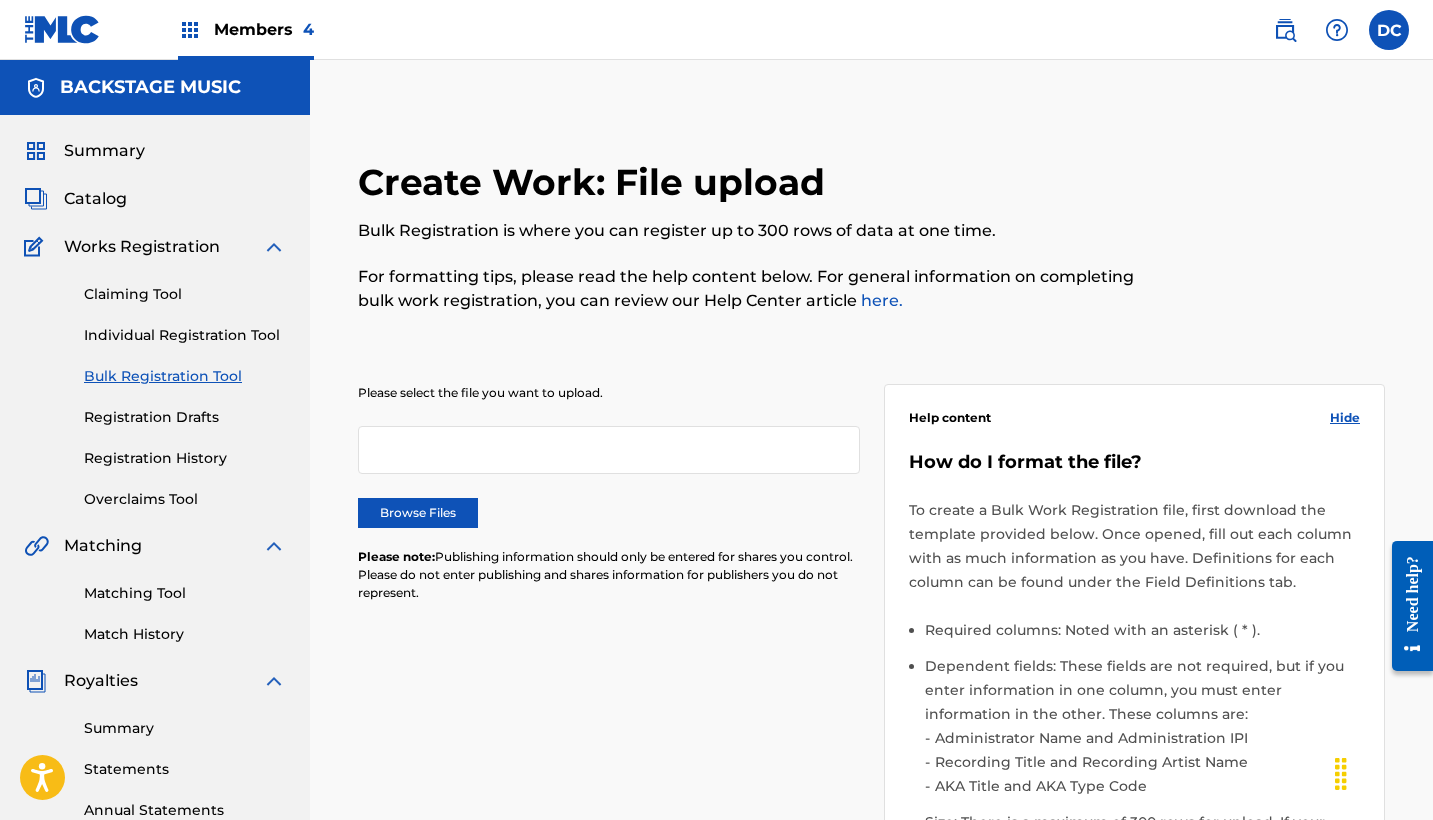 click at bounding box center (609, 450) 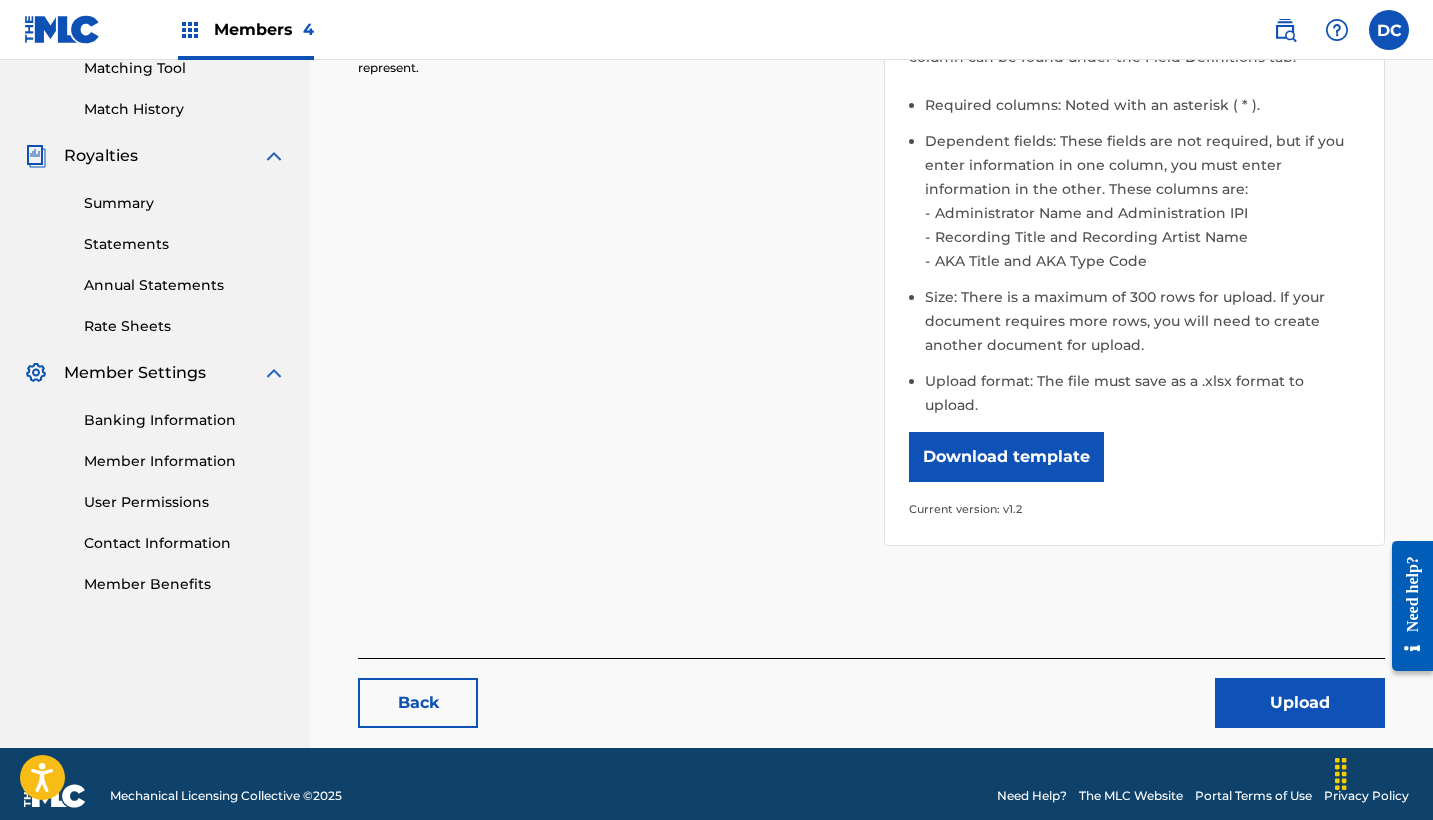 click on "Upload" at bounding box center [1300, 703] 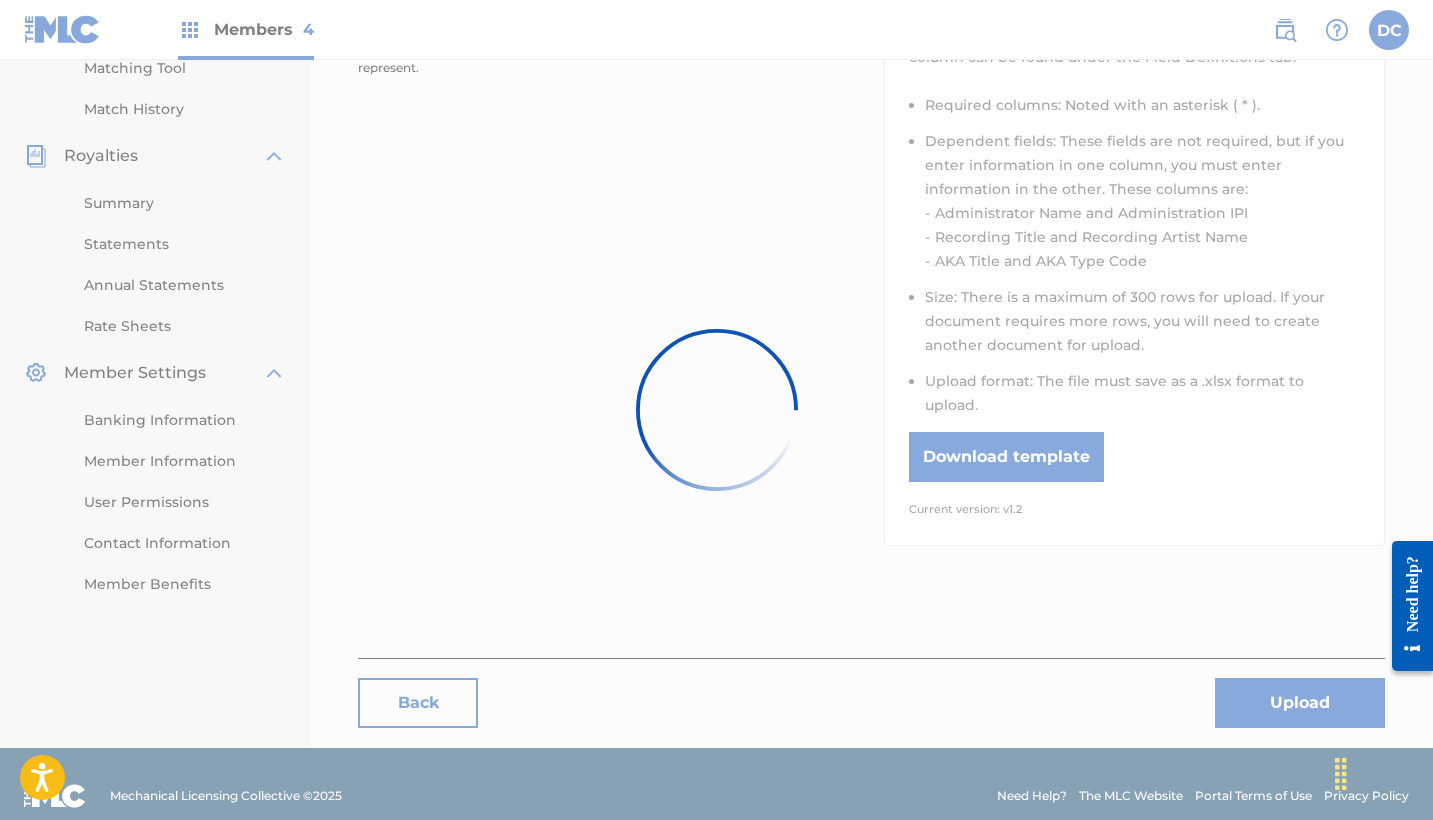 scroll, scrollTop: 524, scrollLeft: 0, axis: vertical 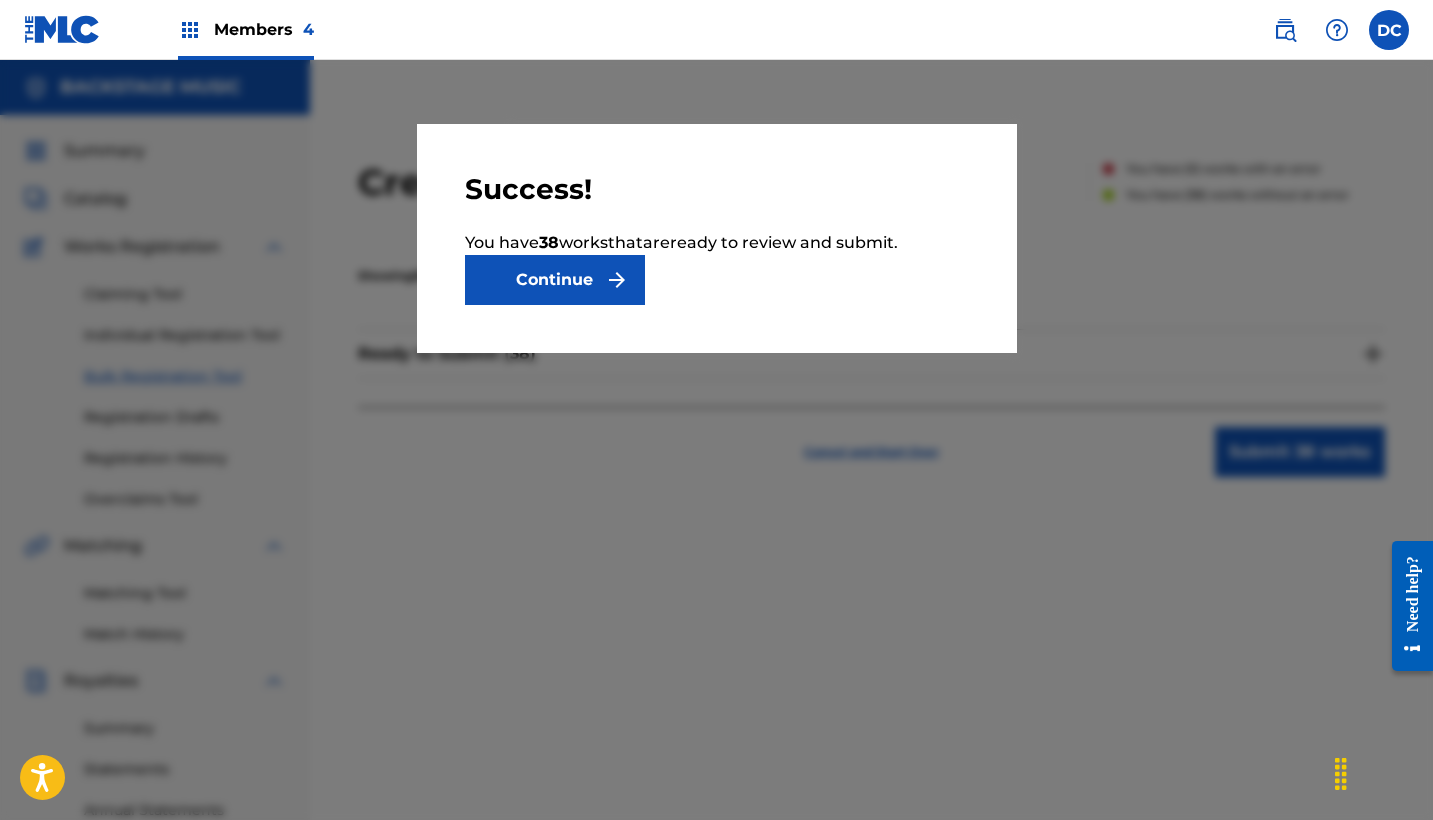 click at bounding box center [617, 280] 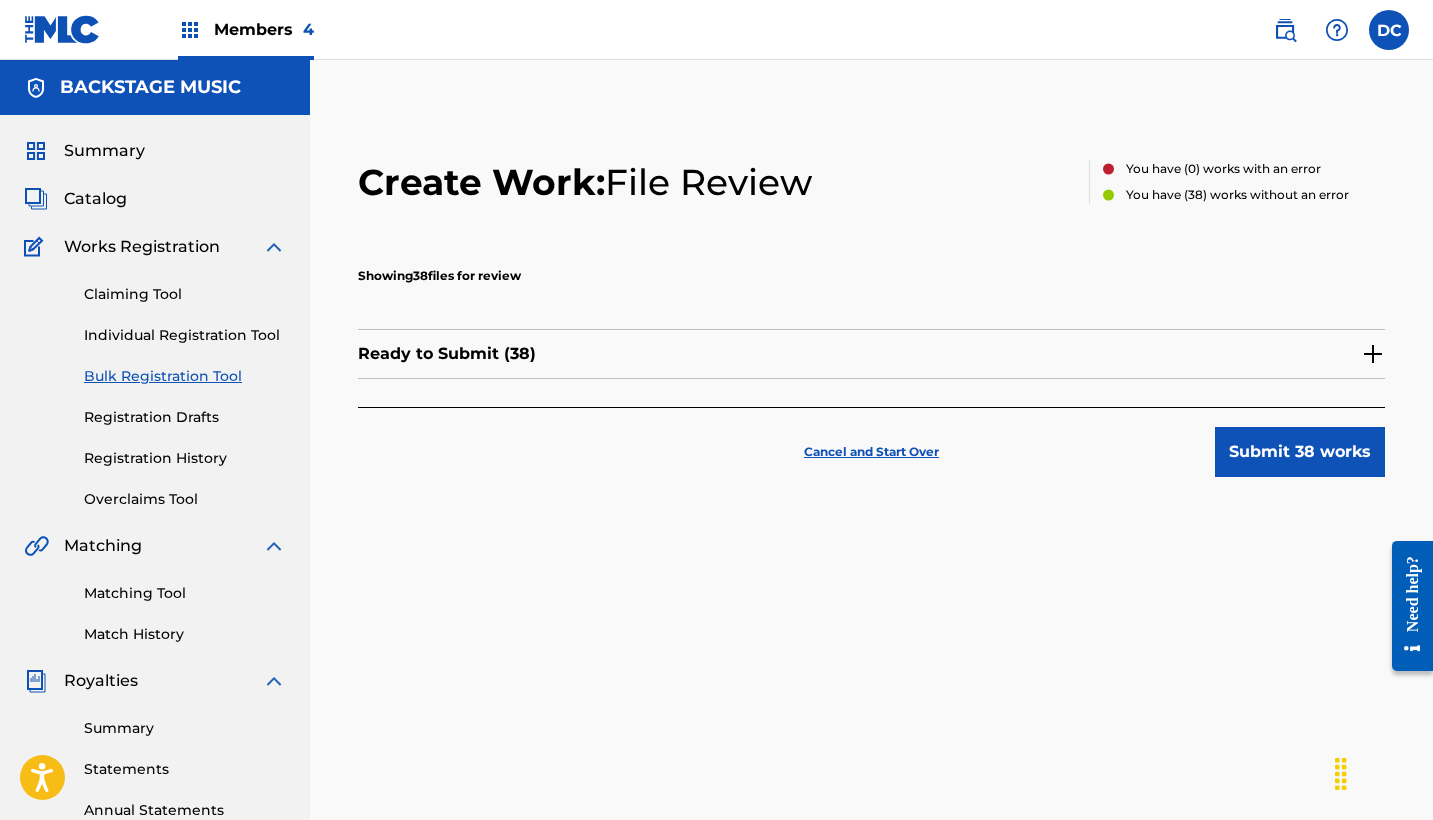 click on "Ready to Submit (  38  )" at bounding box center [871, 354] 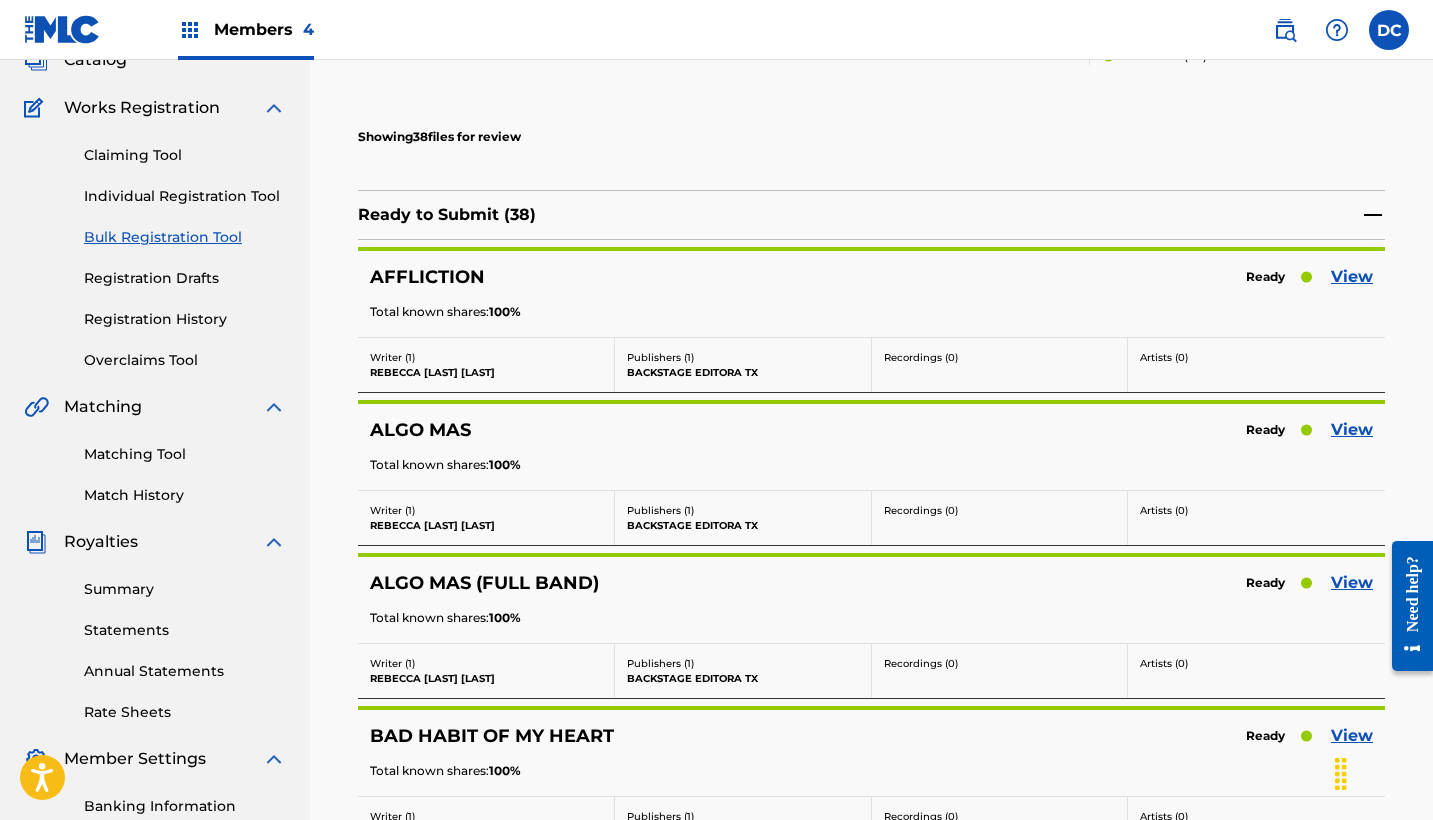 scroll, scrollTop: 224, scrollLeft: 0, axis: vertical 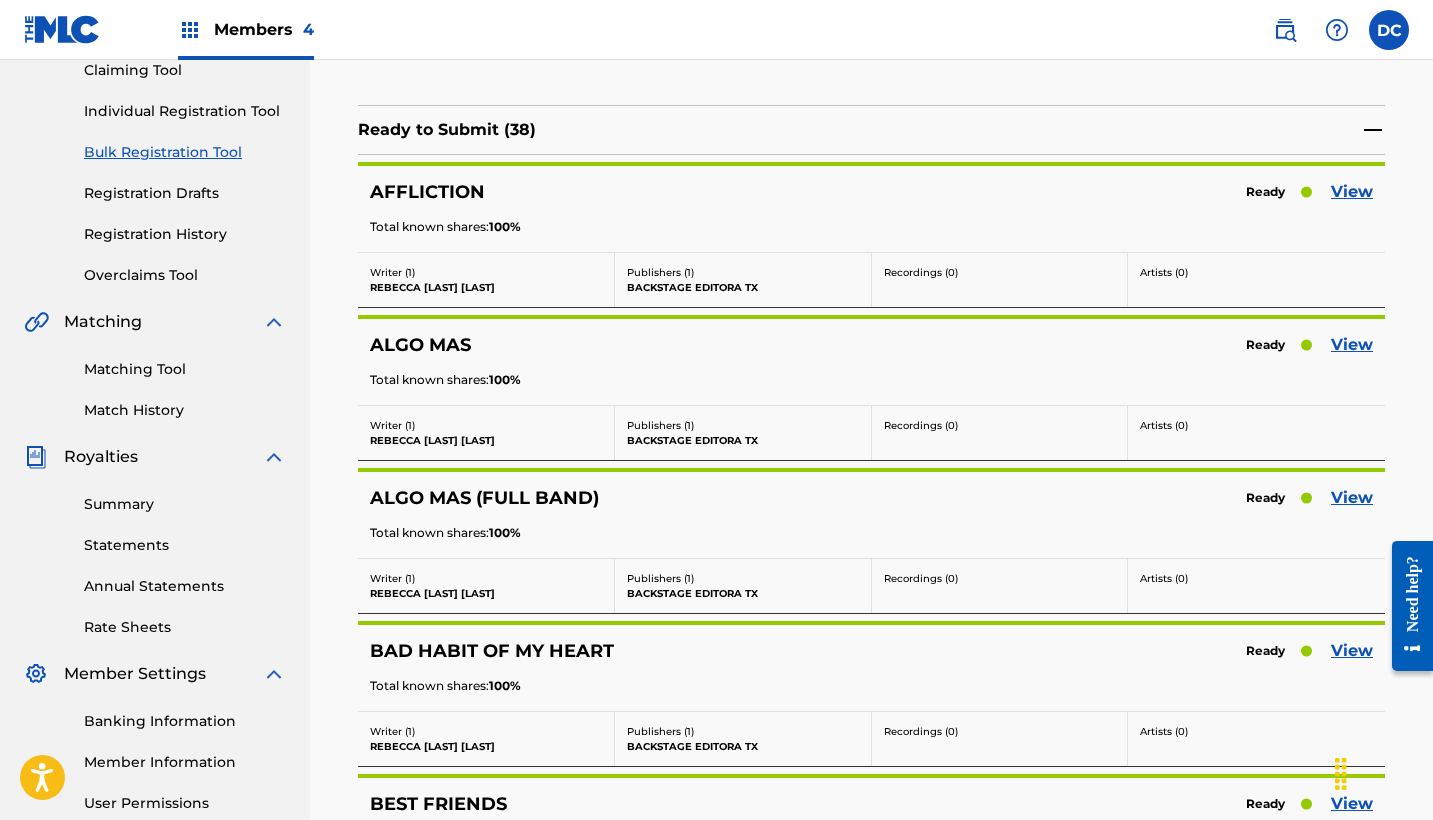 click on "View" at bounding box center (1352, 345) 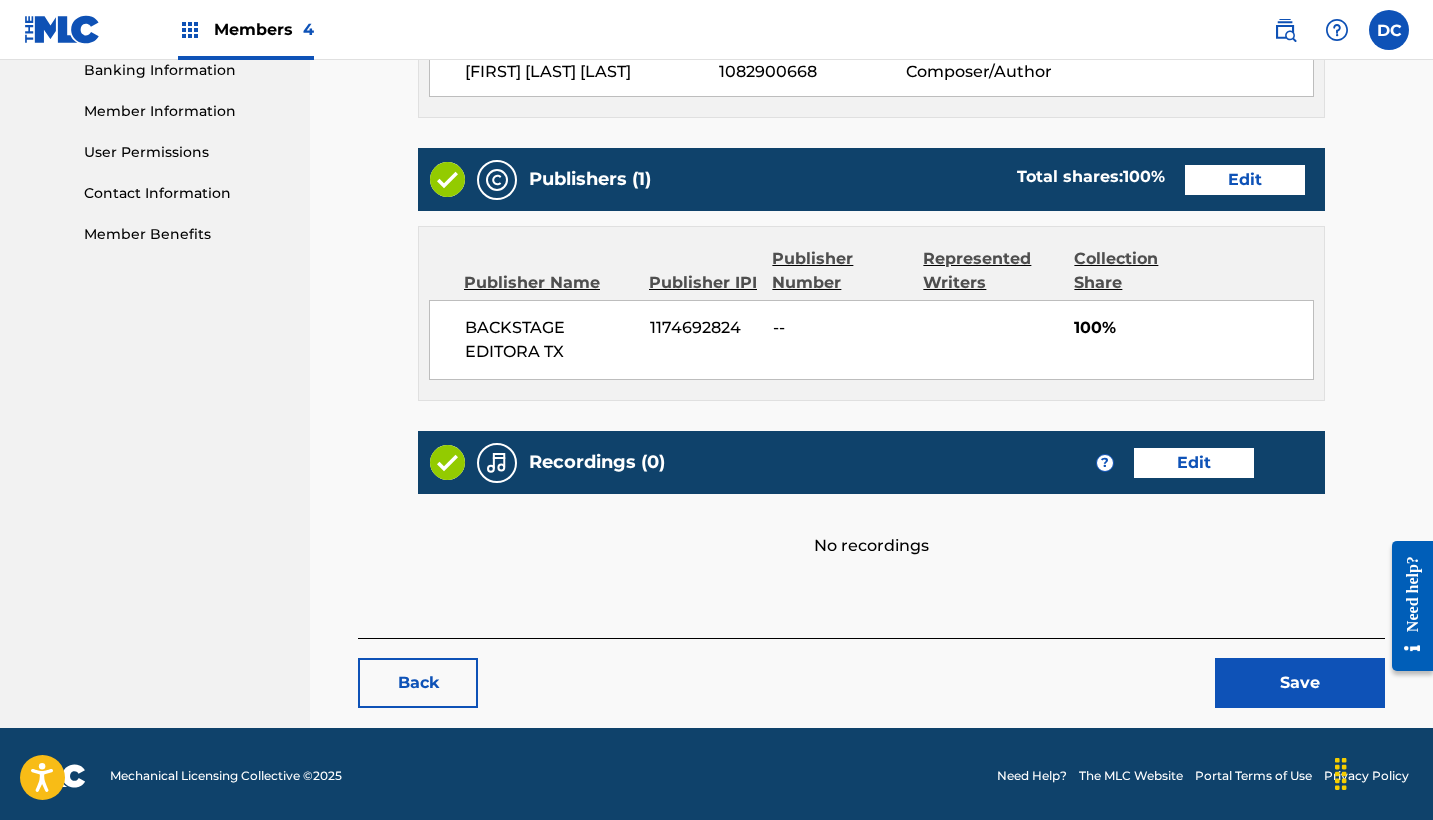 scroll, scrollTop: 876, scrollLeft: 0, axis: vertical 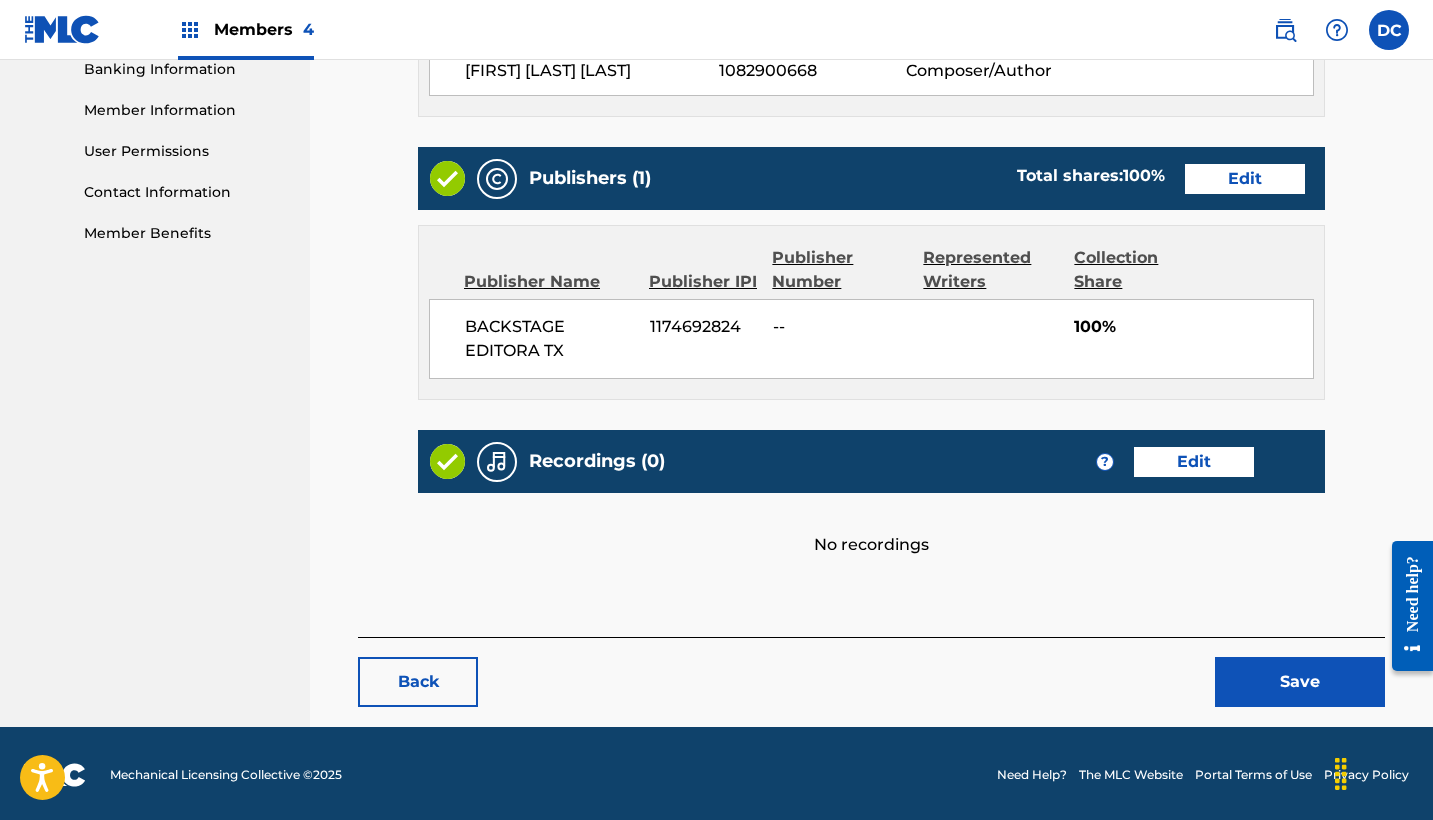 click on "Edit" at bounding box center [1194, 462] 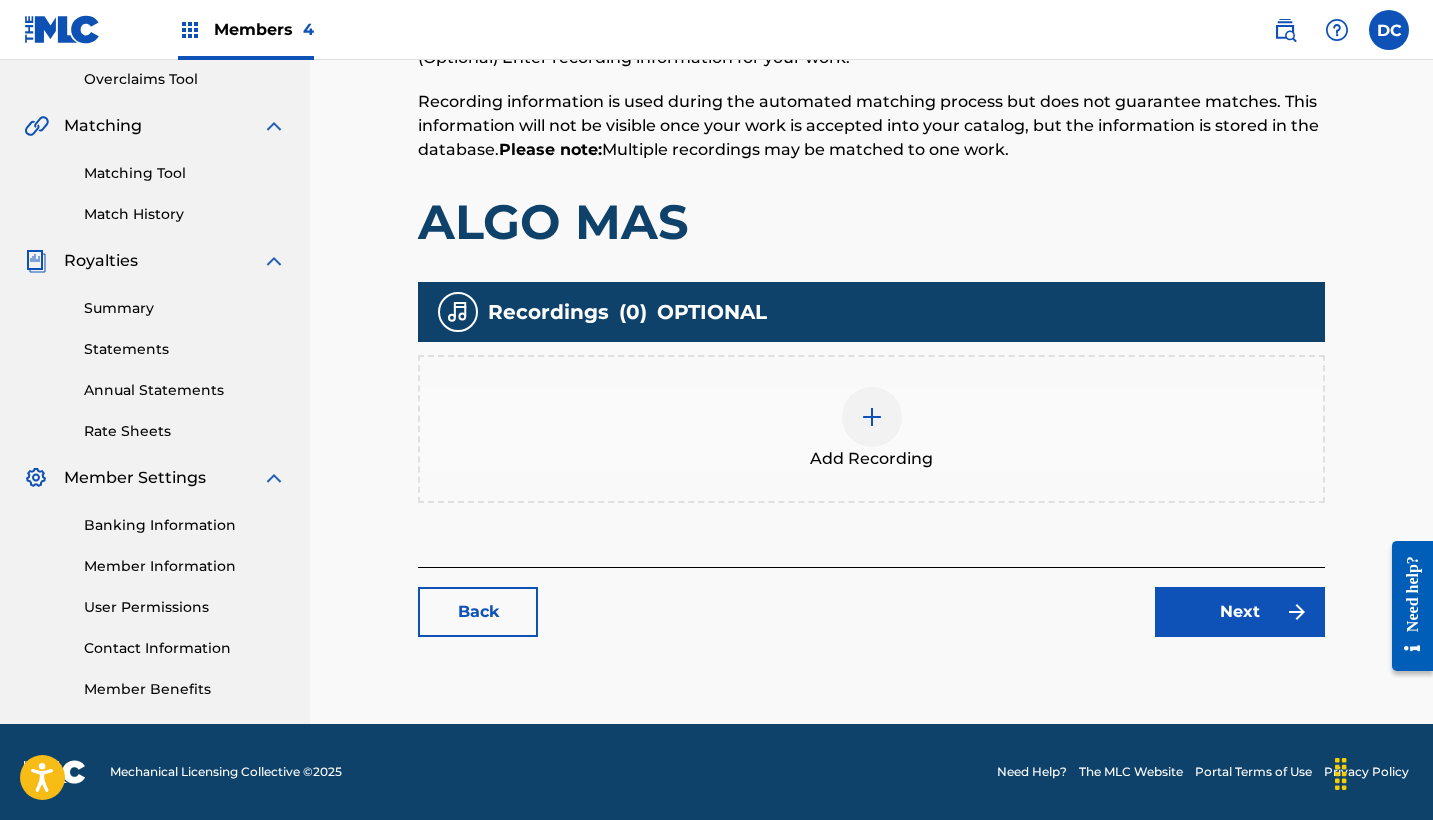 scroll, scrollTop: 420, scrollLeft: 0, axis: vertical 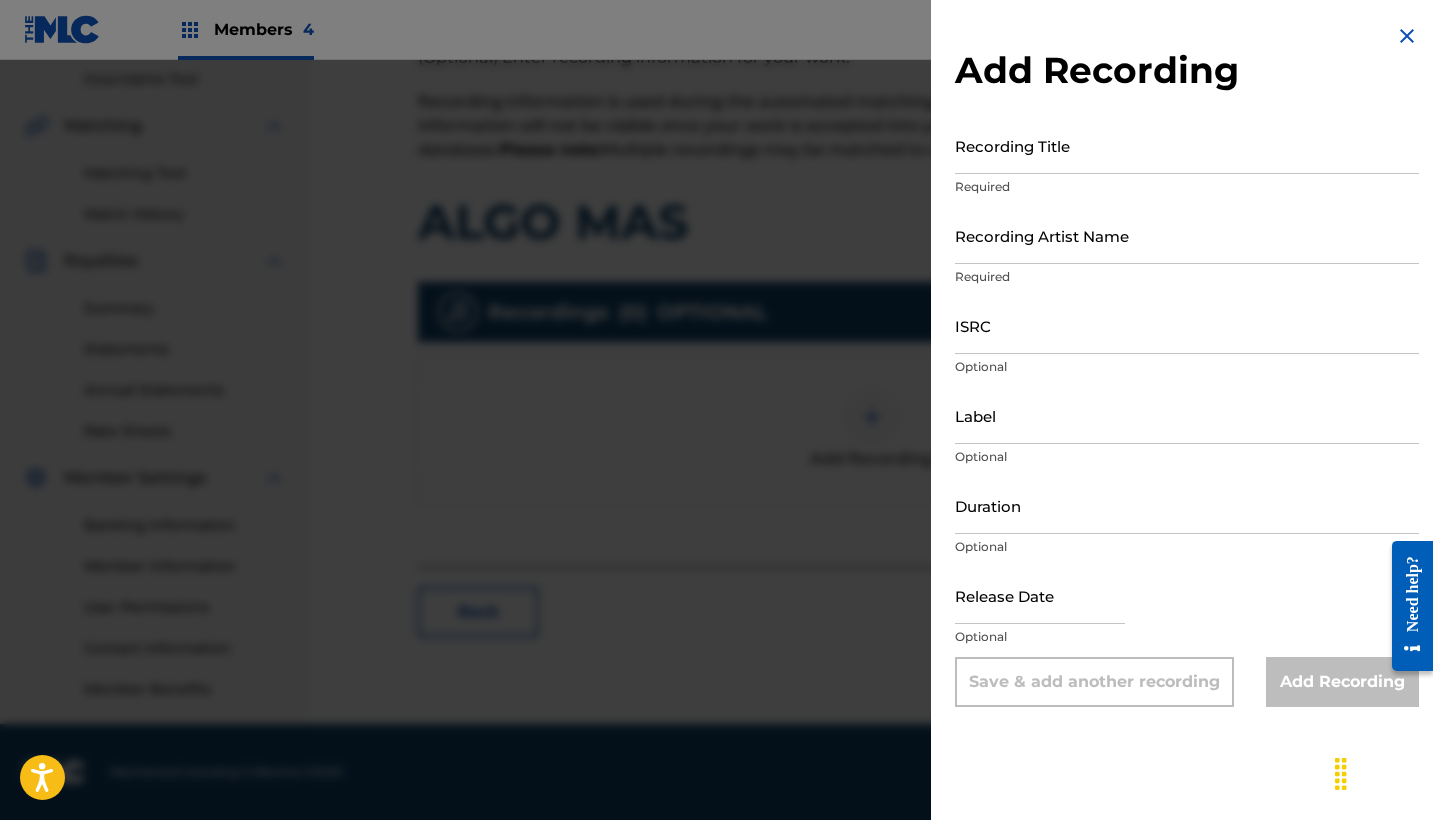 click on "Recording Title" at bounding box center (1187, 145) 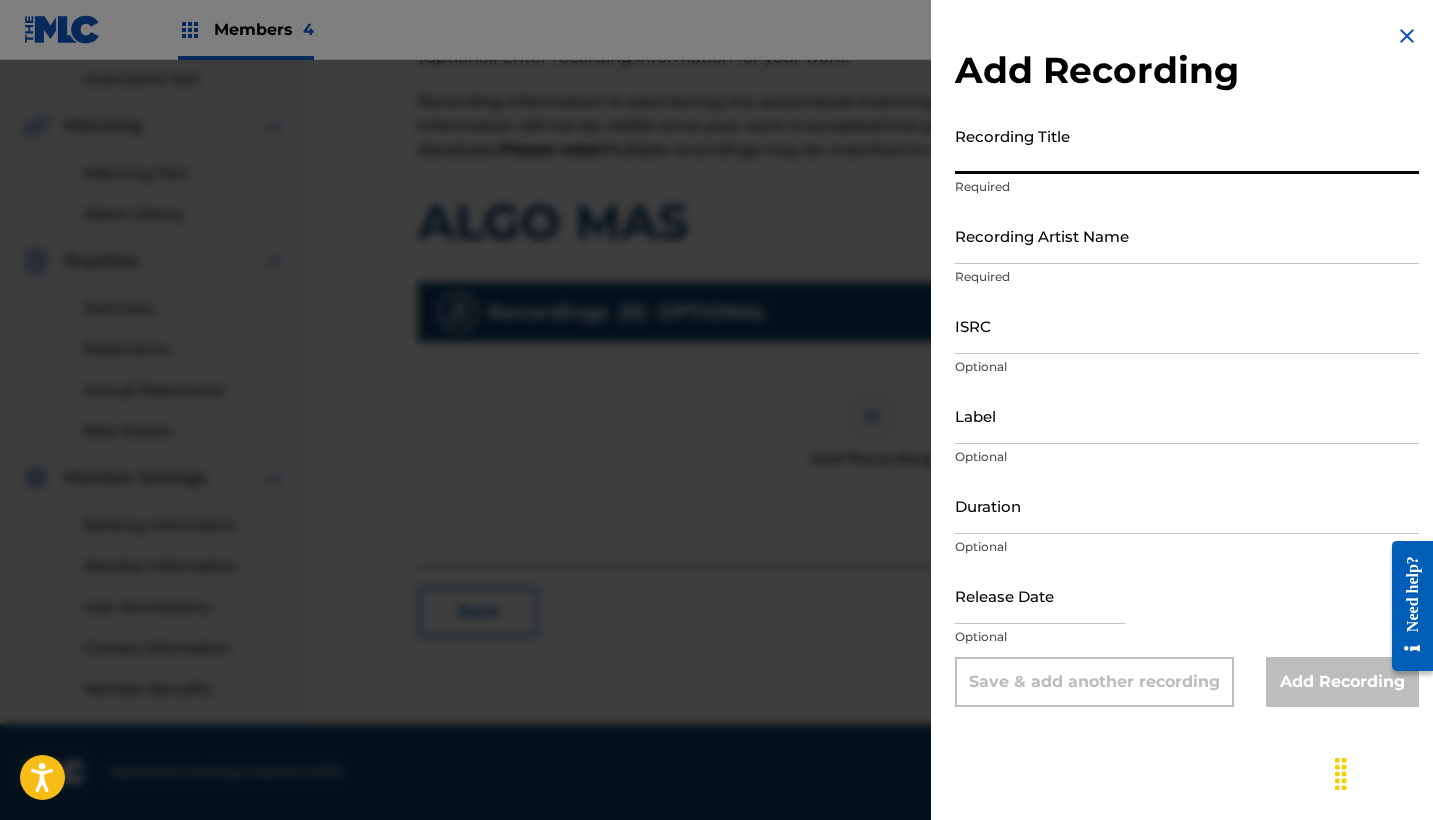 paste on "Algo Mas" 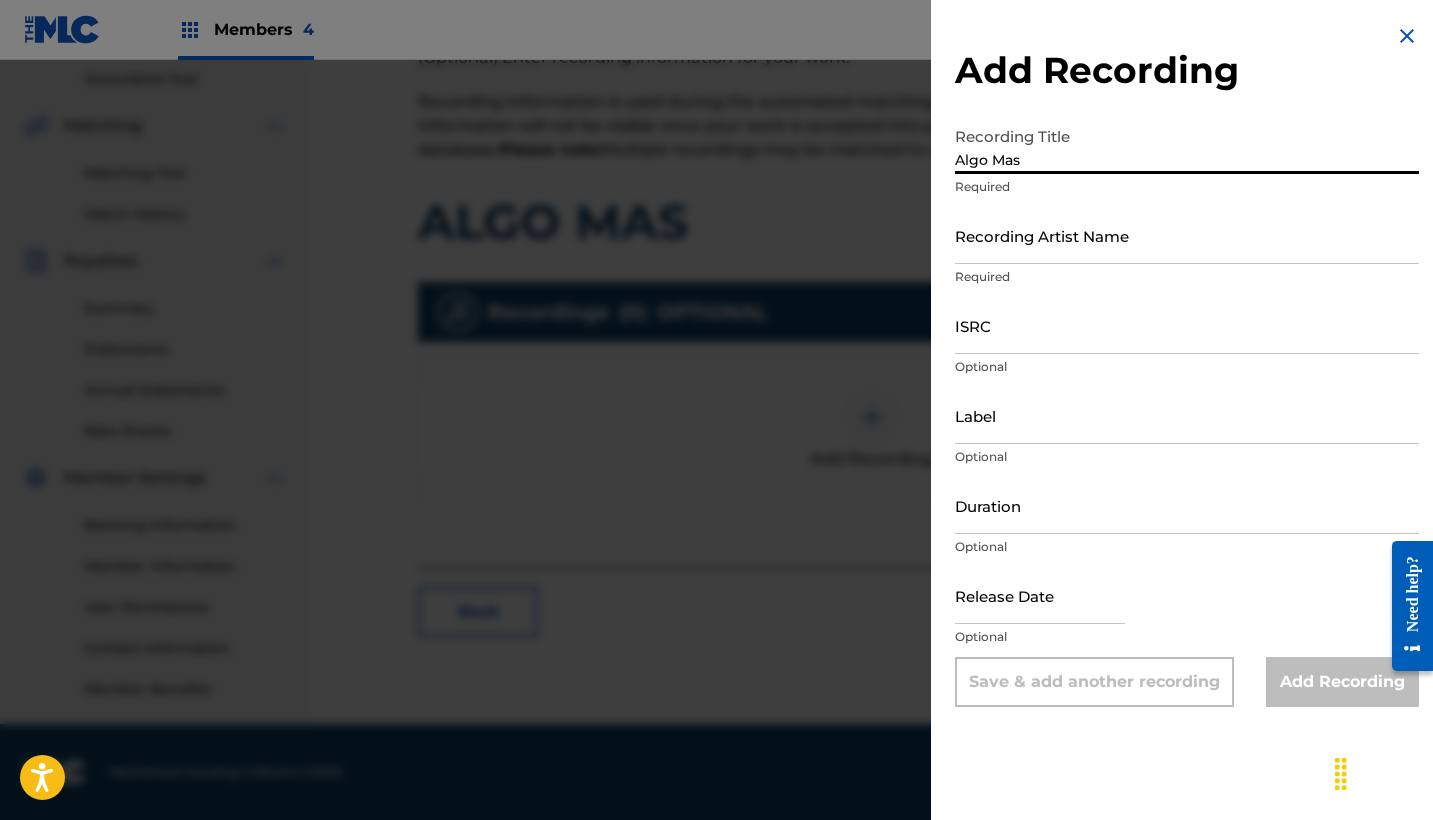 type on "Algo Mas" 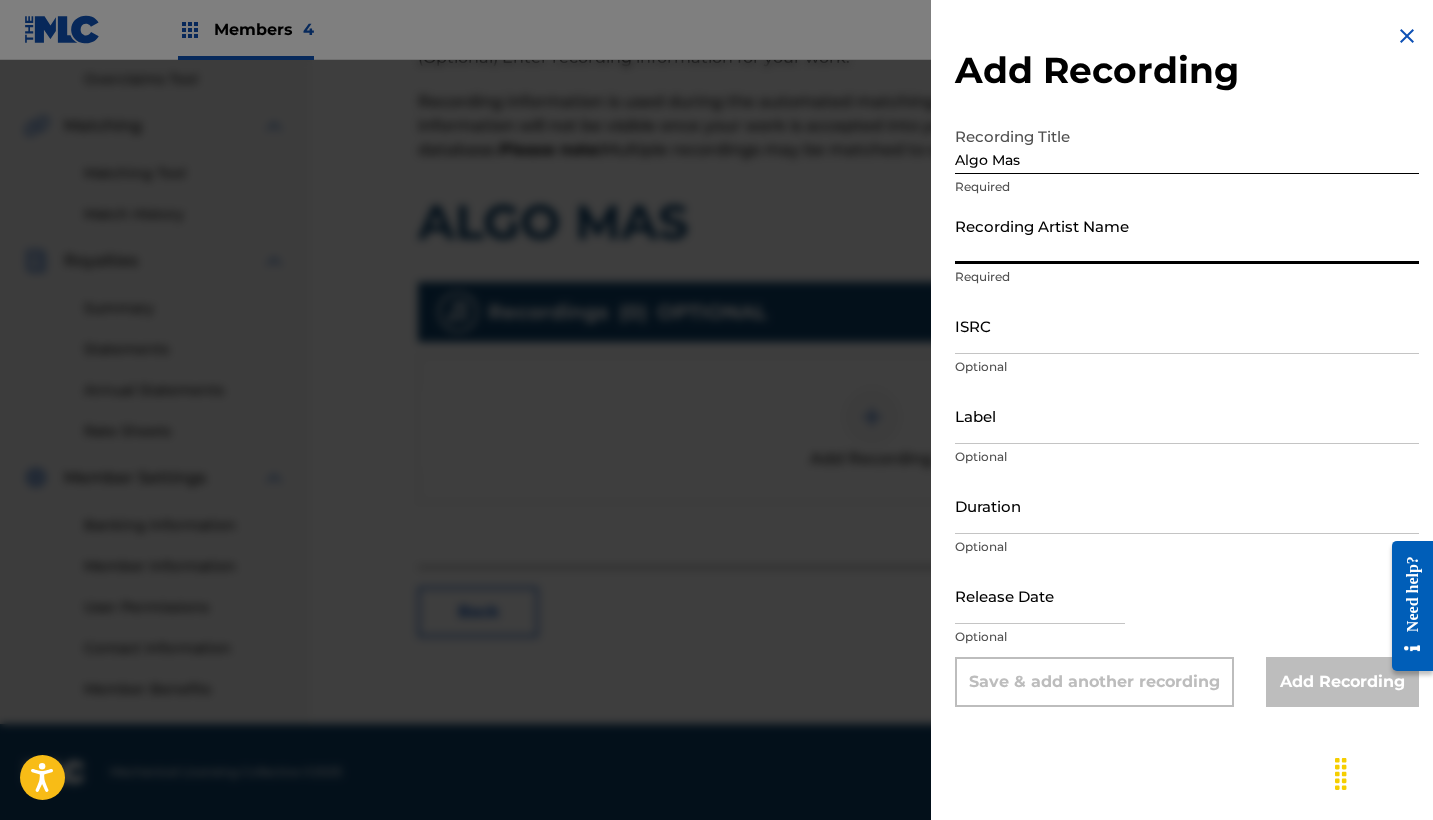 click on "Recording Artist Name" at bounding box center (1187, 235) 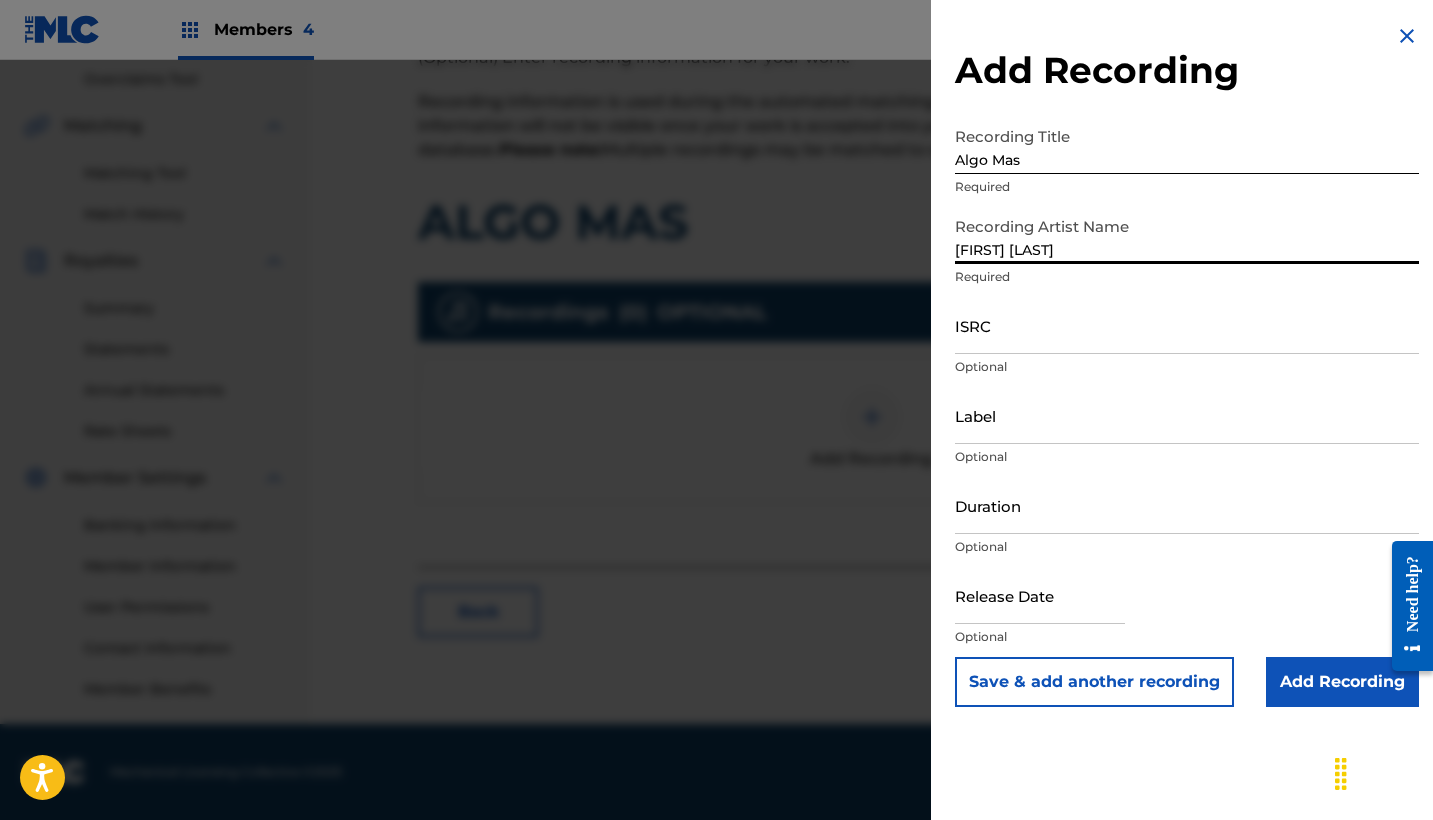 type on "[FIRST] [LAST]" 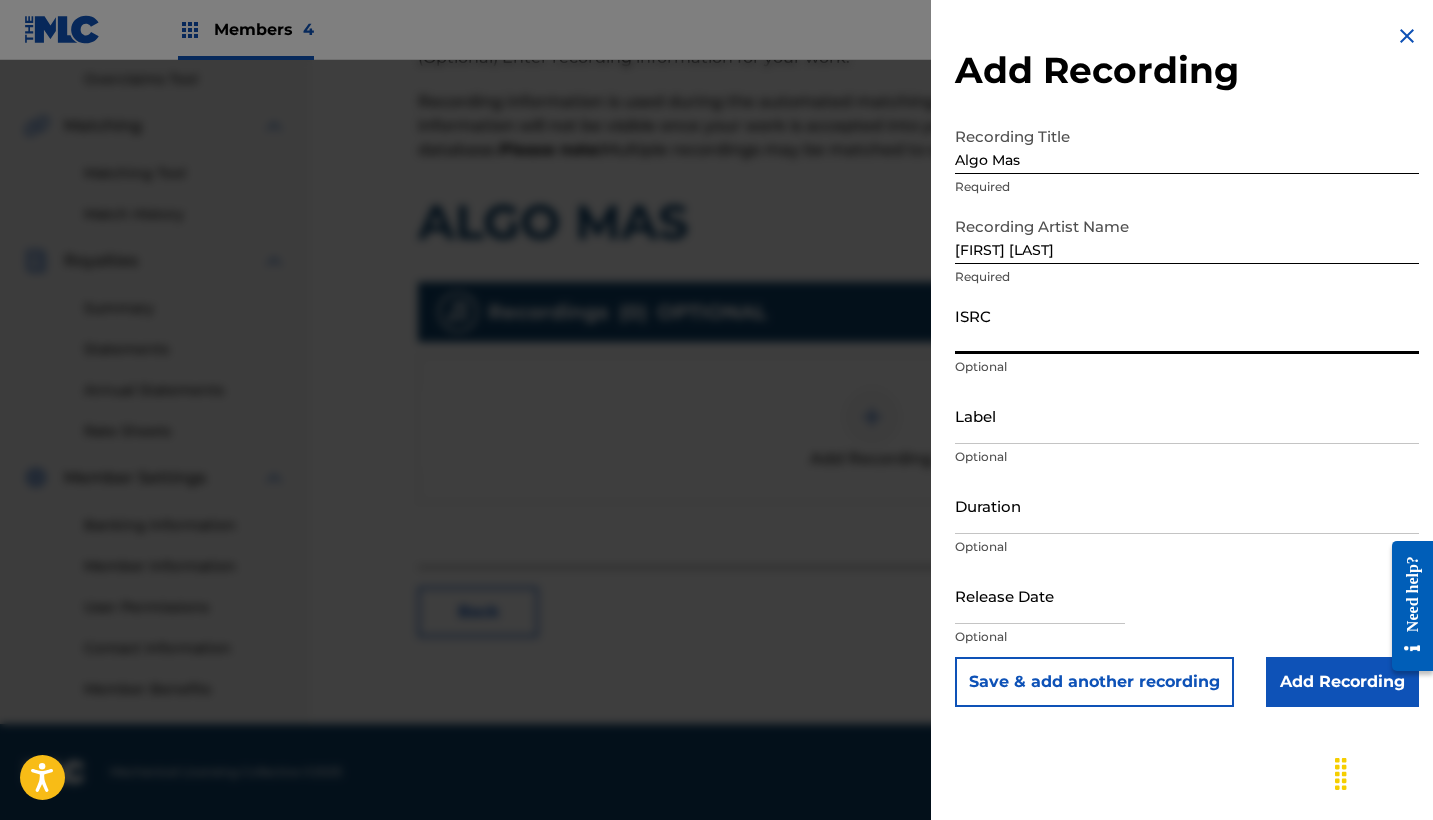 paste on "QZHN82117277" 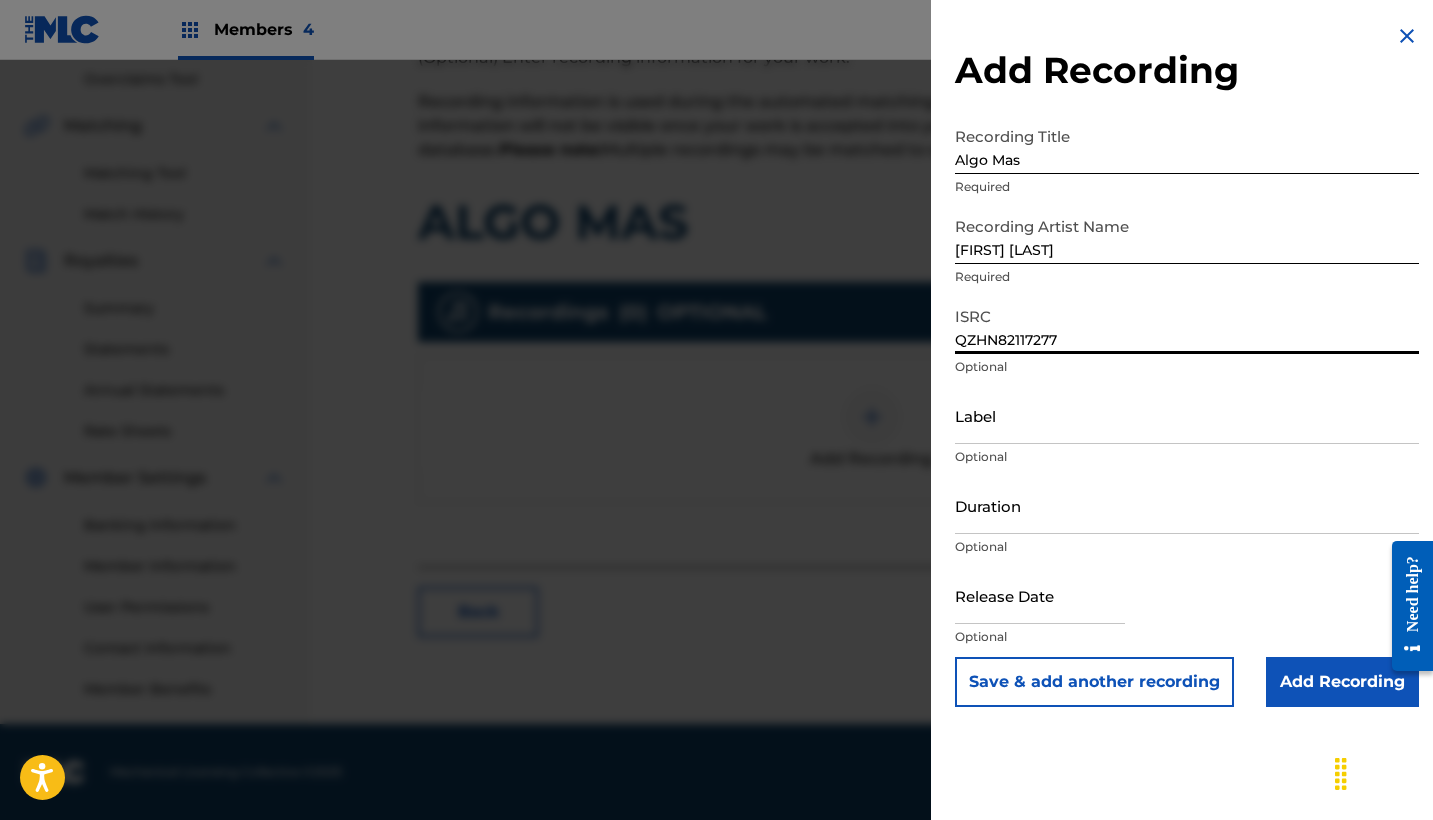 type on "QZHN82117277" 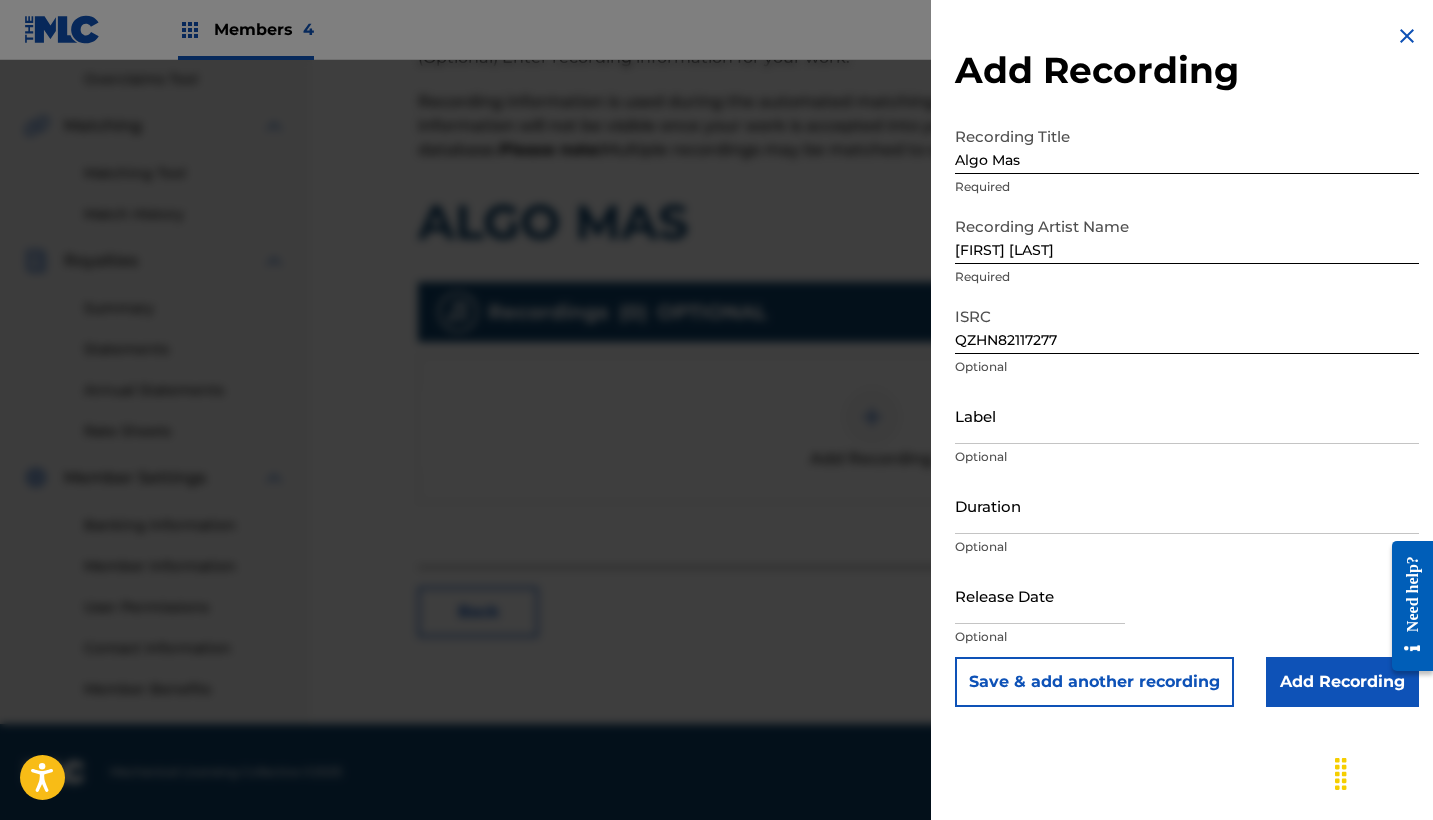 click on "Add Recording" at bounding box center (1342, 682) 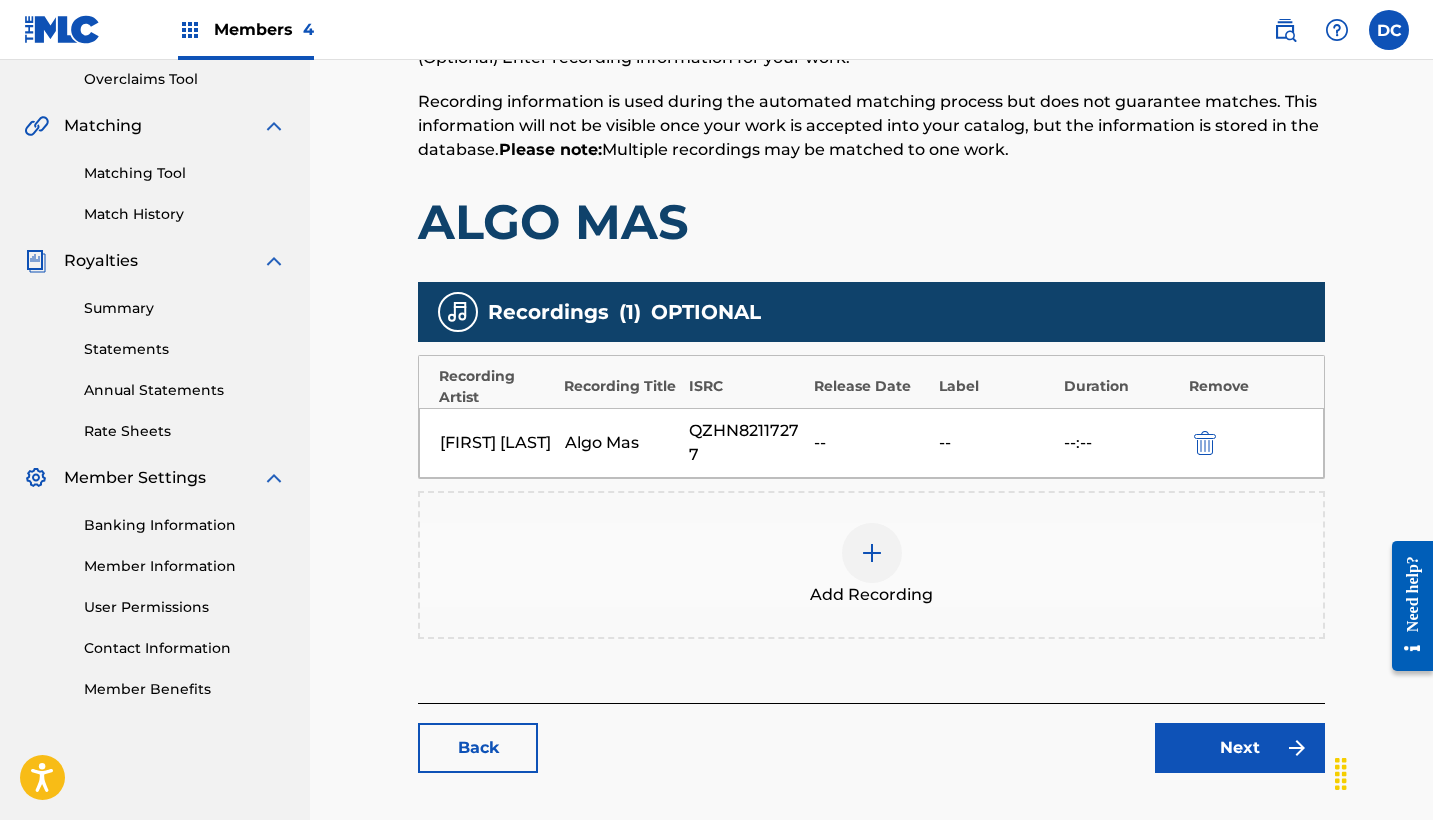 click on "Next" at bounding box center (1240, 748) 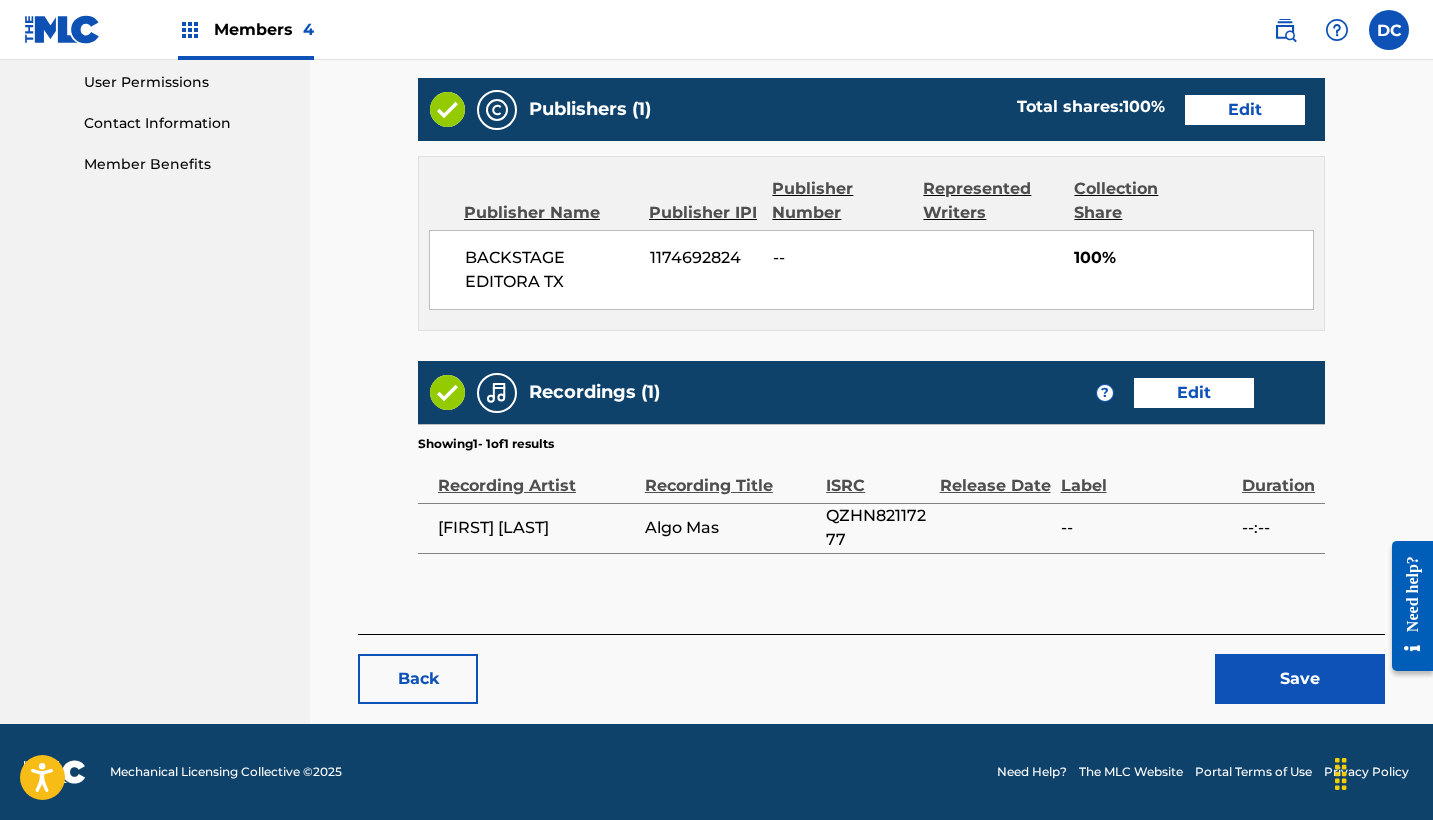 scroll, scrollTop: 944, scrollLeft: 0, axis: vertical 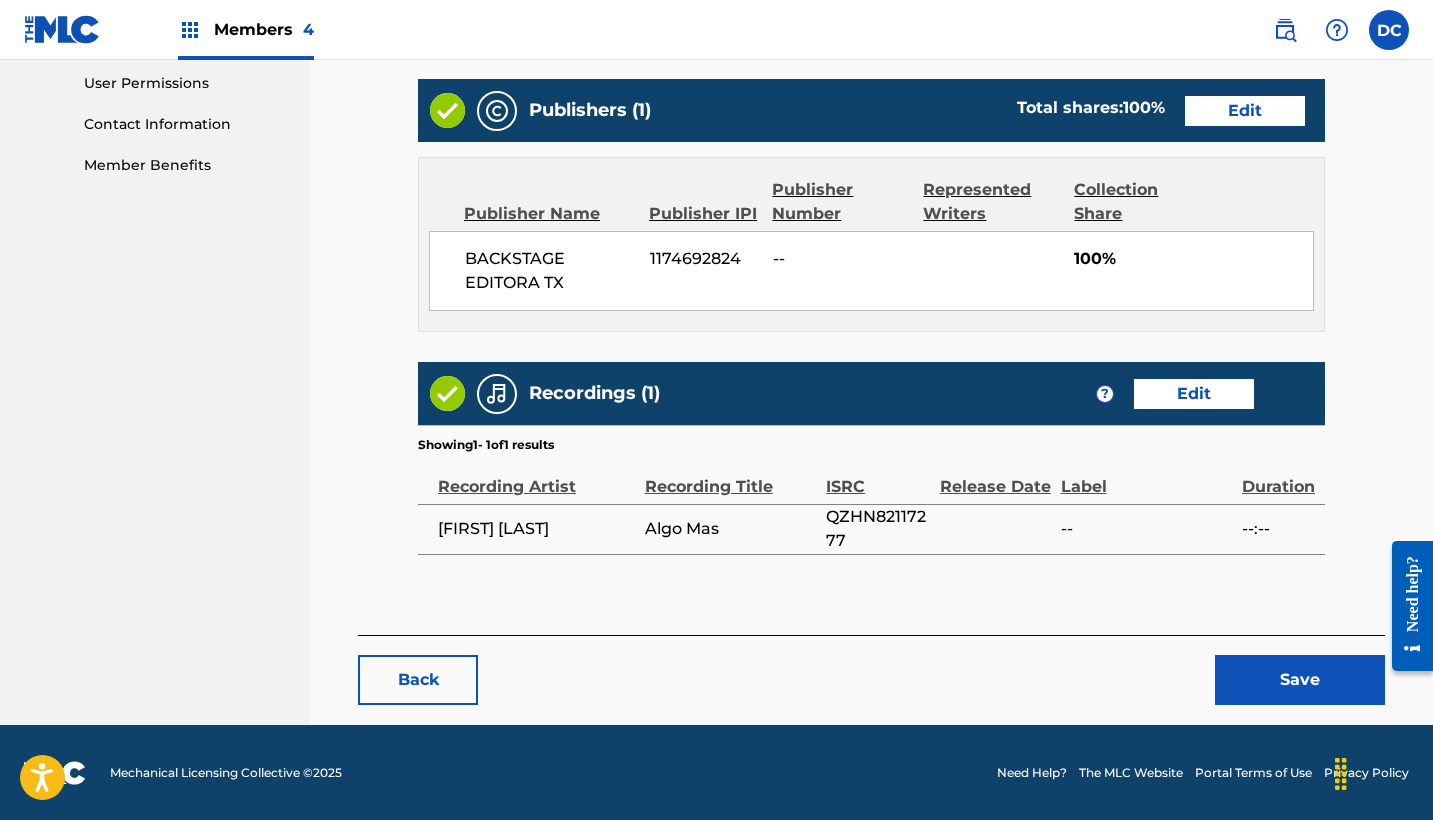 click on "Save" at bounding box center (1300, 680) 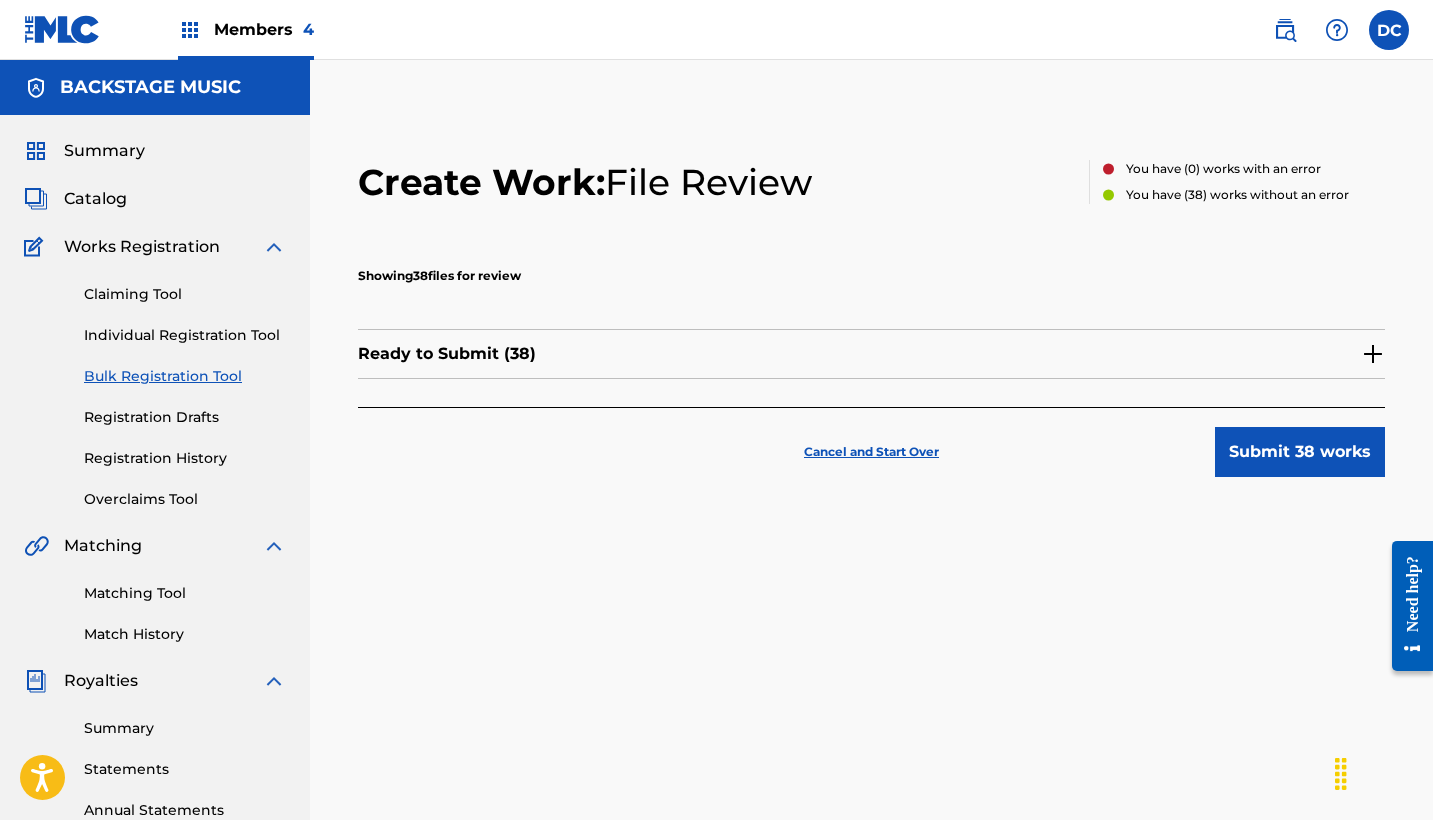 click on "Ready to Submit (  38  )" at bounding box center [871, 354] 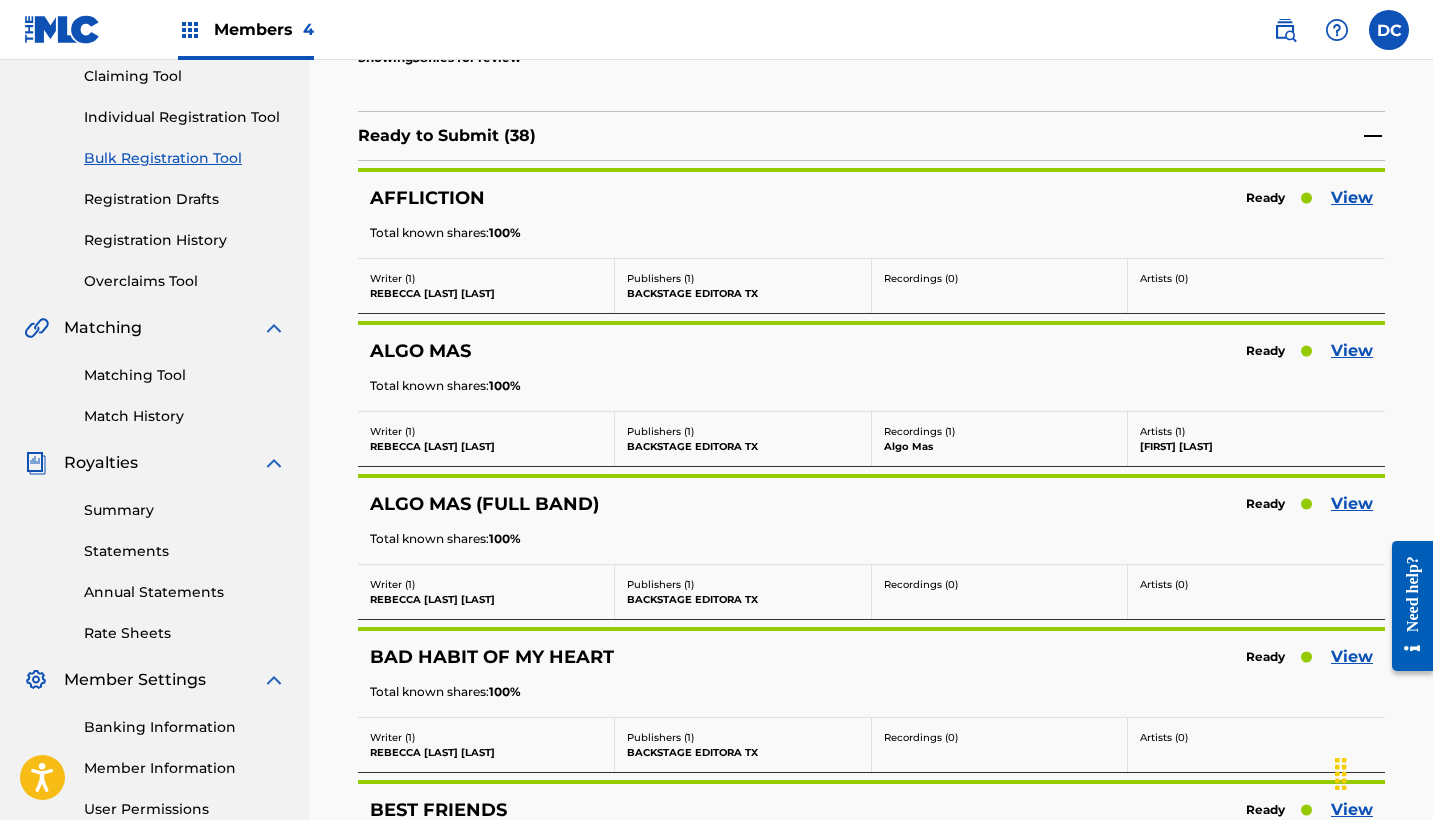scroll, scrollTop: 226, scrollLeft: 0, axis: vertical 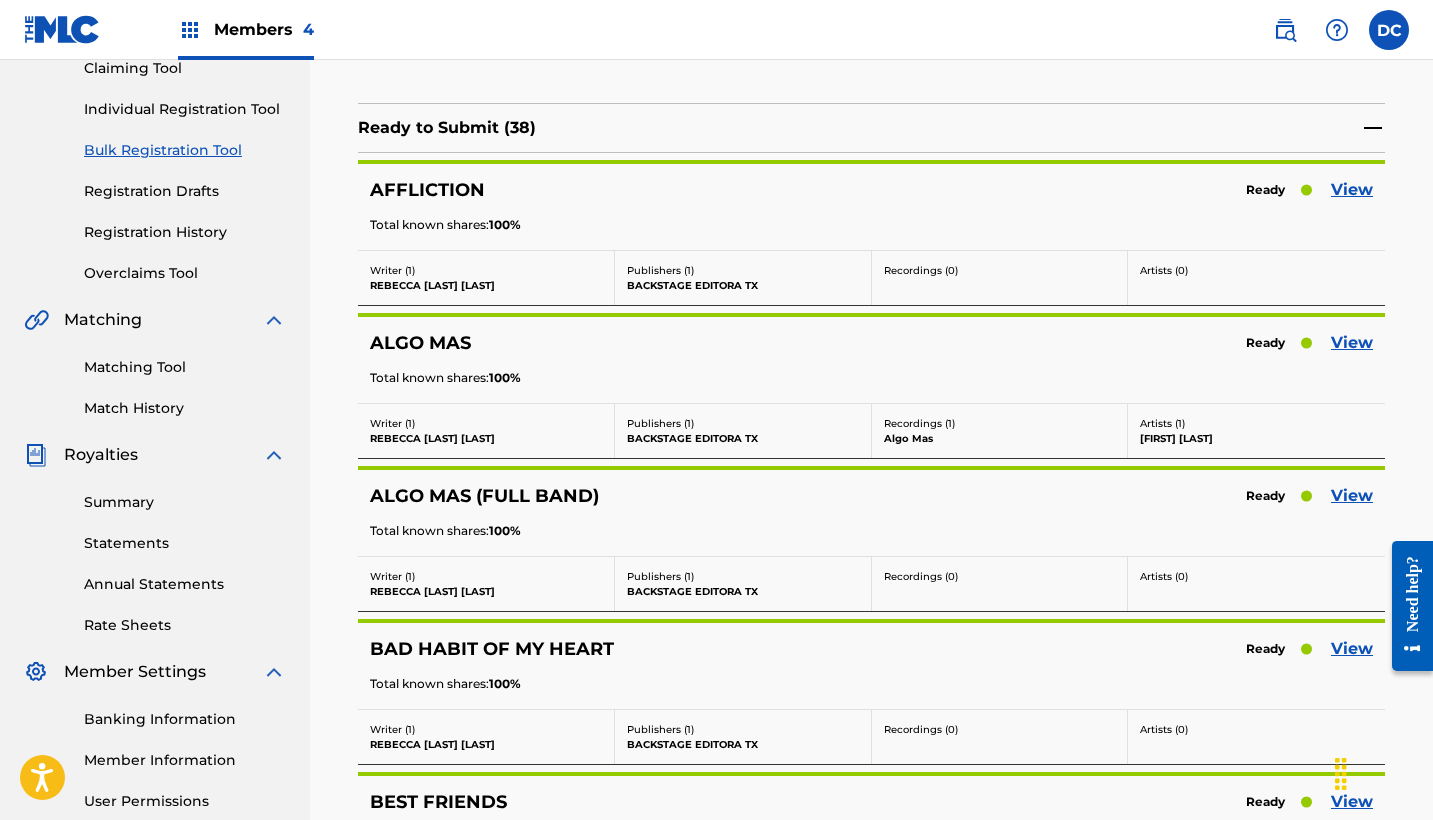 click on "View" at bounding box center [1352, 496] 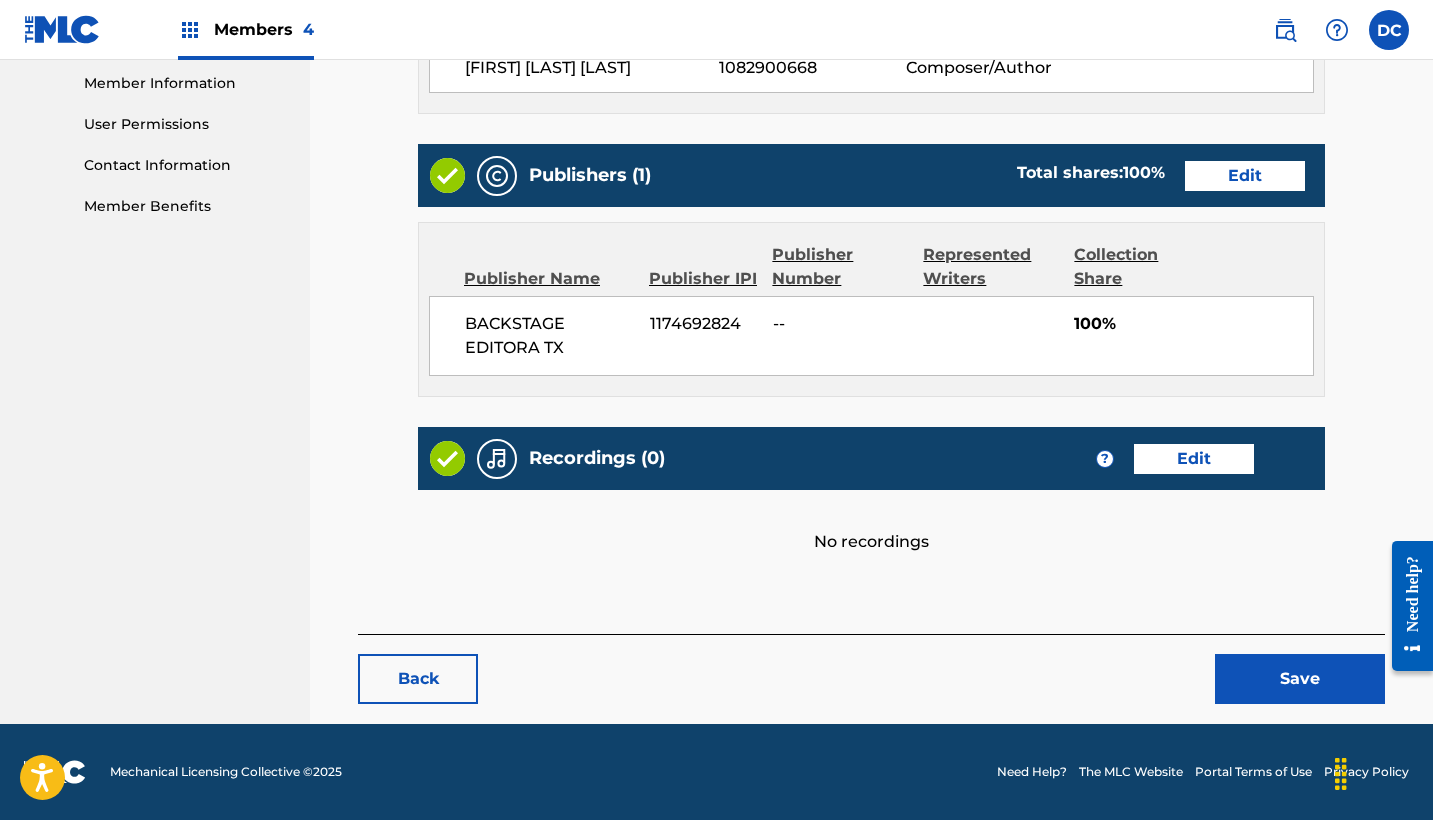 scroll, scrollTop: 902, scrollLeft: 0, axis: vertical 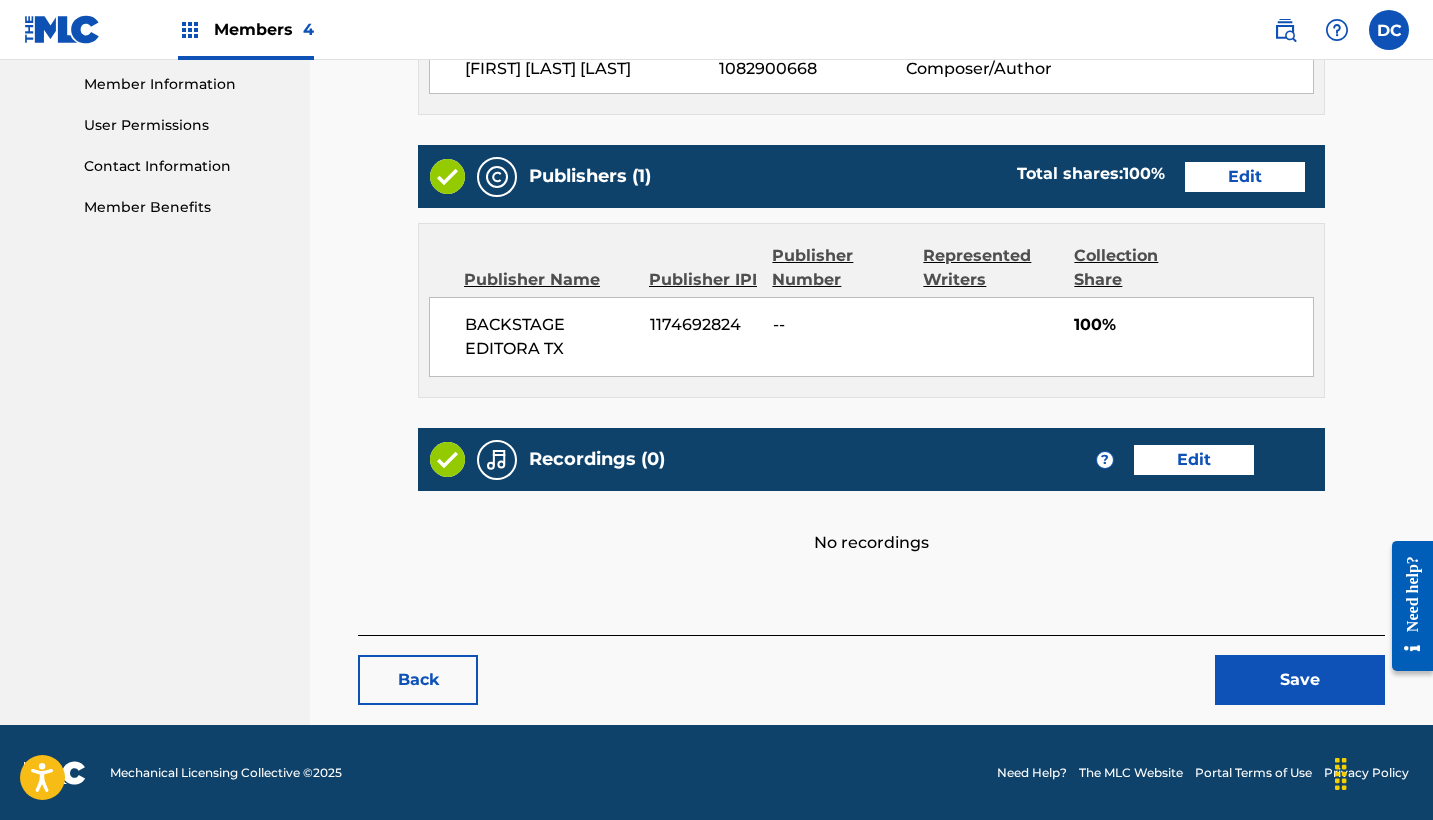 click on "Edit" at bounding box center (1194, 460) 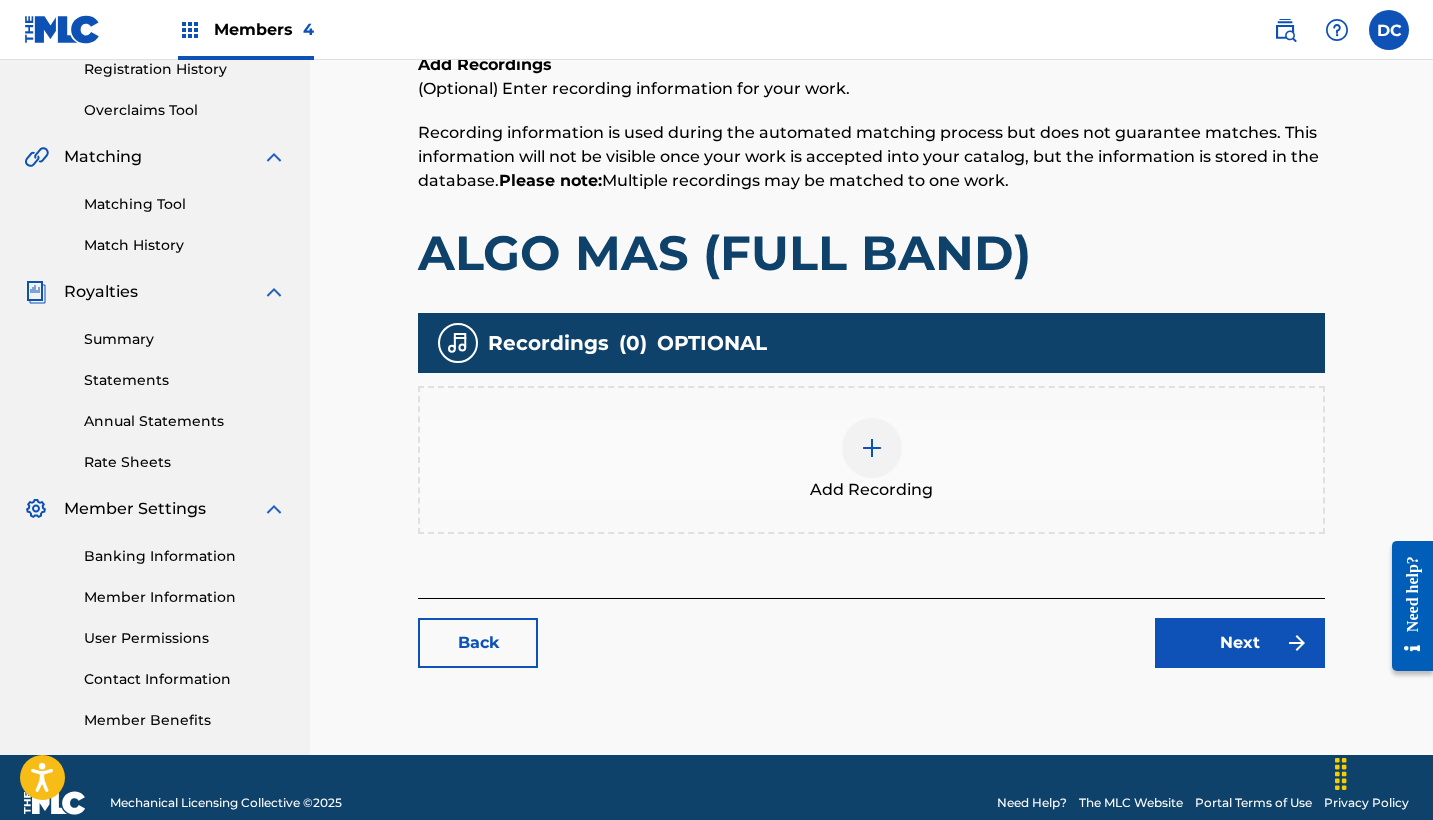 scroll, scrollTop: 405, scrollLeft: 0, axis: vertical 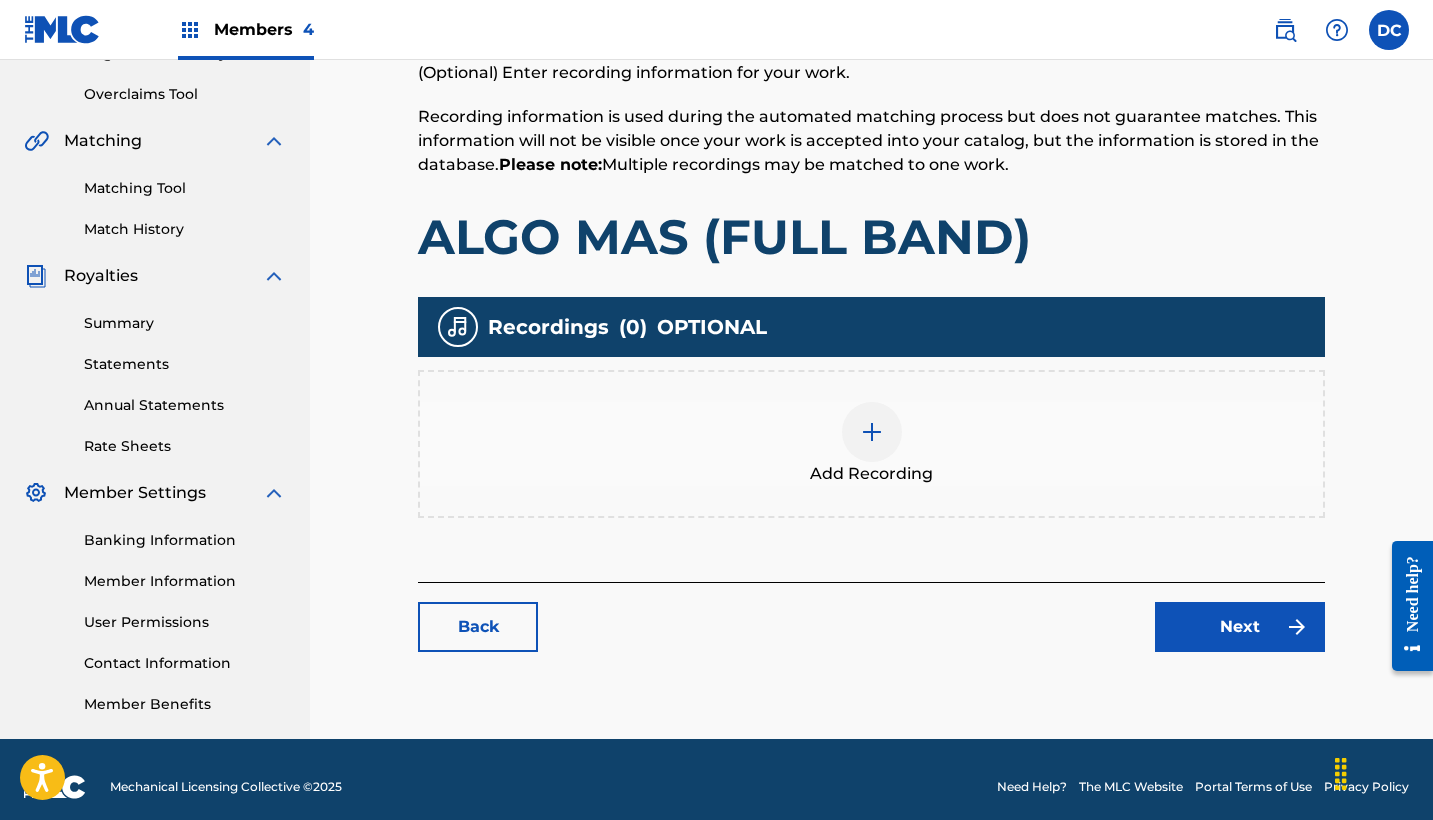 click at bounding box center [872, 432] 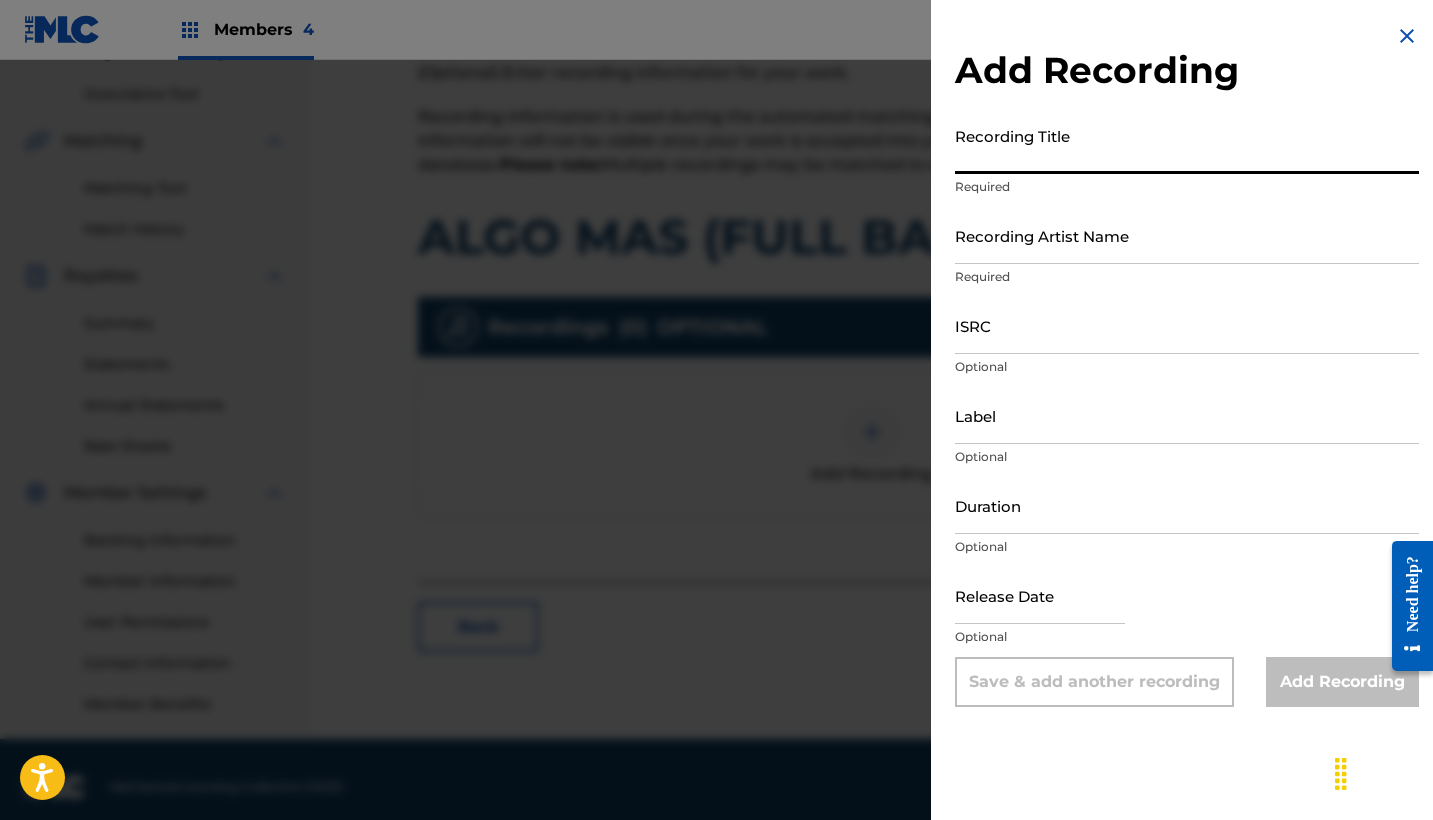 click on "Recording Title" at bounding box center [1187, 145] 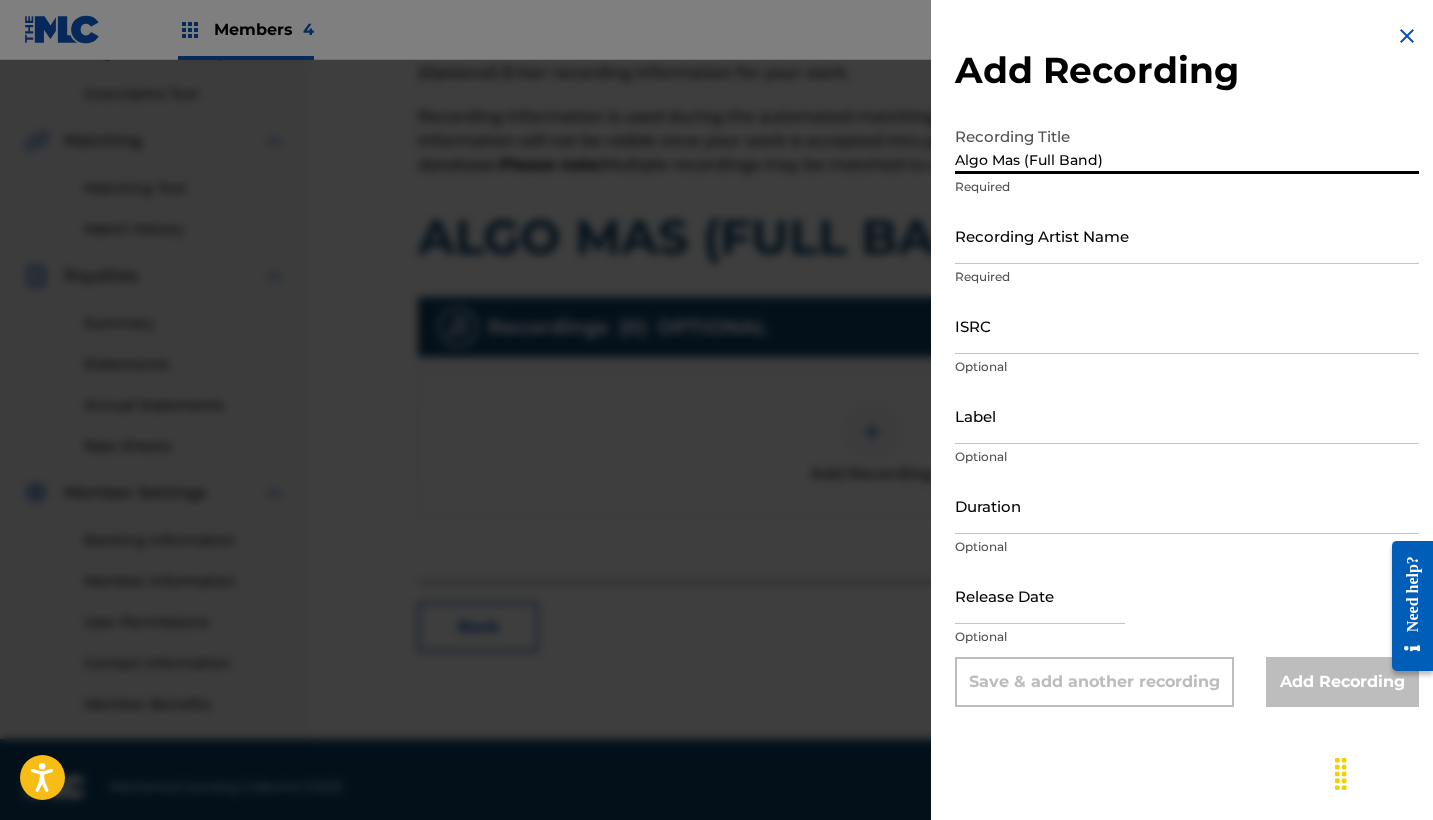 type on "Algo Mas (Full Band)" 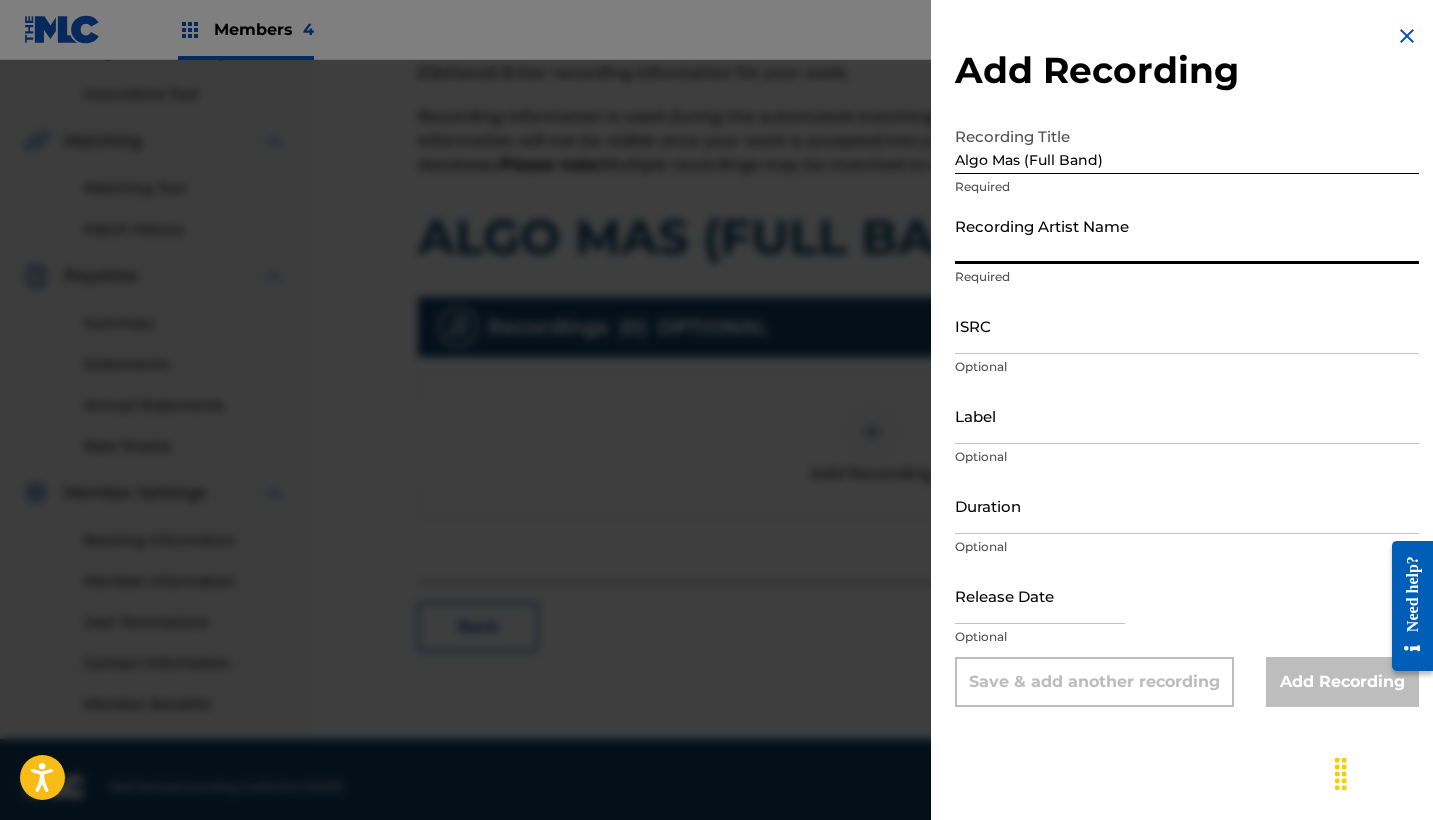 click on "Recording Artist Name" at bounding box center (1187, 235) 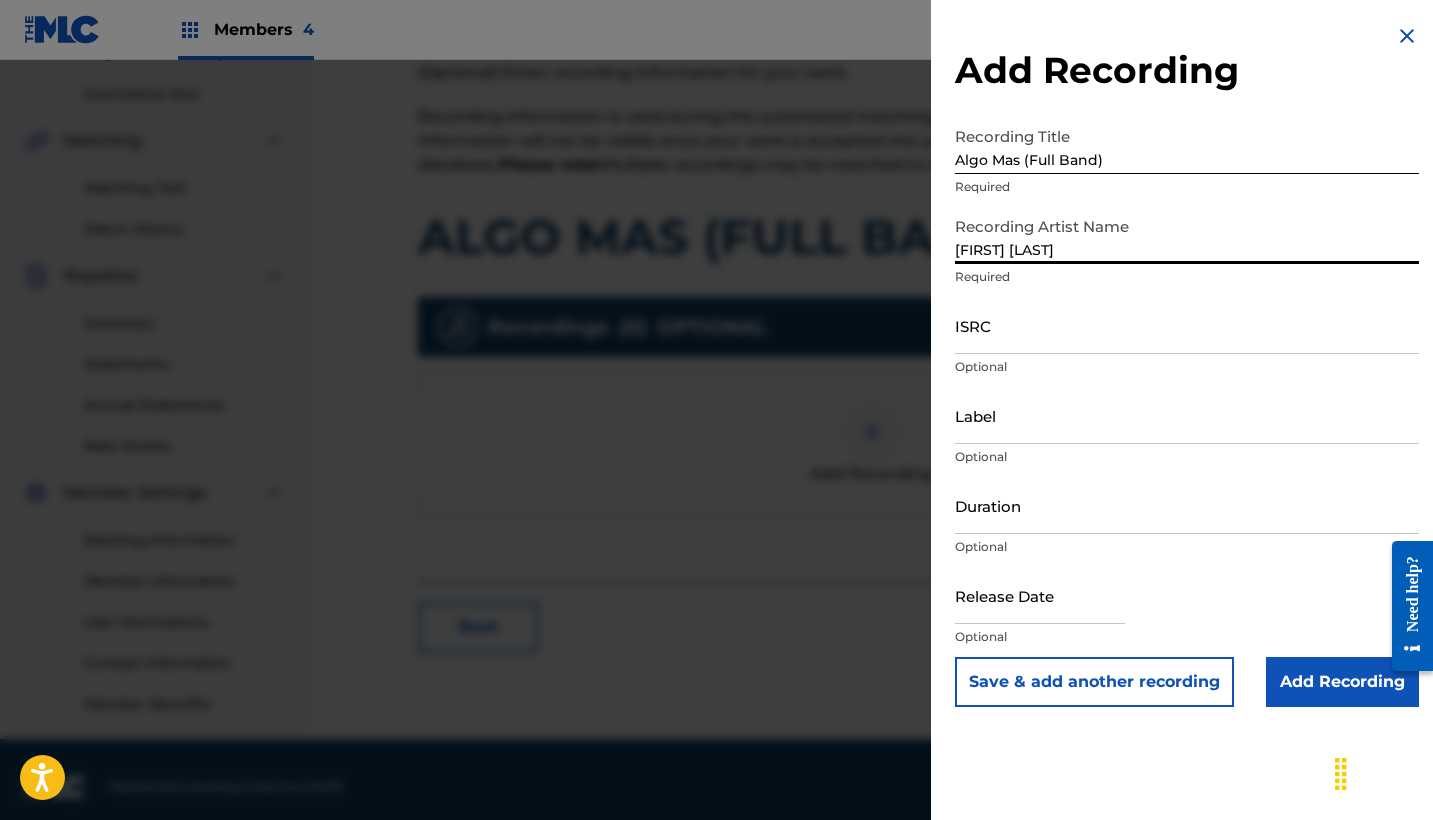 type on "[FIRST] [LAST]" 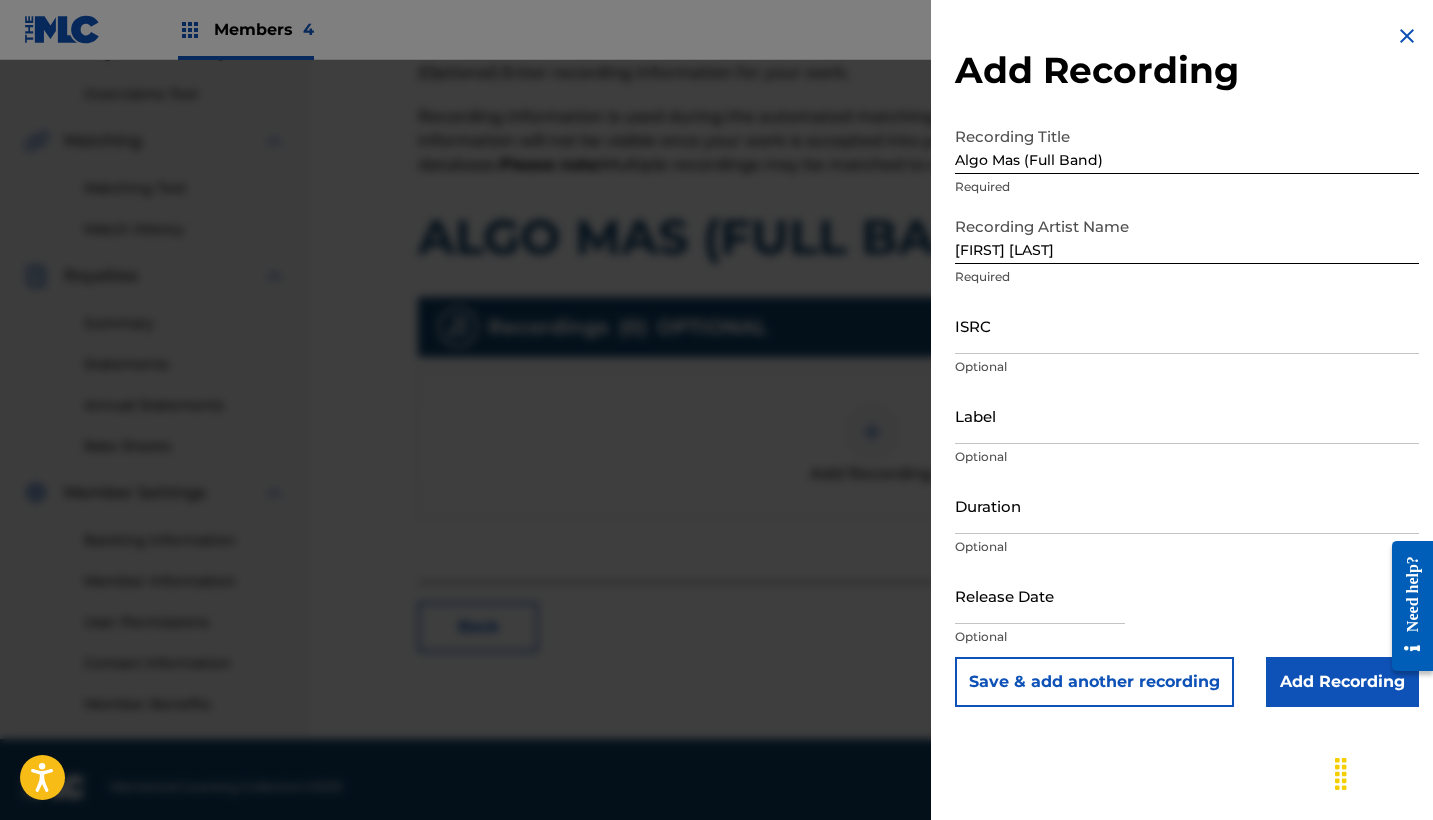 click on "ISRC" at bounding box center (1187, 325) 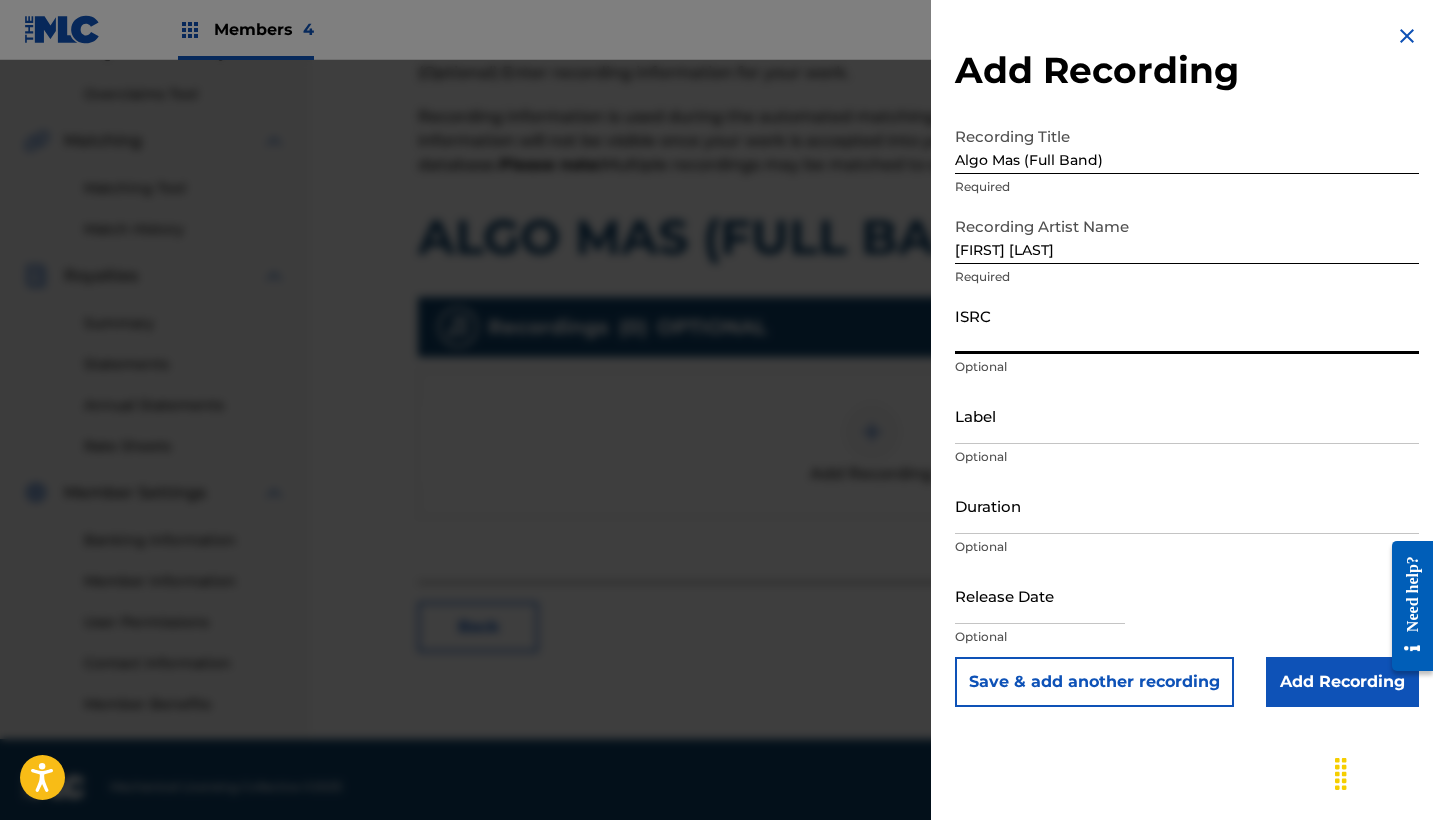 paste on "QZWFU2469301" 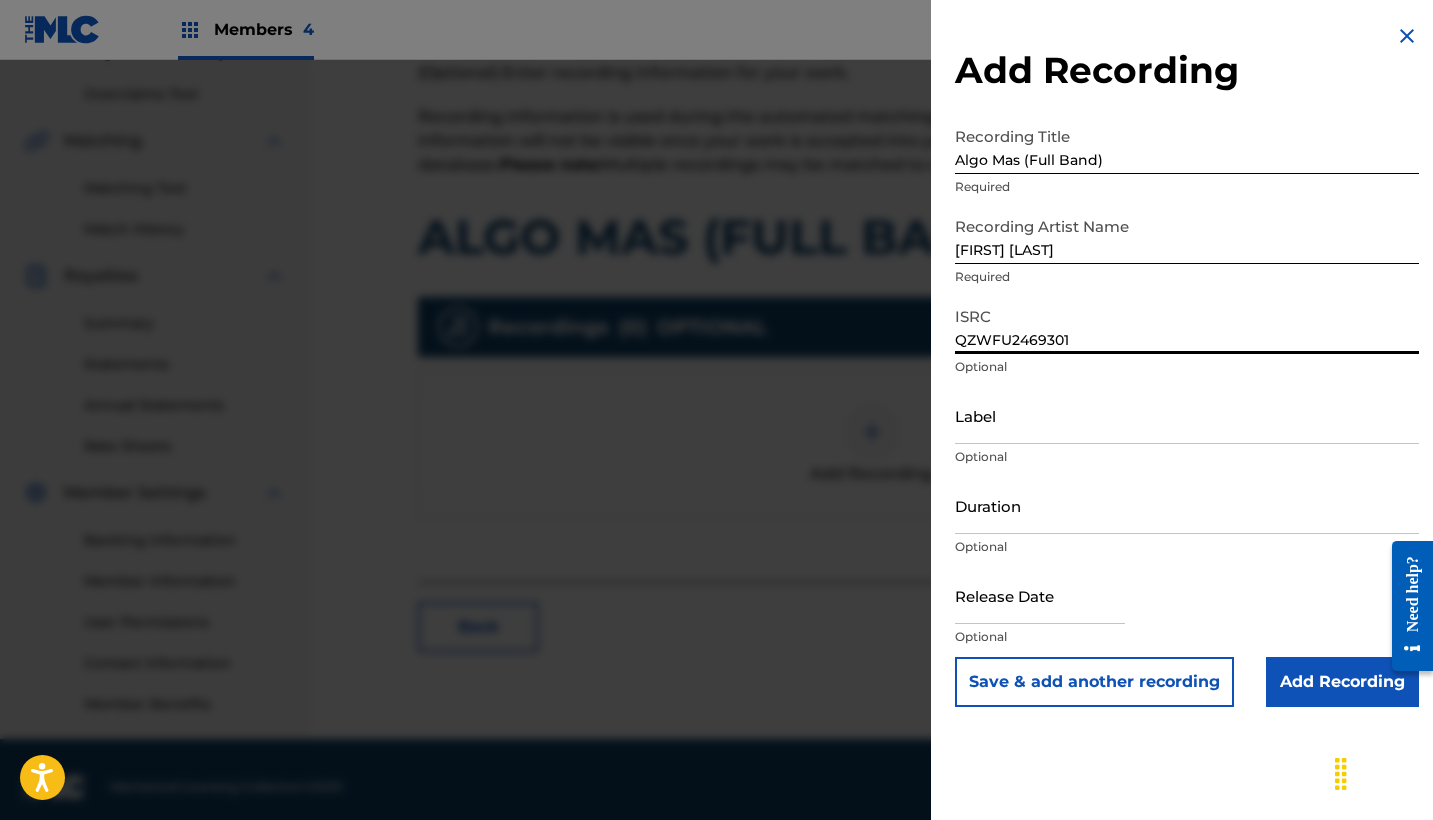 type on "QZWFU2469301" 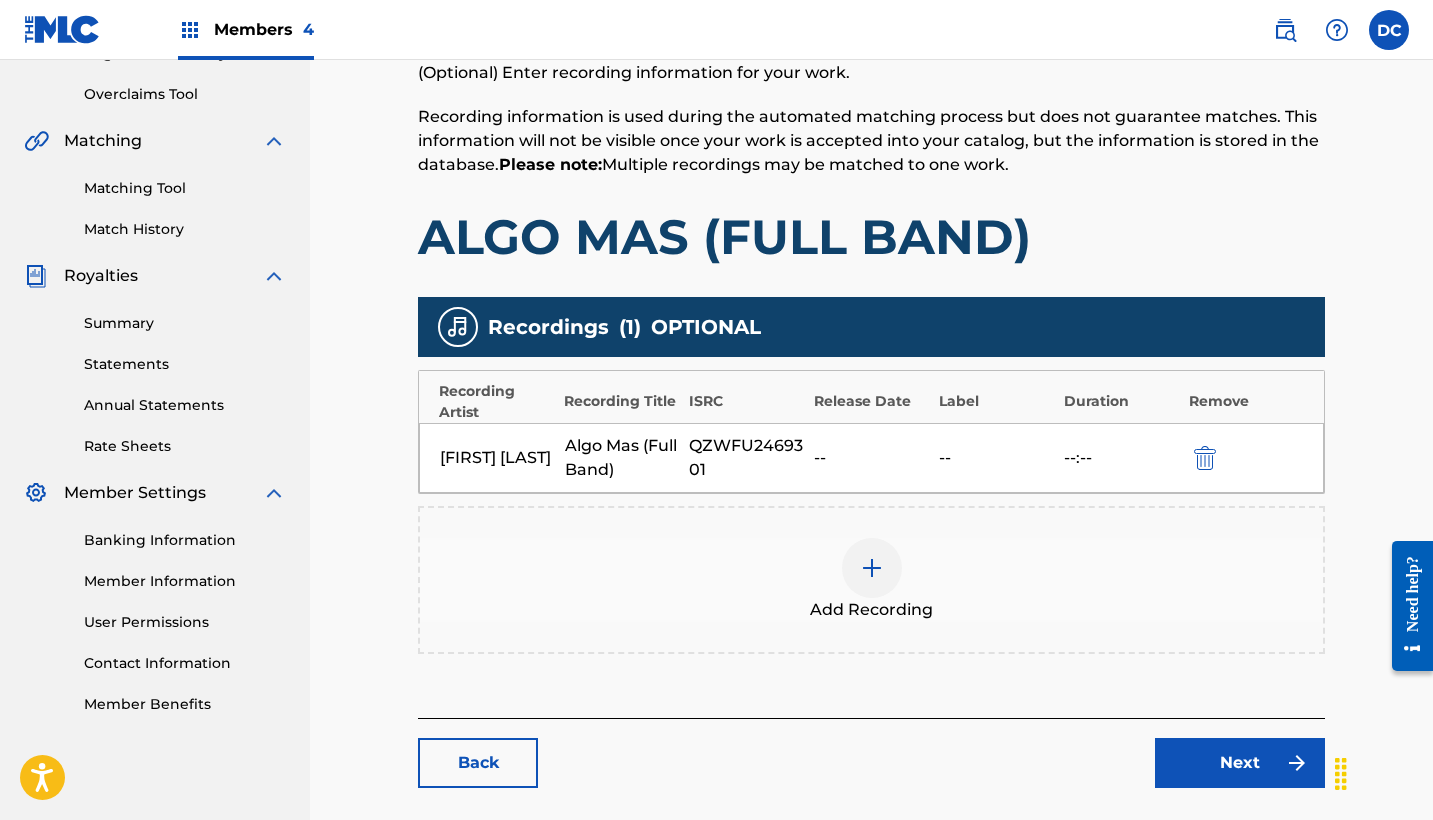 click on "Next" at bounding box center (1240, 763) 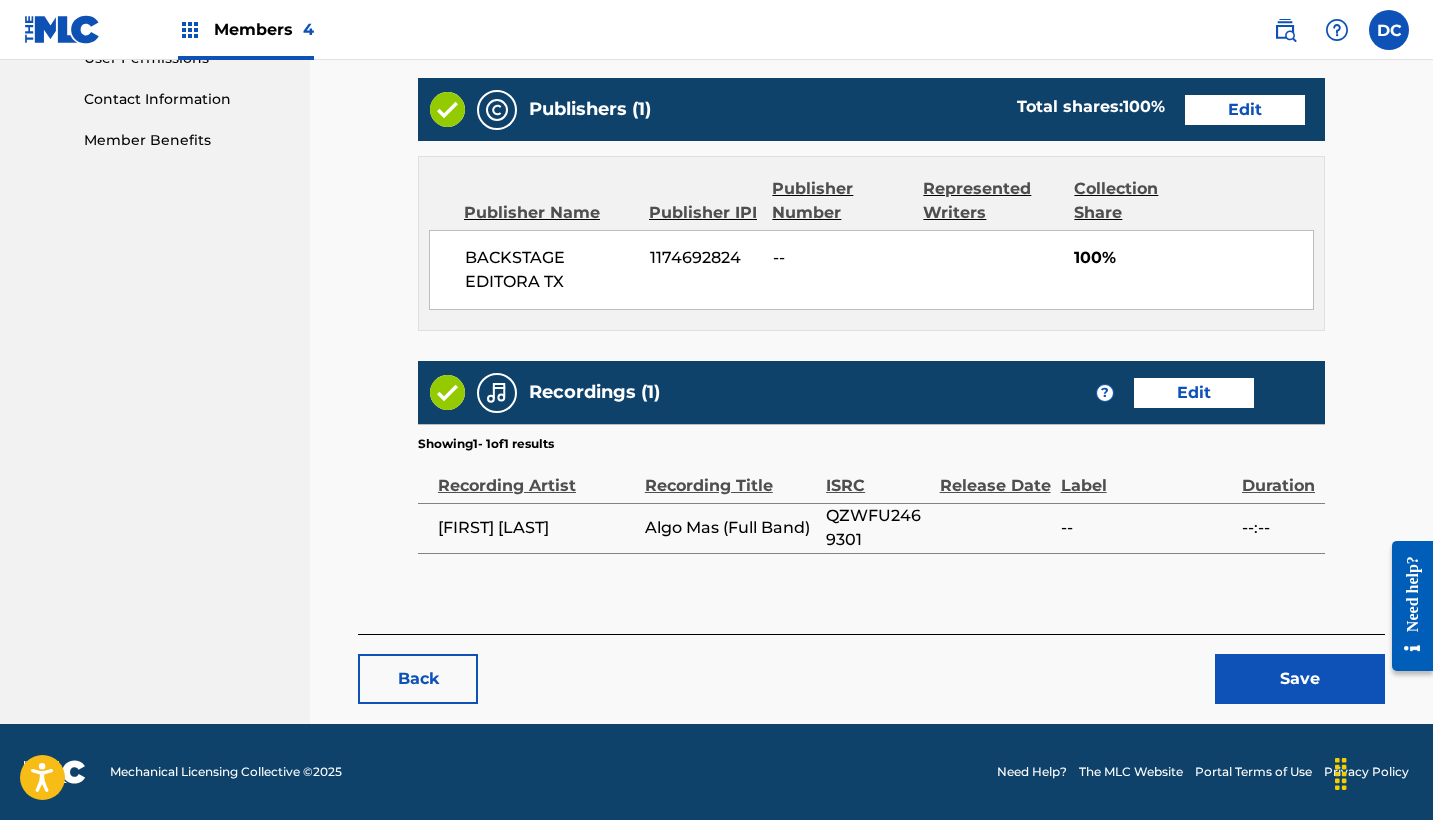 scroll, scrollTop: 968, scrollLeft: 0, axis: vertical 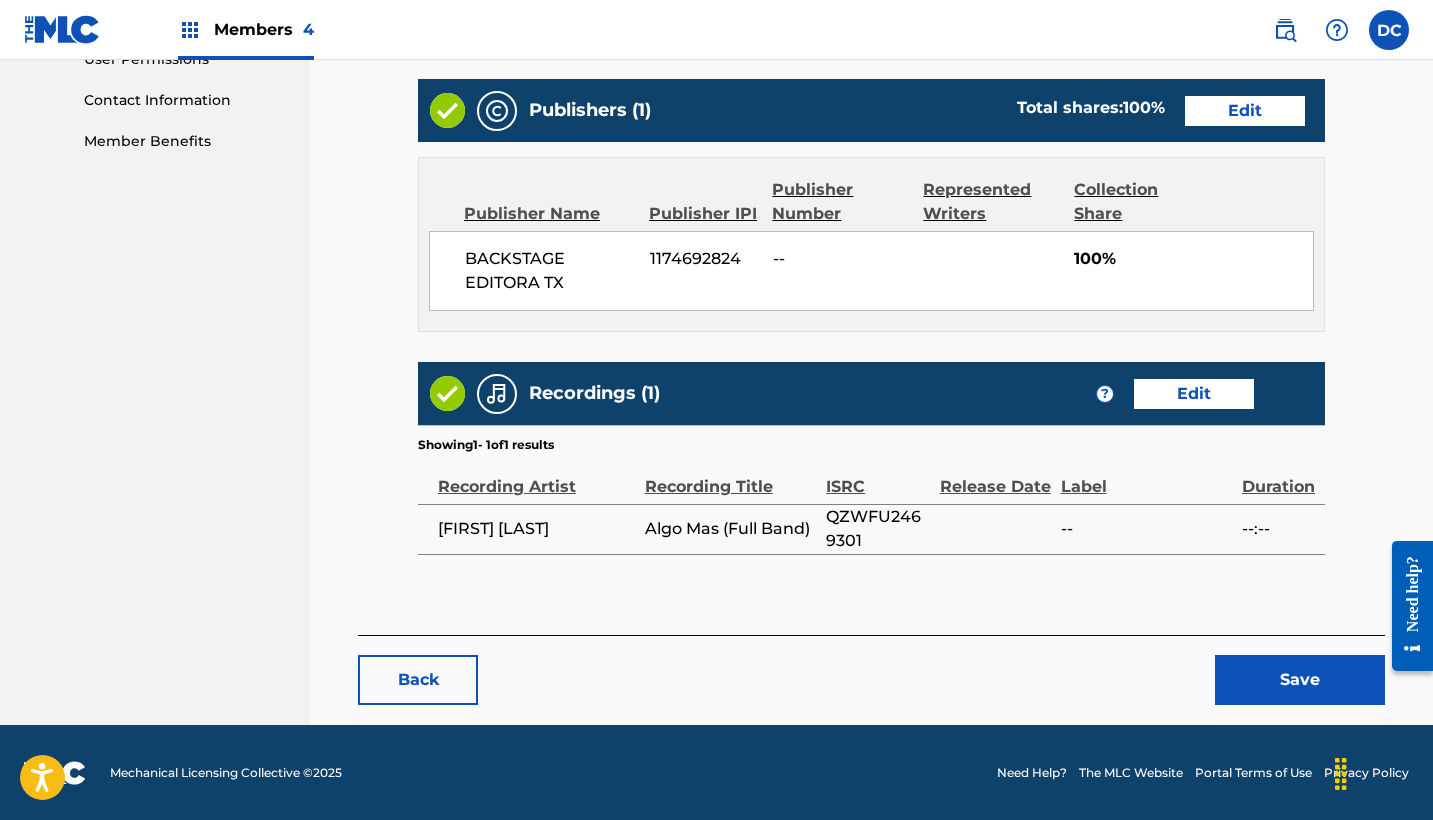 click on "Save" at bounding box center (1300, 680) 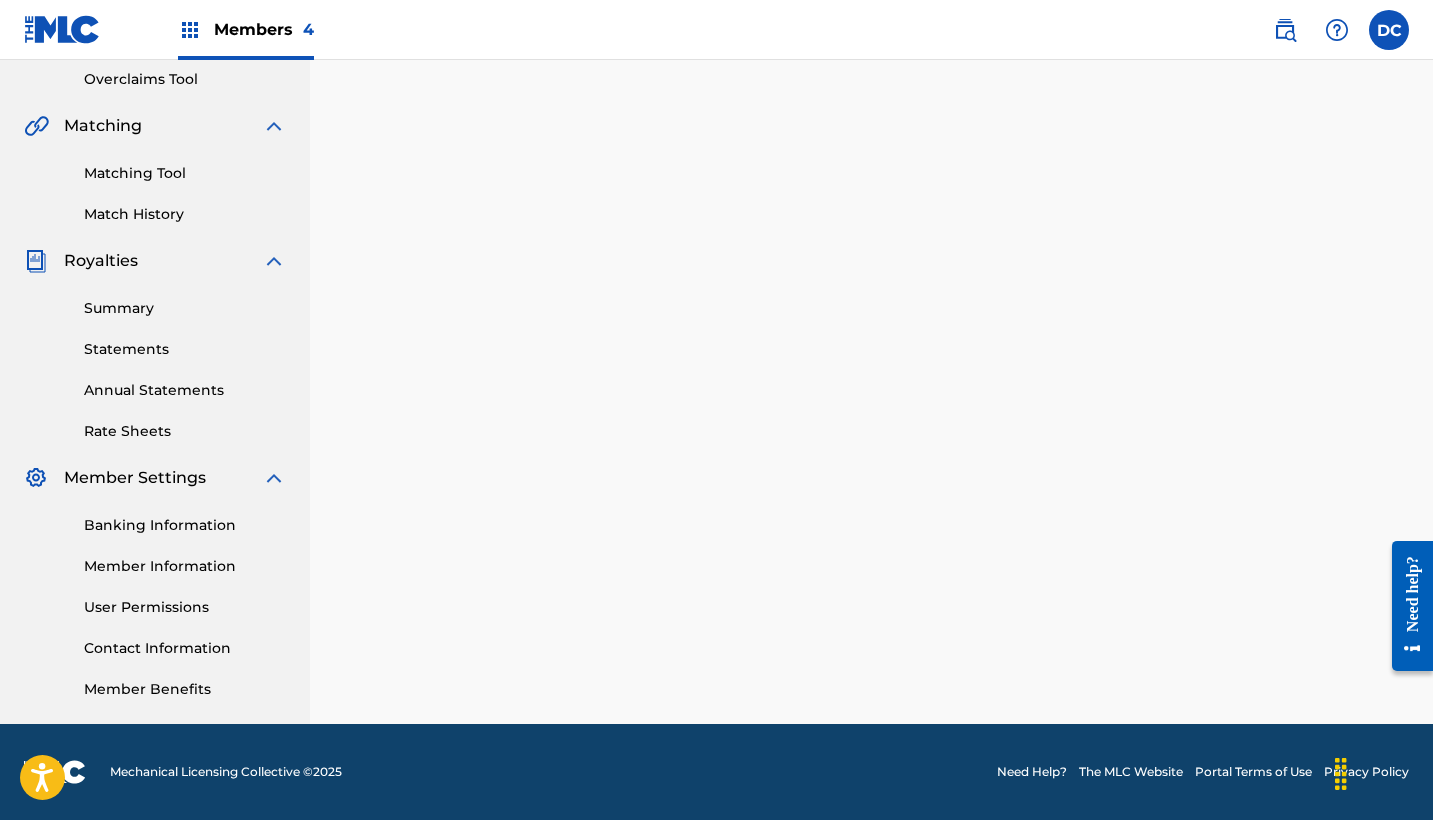 scroll, scrollTop: 0, scrollLeft: 0, axis: both 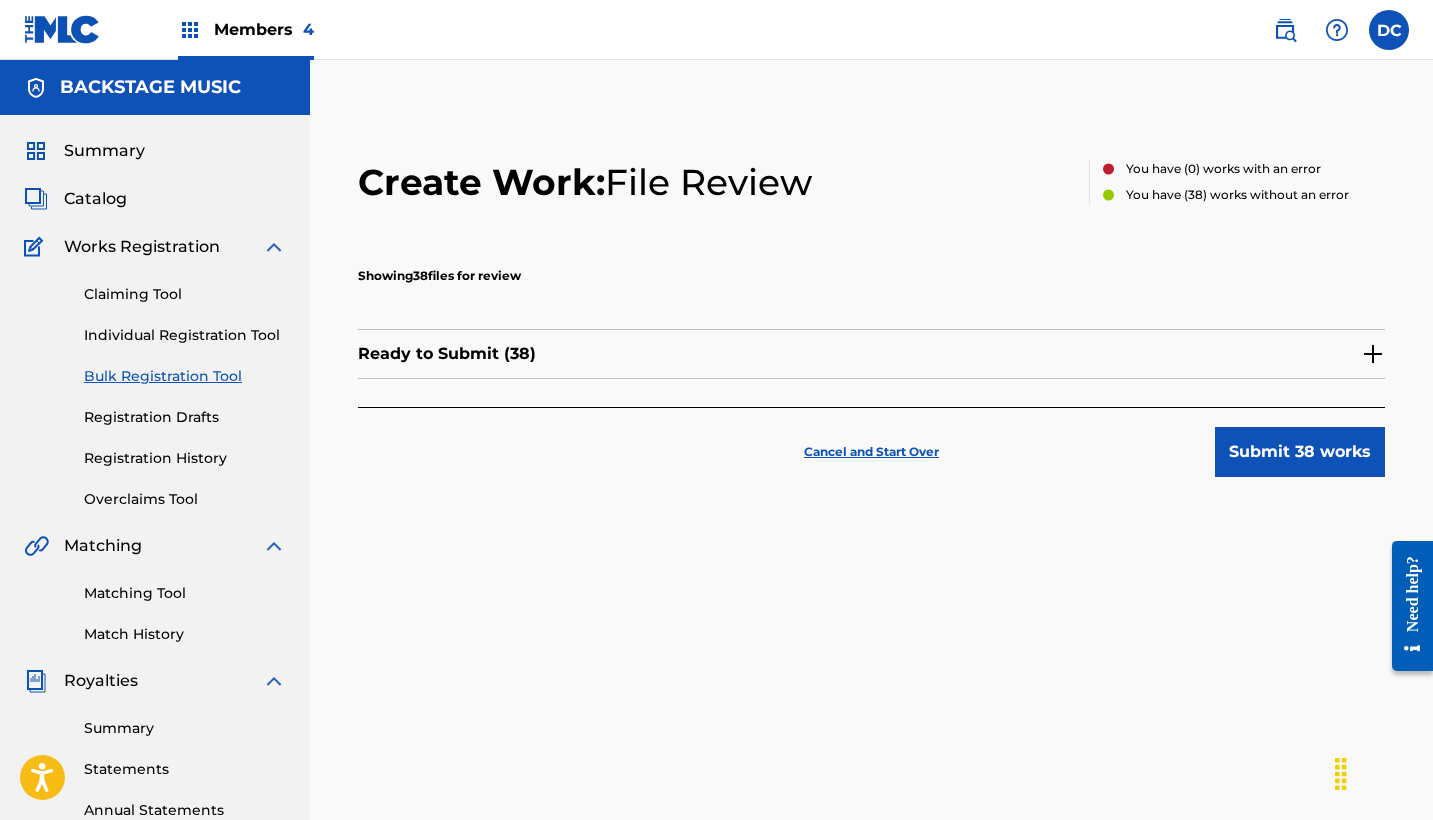 click on "Ready to Submit (  38  )" at bounding box center [871, 354] 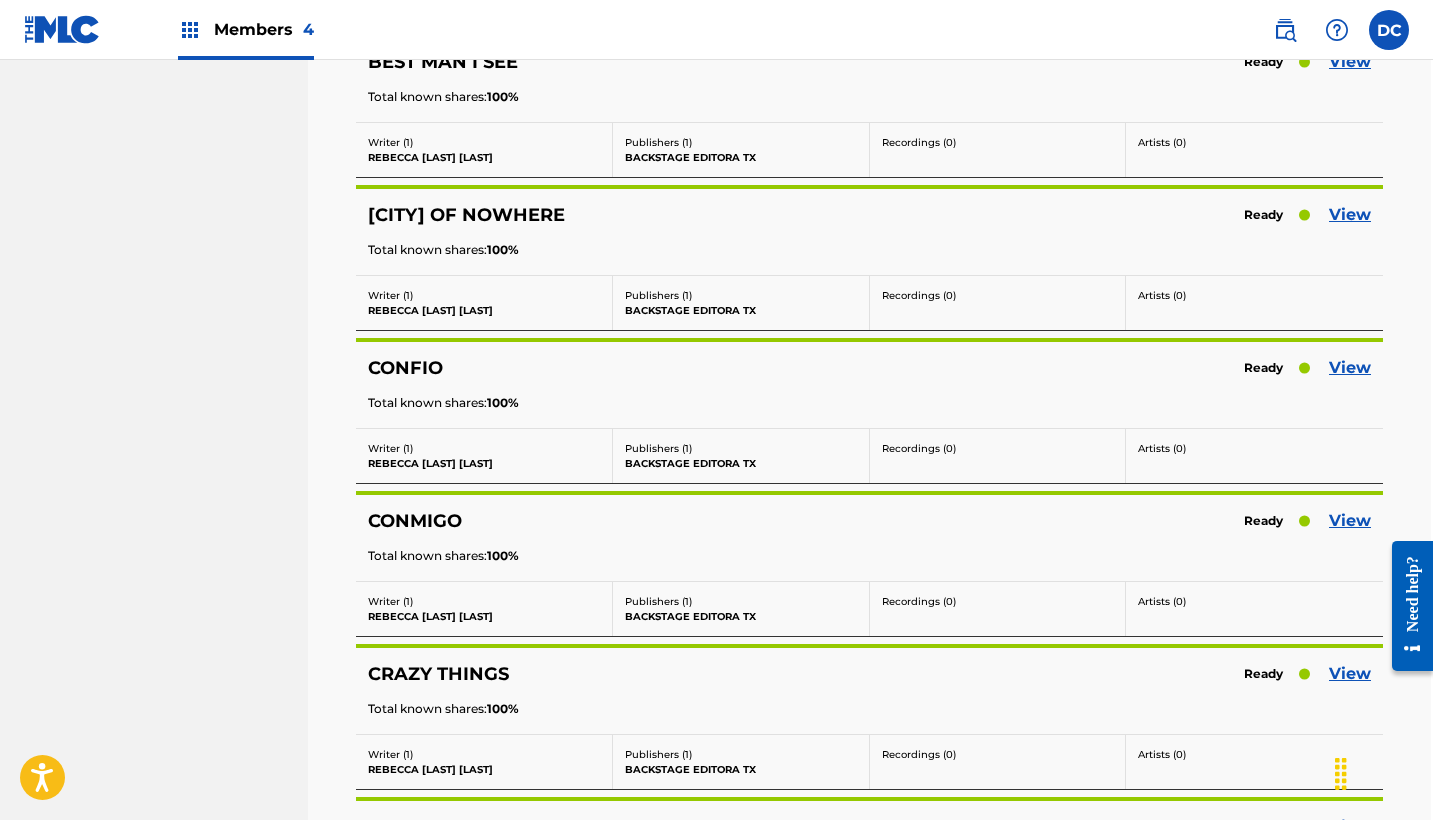 scroll, scrollTop: 1117, scrollLeft: 2, axis: both 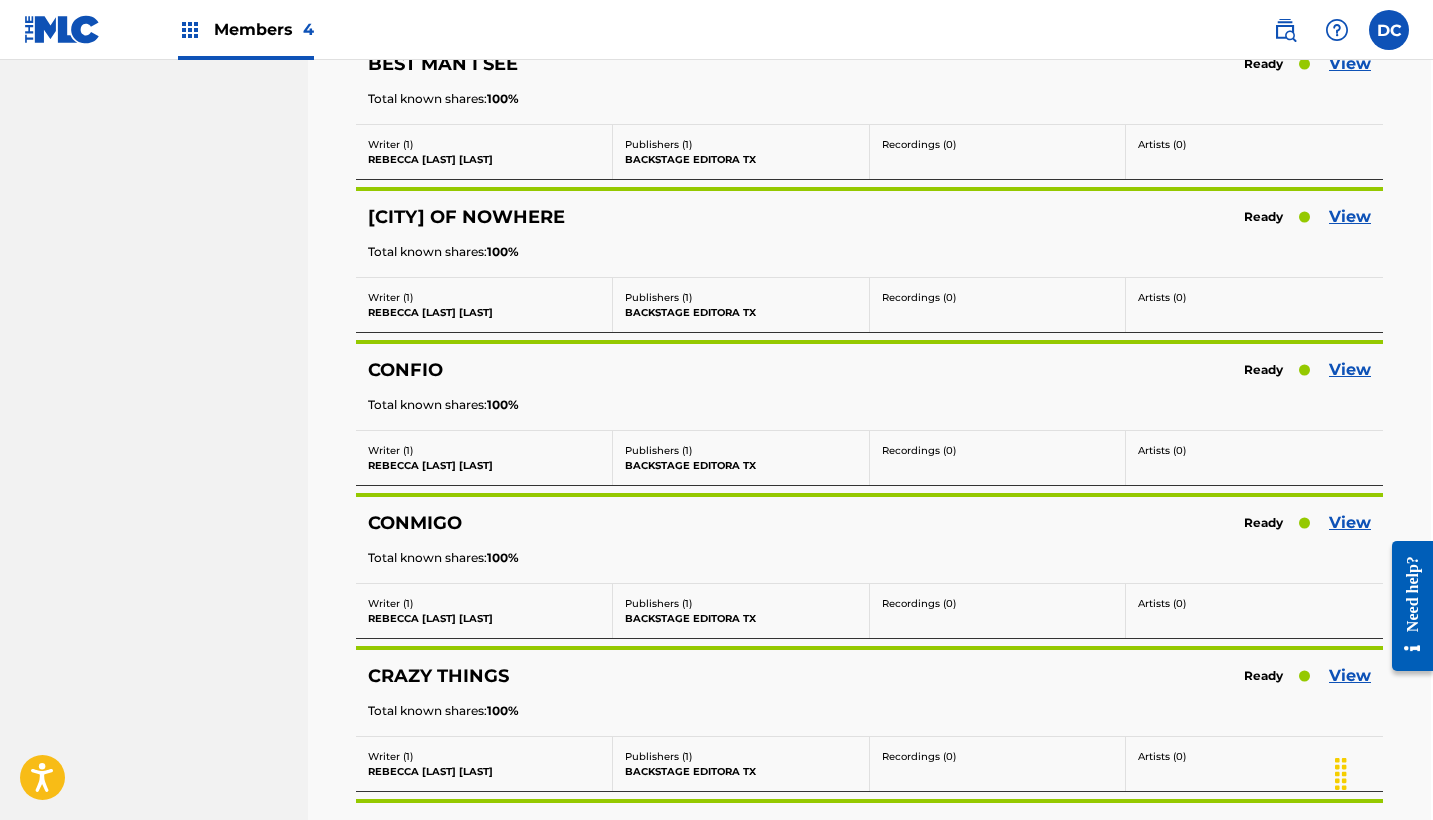 click on "View" at bounding box center (1350, 370) 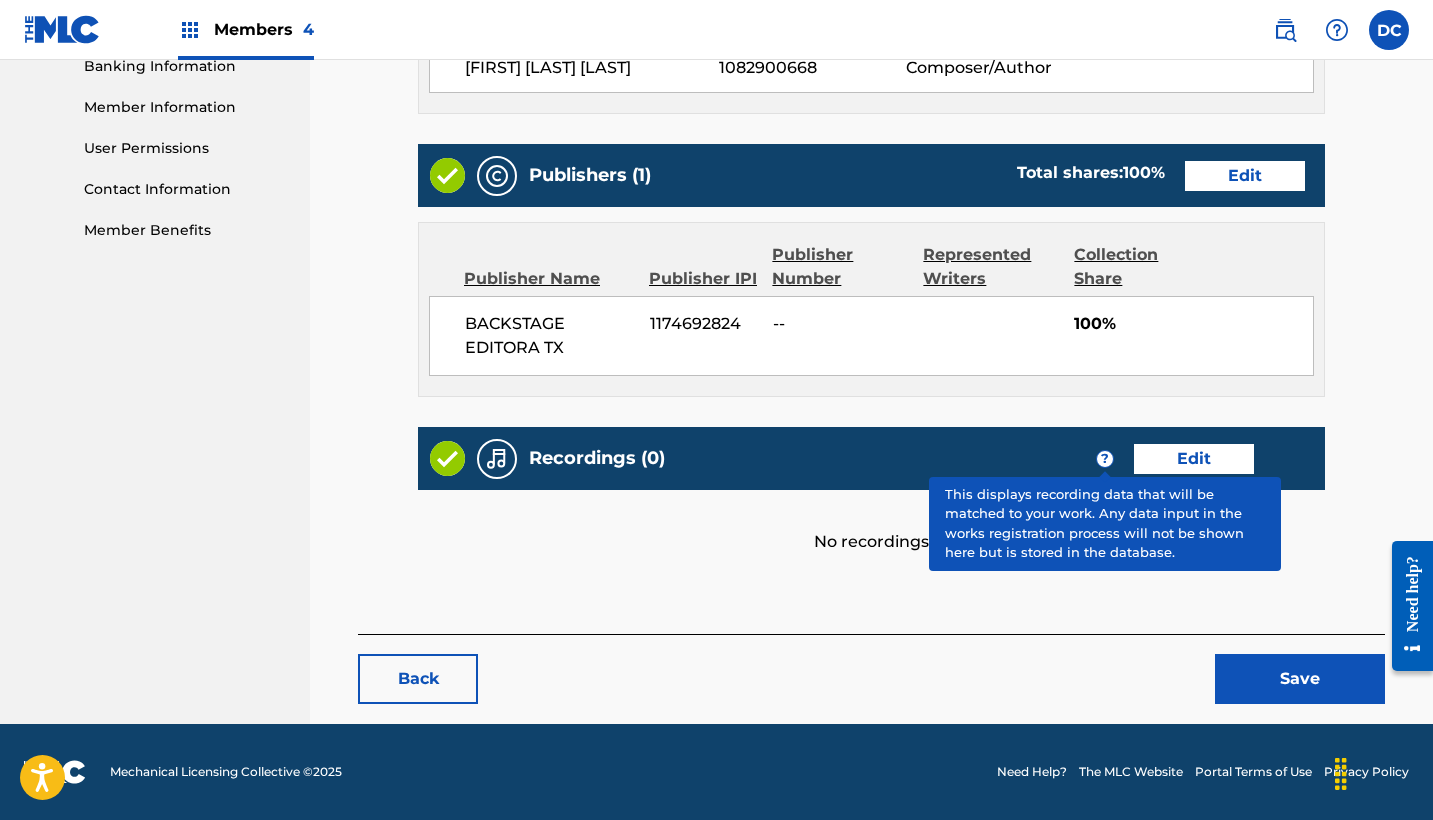 scroll, scrollTop: 878, scrollLeft: 0, axis: vertical 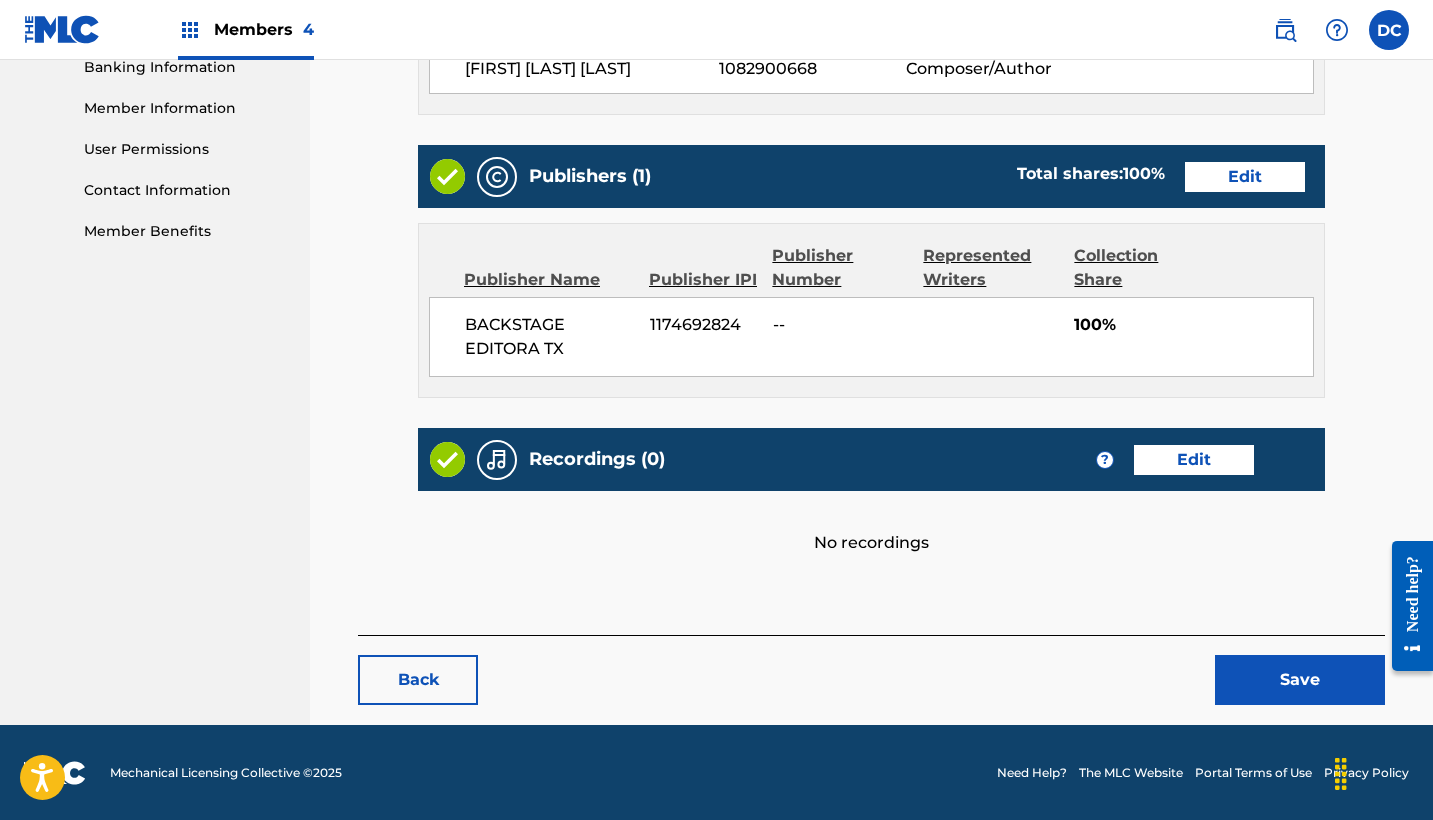 click on "Edit" at bounding box center [1194, 460] 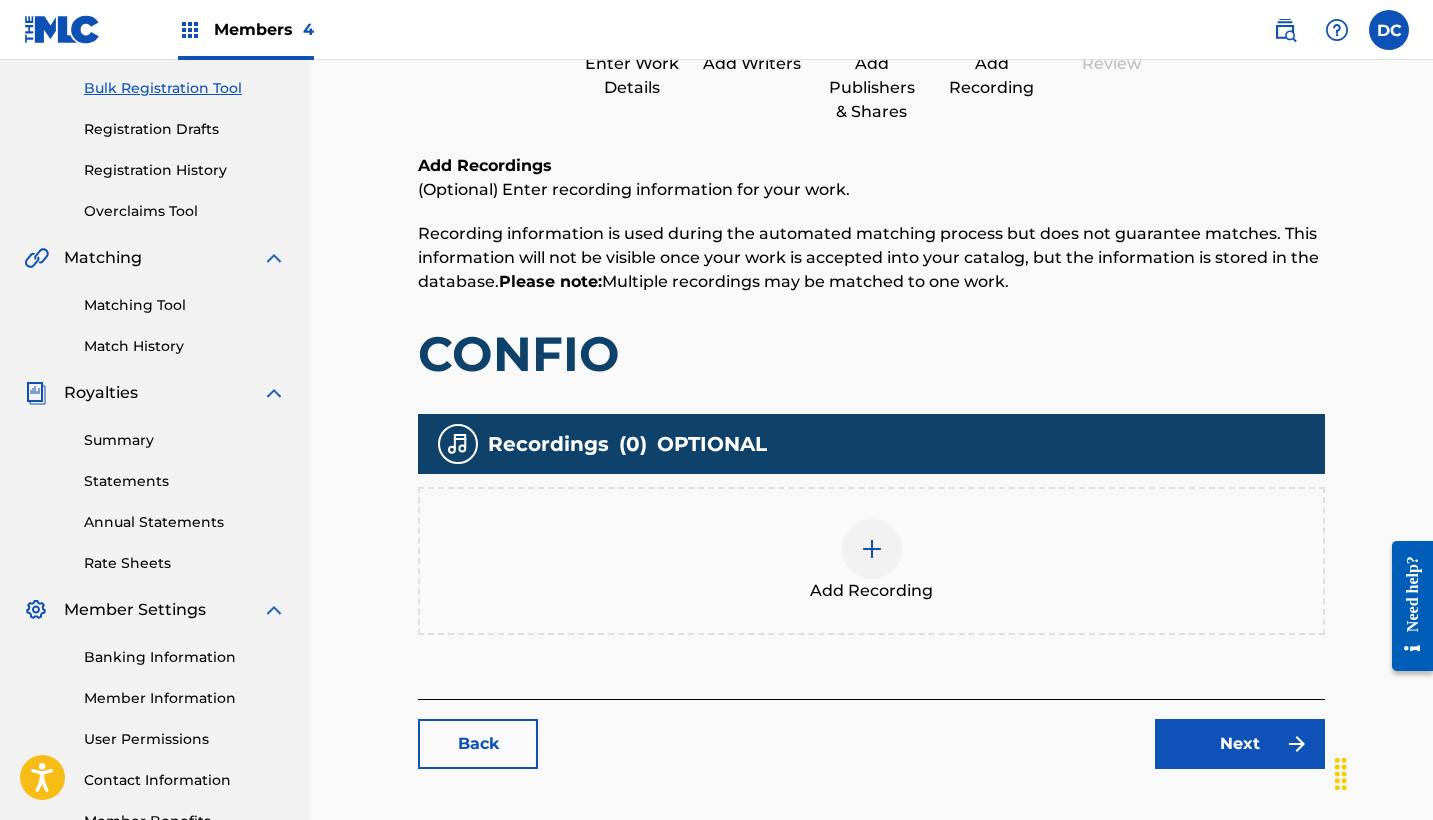 scroll, scrollTop: 343, scrollLeft: 0, axis: vertical 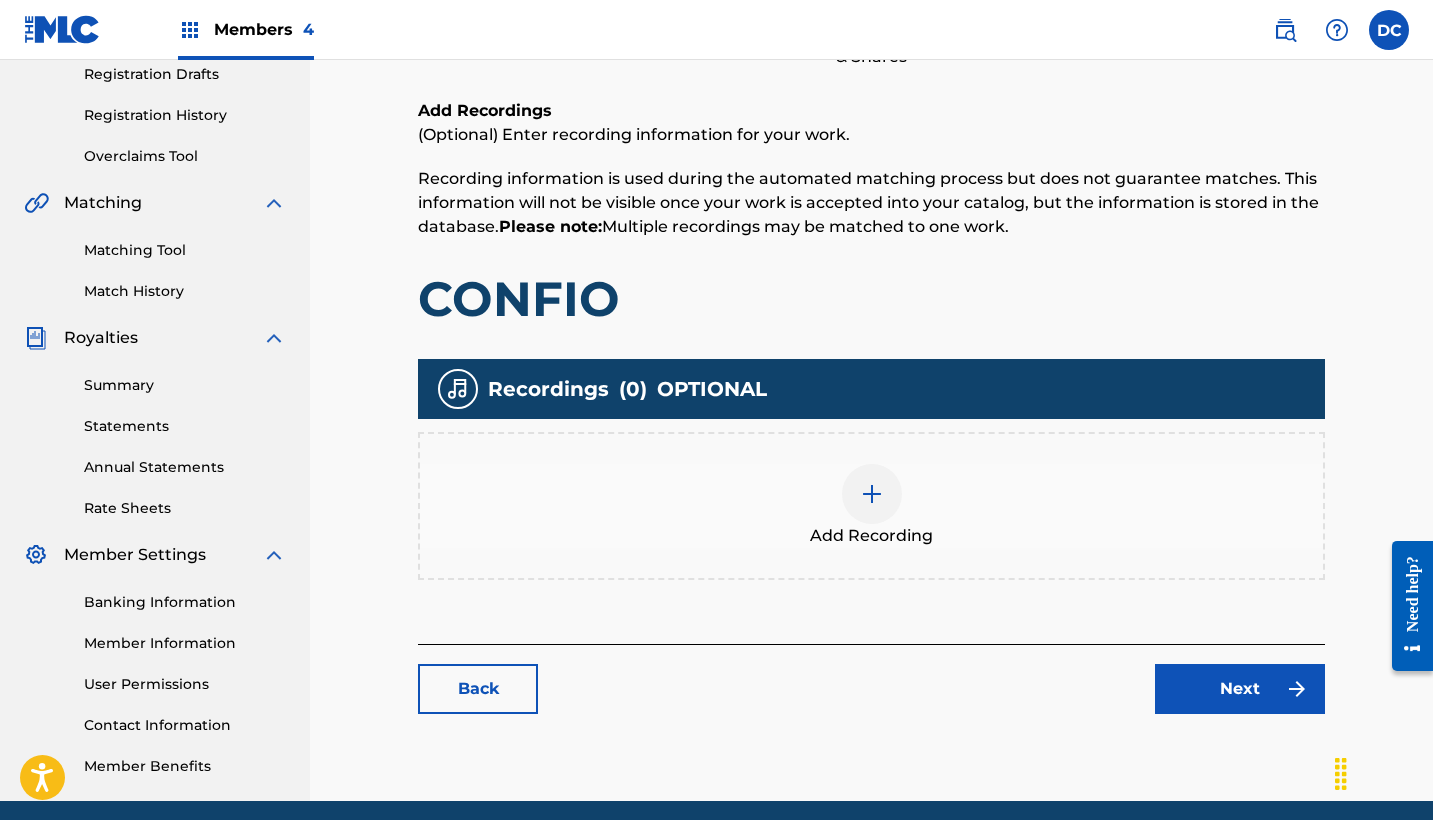 click at bounding box center [872, 494] 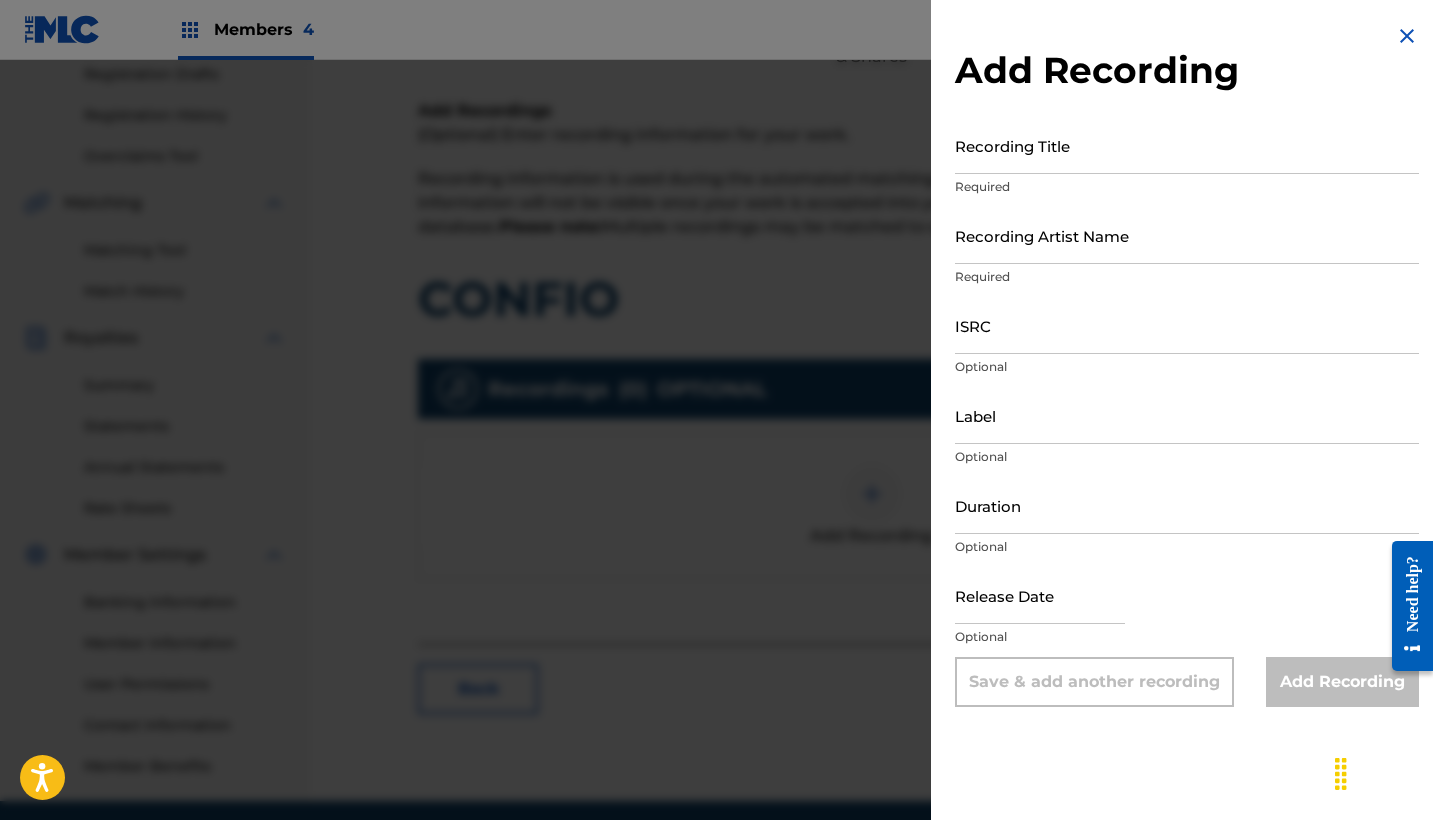 click on "Recording Title" at bounding box center [1187, 145] 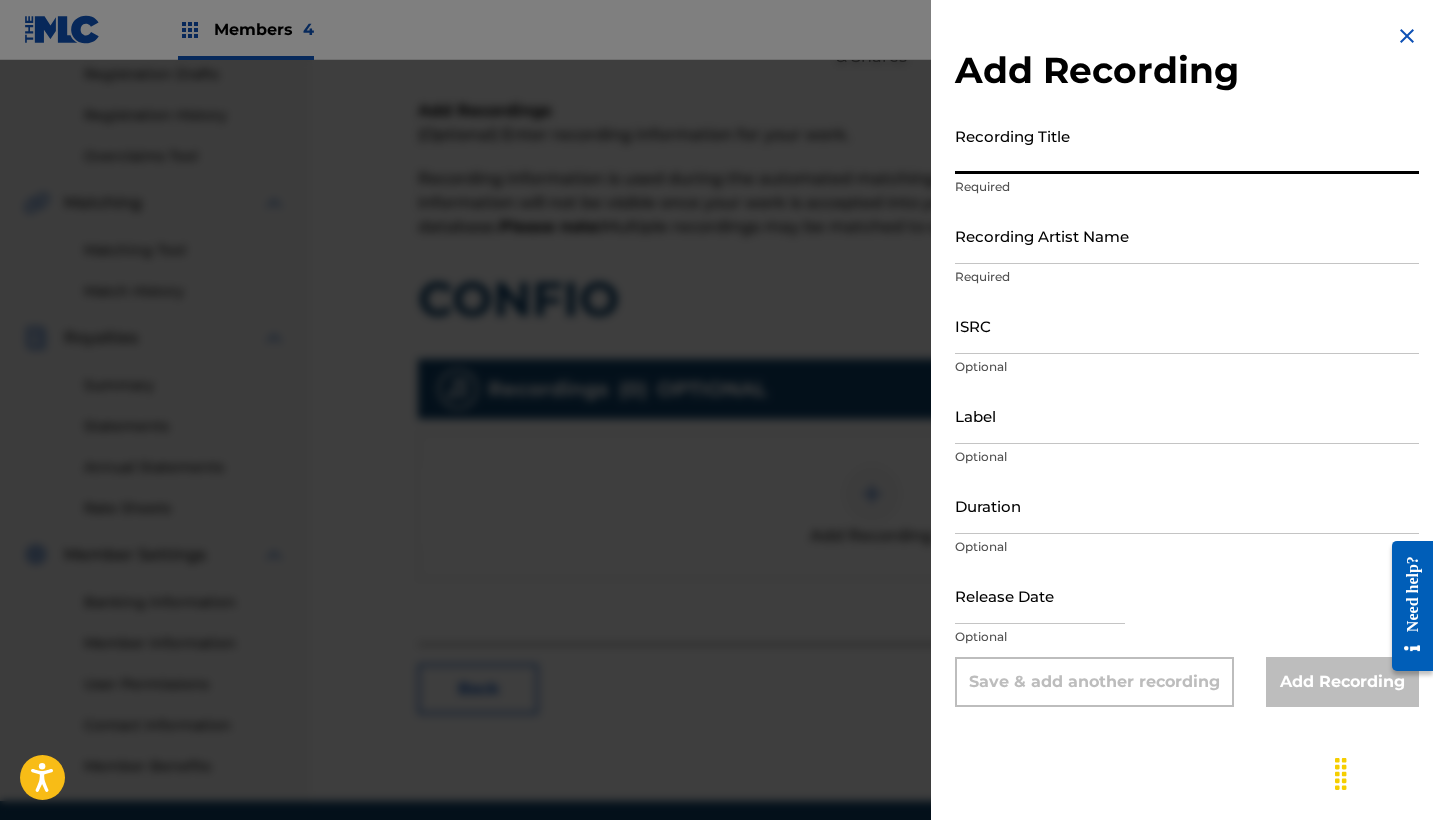paste on "Confio" 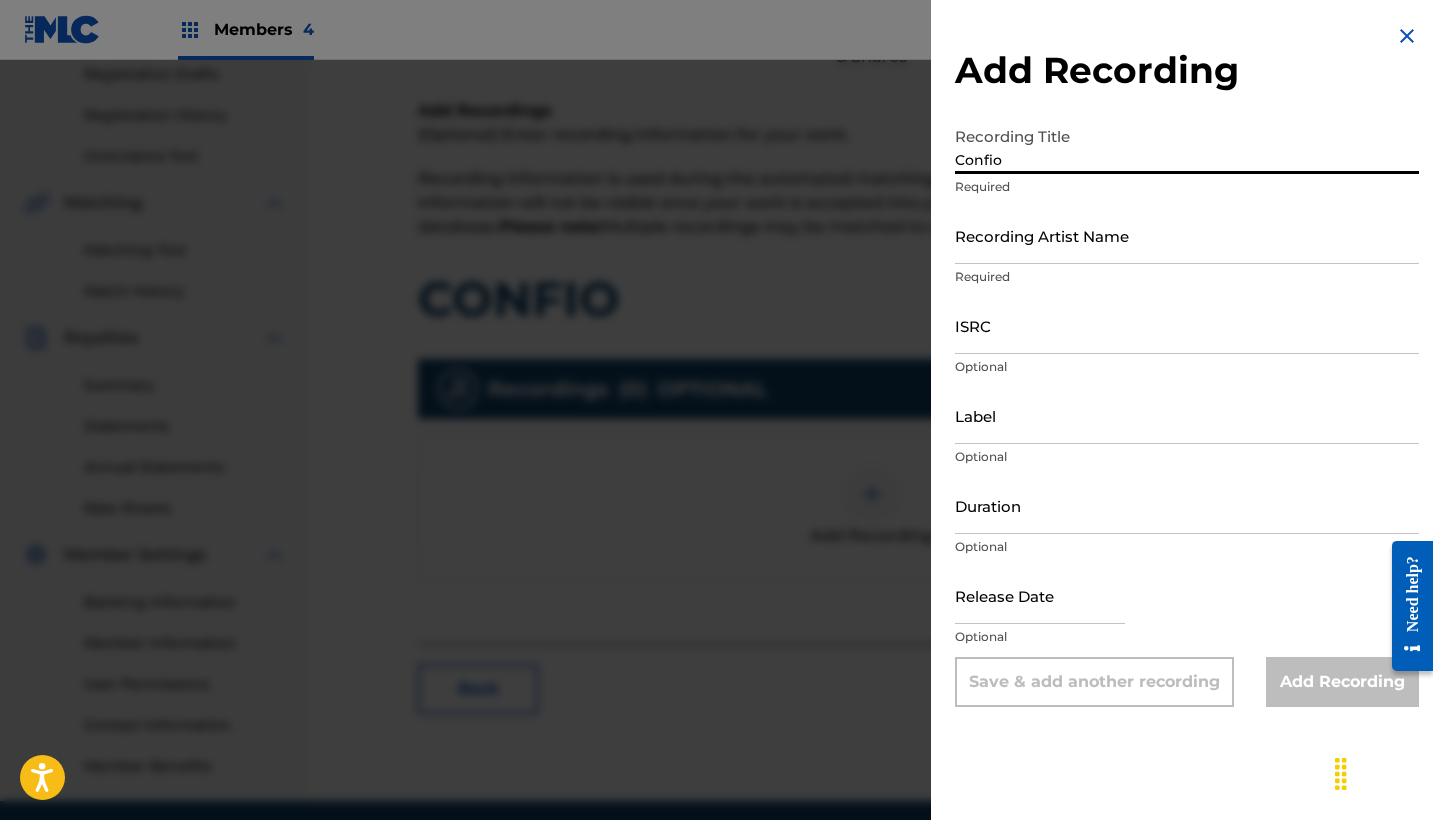 type on "Confio" 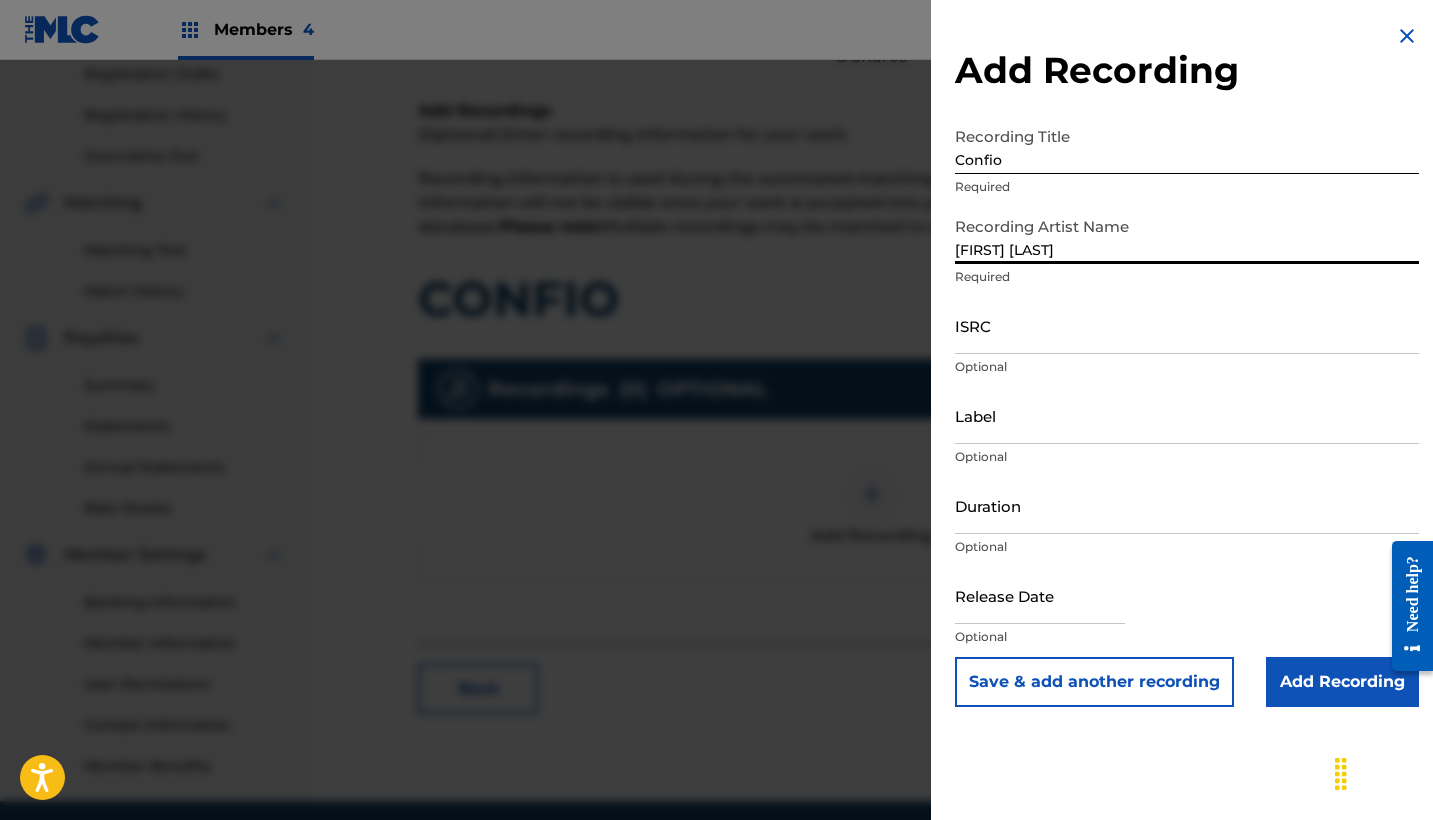 type on "[FIRST] [LAST]" 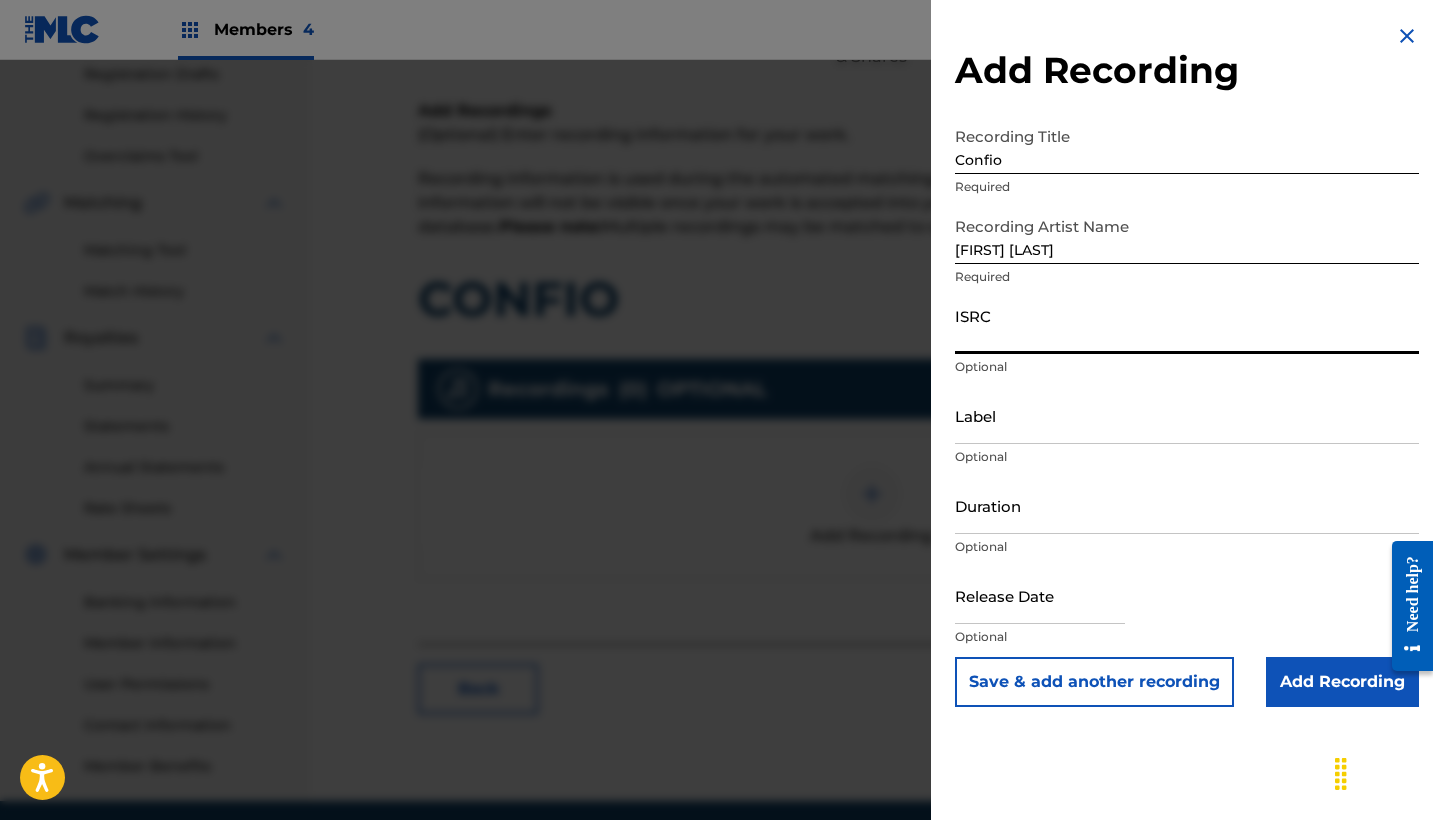 paste on "QZTBB2394866" 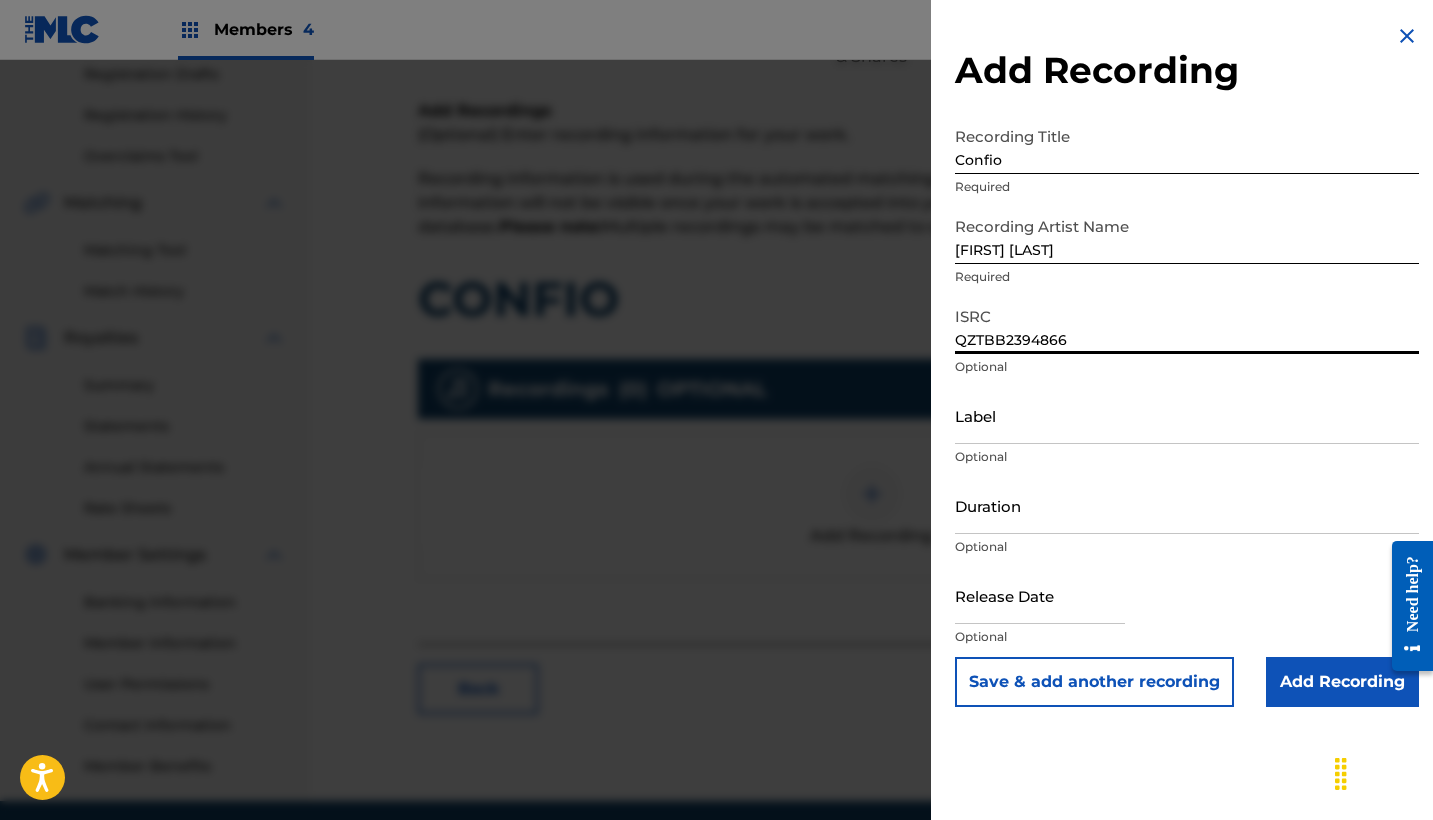 type on "QZTBB2394866" 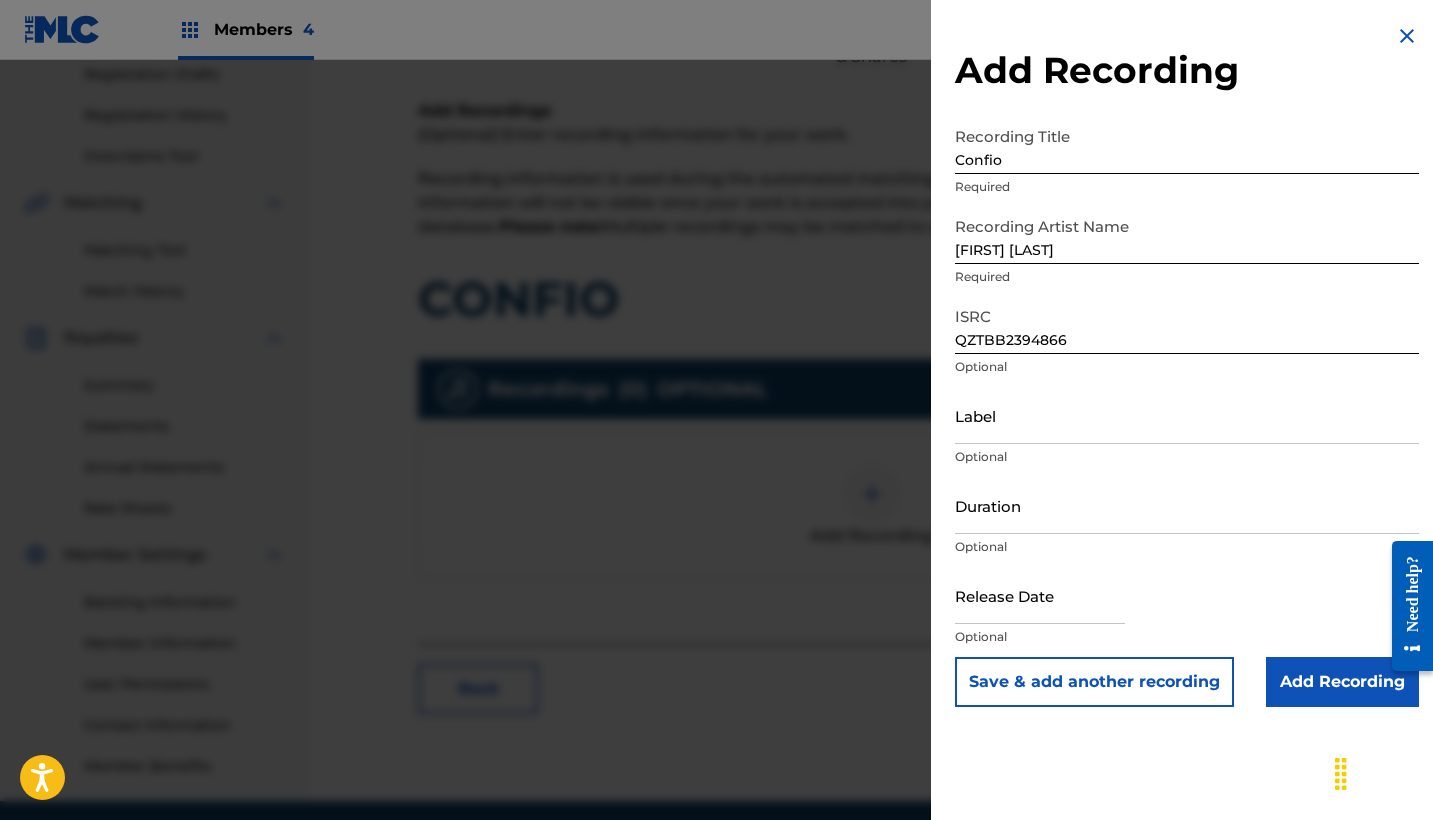 click on "Add Recording" at bounding box center [1342, 682] 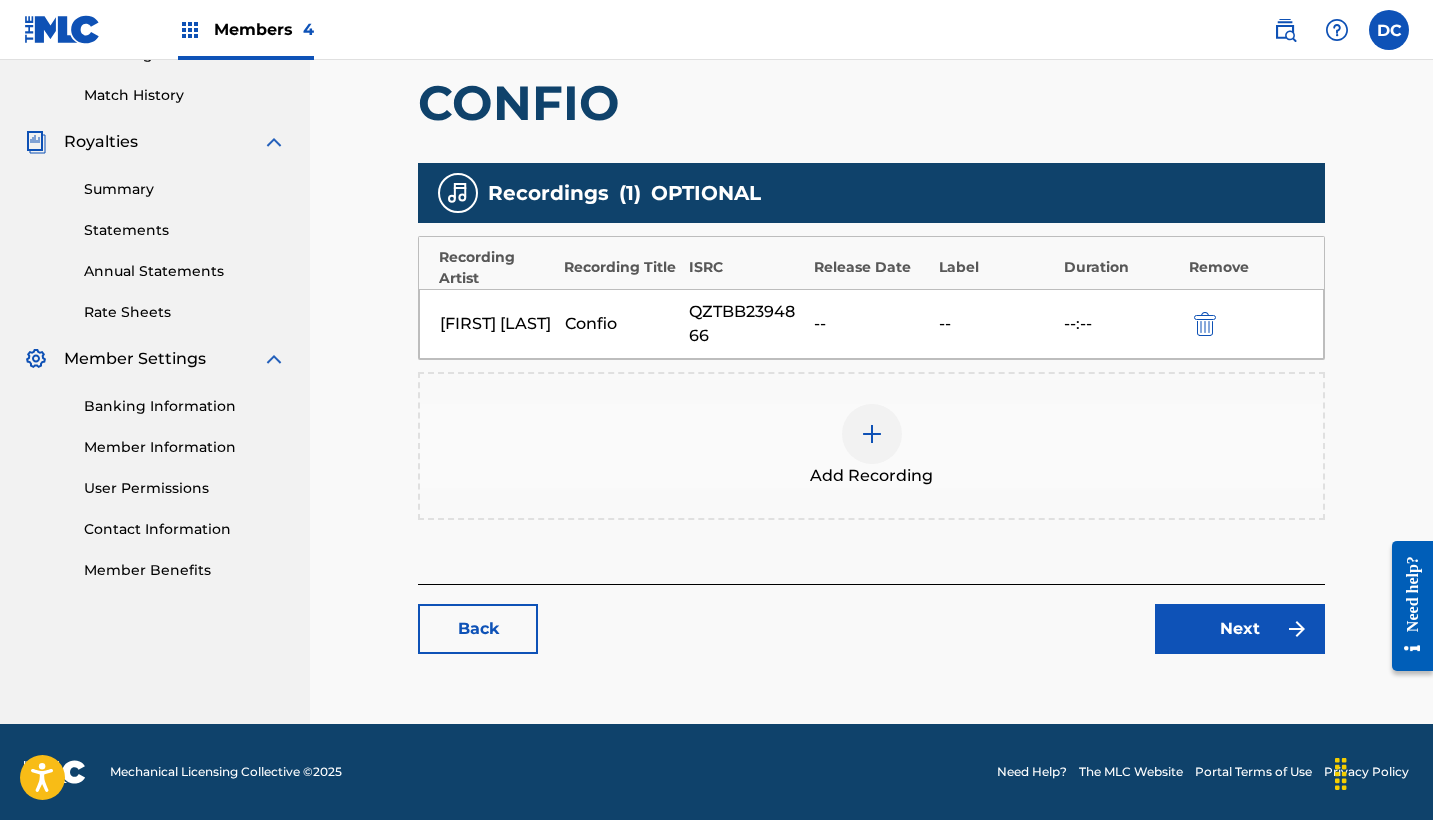 scroll, scrollTop: 0, scrollLeft: 0, axis: both 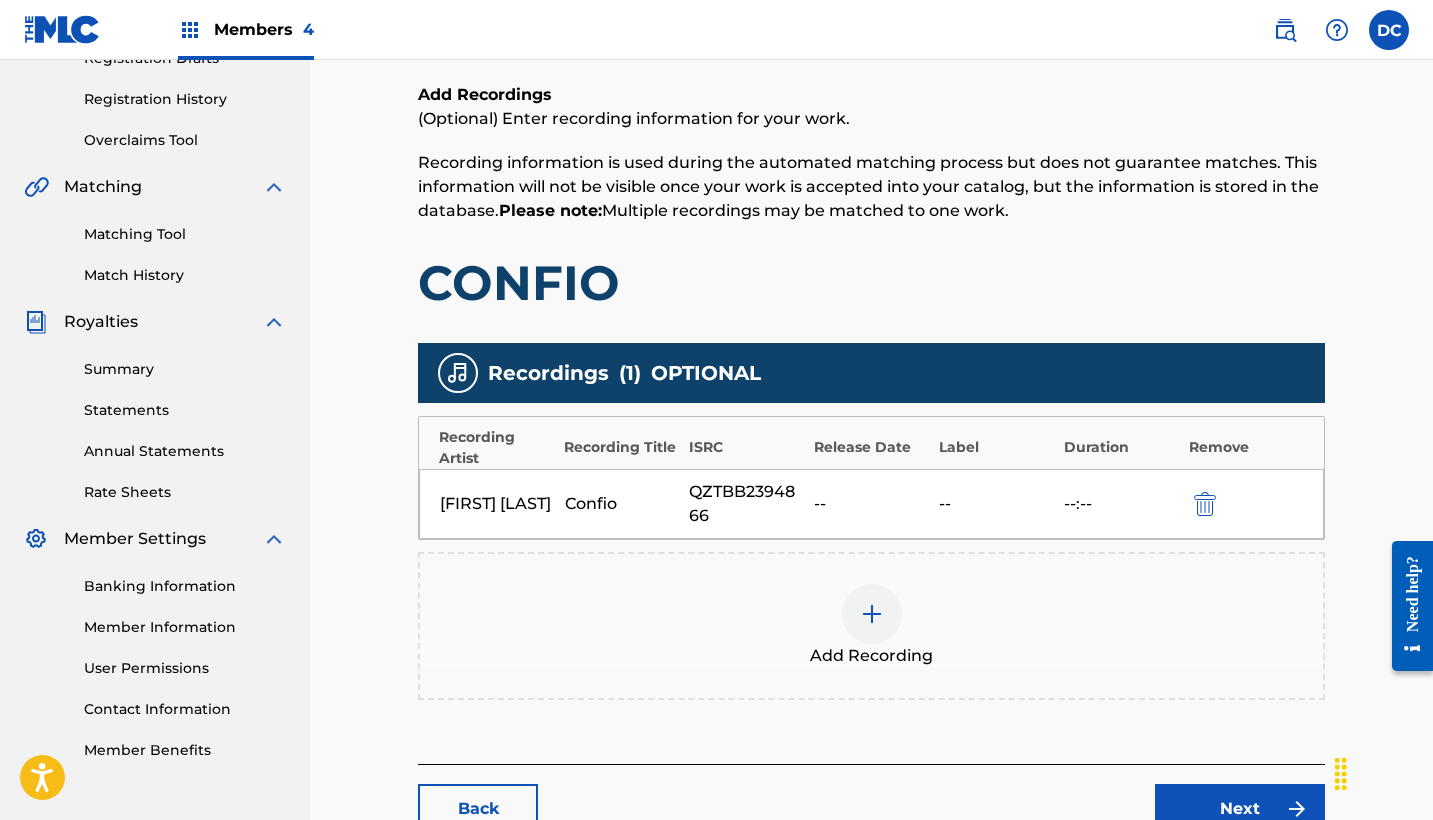 click on "Next" at bounding box center [1240, 809] 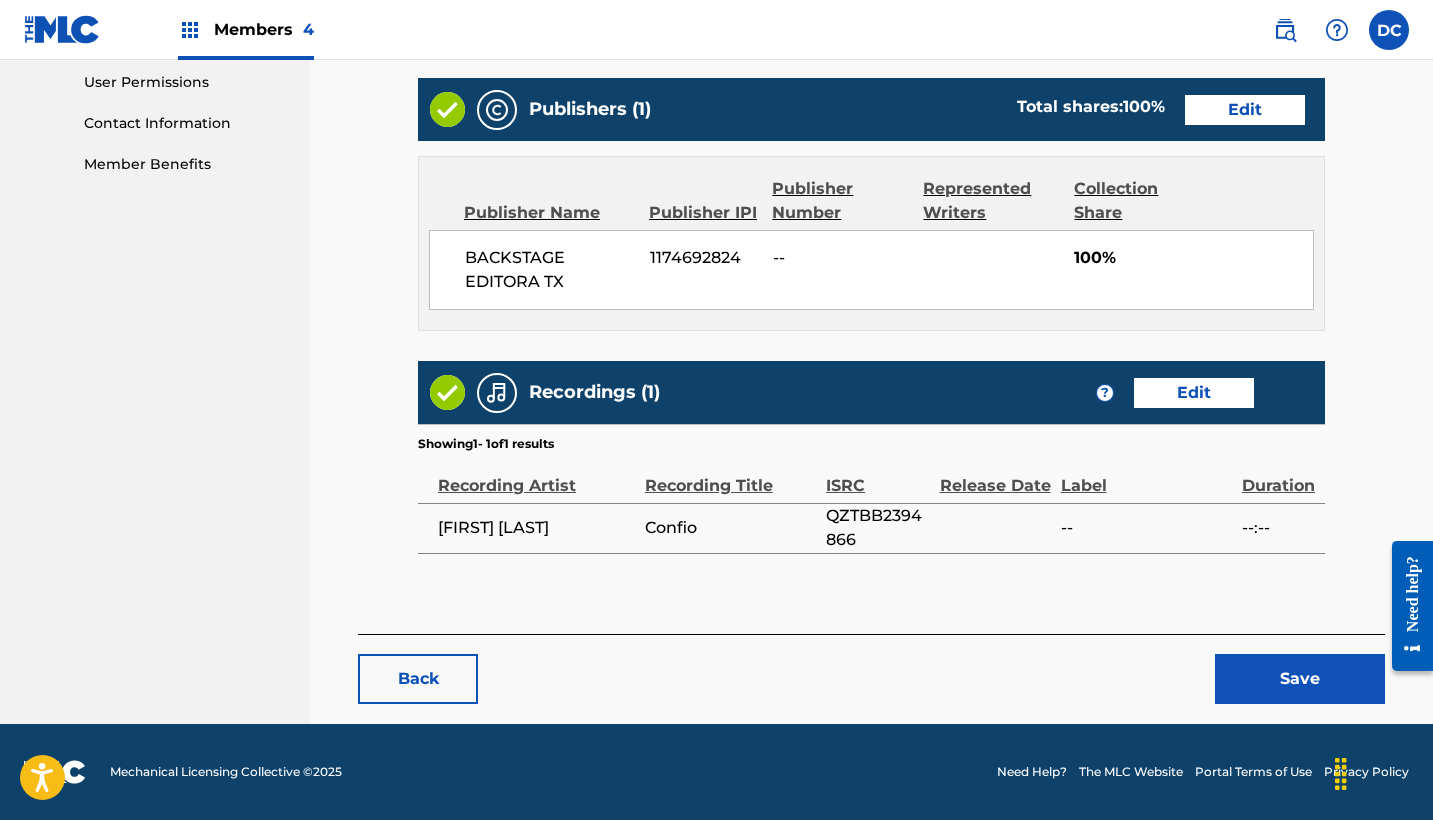 scroll, scrollTop: 944, scrollLeft: 0, axis: vertical 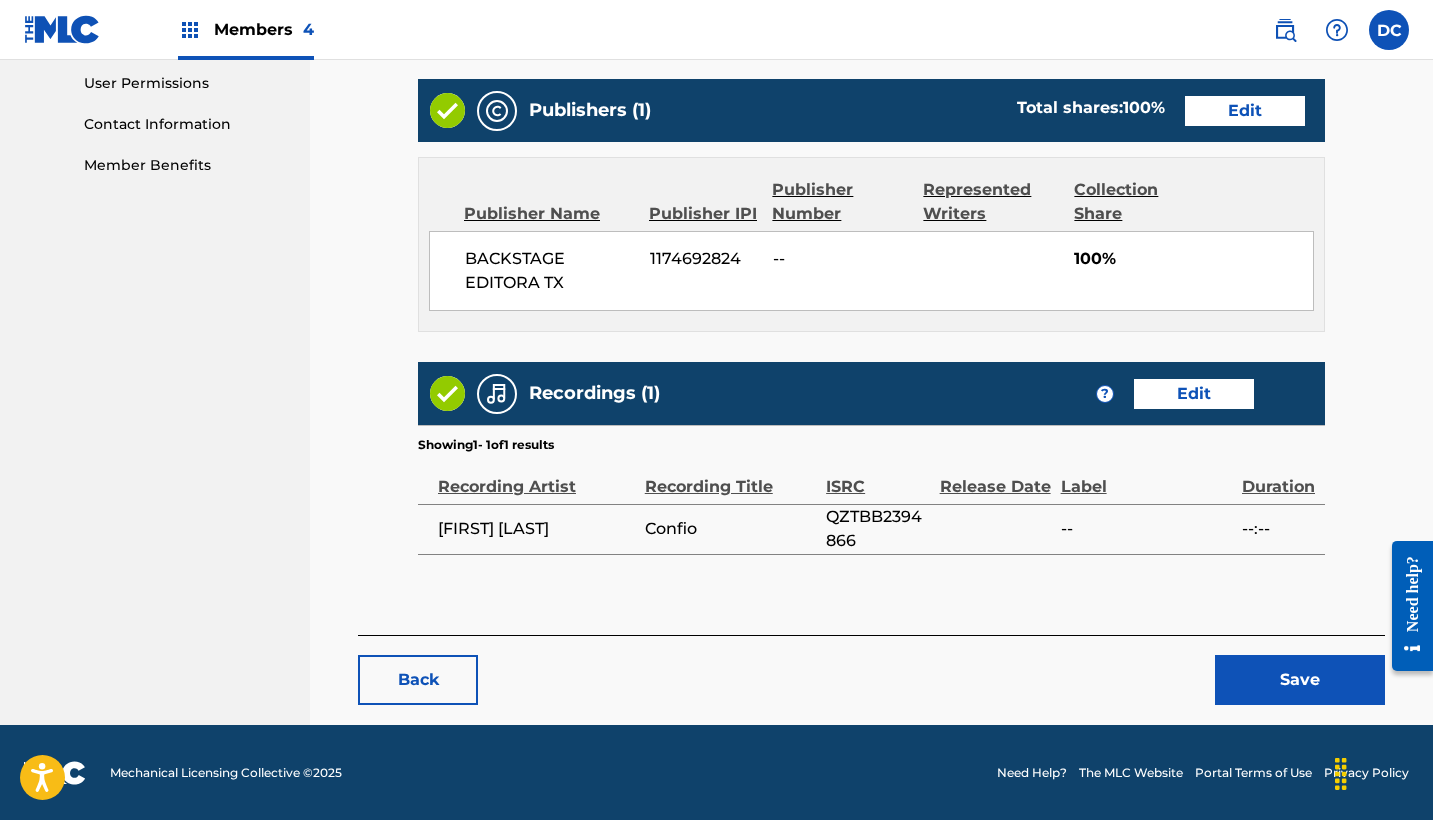 click on "Save" at bounding box center [1300, 680] 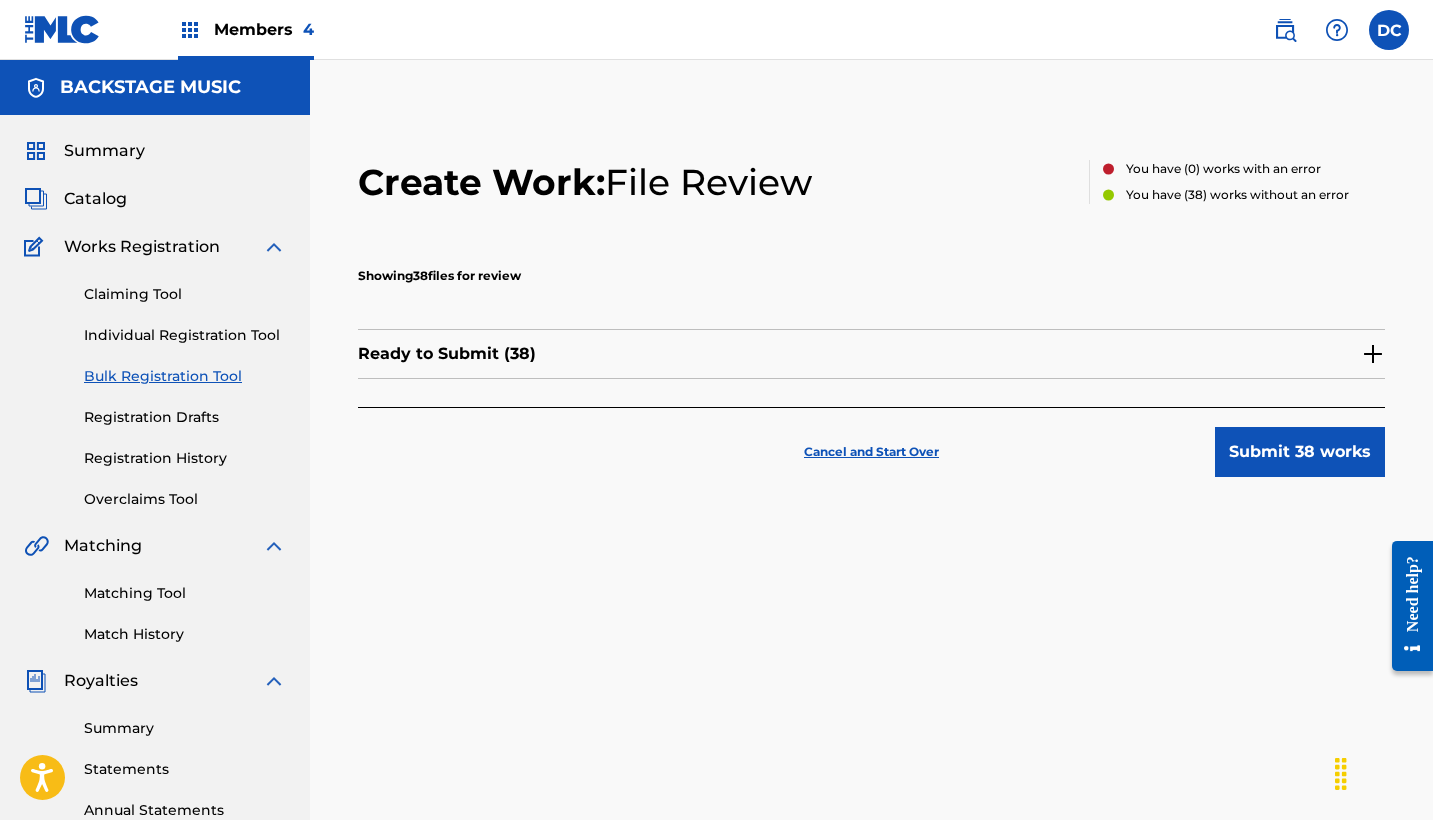 click on "Ready to Submit (  38  )" at bounding box center [871, 354] 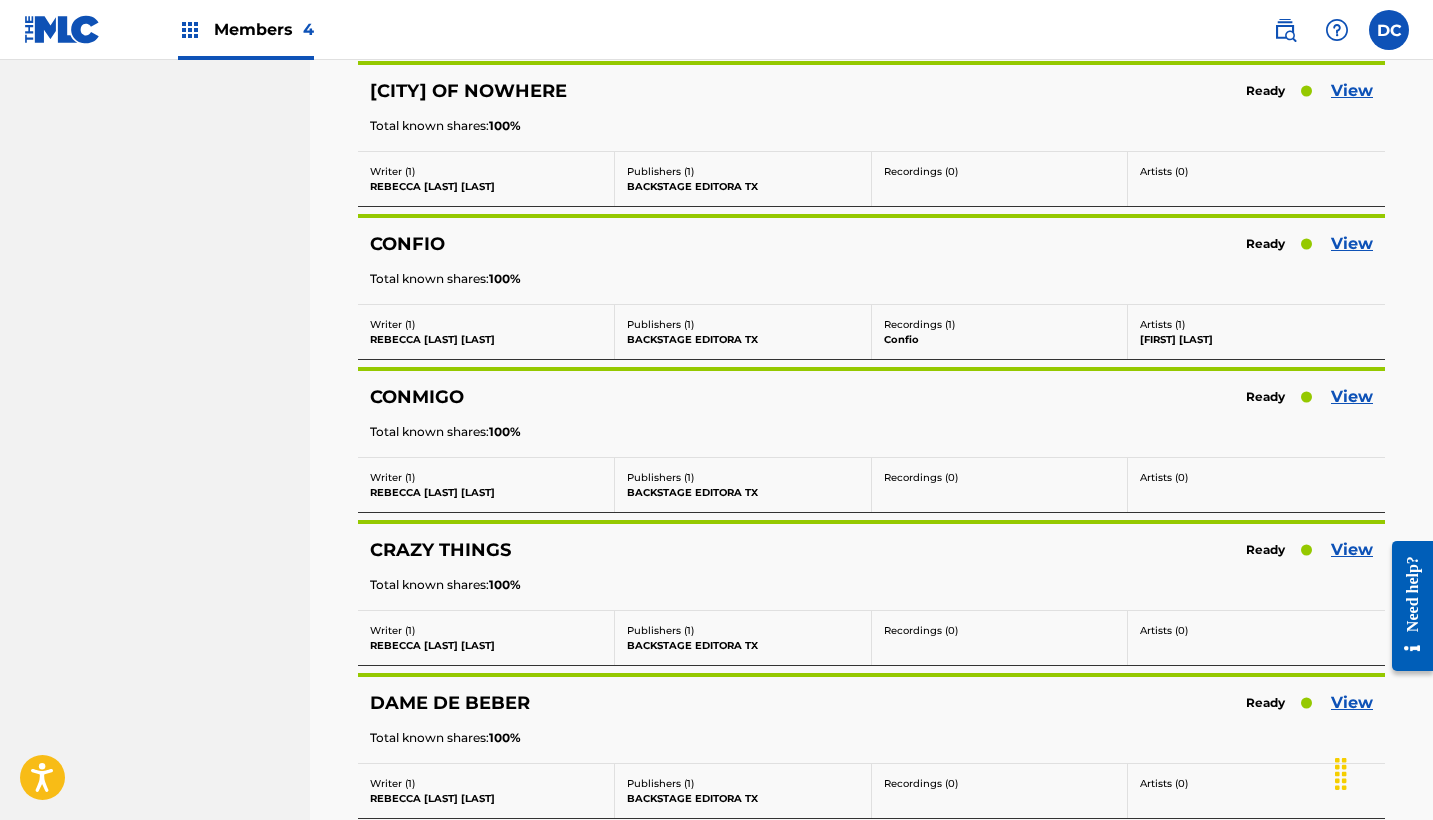 scroll, scrollTop: 1291, scrollLeft: 0, axis: vertical 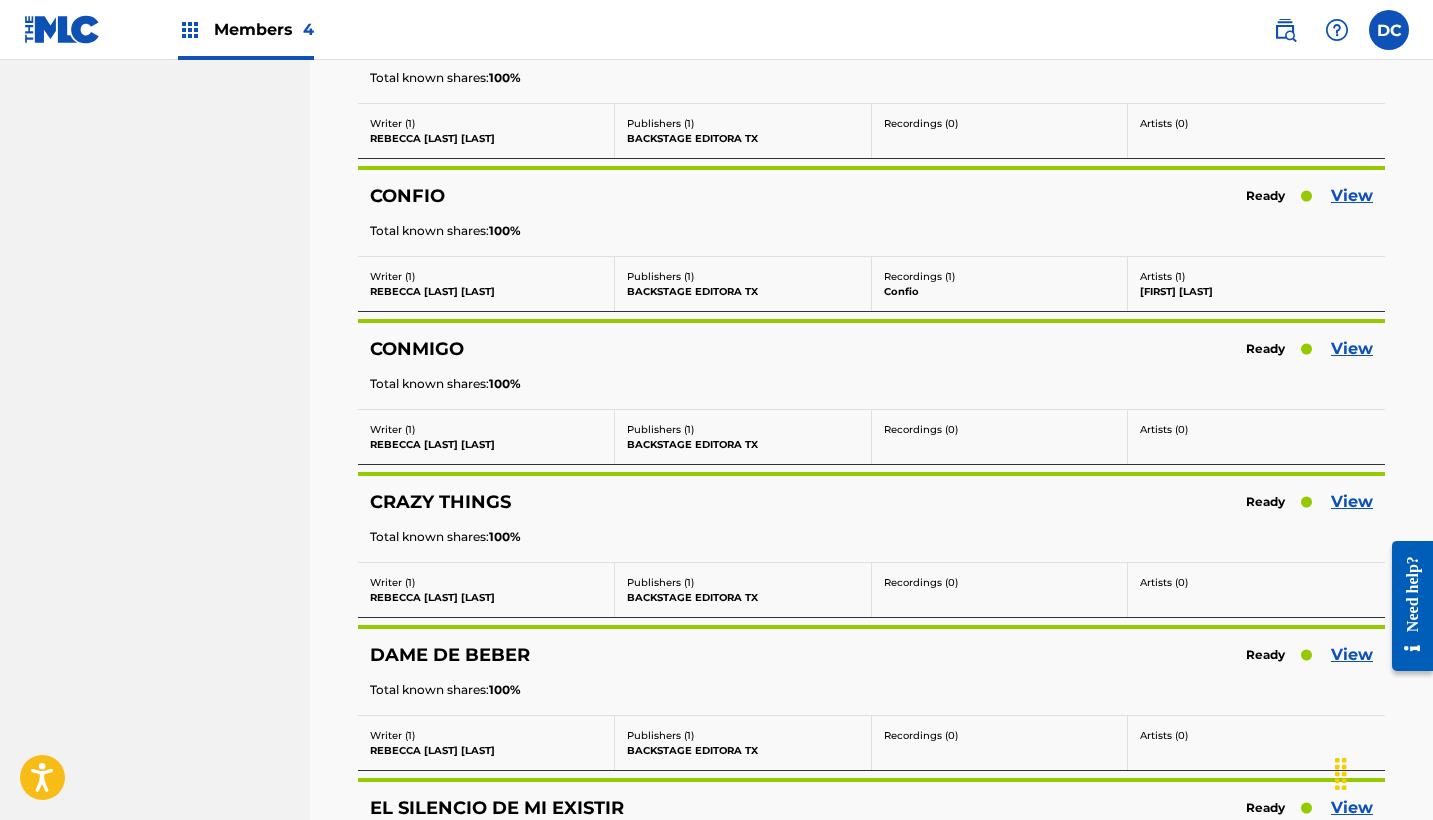 click on "View" at bounding box center (1352, 349) 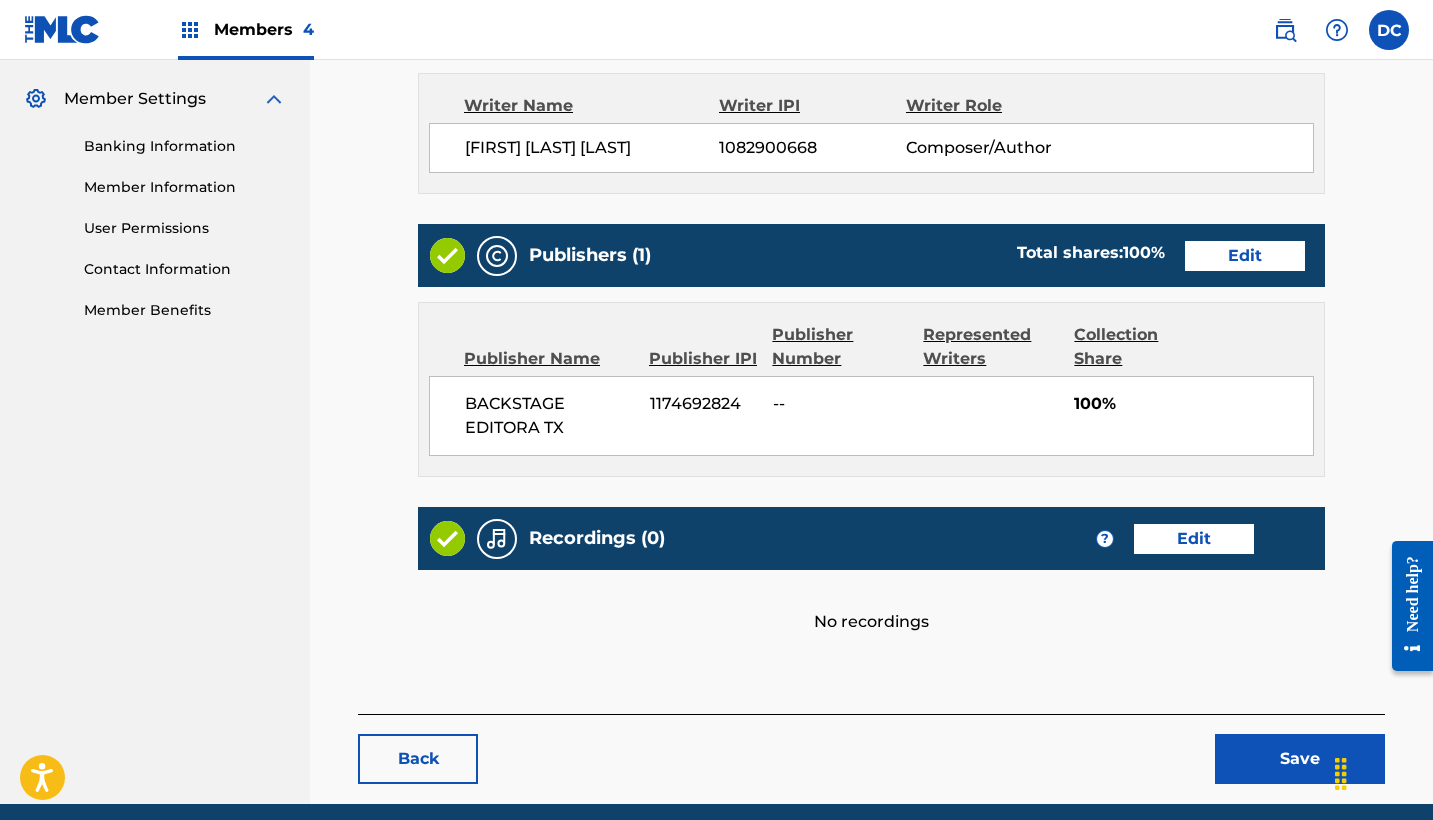 scroll, scrollTop: 814, scrollLeft: 0, axis: vertical 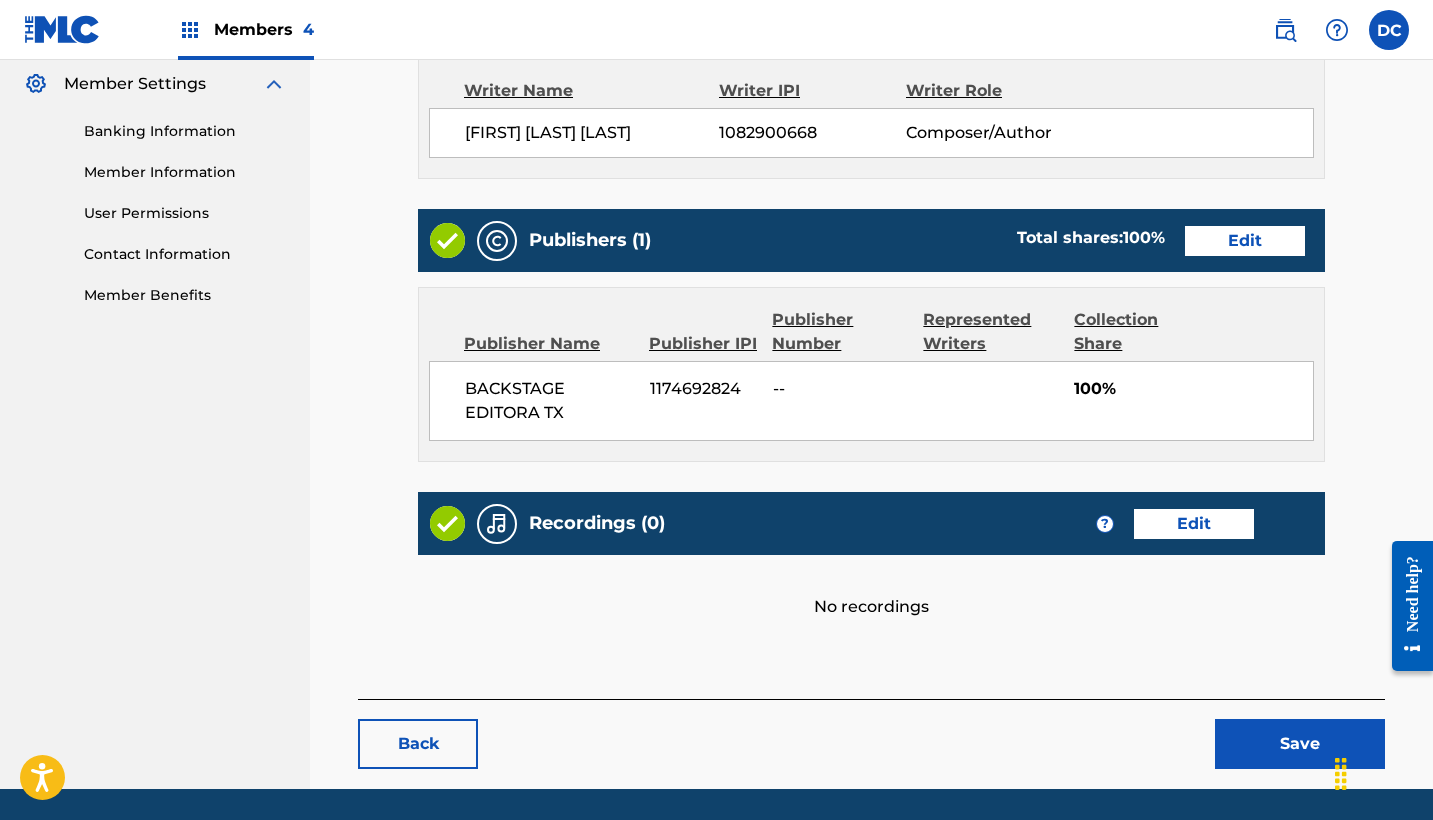 click on "Edit" at bounding box center (1194, 524) 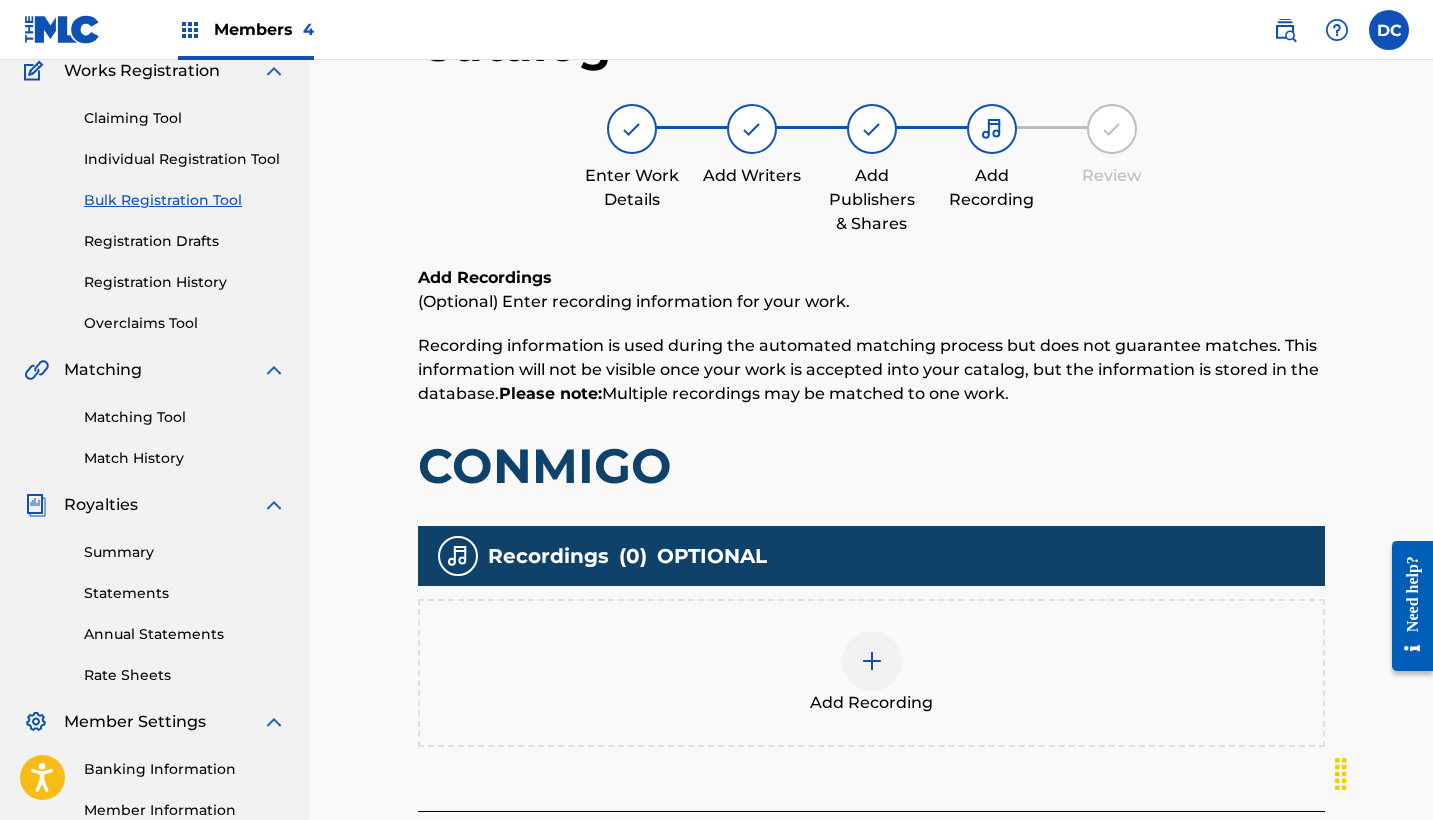 scroll, scrollTop: 184, scrollLeft: 0, axis: vertical 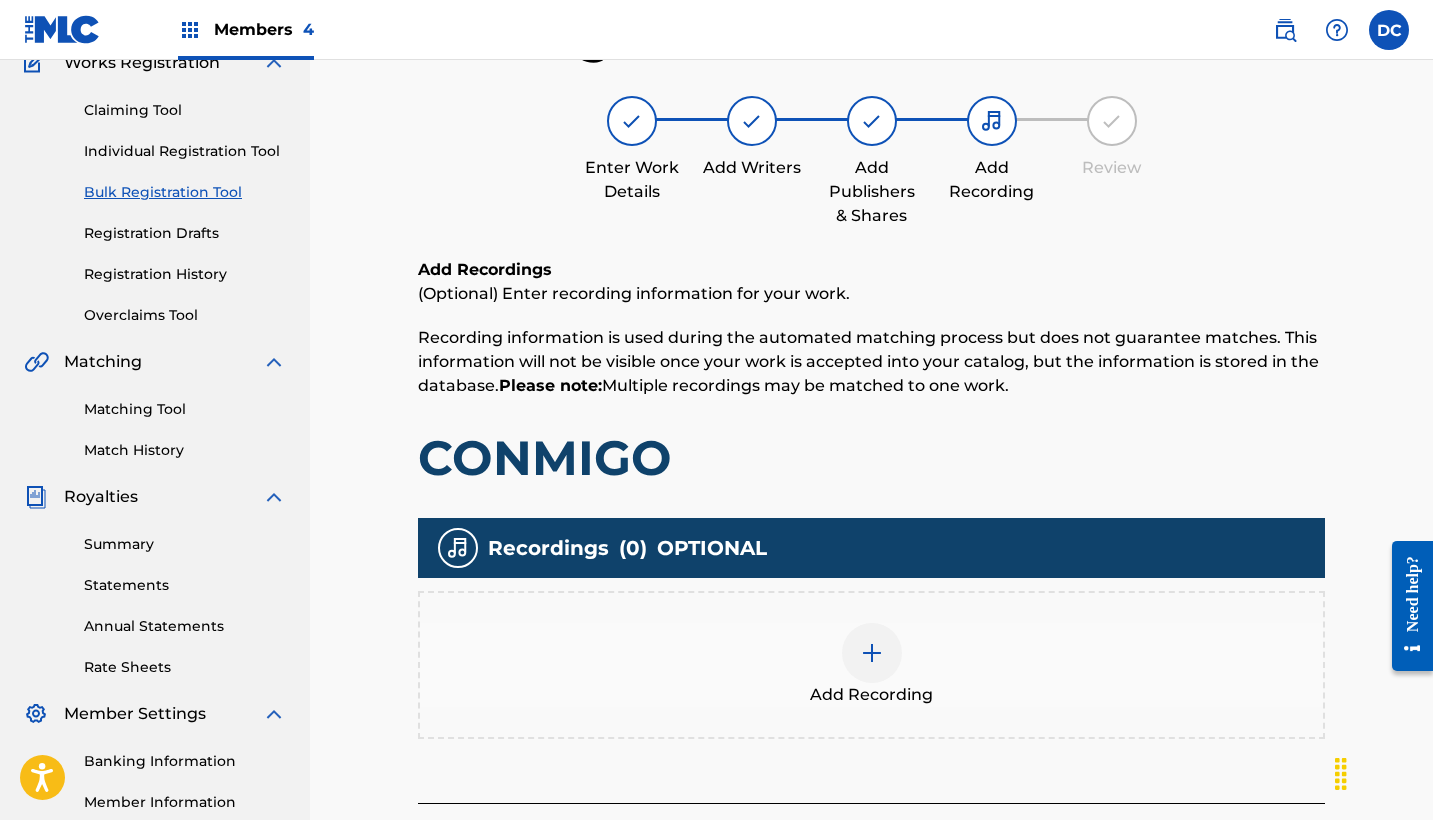 click at bounding box center [872, 653] 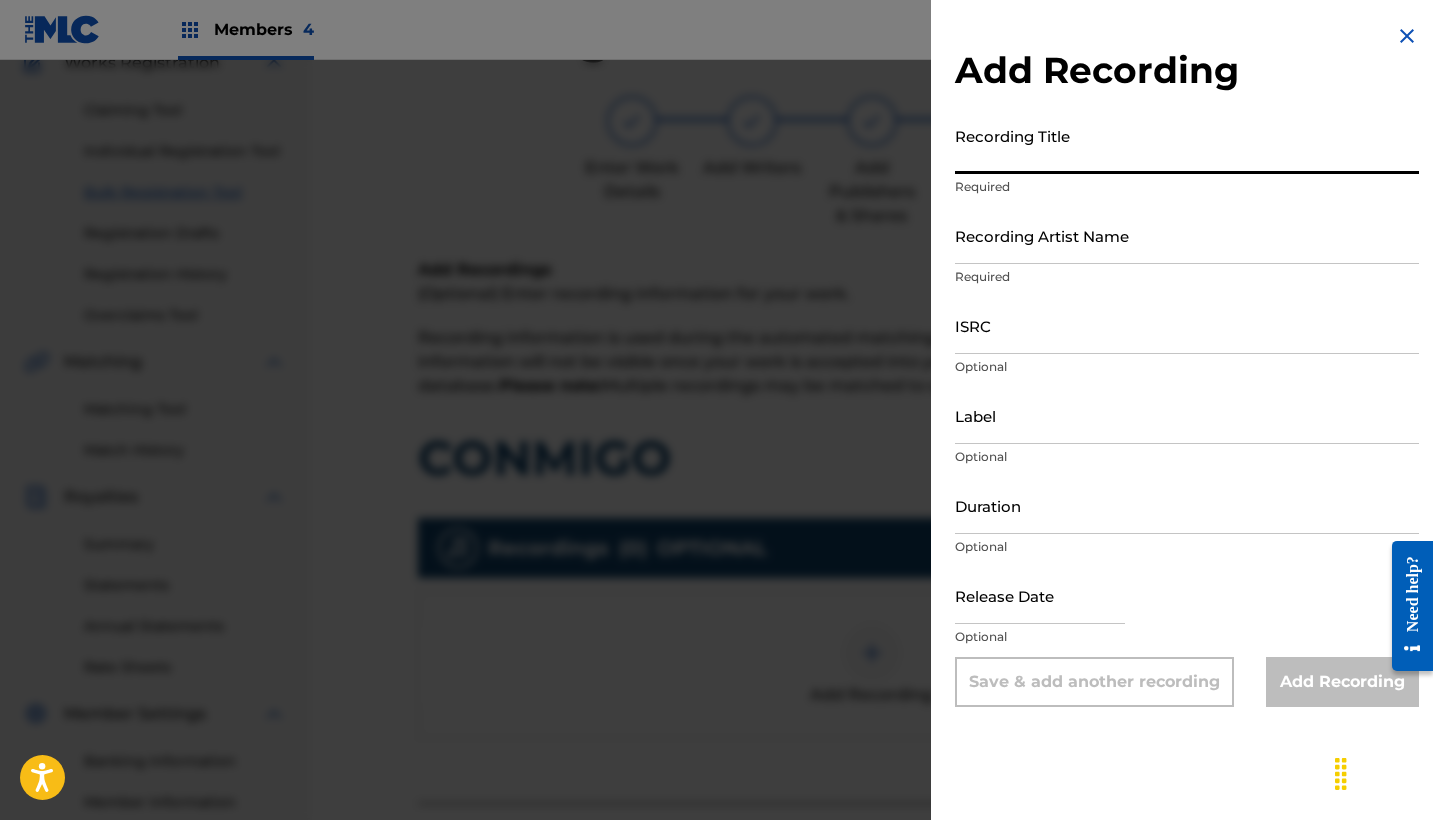 click on "Recording Title" at bounding box center [1187, 145] 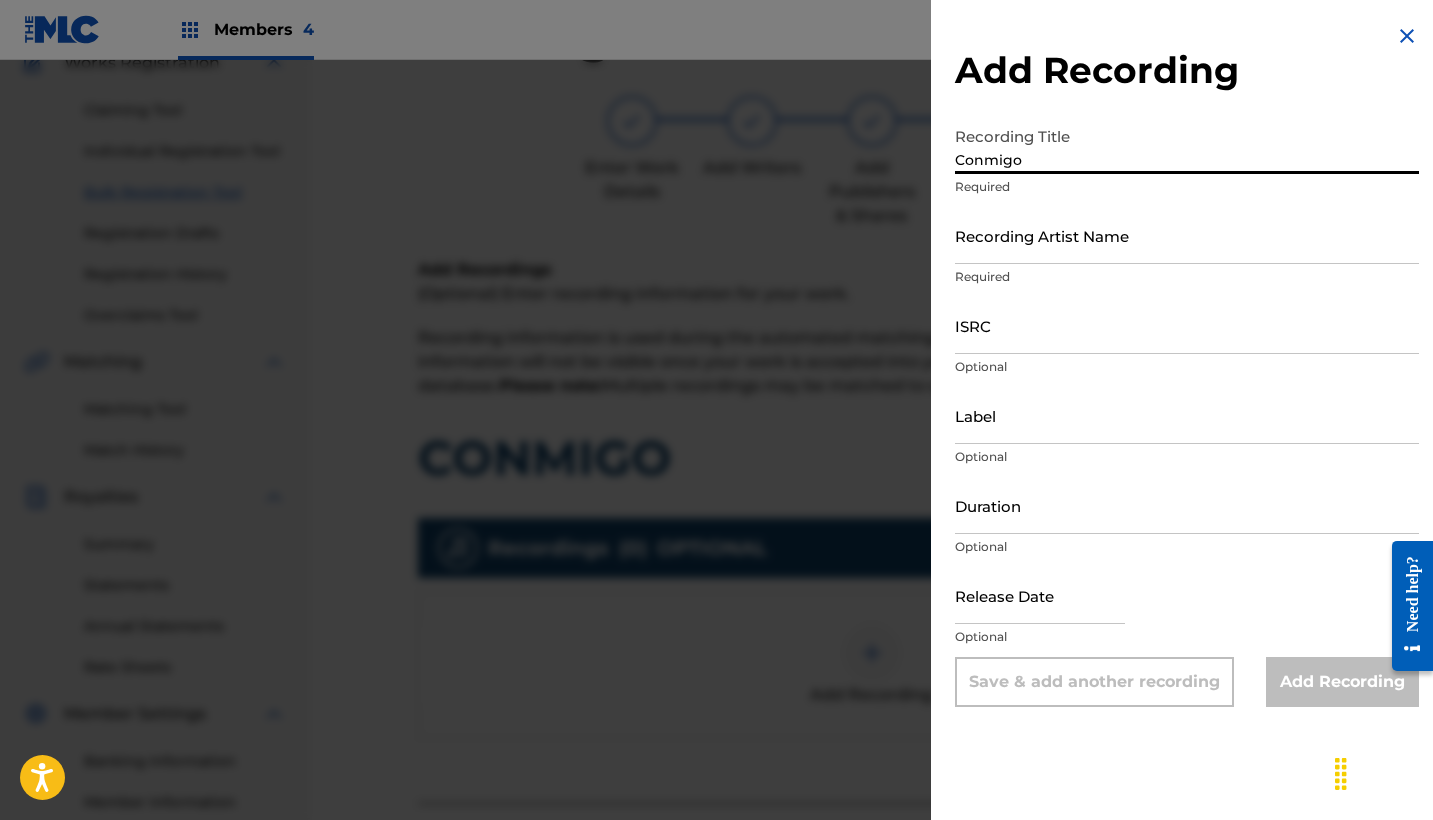 type on "Conmigo" 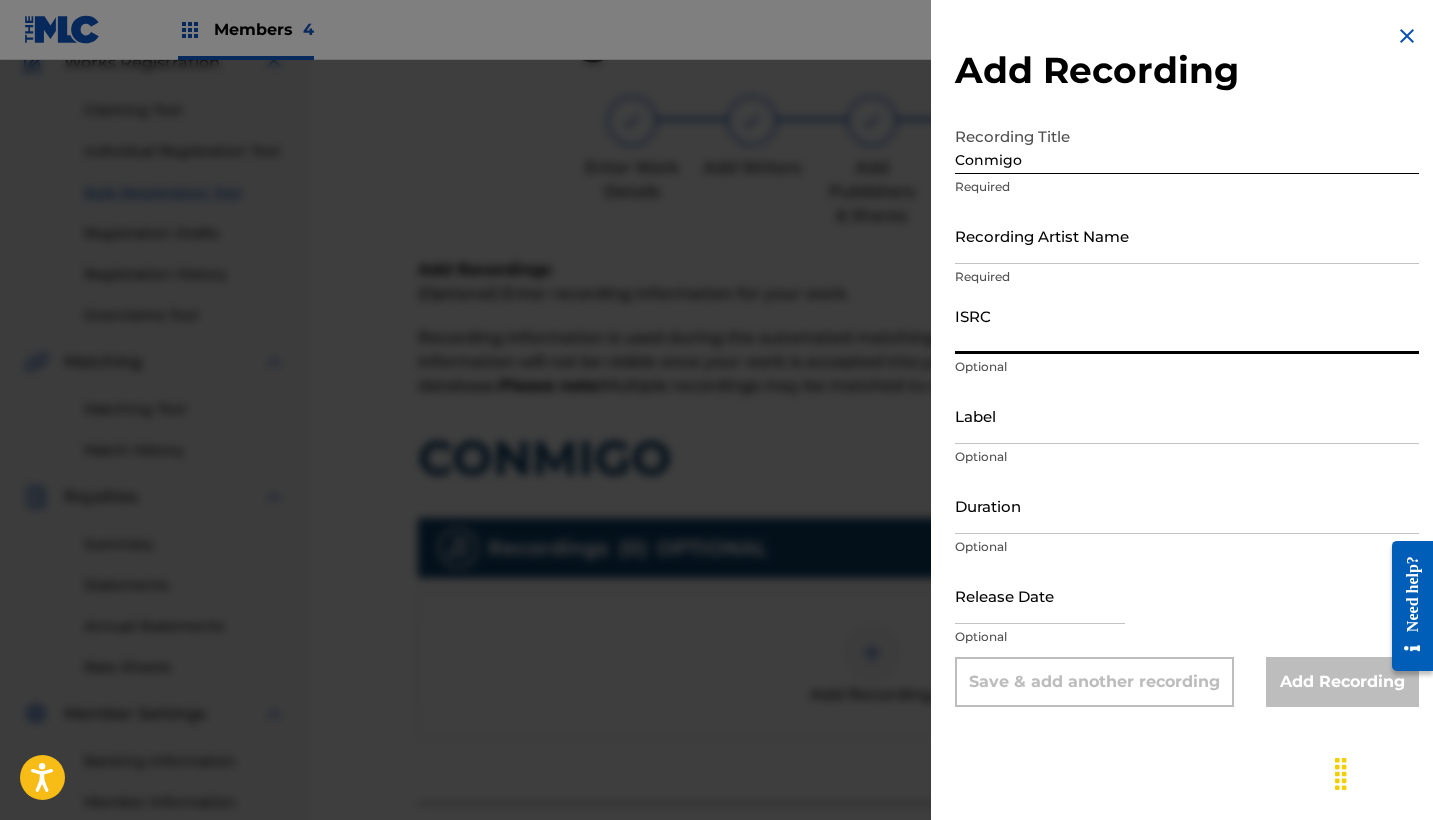click on "ISRC" at bounding box center [1187, 325] 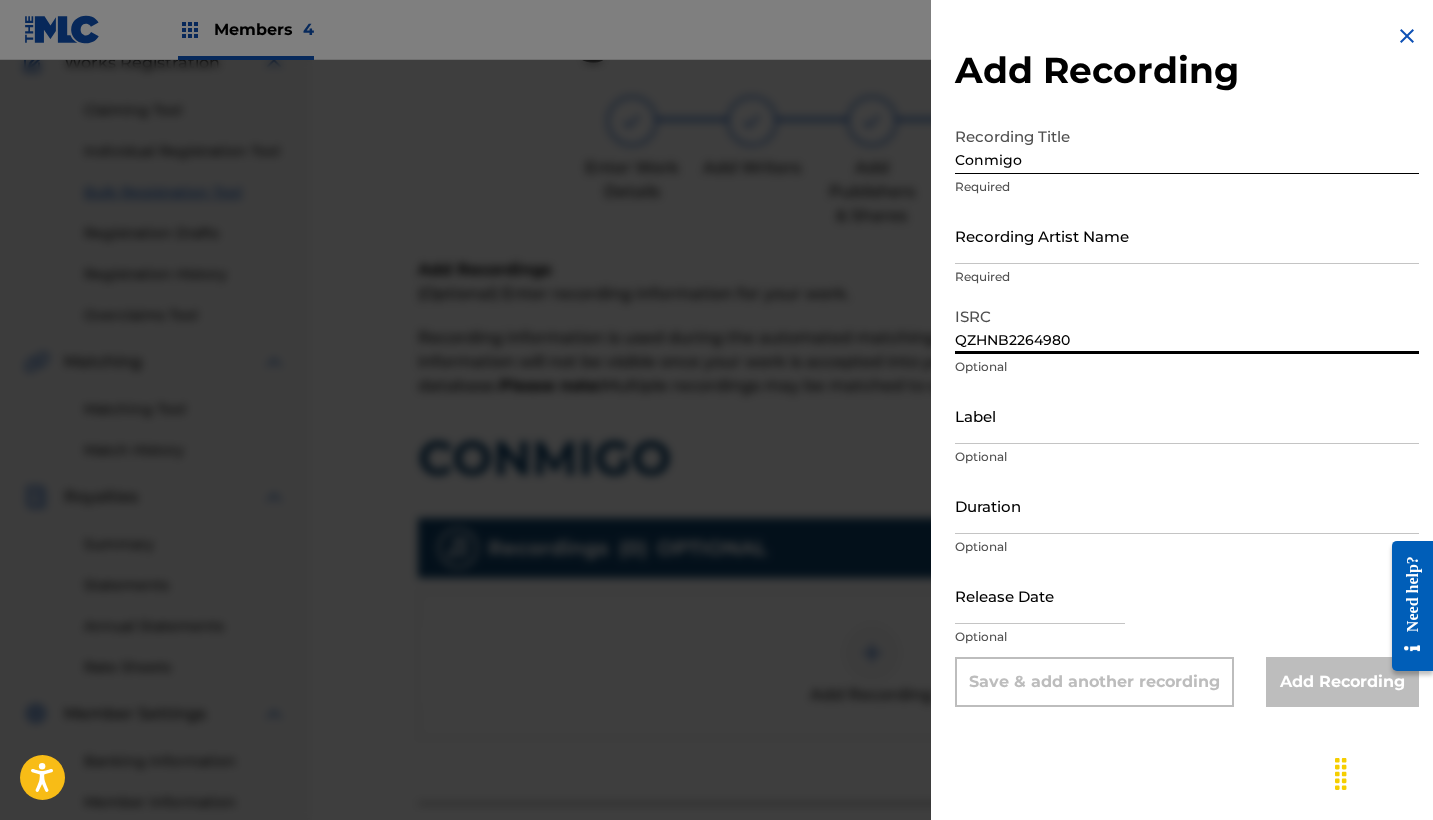type on "QZHNB2264980" 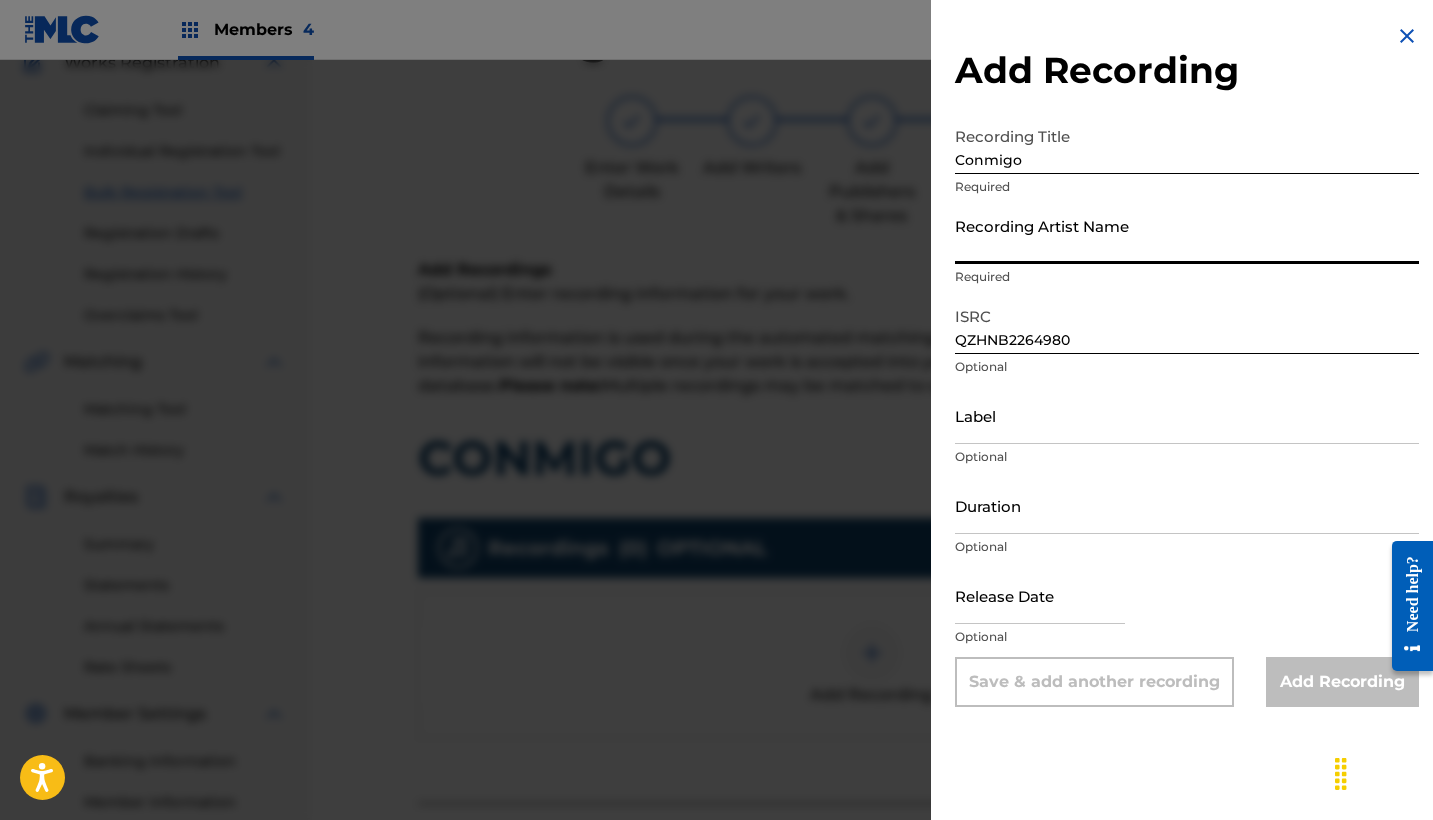 paste on "[FIRST] [LAST]" 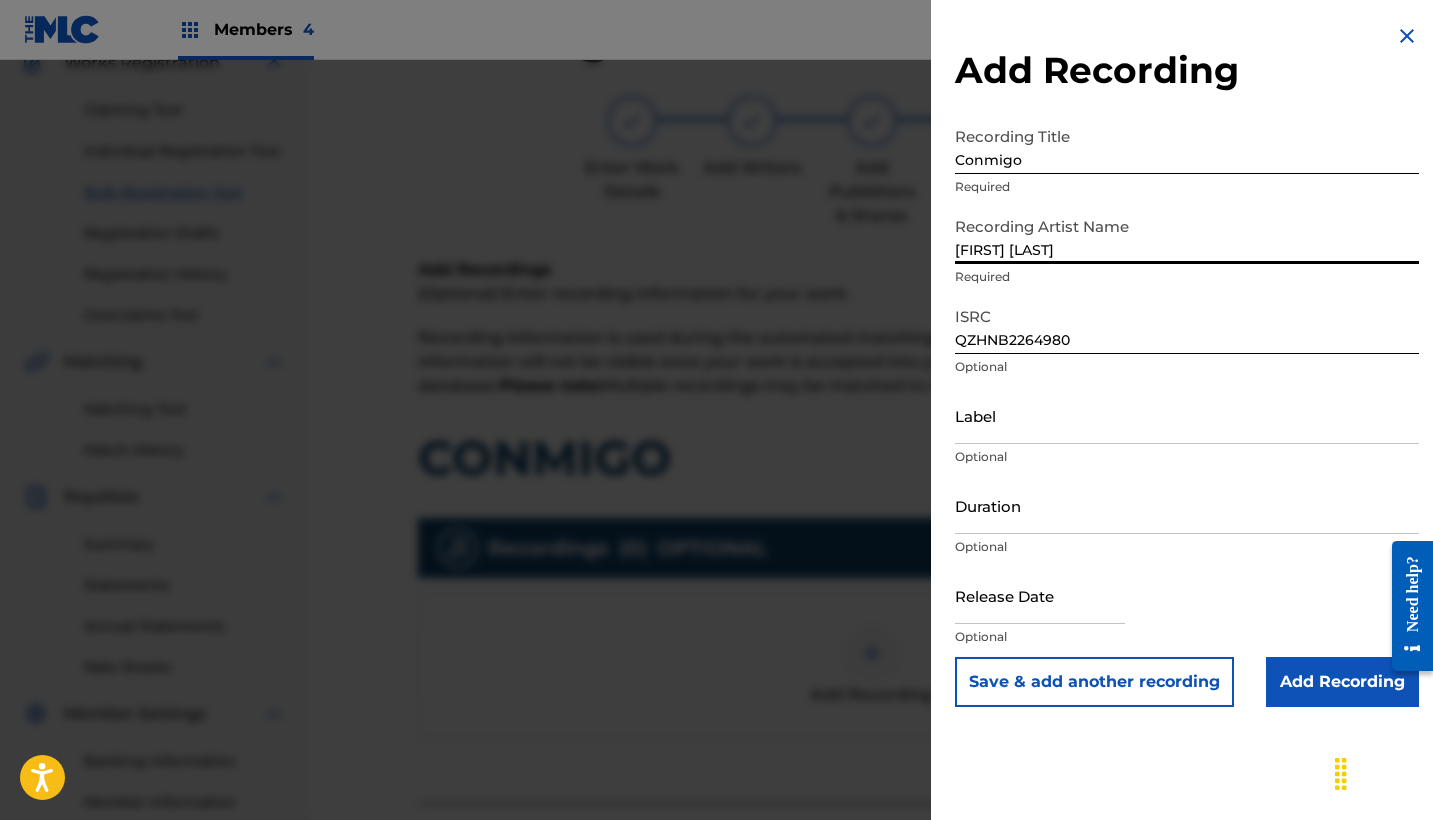 type on "[FIRST] [LAST]" 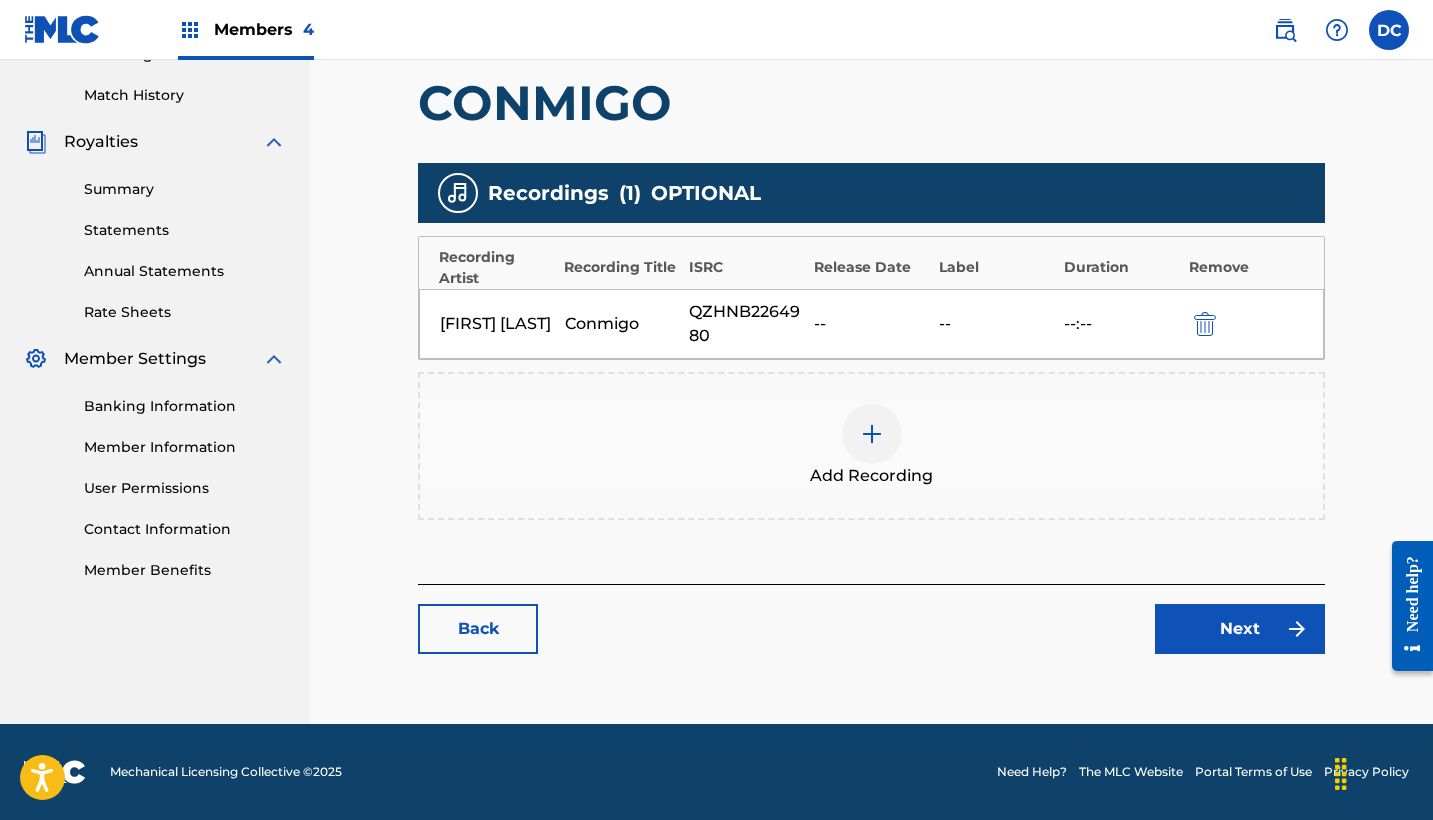 scroll, scrollTop: 540, scrollLeft: 0, axis: vertical 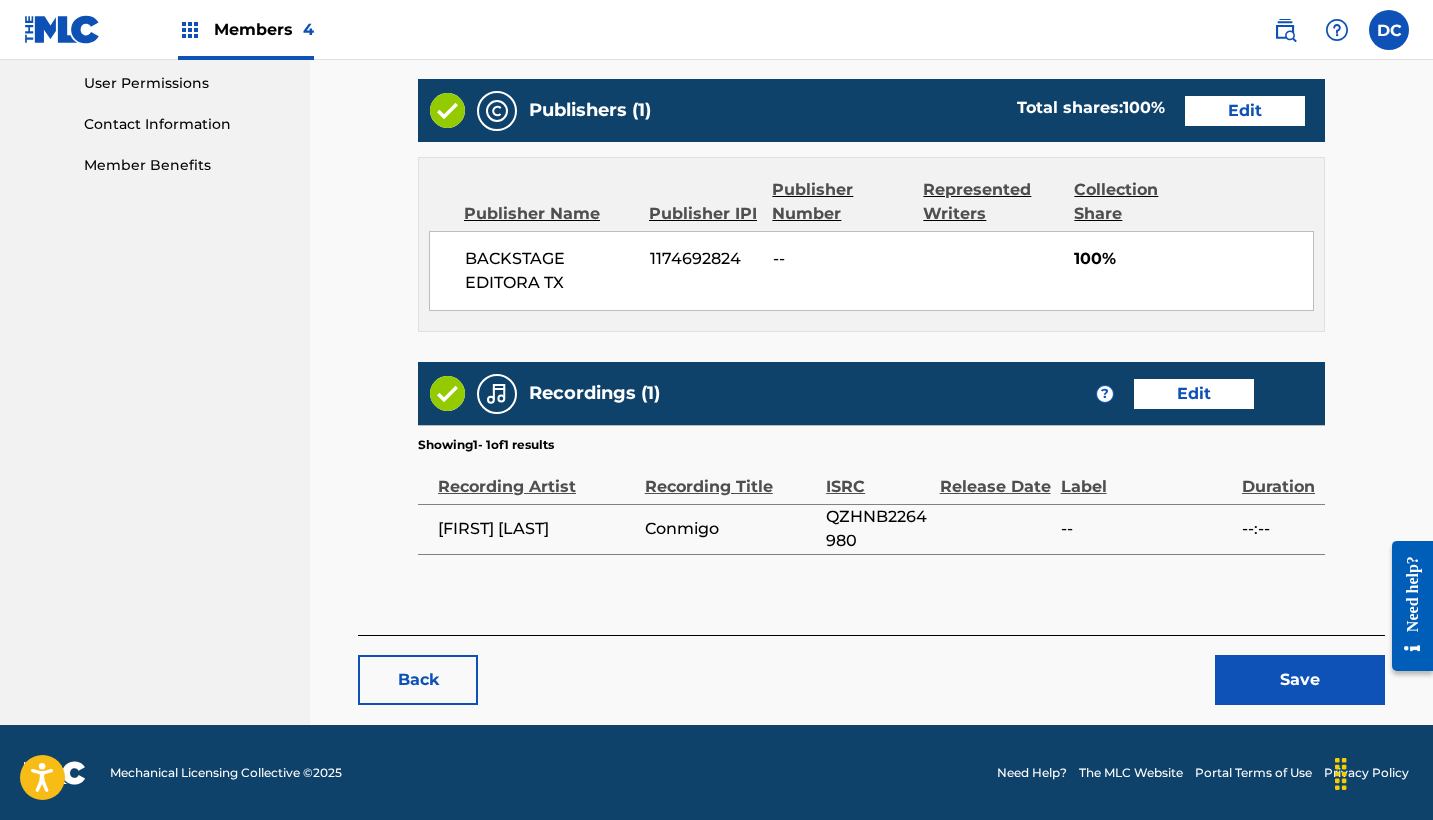 click on "Save" at bounding box center (1300, 680) 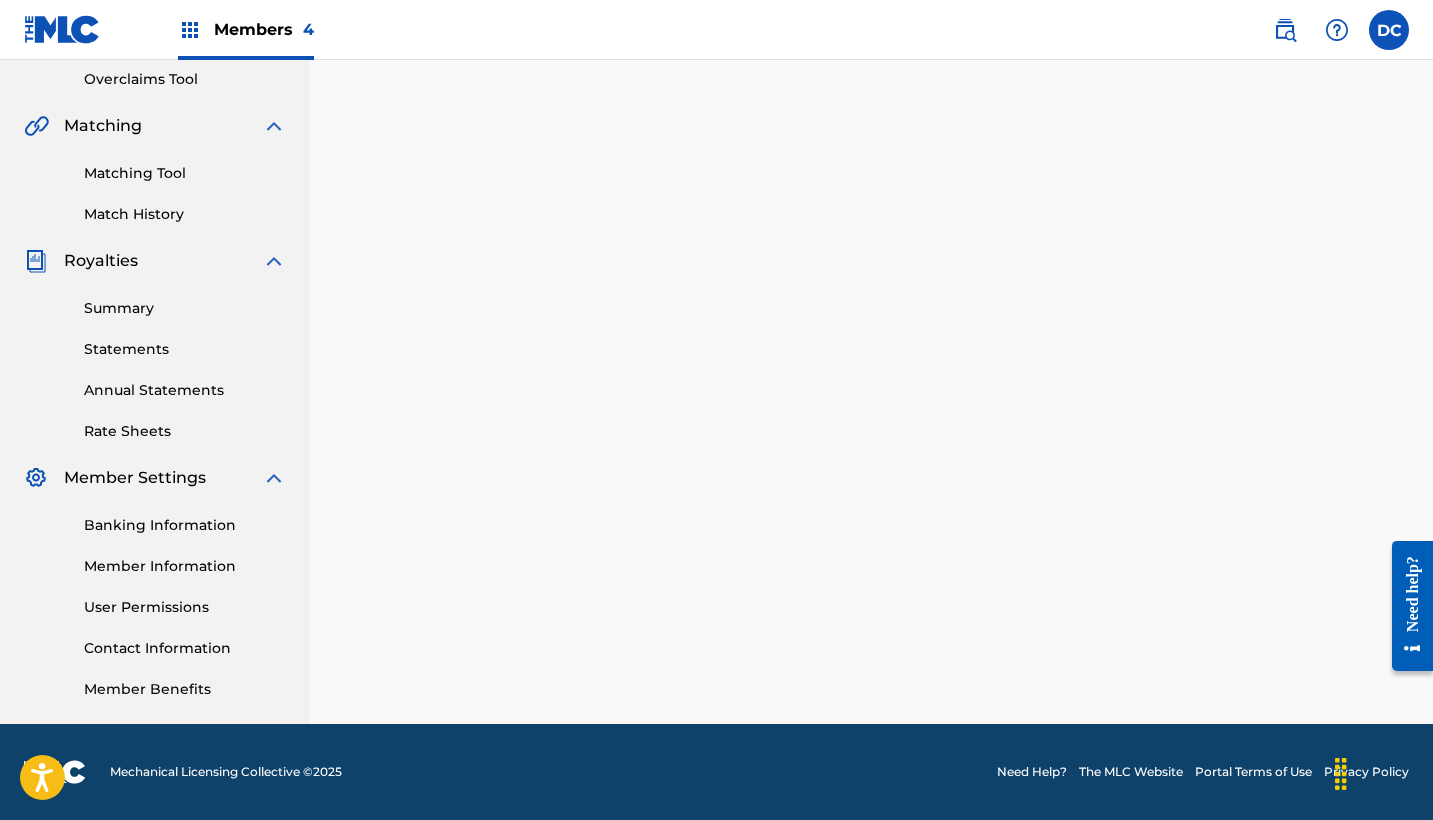 scroll, scrollTop: 0, scrollLeft: 0, axis: both 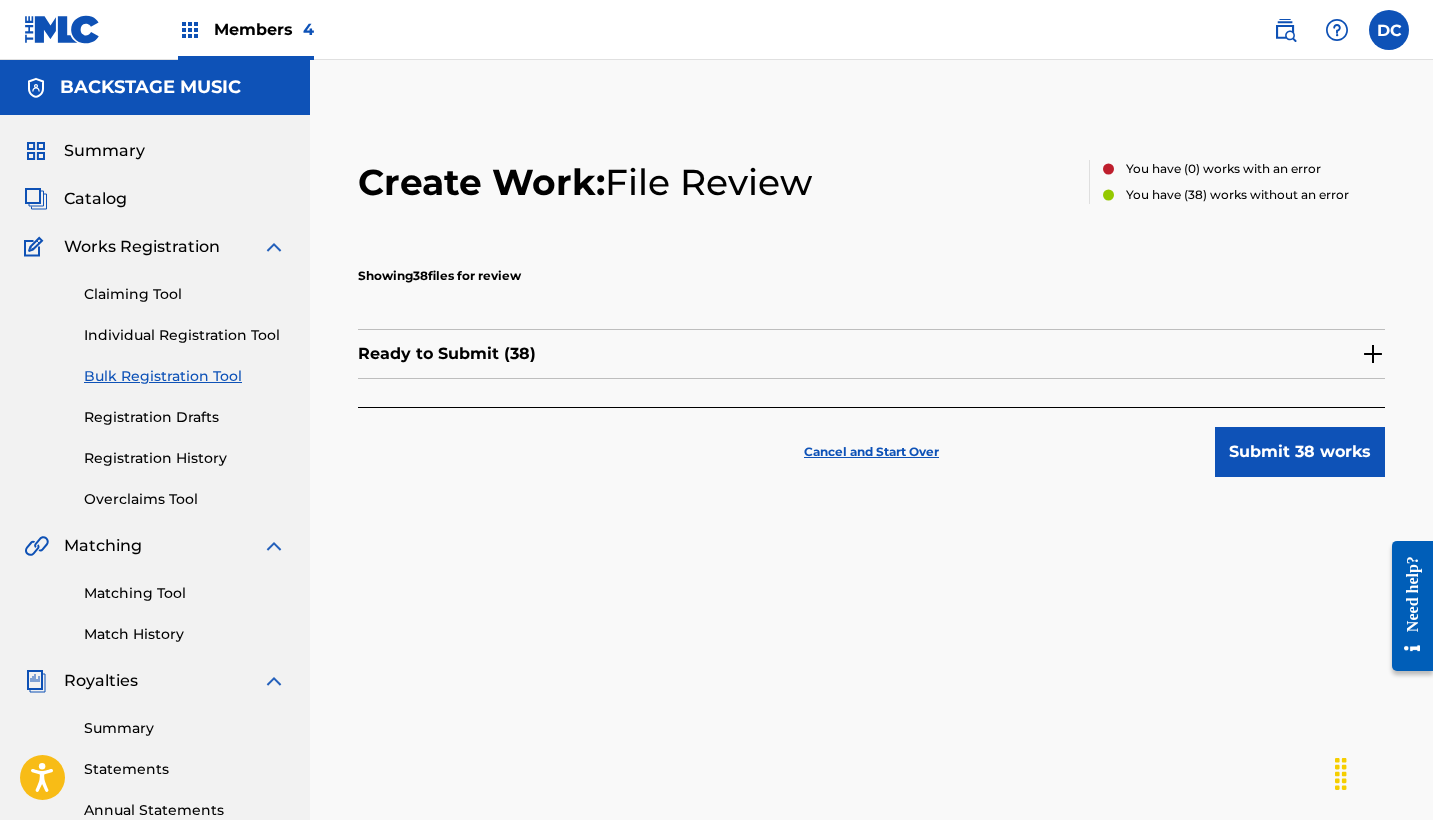 click on "Ready to Submit (  38  )" at bounding box center (871, 354) 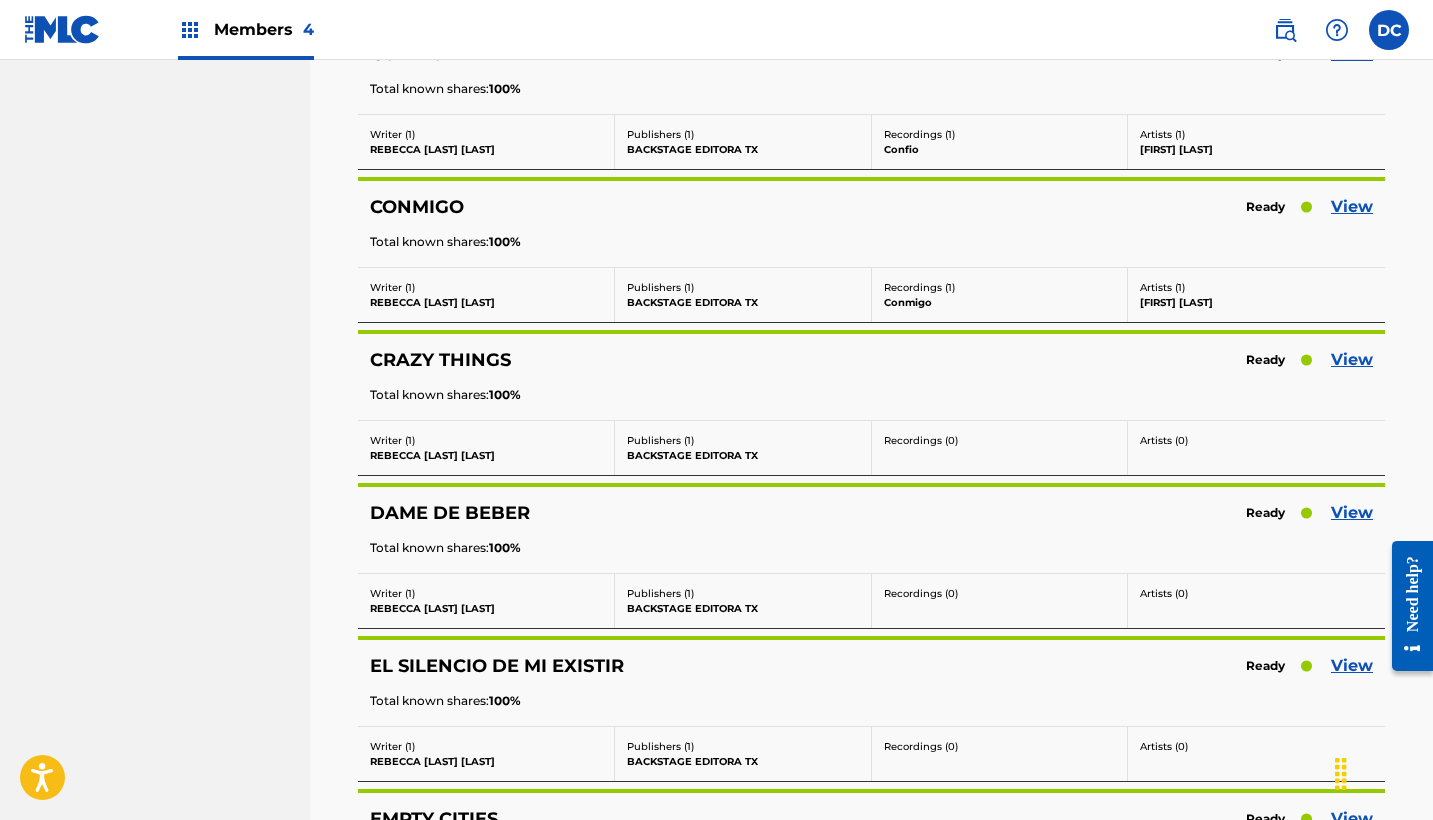 scroll, scrollTop: 1536, scrollLeft: 0, axis: vertical 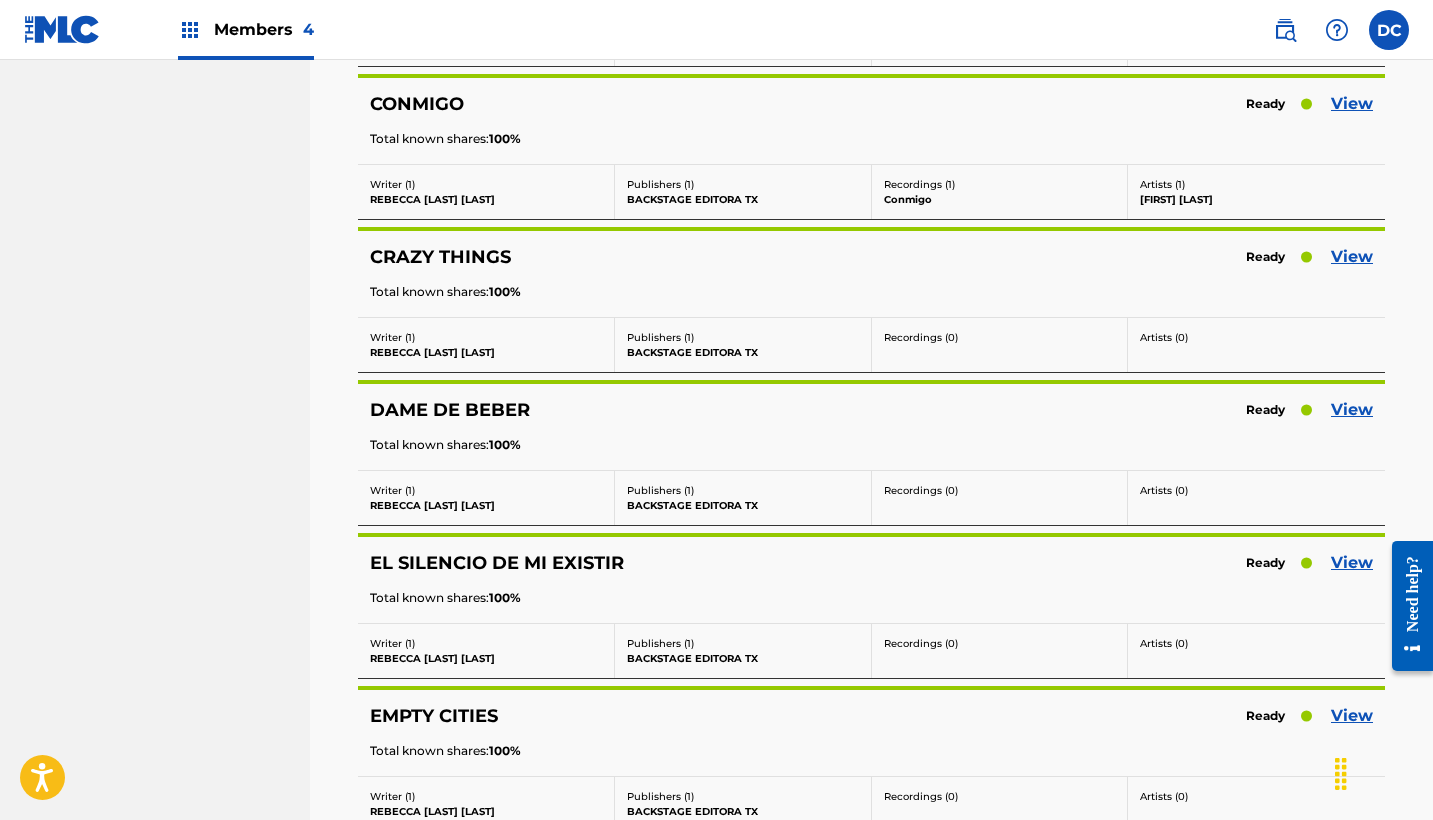 click on "View" at bounding box center [1352, 410] 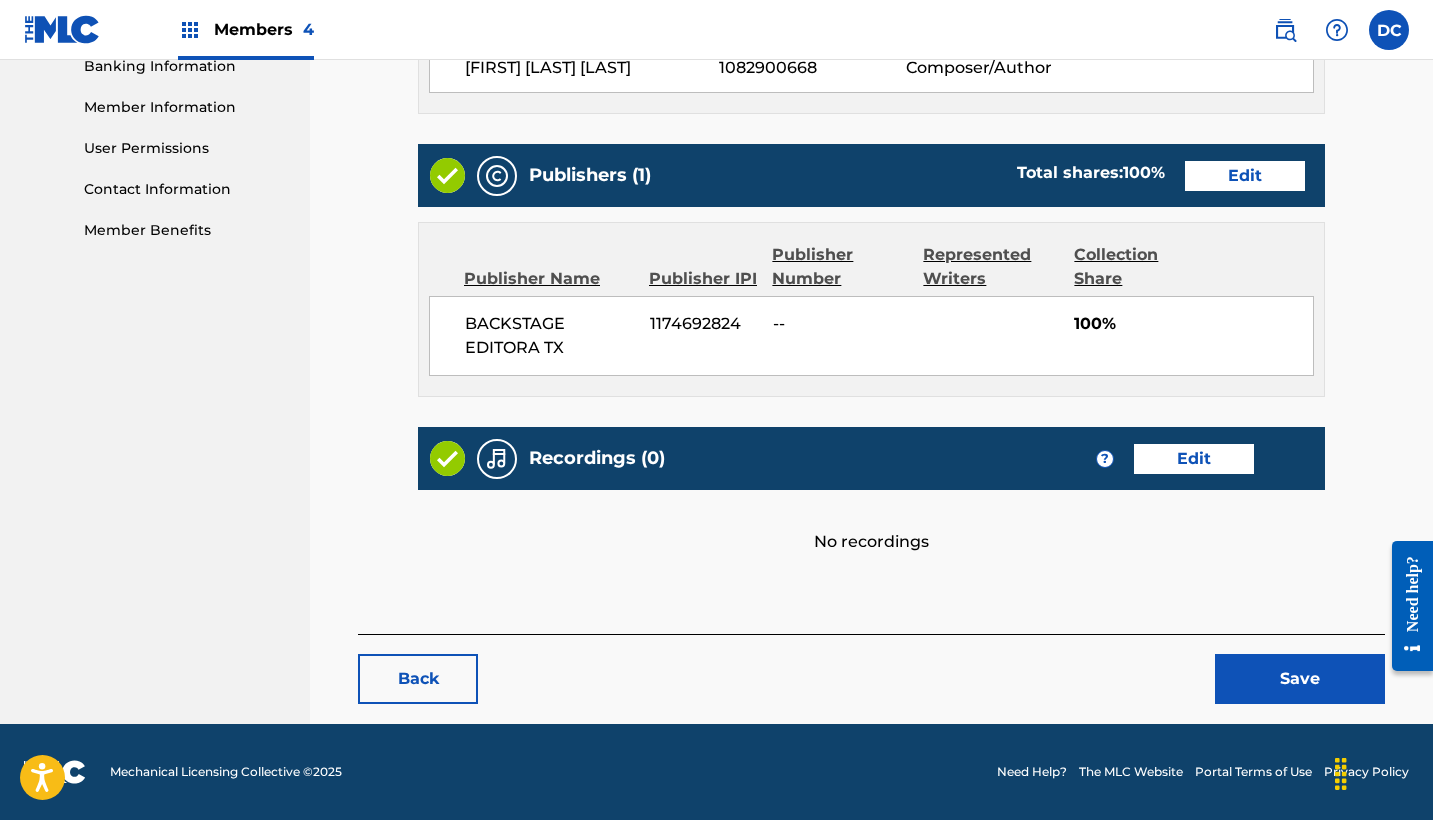 scroll, scrollTop: 878, scrollLeft: 0, axis: vertical 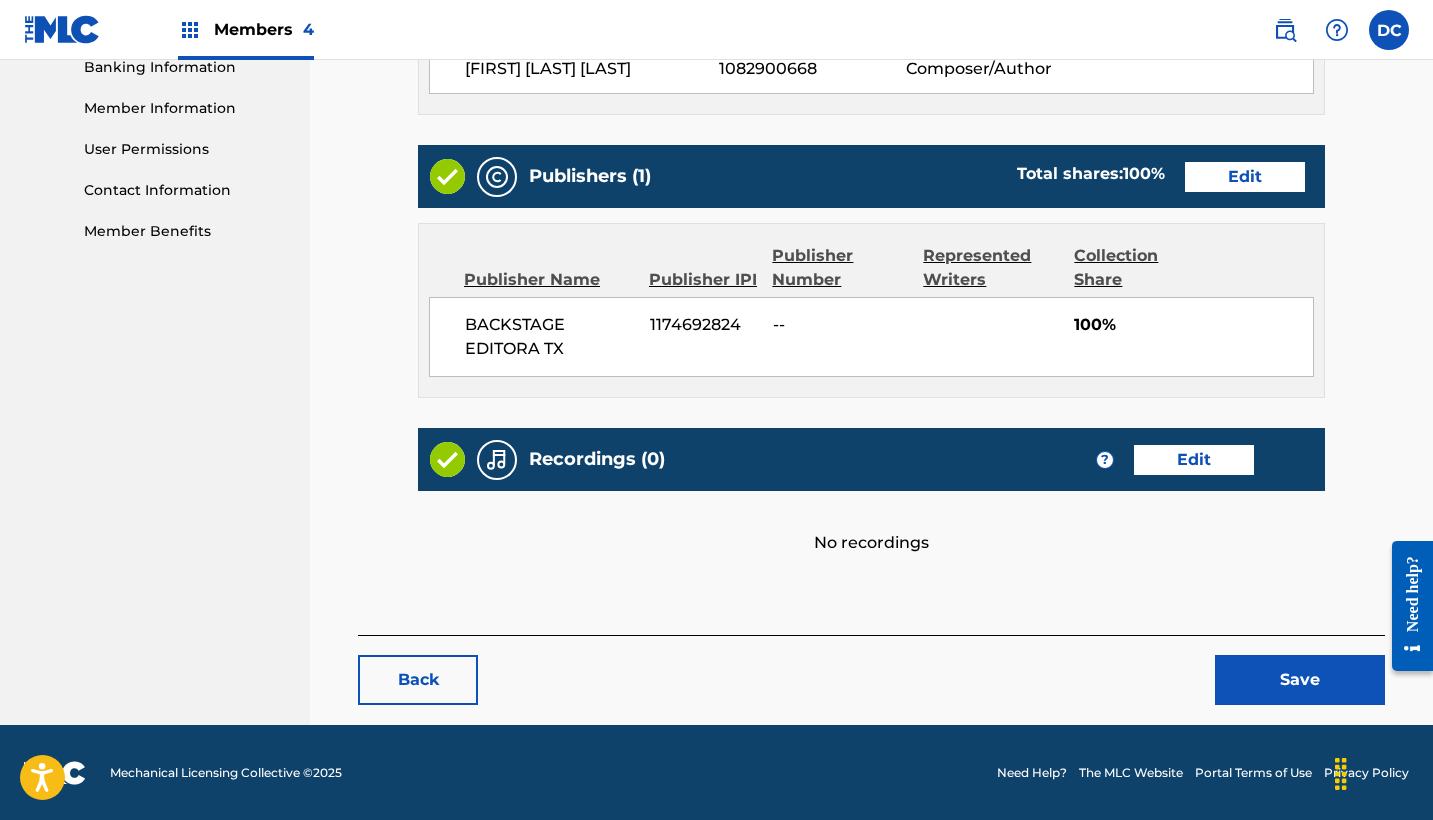 click on "Edit" at bounding box center [1194, 460] 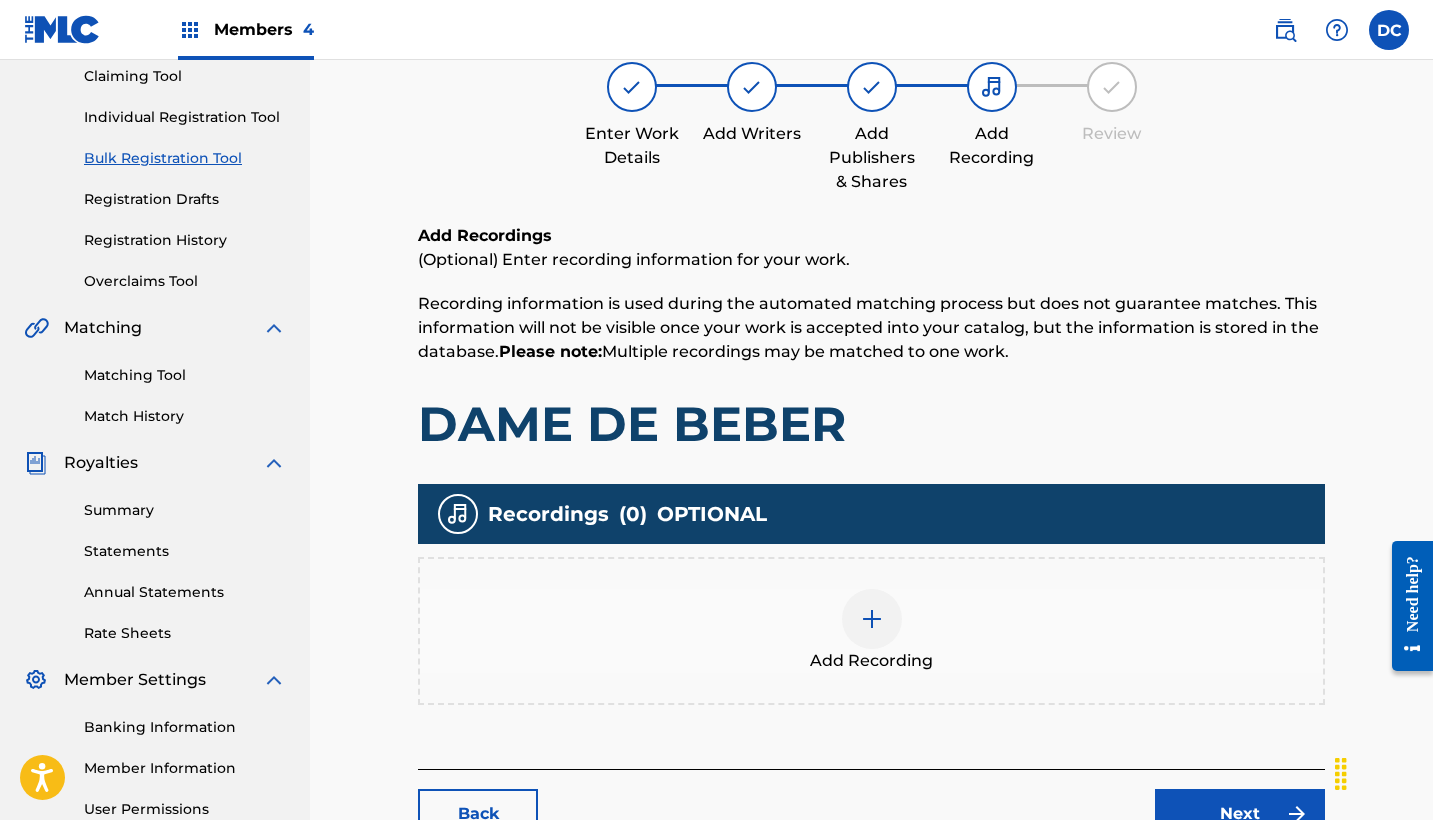 scroll, scrollTop: 239, scrollLeft: 0, axis: vertical 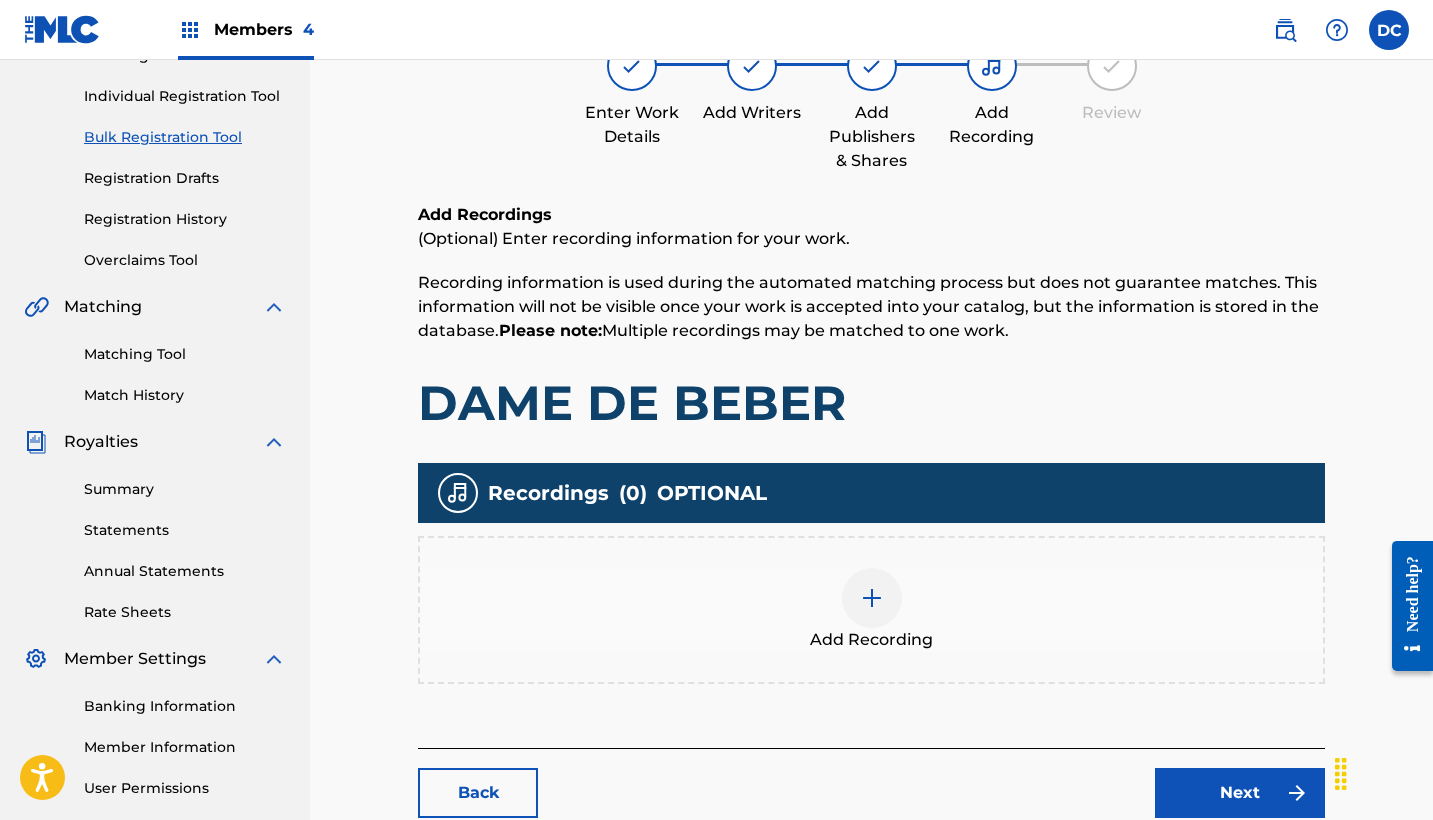click at bounding box center (872, 598) 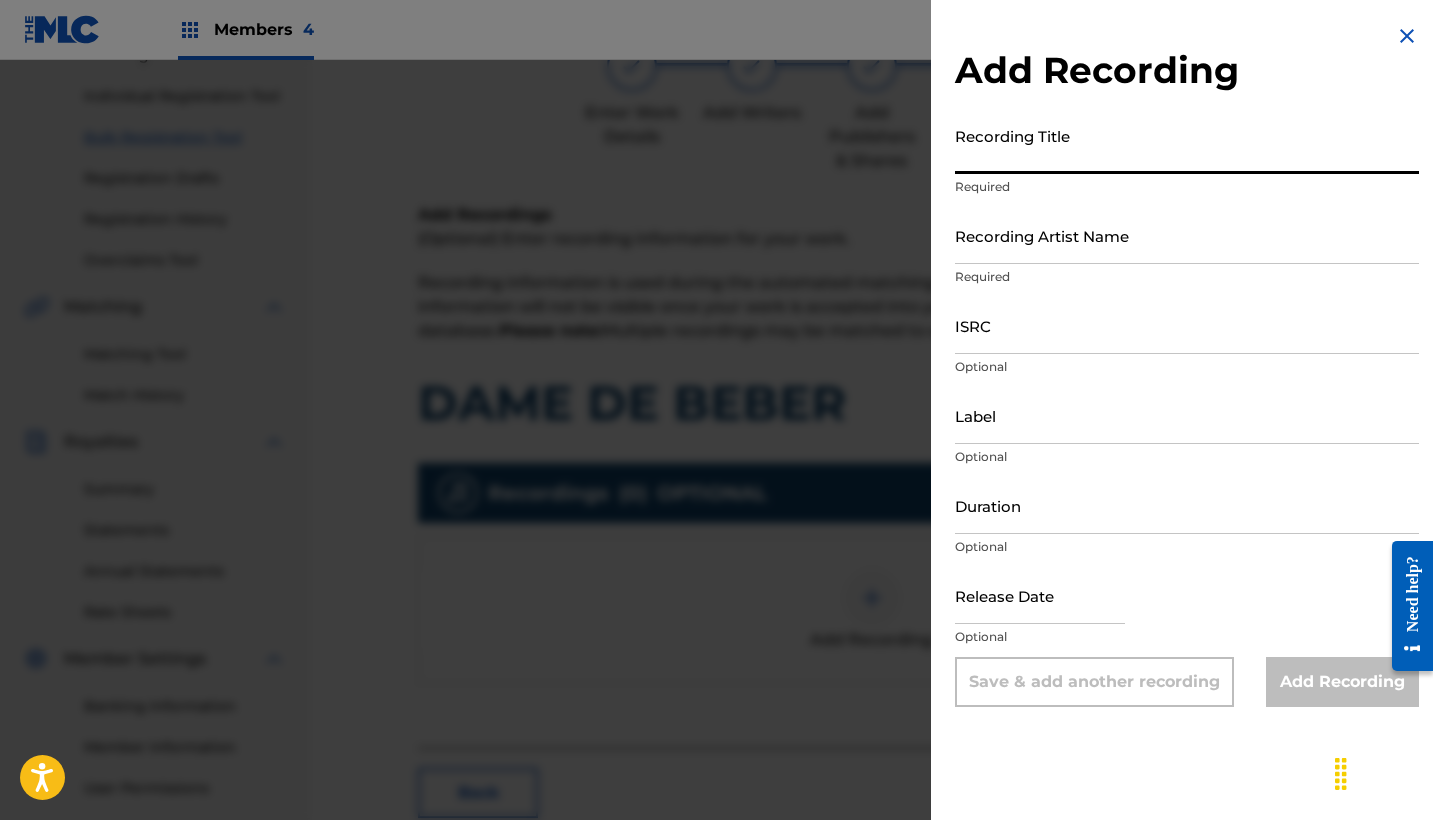 click on "Recording Title" at bounding box center (1187, 145) 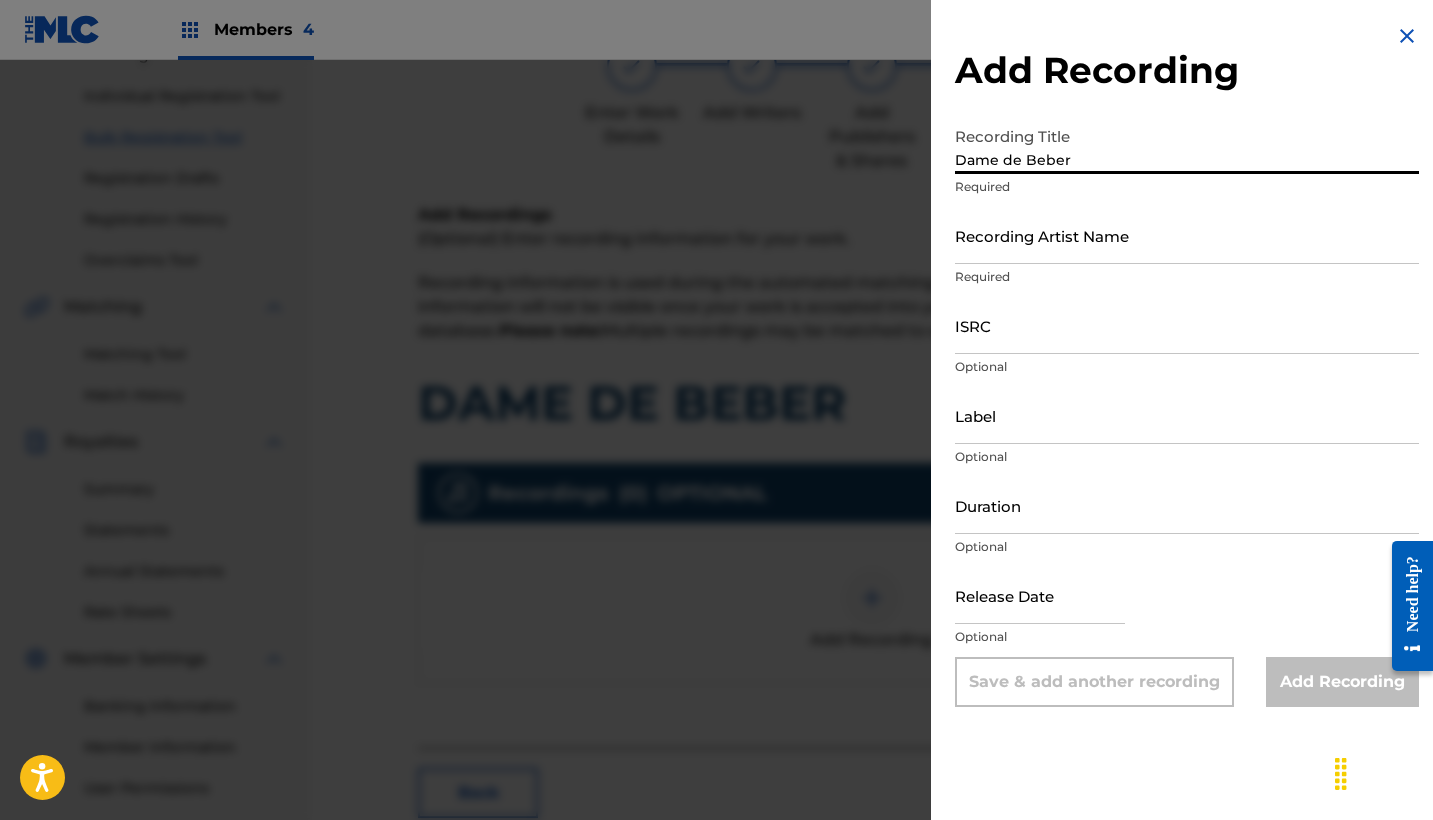 type on "Dame de Beber" 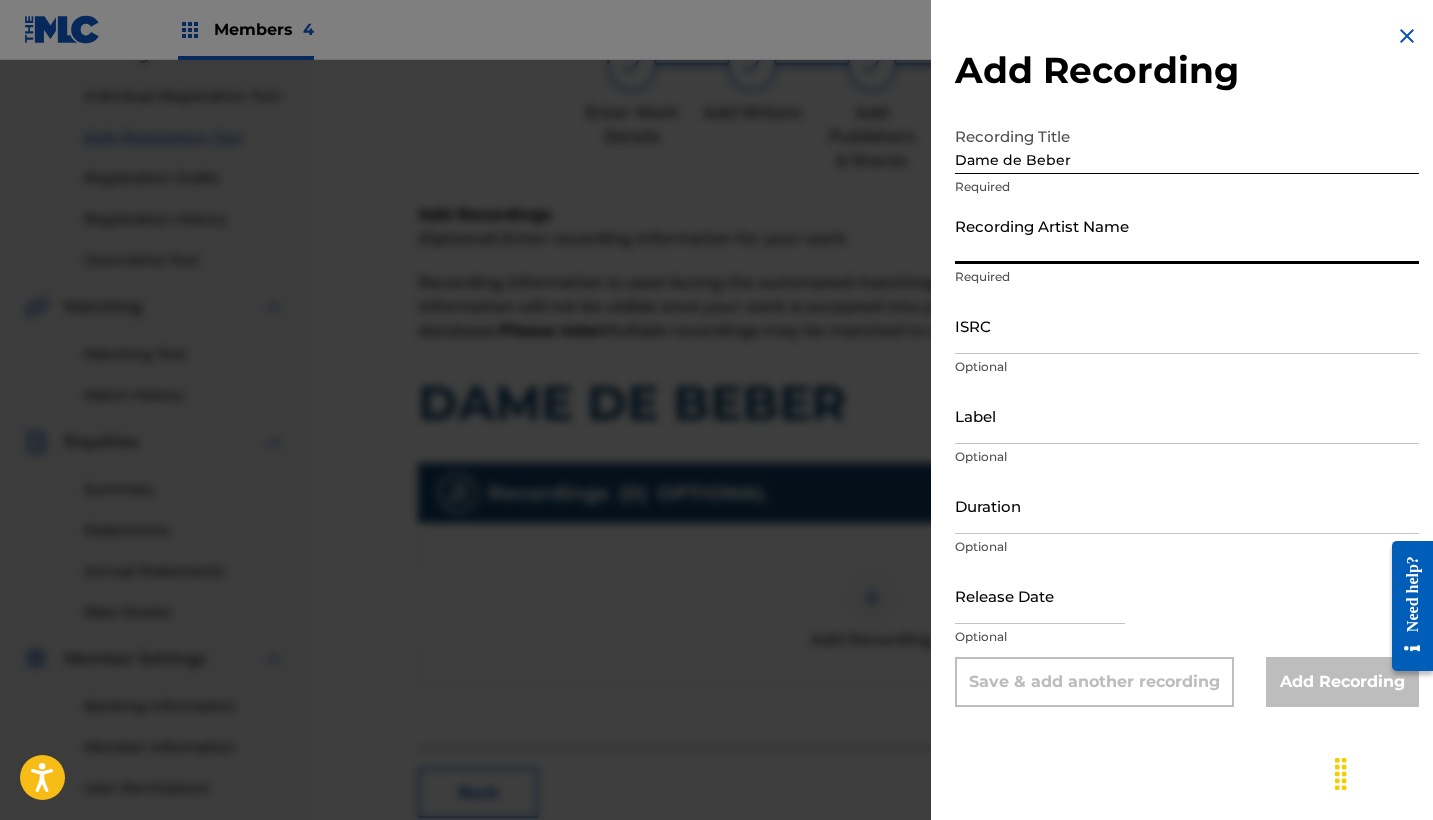 paste on "[FIRST] [LAST]" 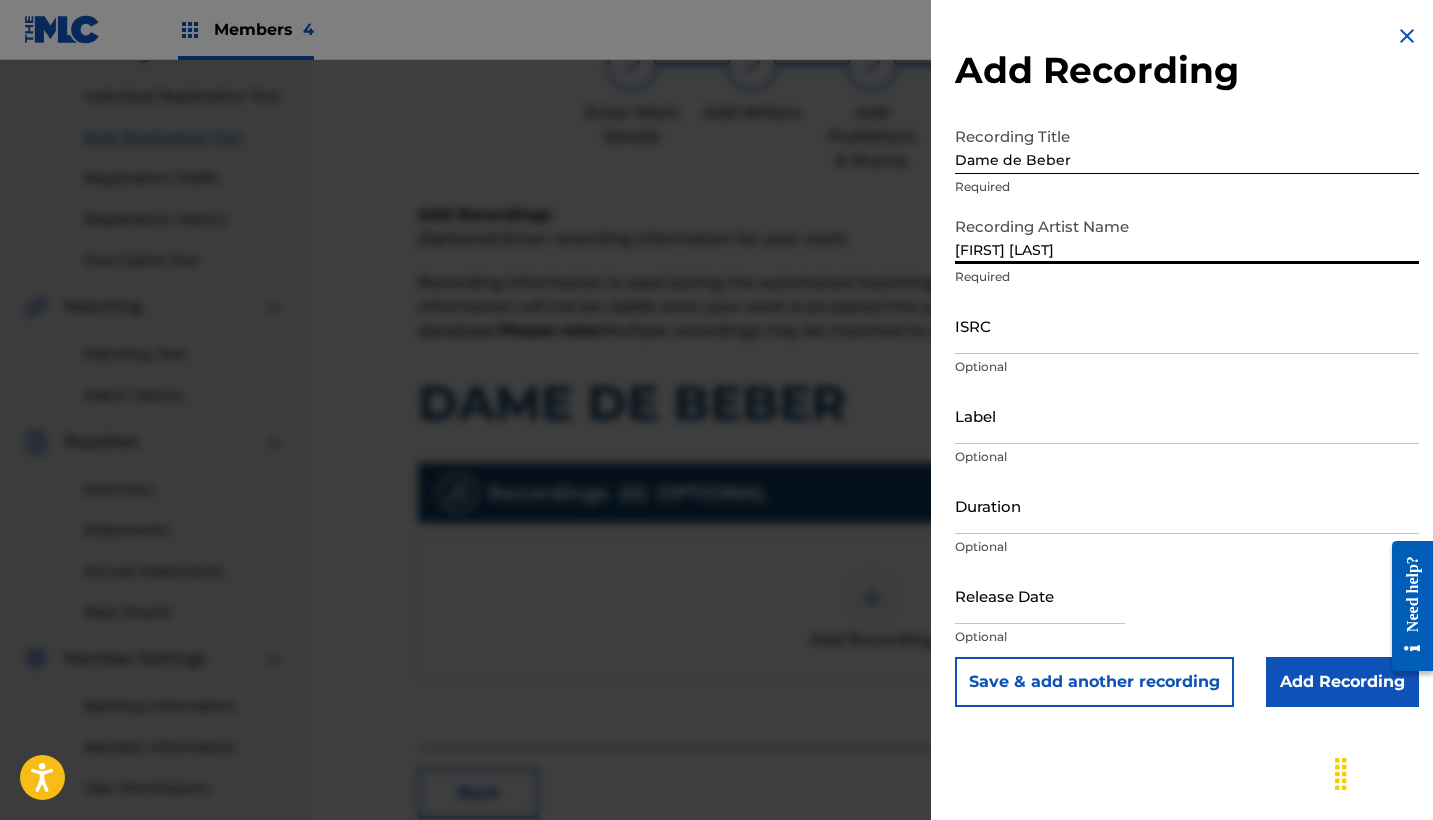 type on "[FIRST] [LAST]" 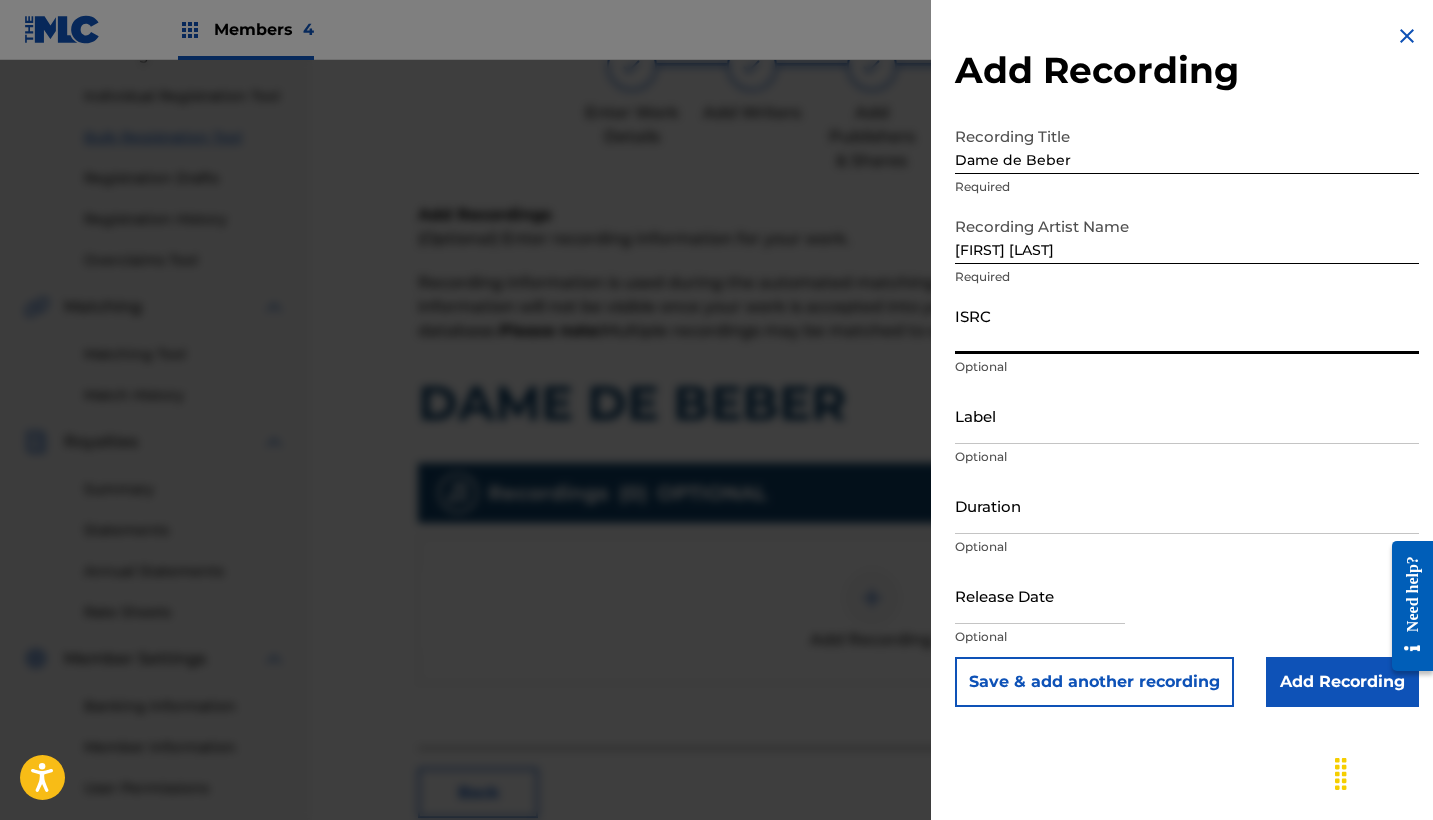 paste on "QZHNC2449205" 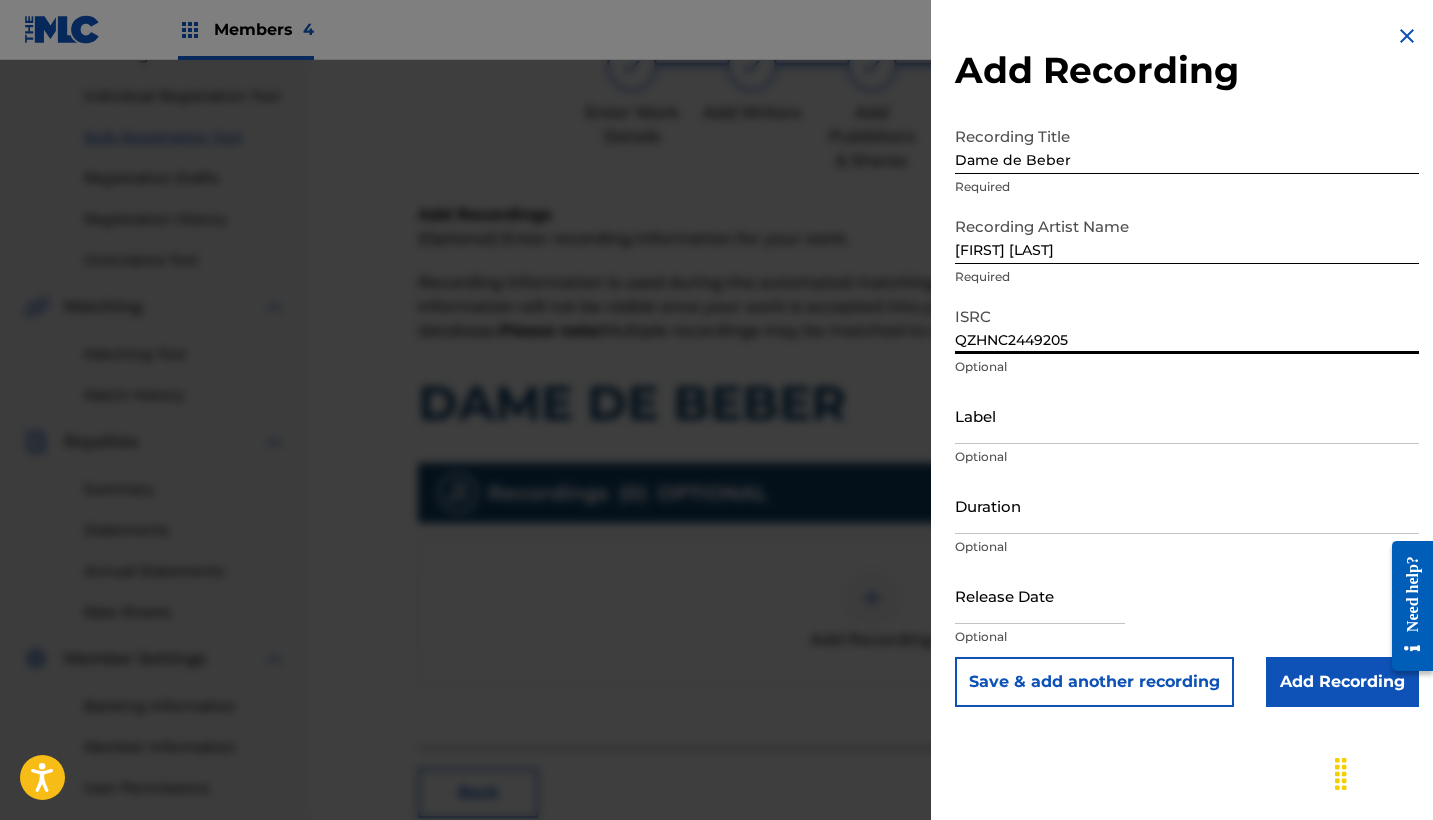type on "QZHNC2449205" 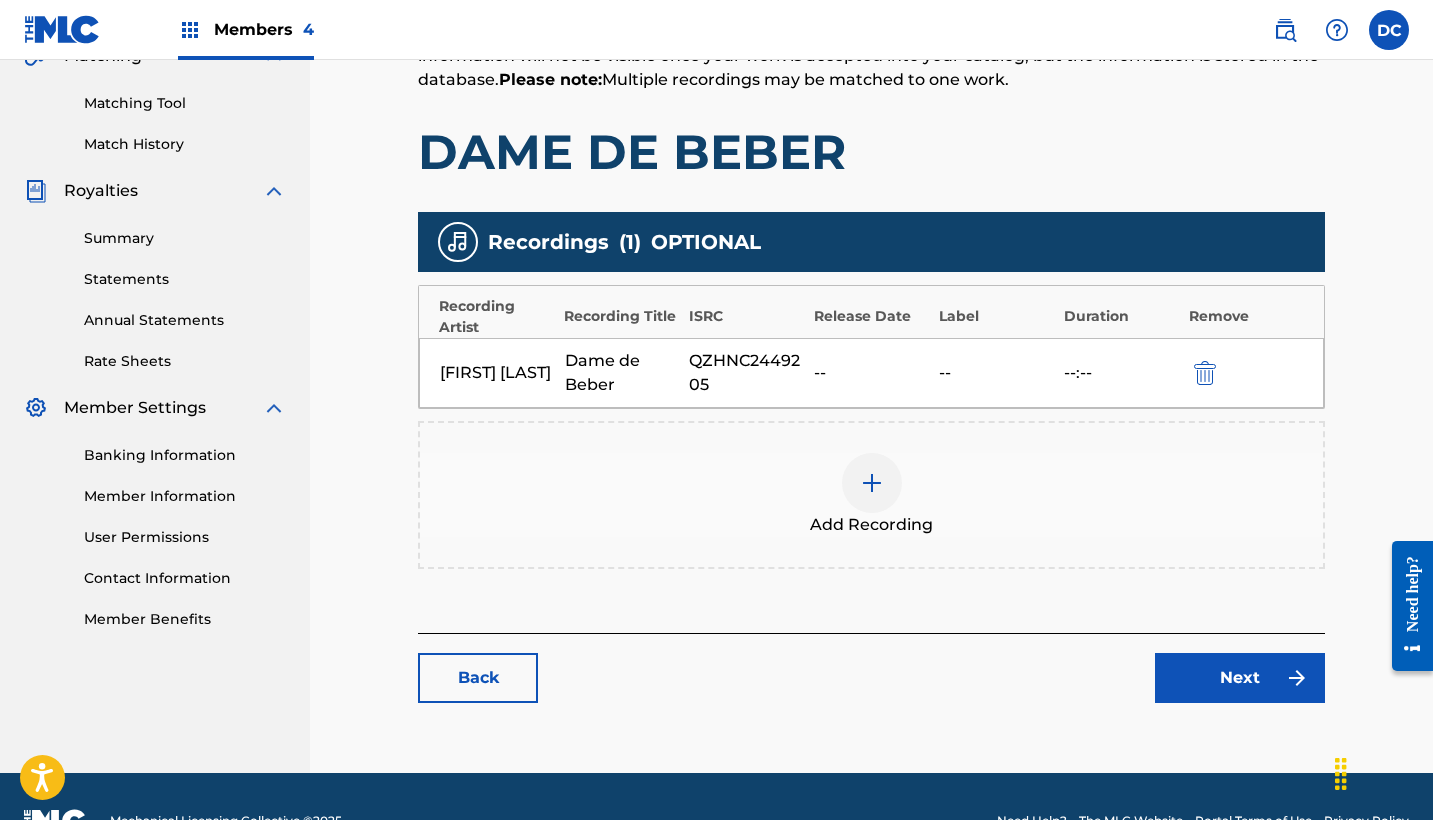 scroll, scrollTop: 498, scrollLeft: 0, axis: vertical 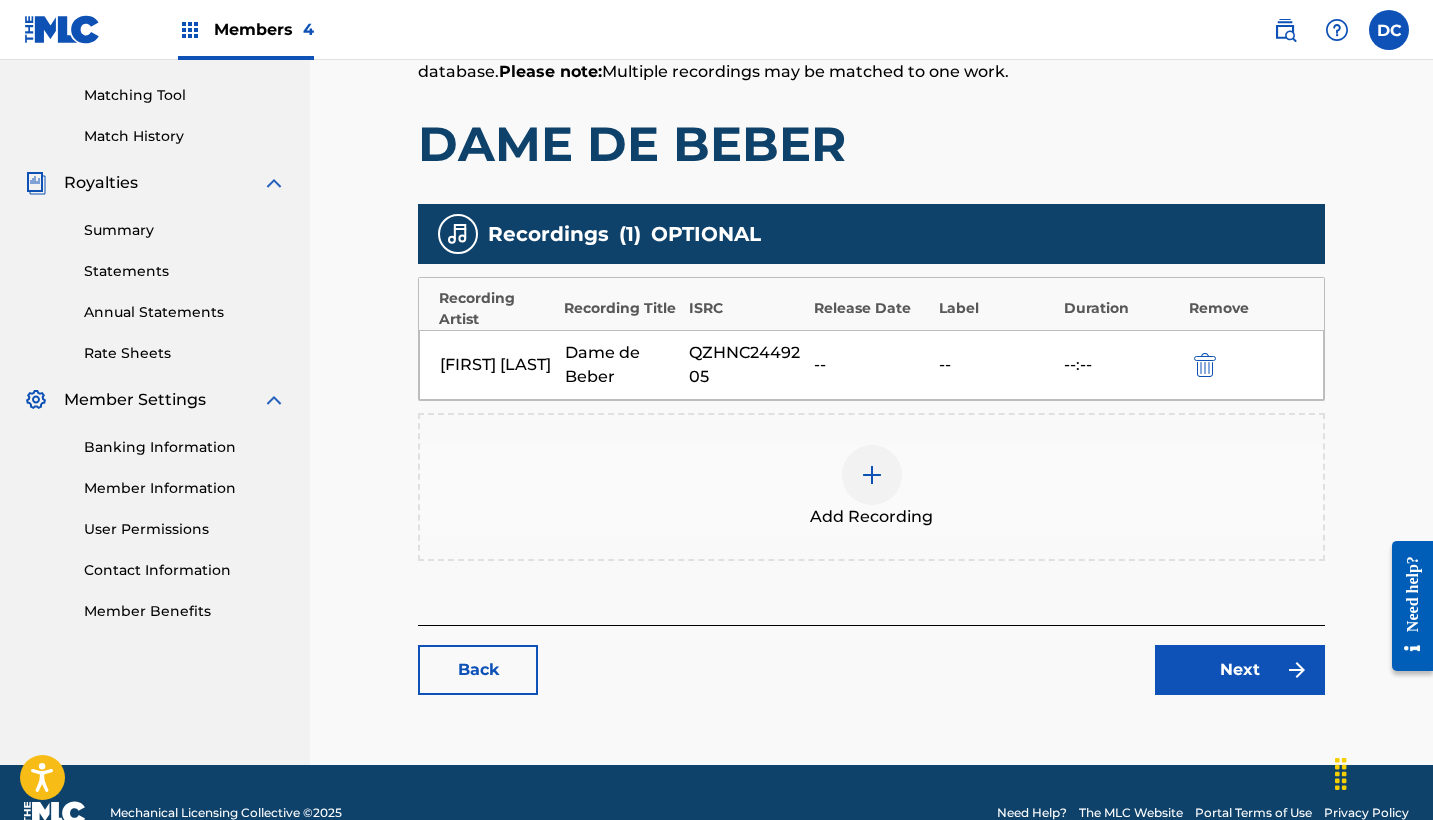 click on "Next" at bounding box center [1240, 670] 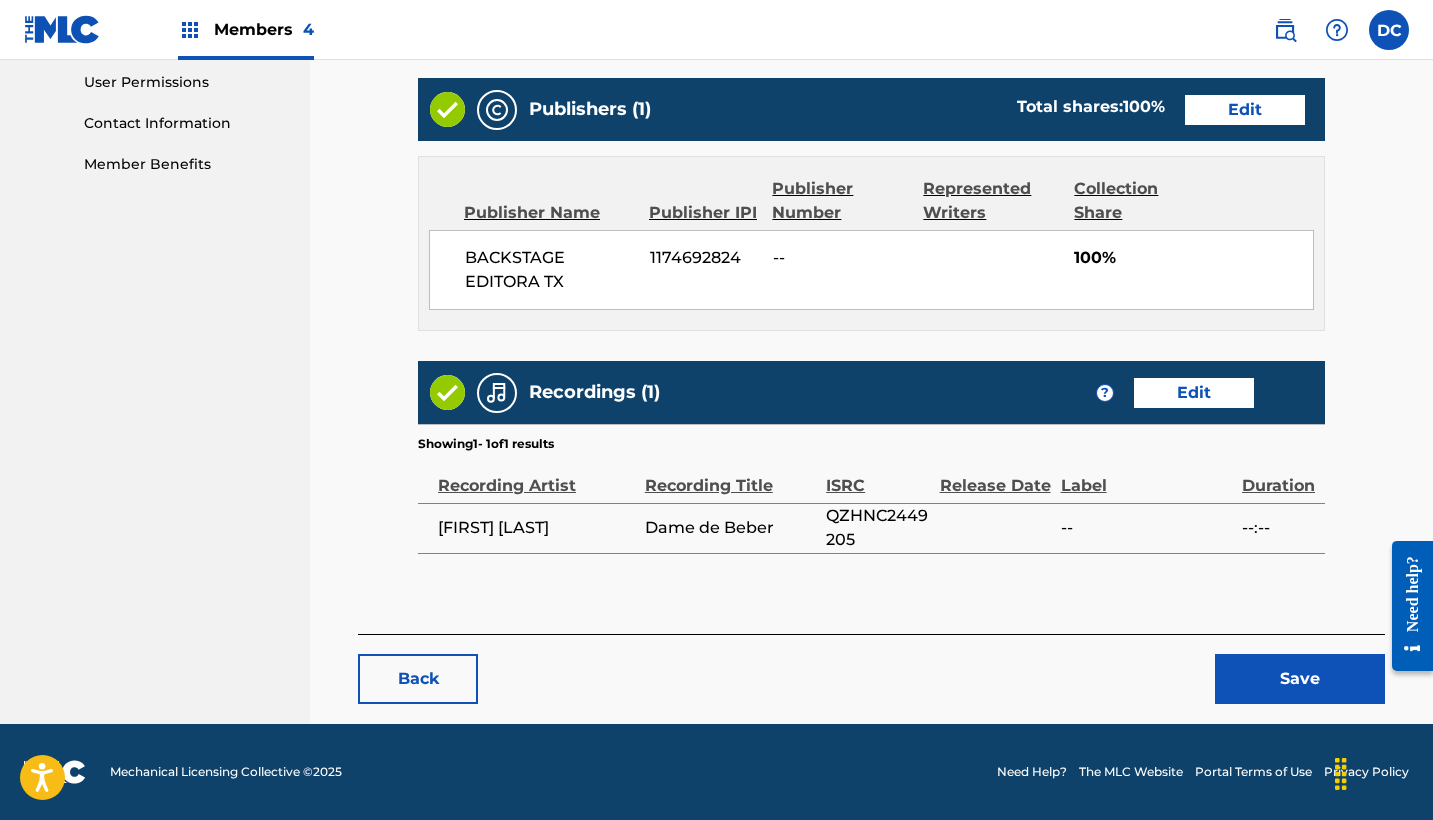scroll, scrollTop: 944, scrollLeft: 0, axis: vertical 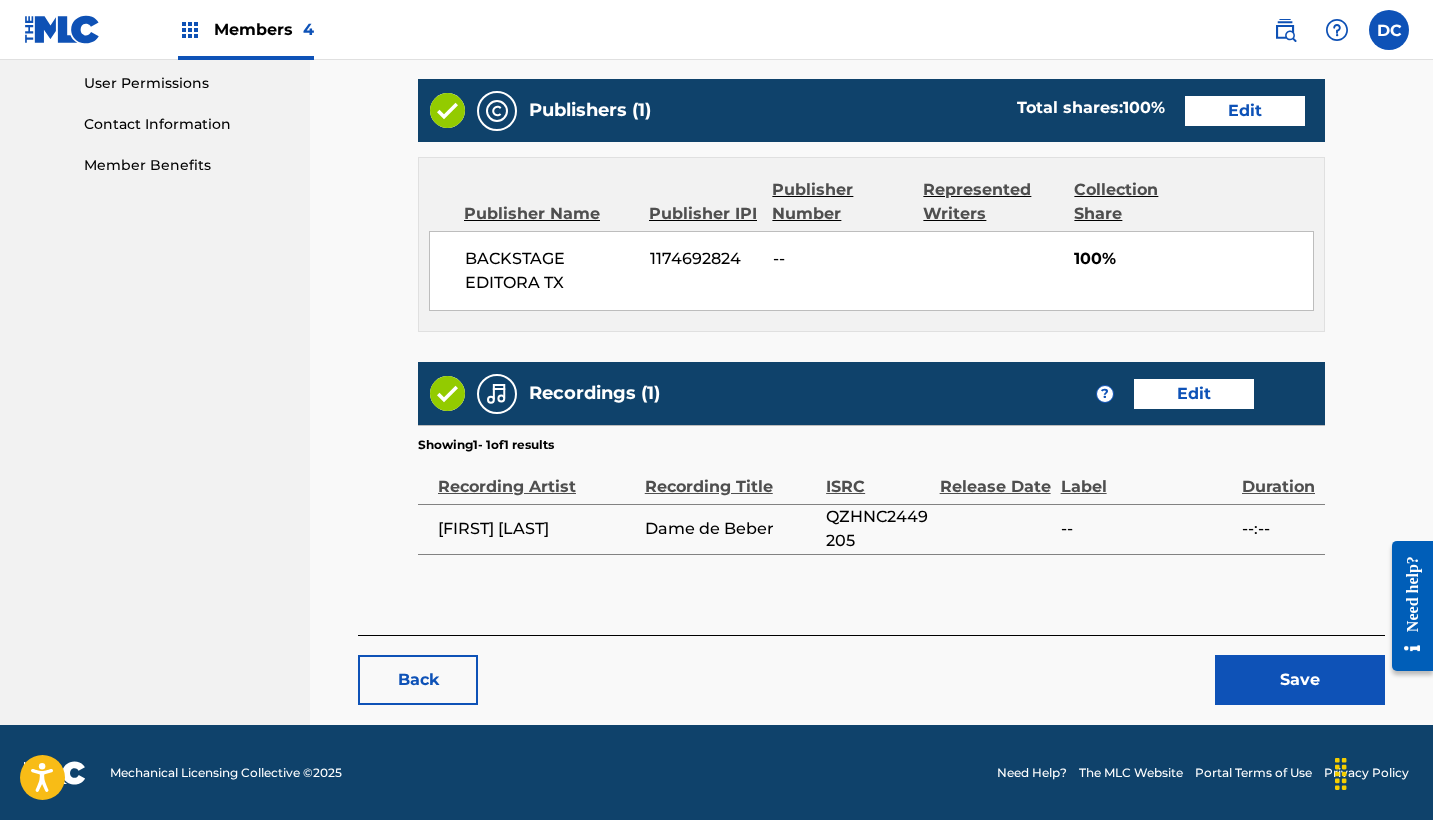 click on "Save" at bounding box center [1300, 680] 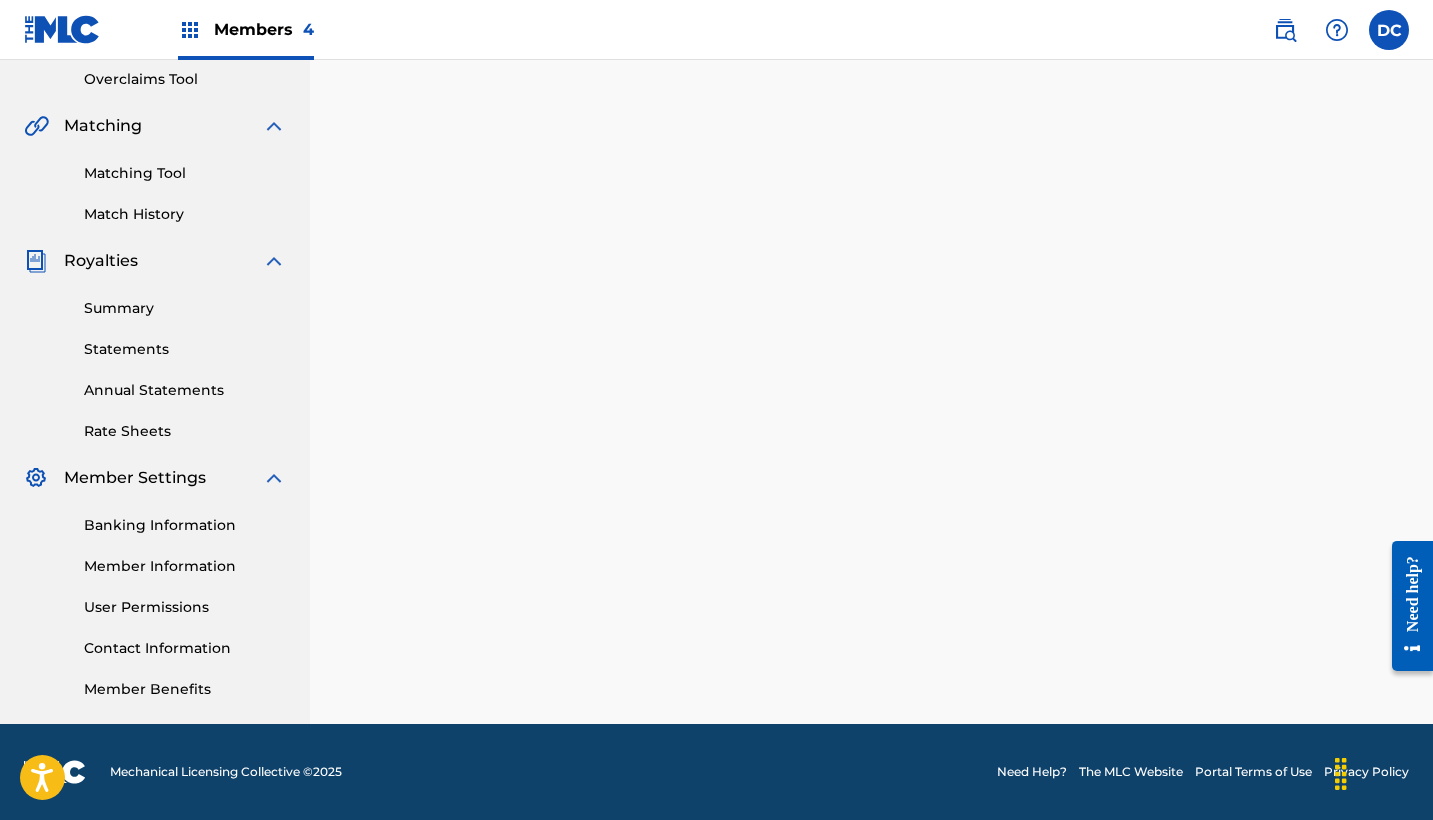 scroll, scrollTop: 0, scrollLeft: 0, axis: both 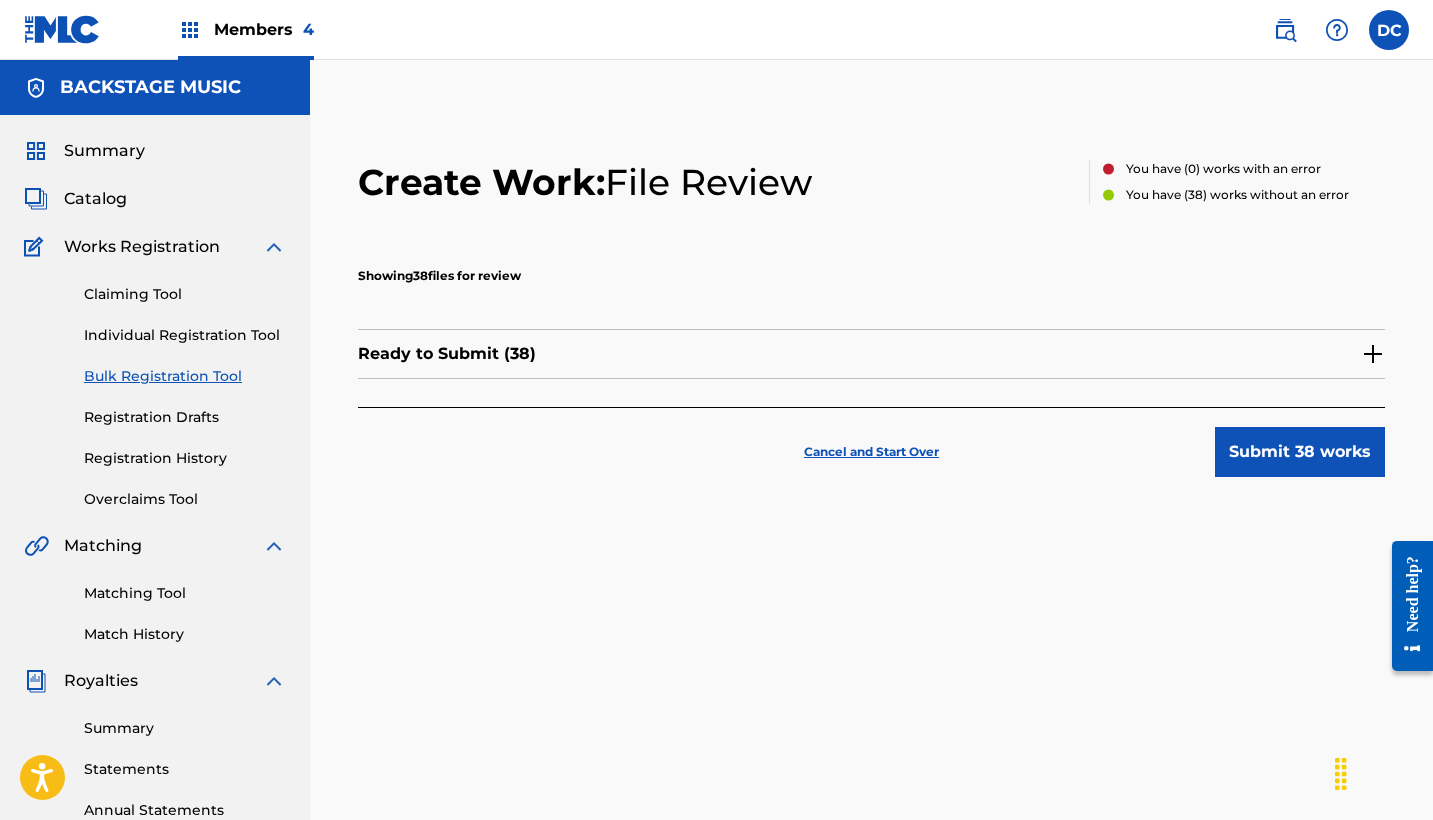 click on "Ready to Submit (  38  )" at bounding box center [871, 354] 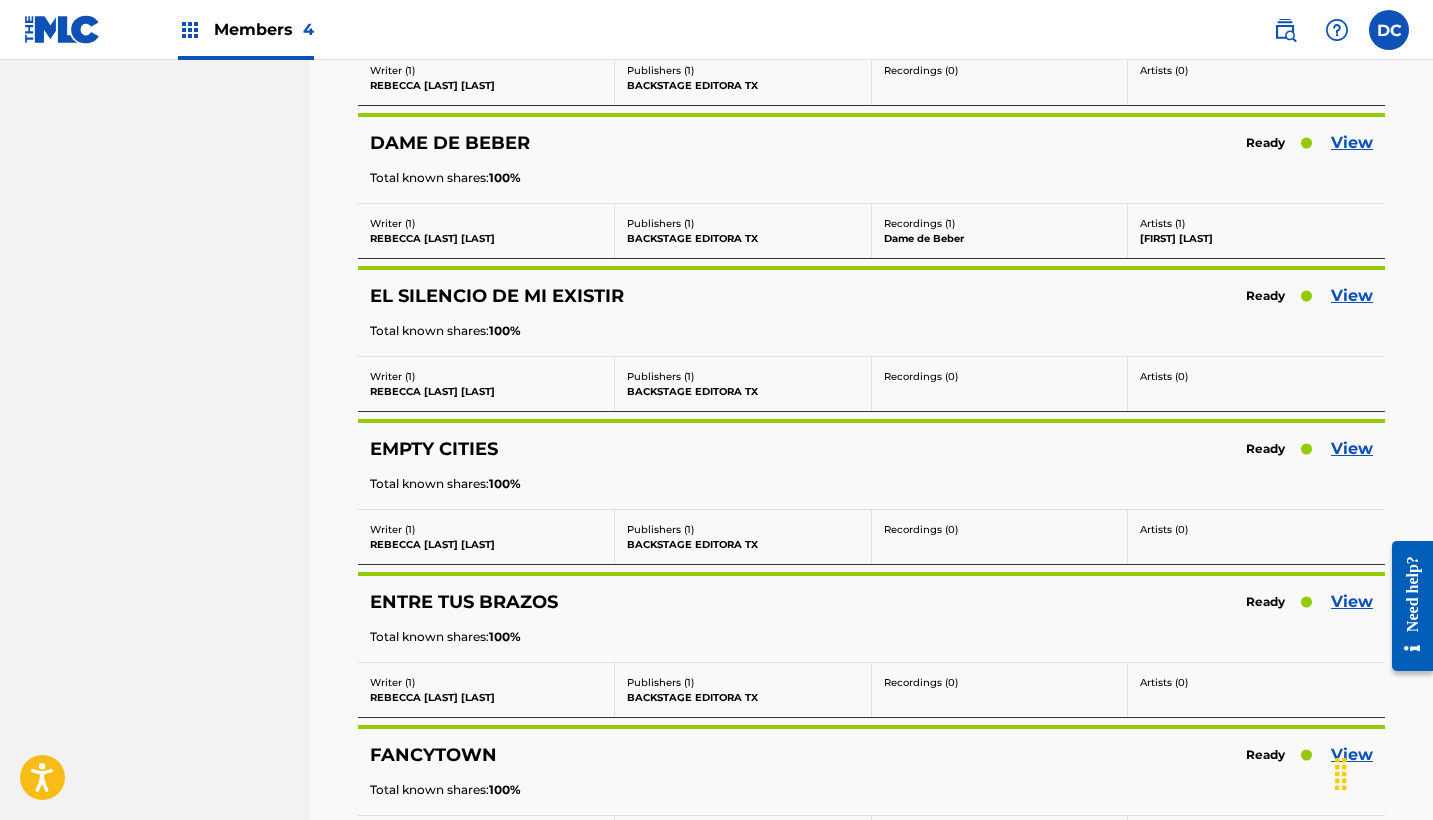scroll, scrollTop: 1804, scrollLeft: 0, axis: vertical 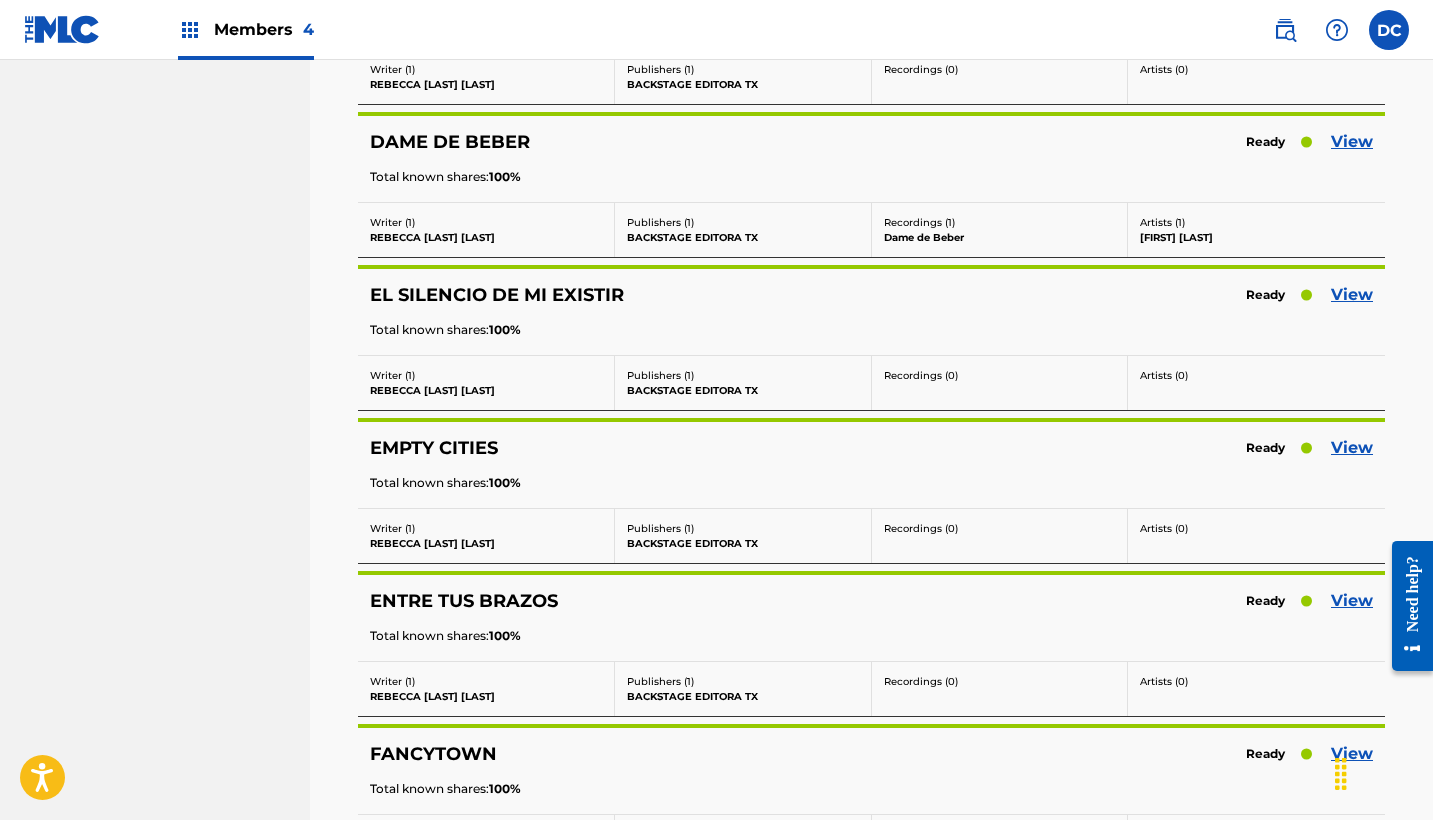 click on "View" at bounding box center (1352, 601) 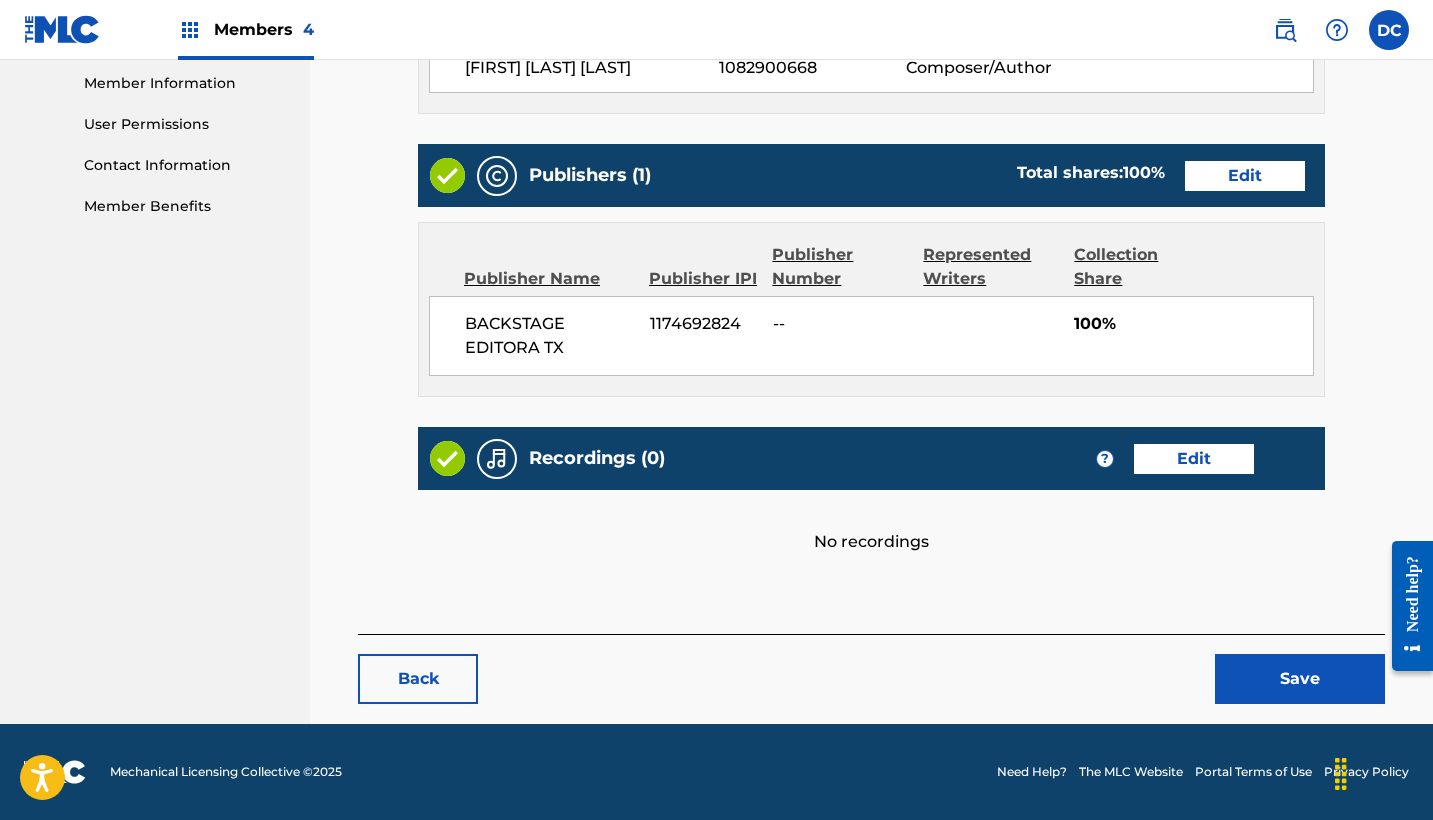 scroll, scrollTop: 902, scrollLeft: 0, axis: vertical 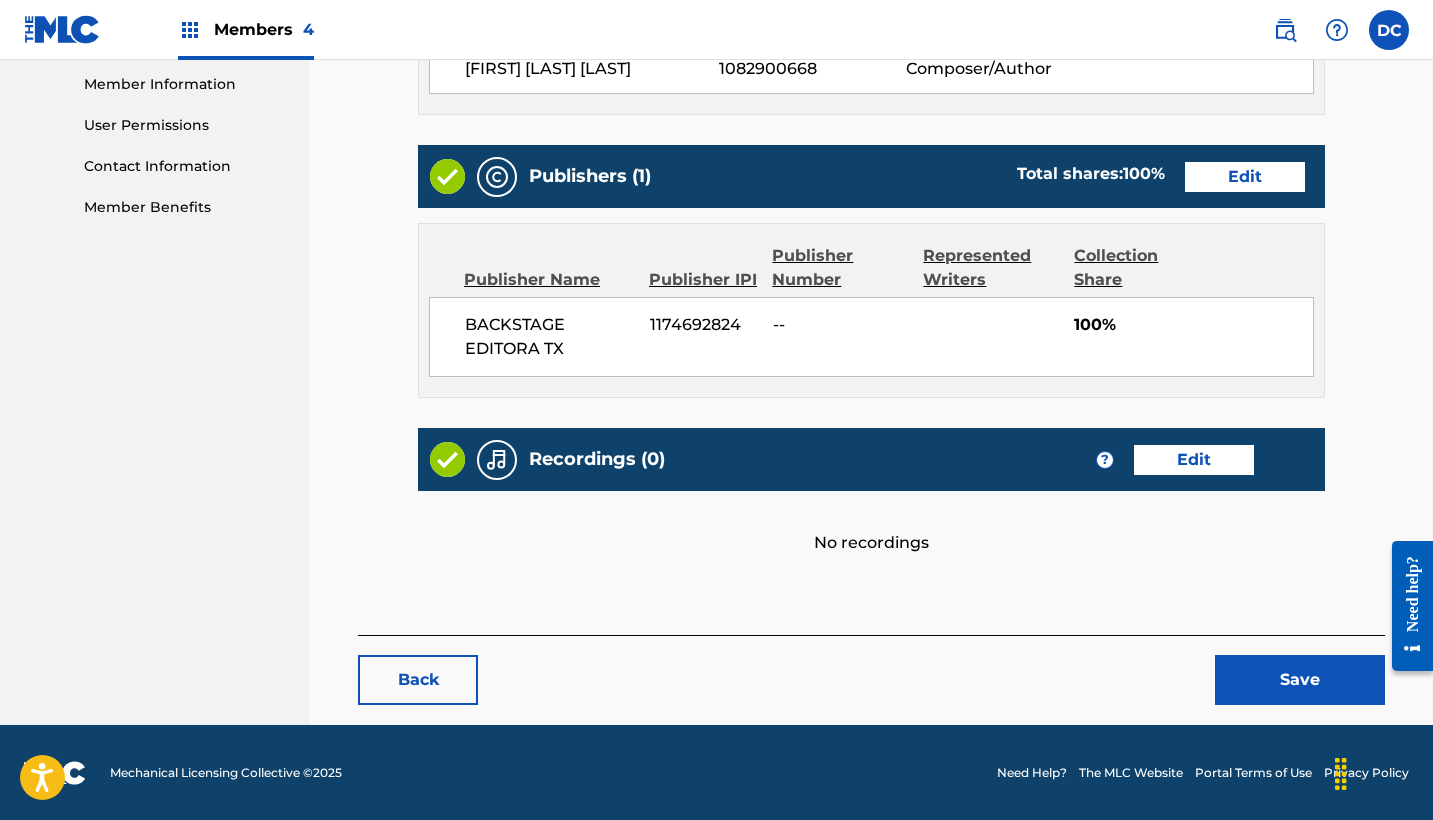 click on "Edit" at bounding box center (1194, 460) 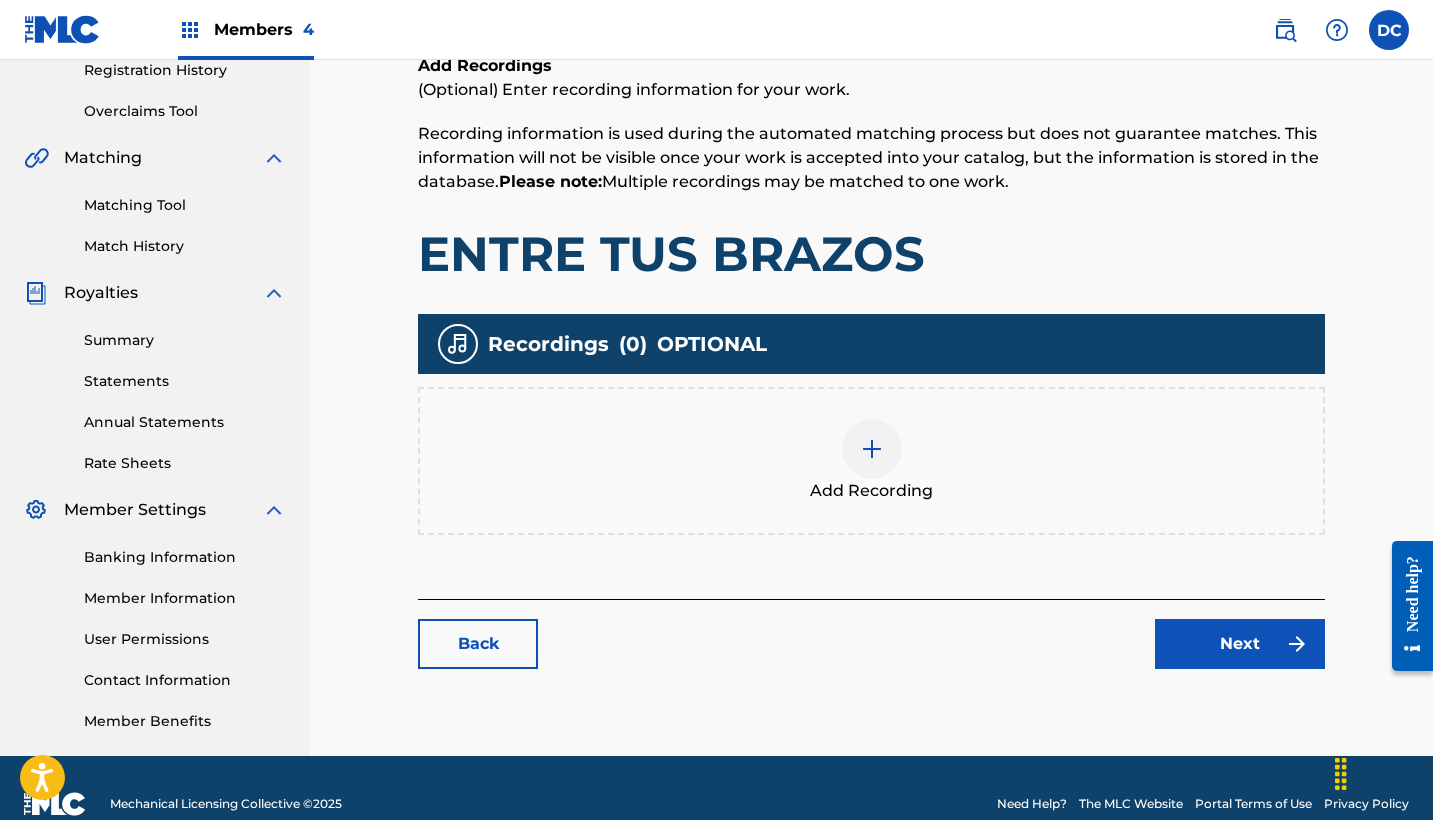 scroll, scrollTop: 407, scrollLeft: 0, axis: vertical 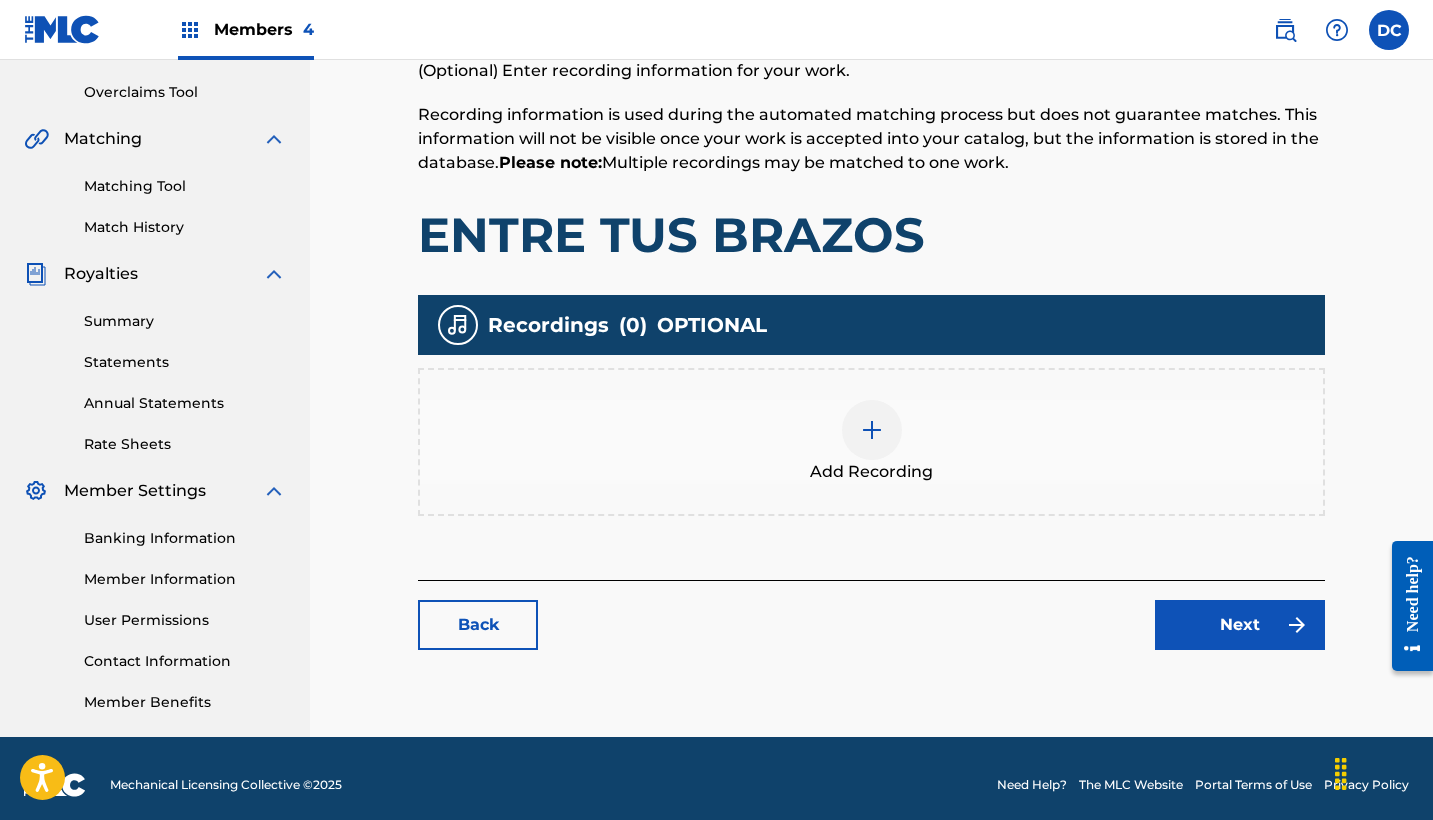 click at bounding box center (872, 430) 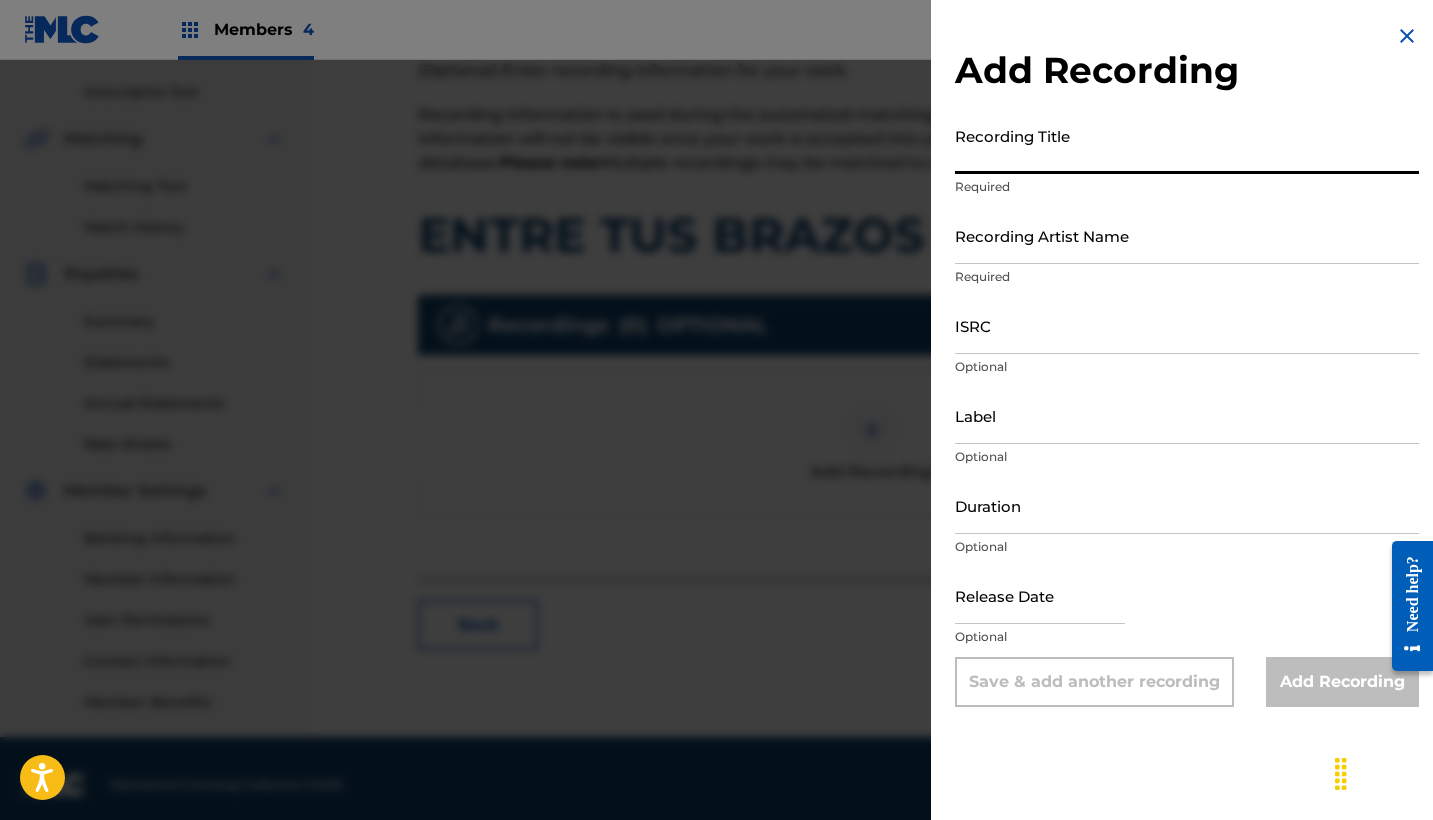 click on "Recording Title" at bounding box center [1187, 145] 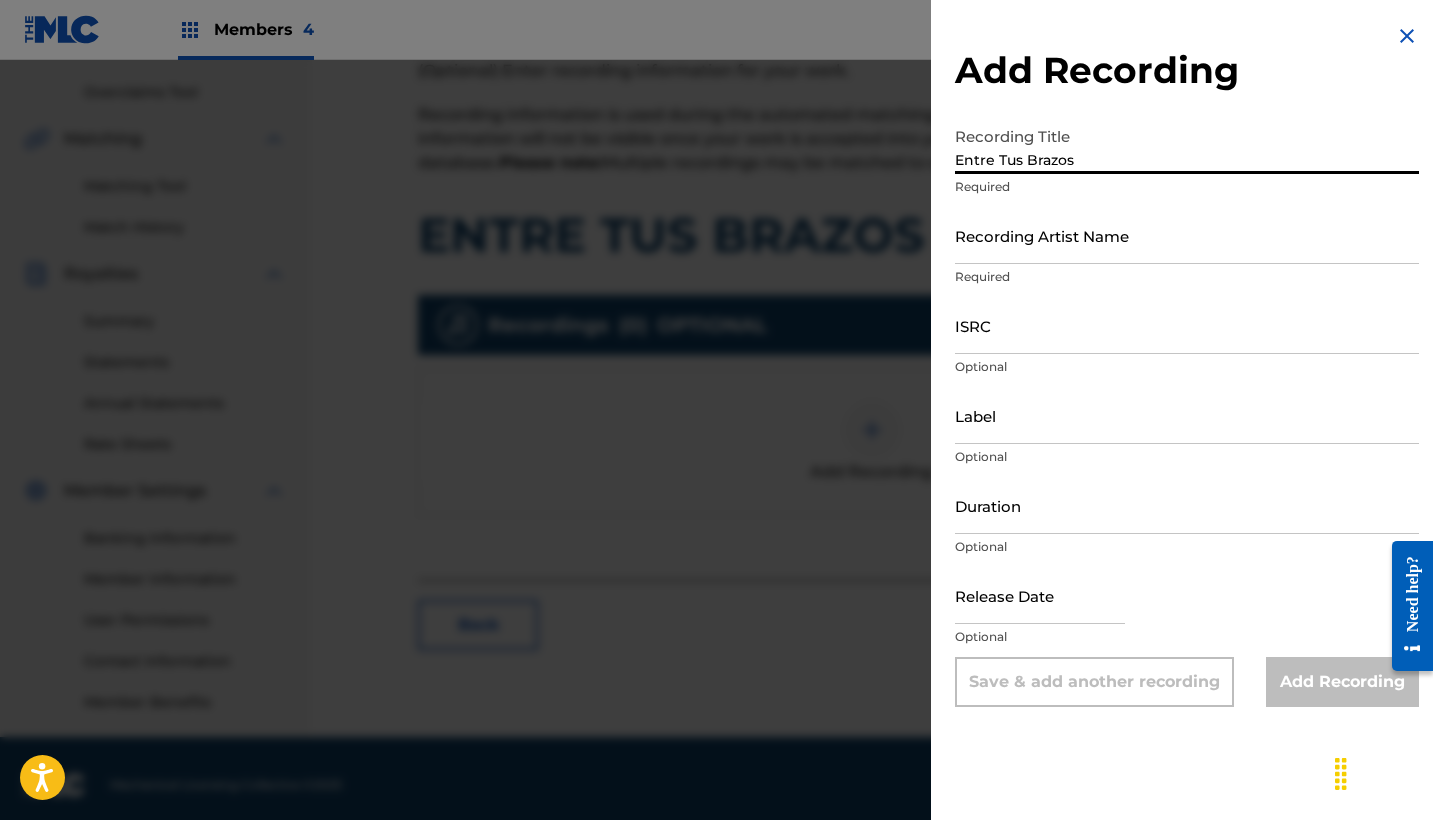 type on "Entre Tus Brazos" 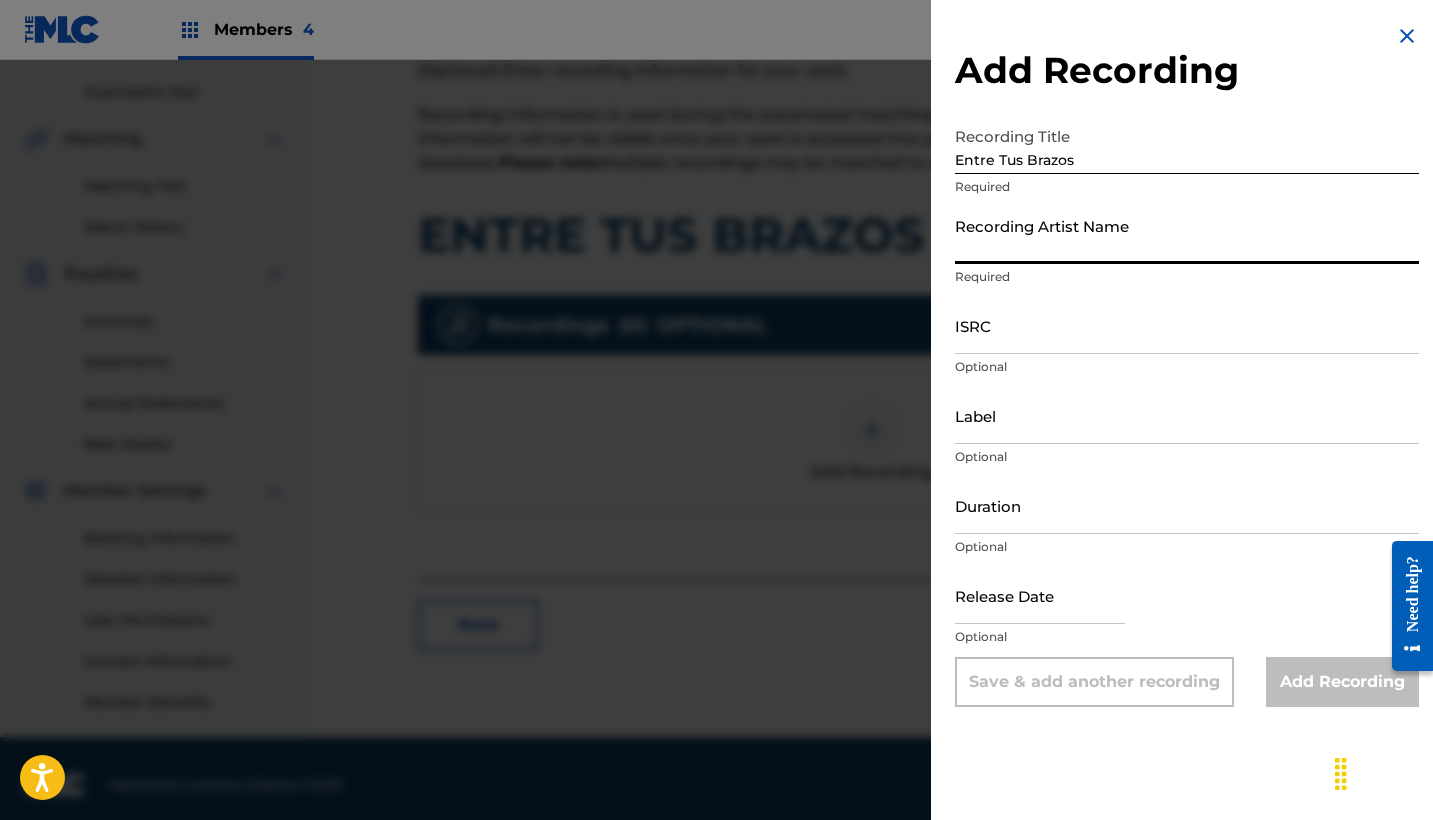 click on "Recording Artist Name" at bounding box center (1187, 235) 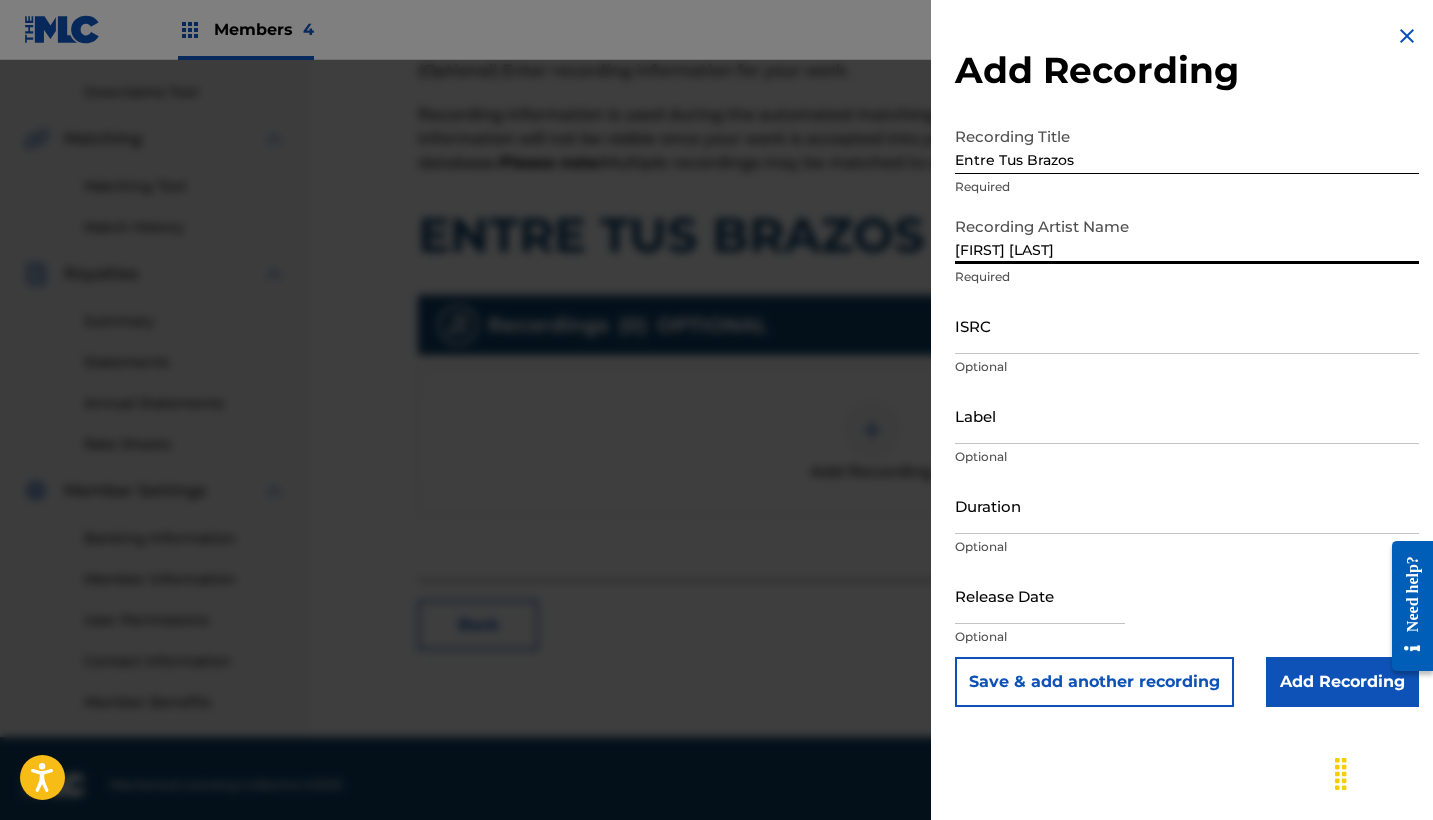 type on "[FIRST] [LAST]" 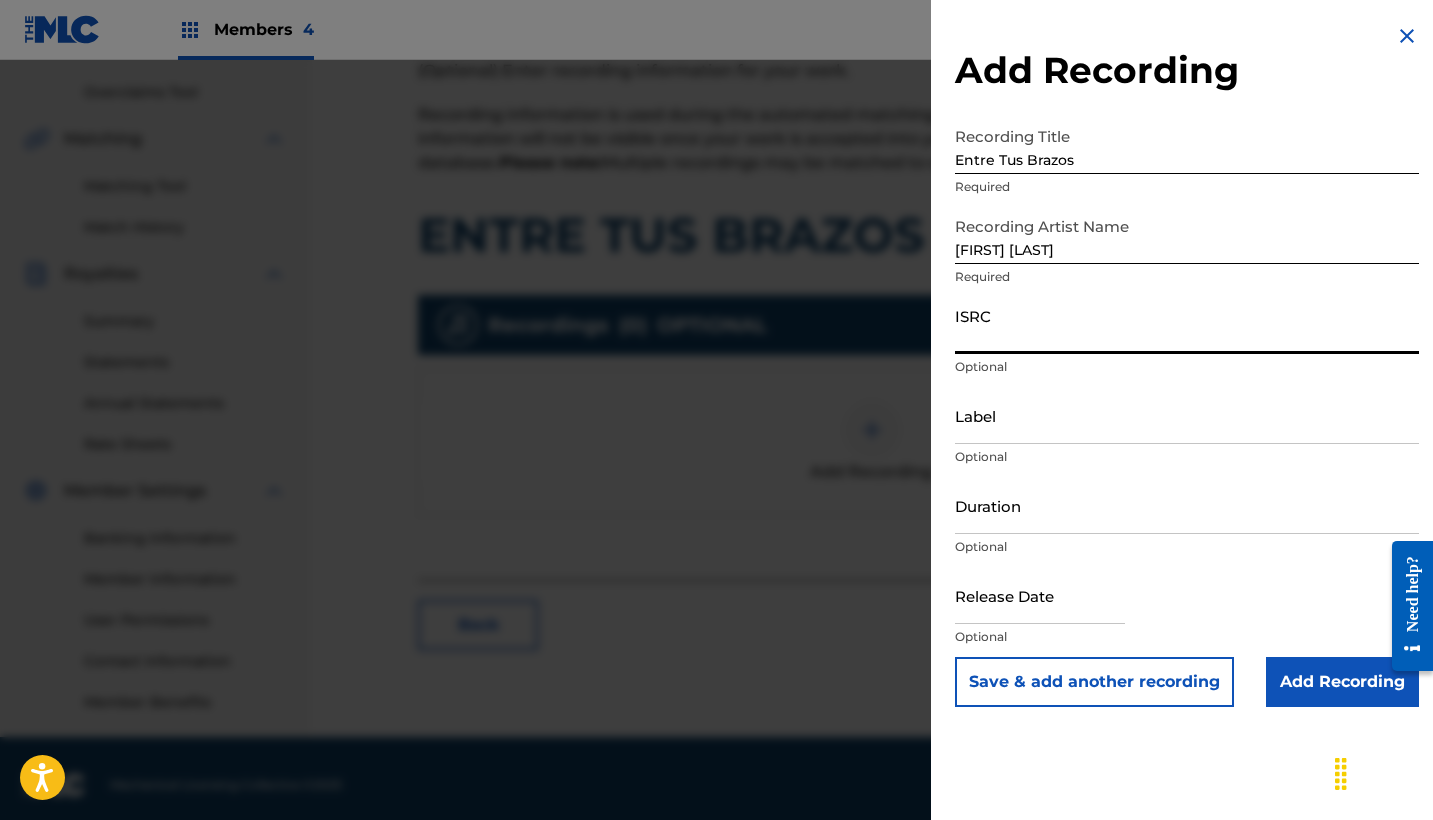 click on "ISRC" at bounding box center (1187, 325) 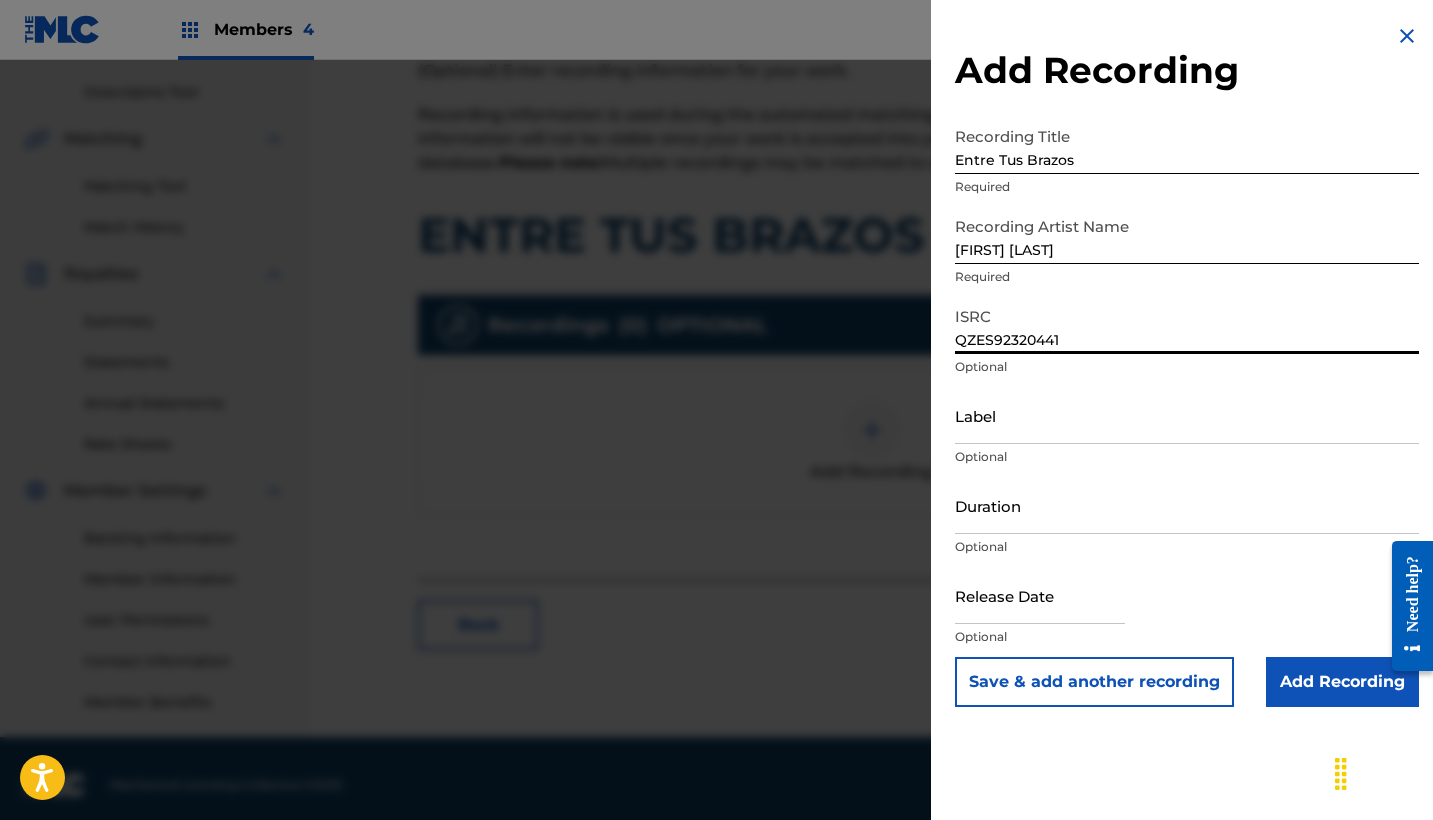 type on "QZES92320441" 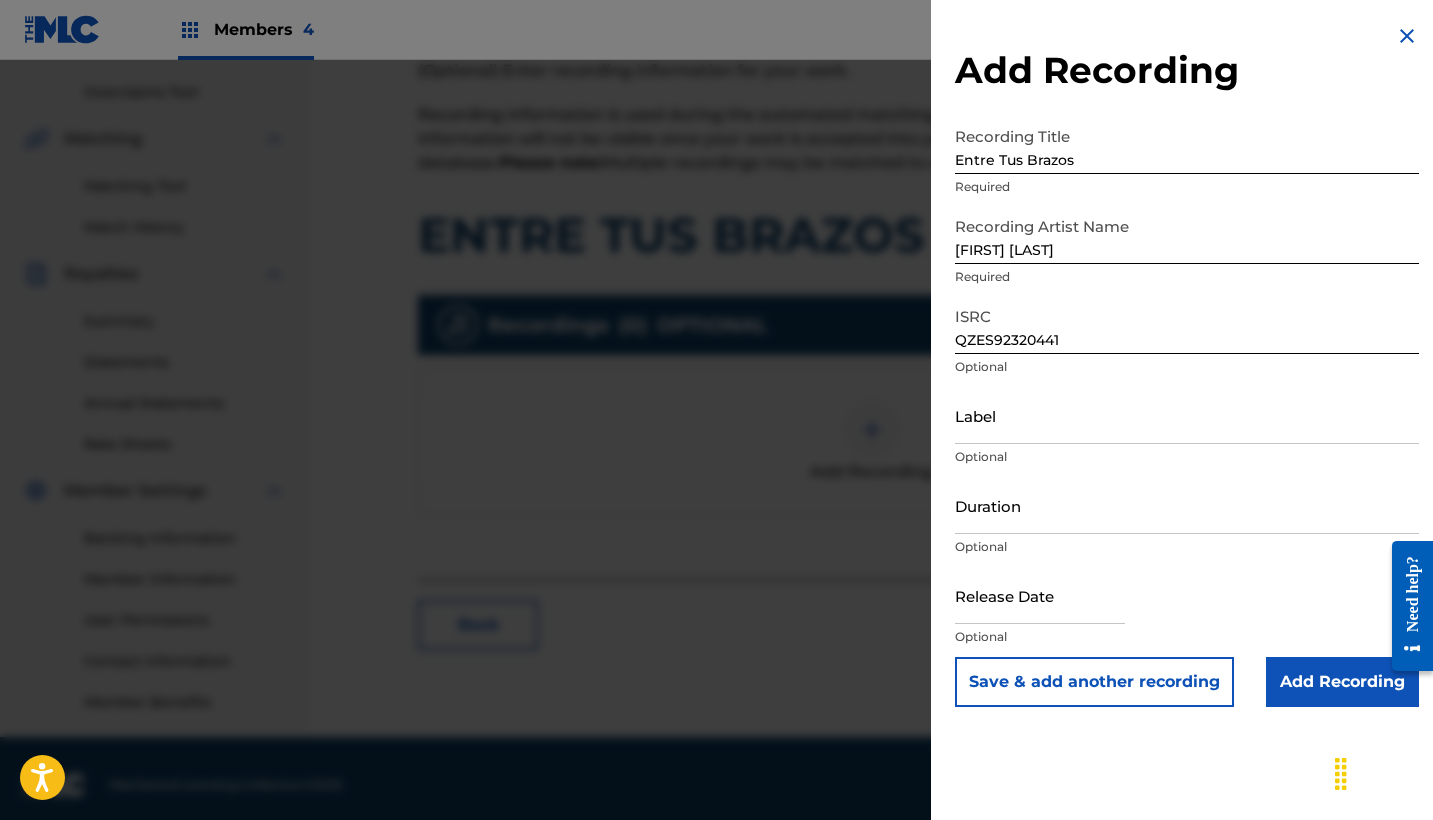 click on "Add Recording" at bounding box center (1342, 682) 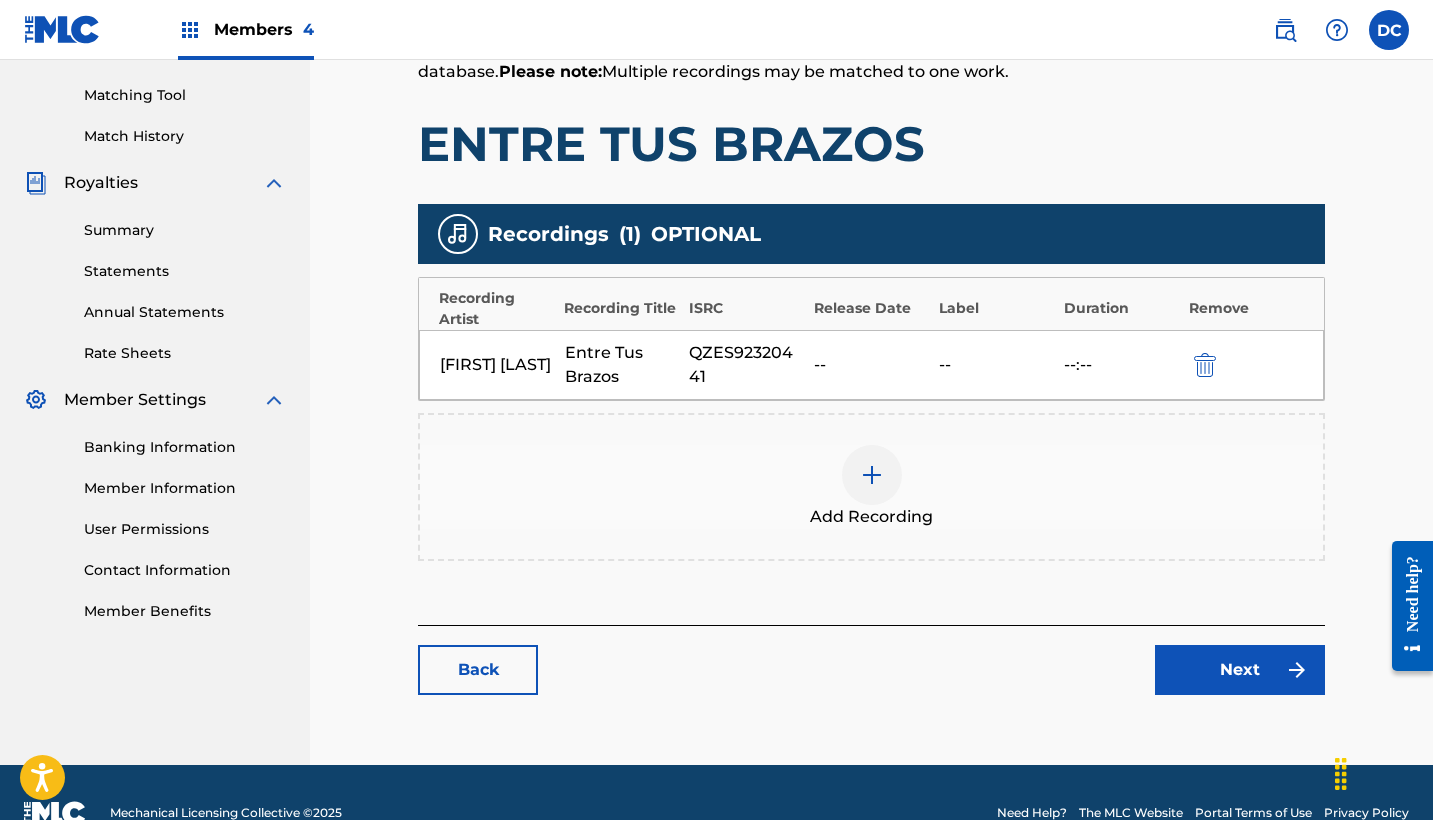 scroll, scrollTop: 508, scrollLeft: 0, axis: vertical 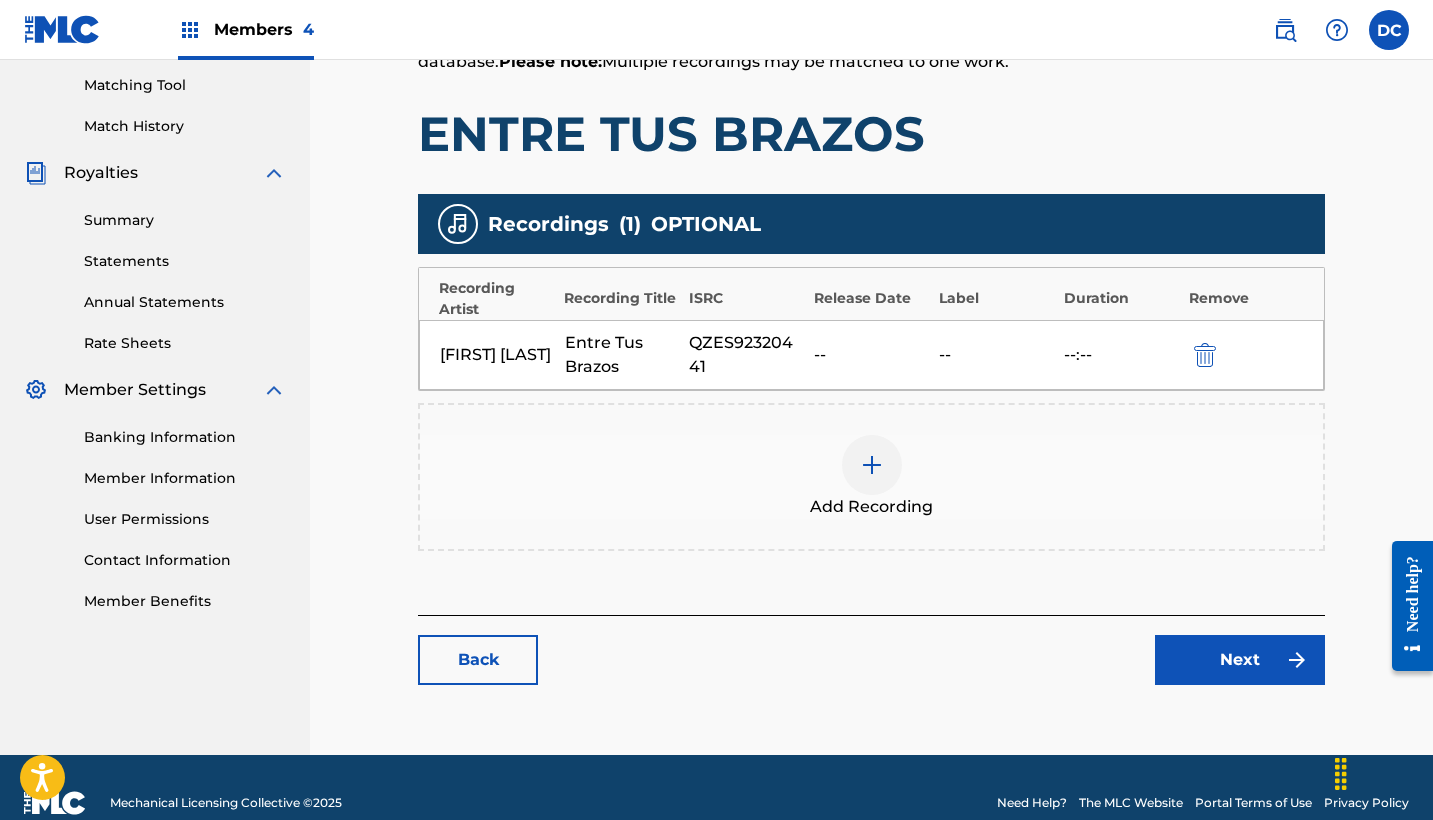 click on "Next" at bounding box center (1240, 660) 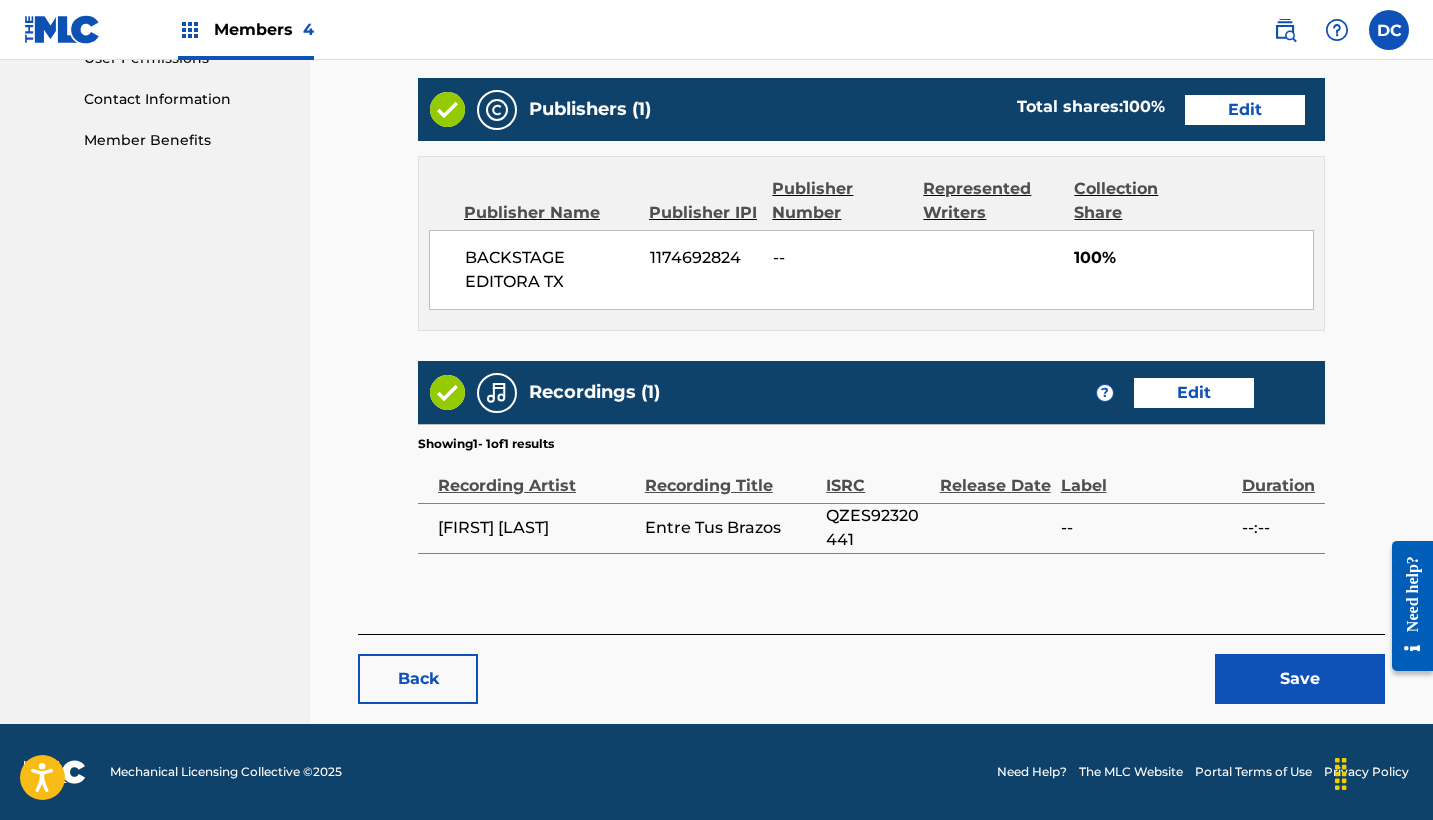 scroll, scrollTop: 968, scrollLeft: 0, axis: vertical 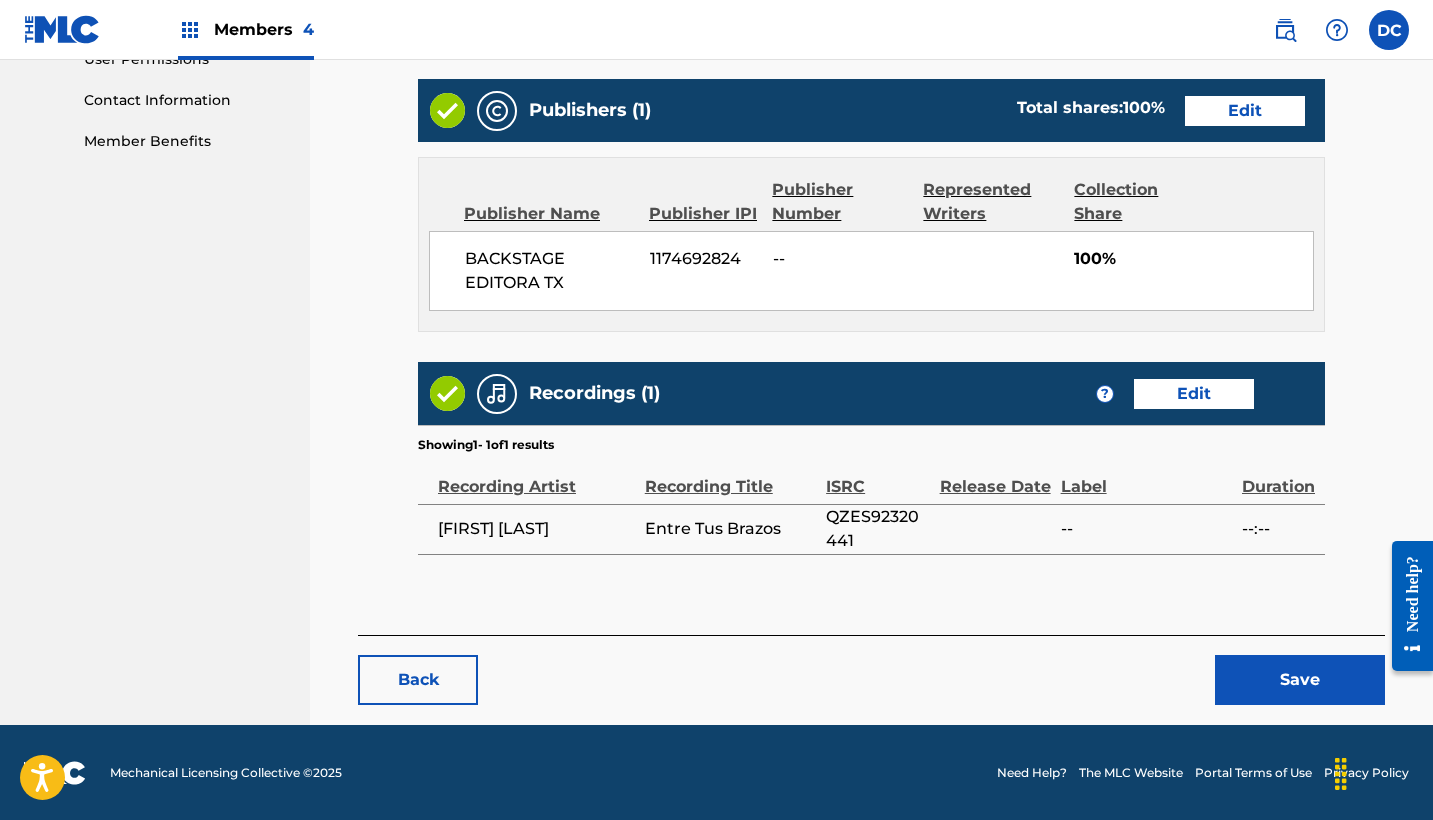 click on "Save" at bounding box center [1300, 680] 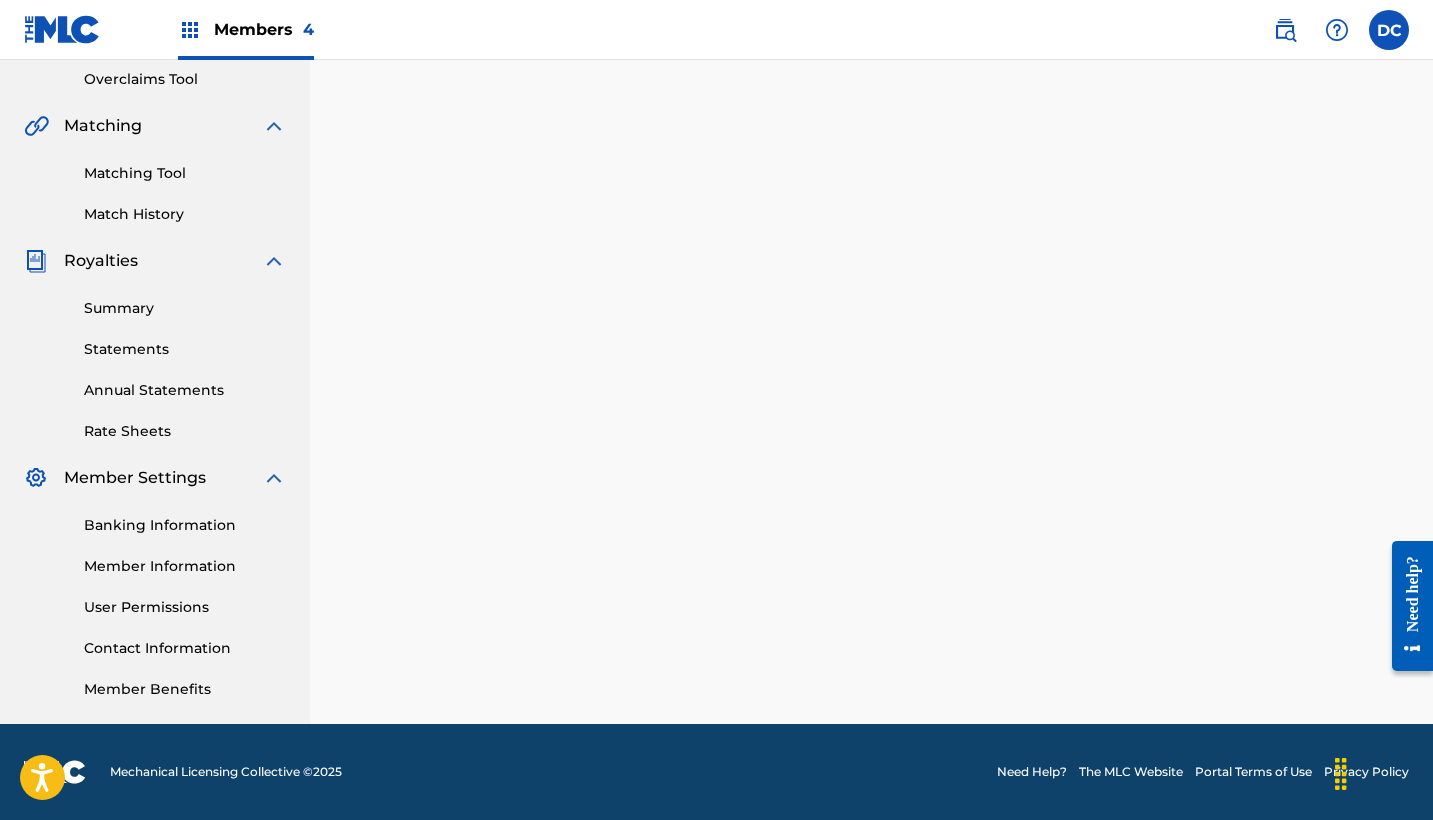 scroll, scrollTop: 0, scrollLeft: 0, axis: both 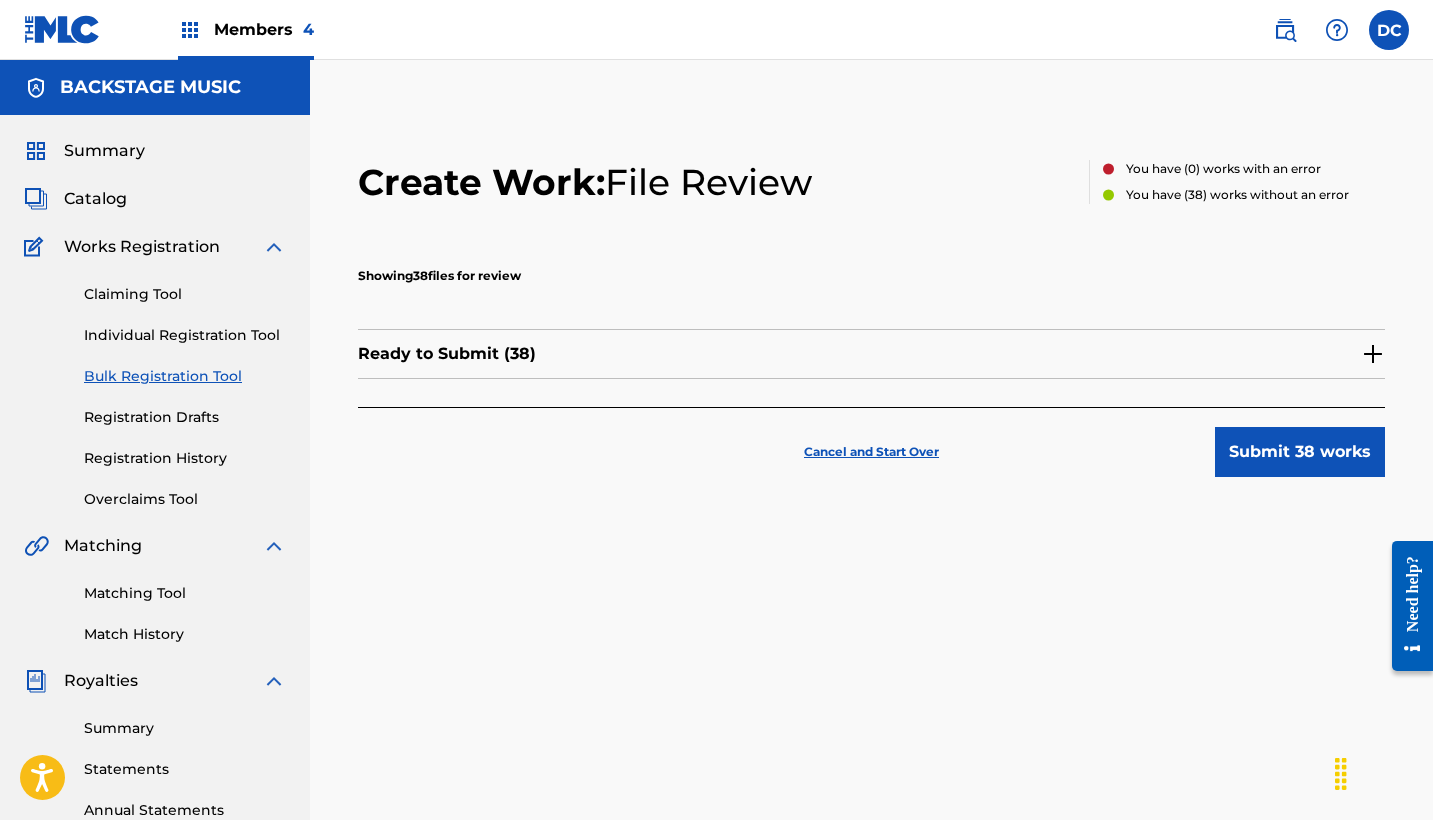 click on "Ready to Submit (  38  )" at bounding box center (871, 354) 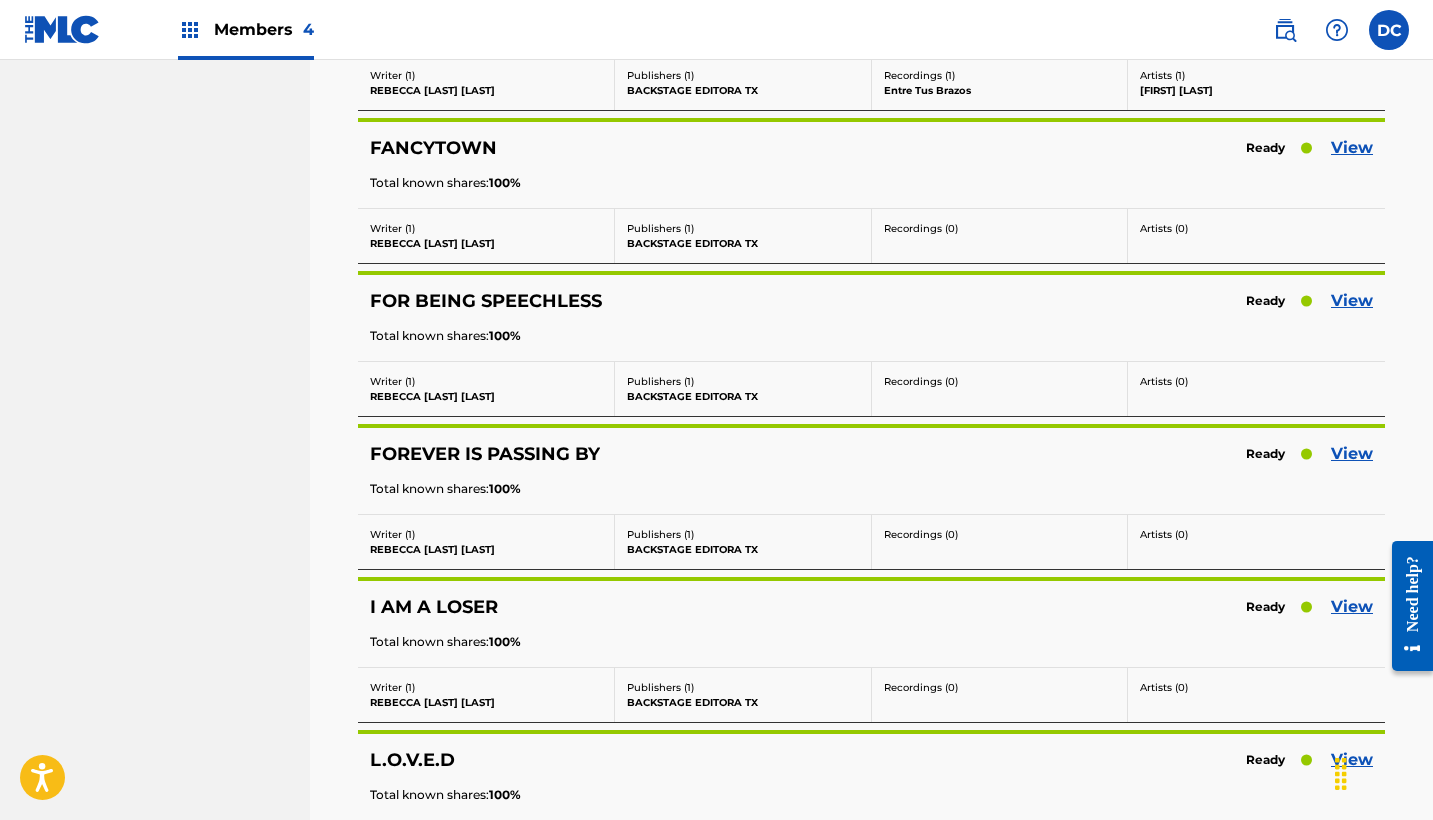 scroll, scrollTop: 2431, scrollLeft: 0, axis: vertical 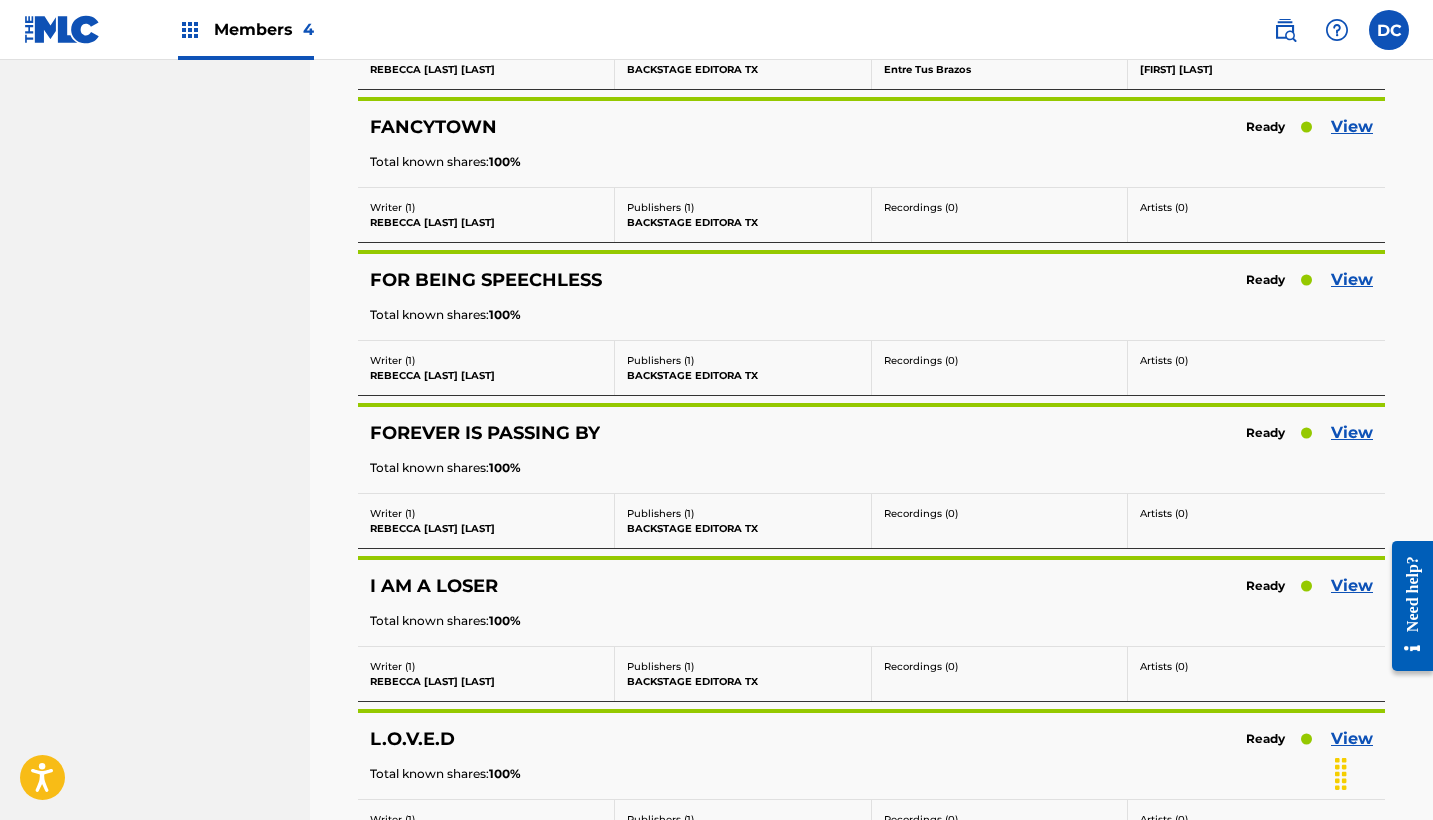 click on "View" at bounding box center [1352, 433] 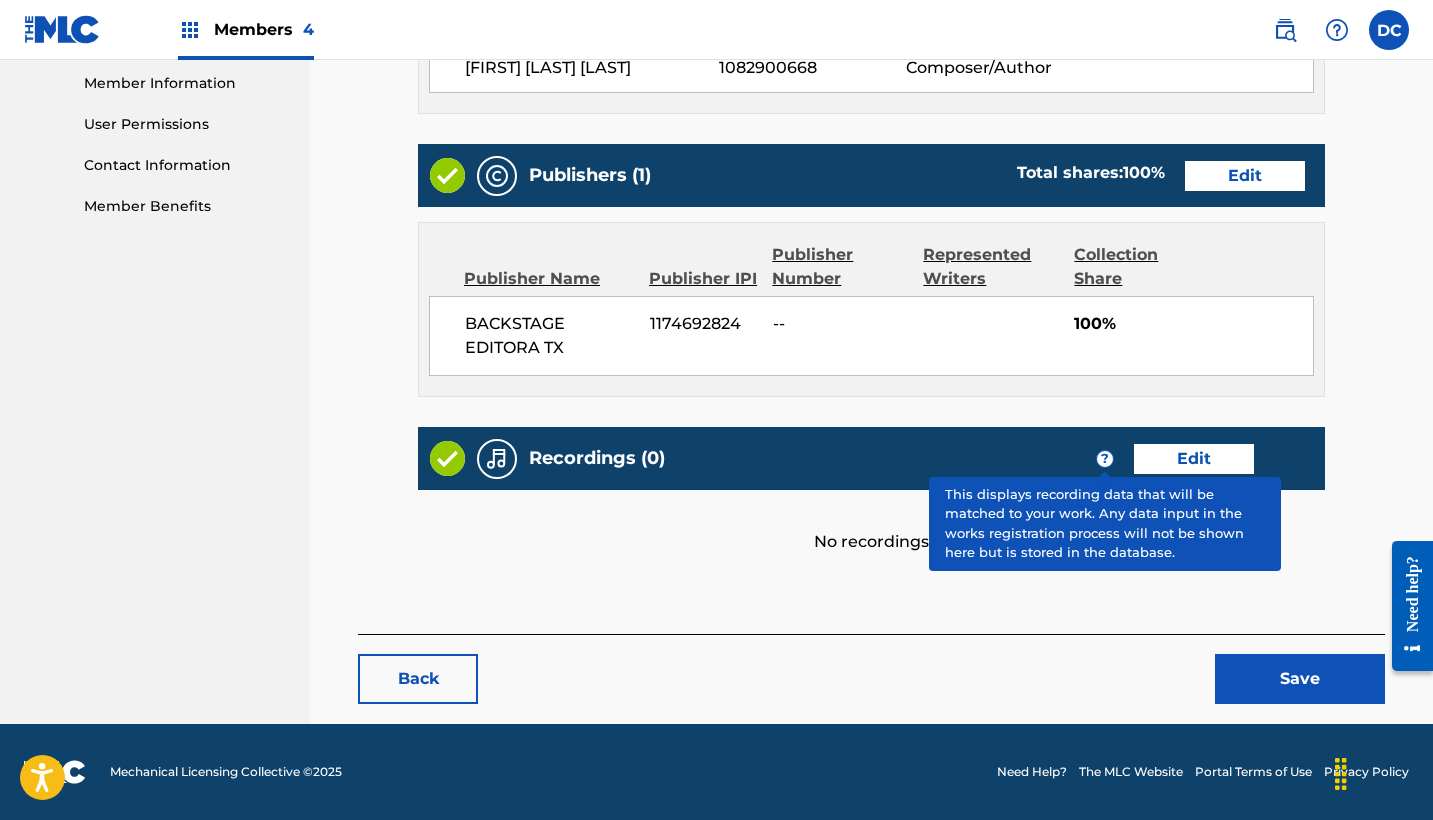 scroll, scrollTop: 902, scrollLeft: 0, axis: vertical 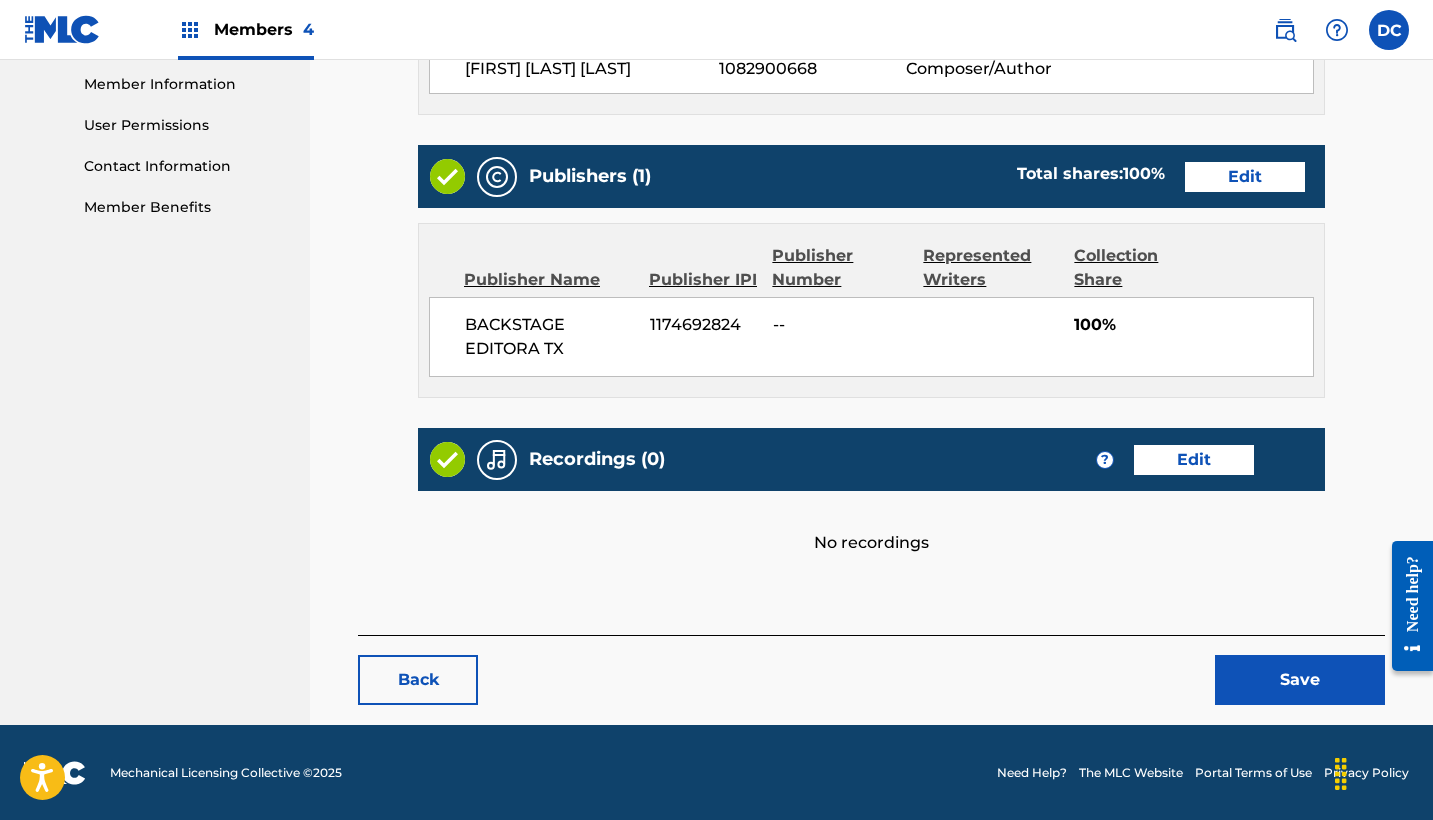 click on "Edit" at bounding box center (1194, 460) 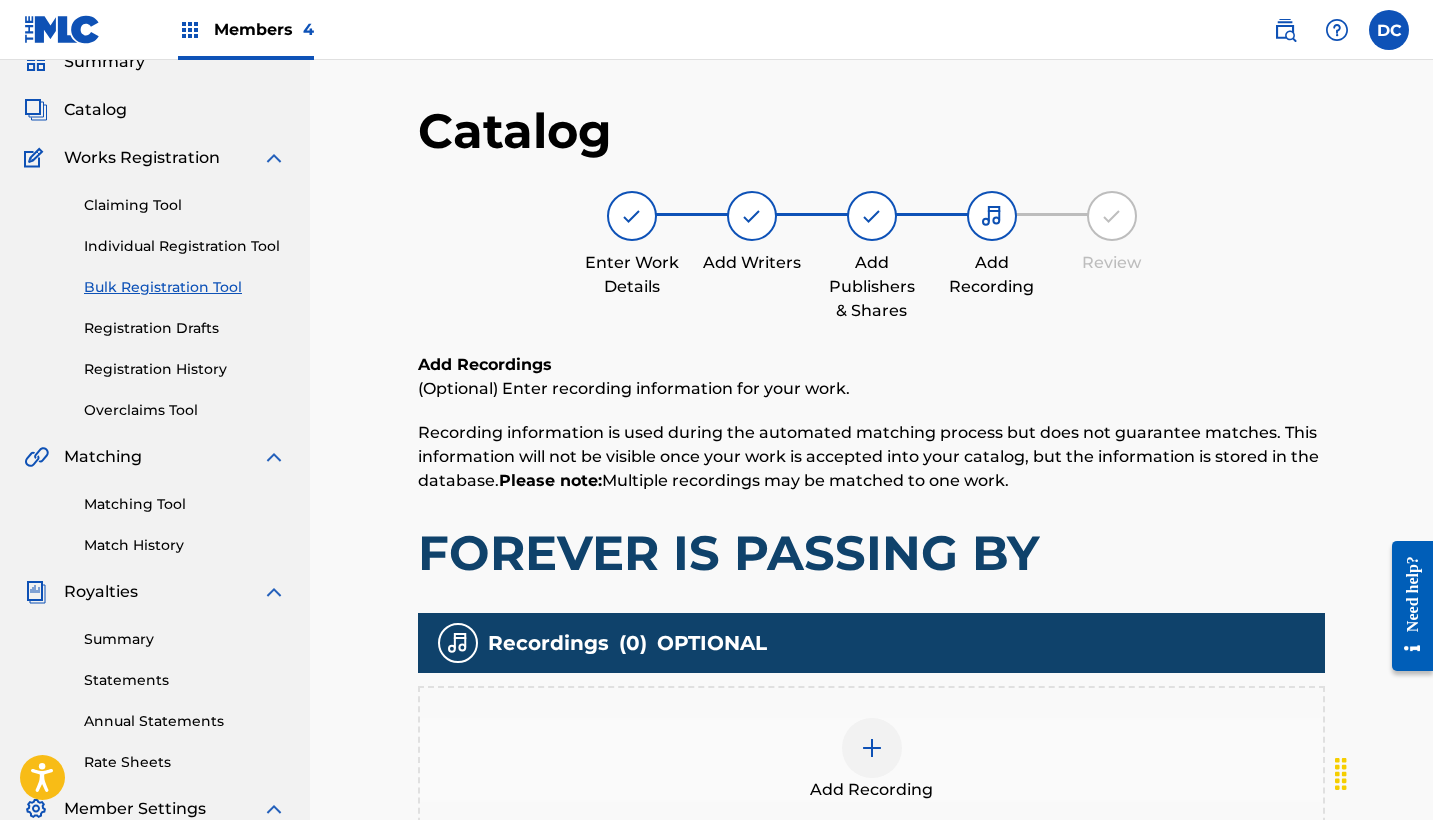 scroll, scrollTop: 245, scrollLeft: 0, axis: vertical 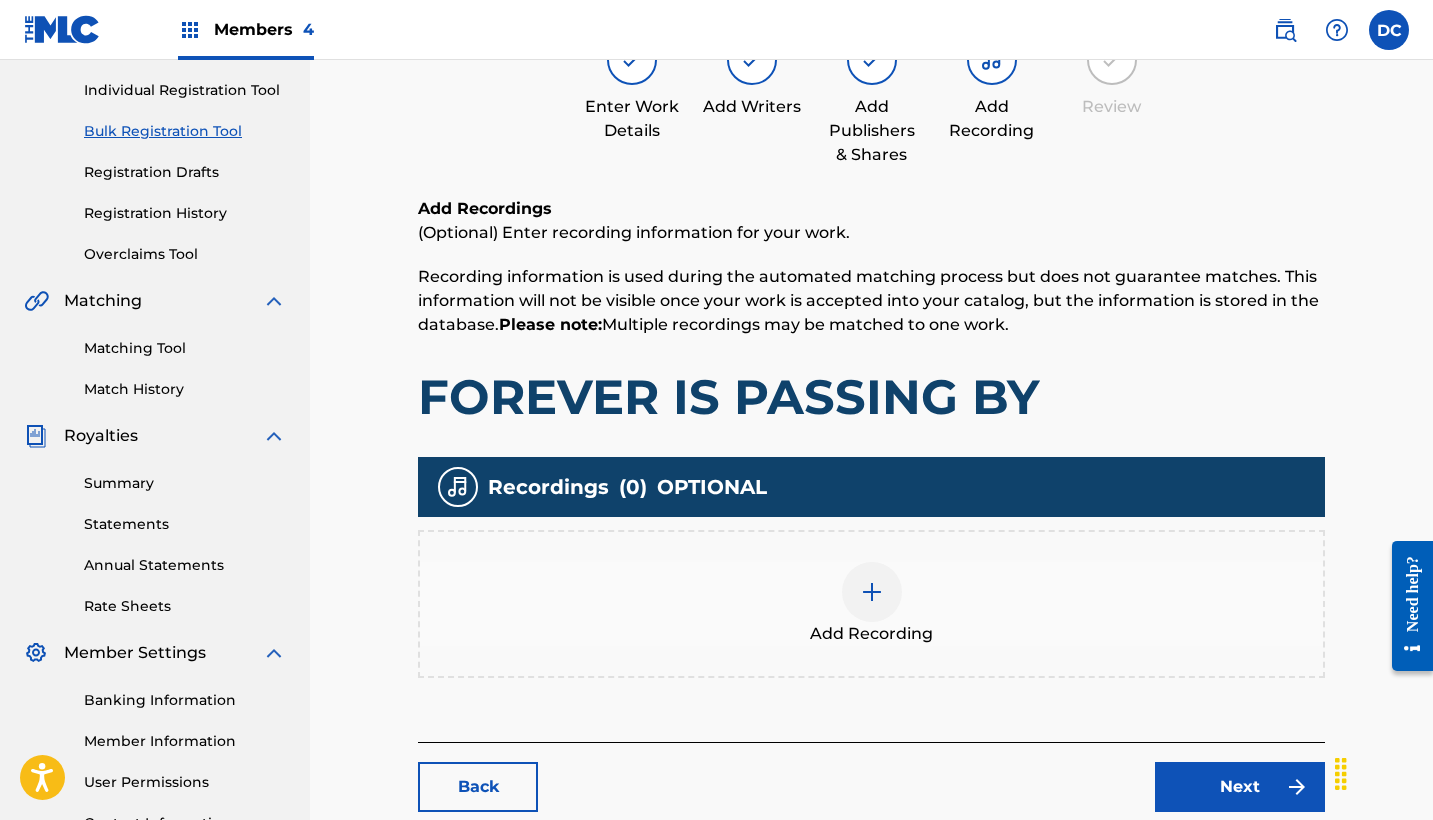 click on "Add Recording" at bounding box center [871, 604] 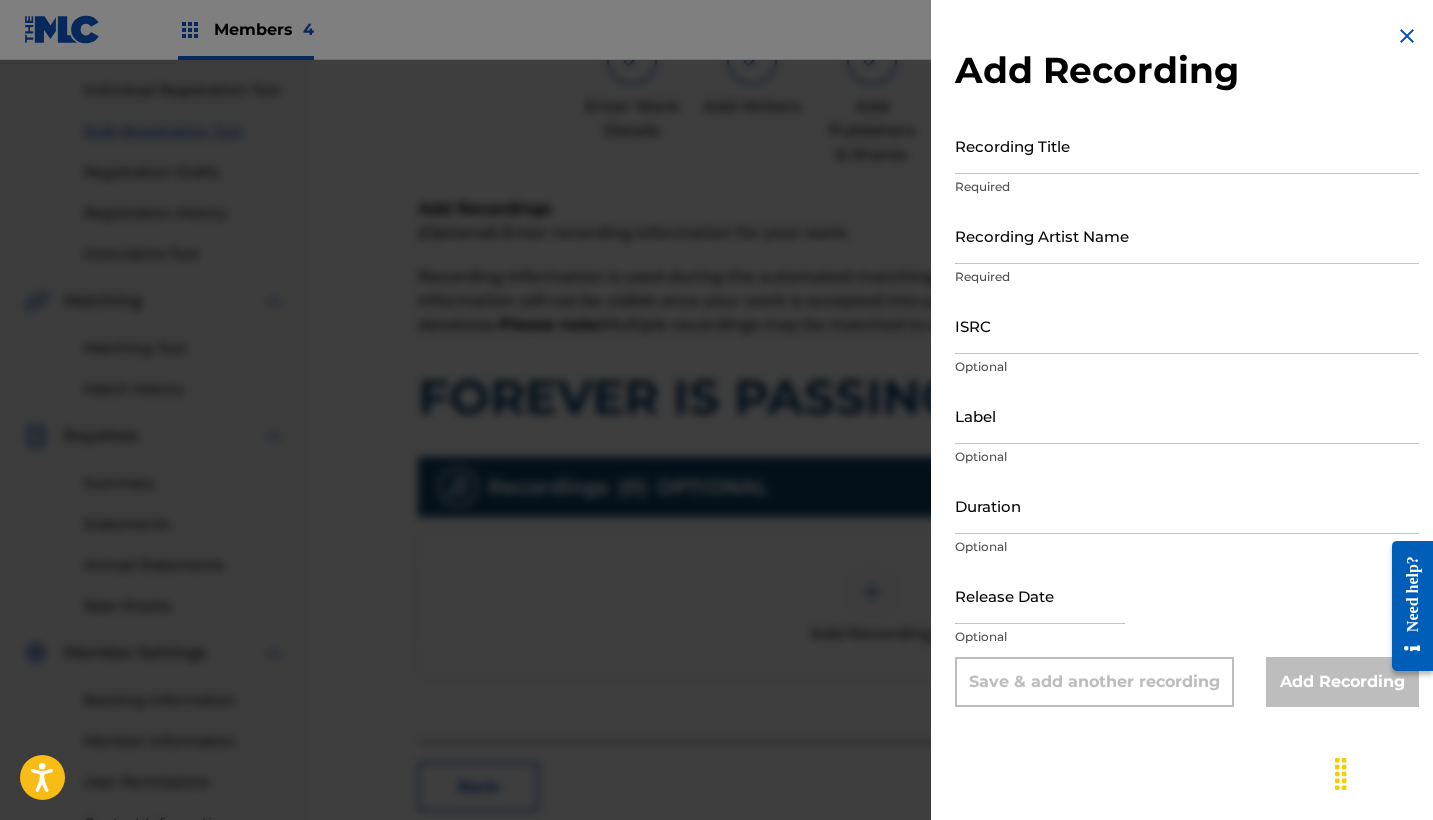 click on "Recording Title" at bounding box center [1187, 145] 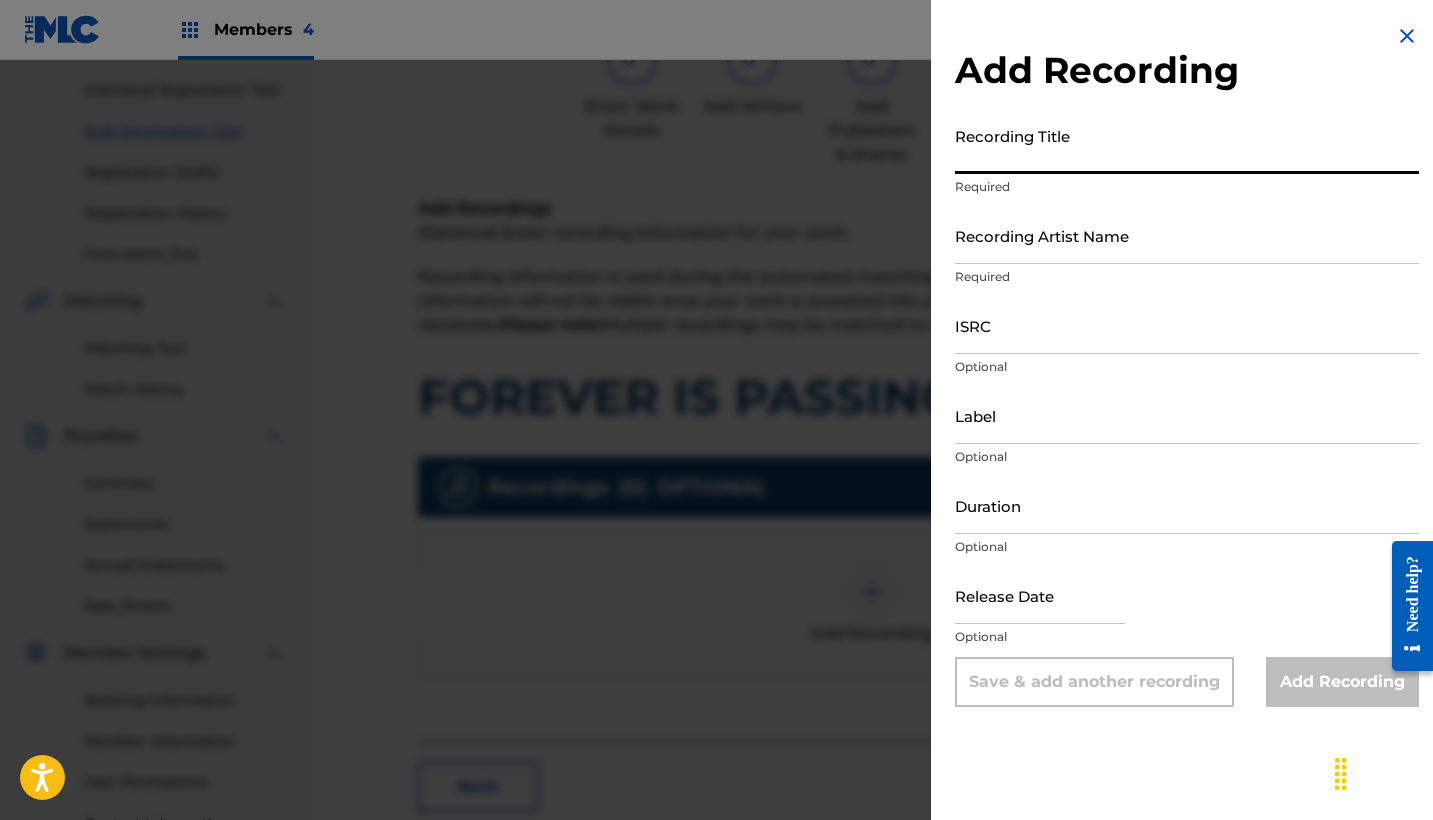 paste on "Forever is Passing By" 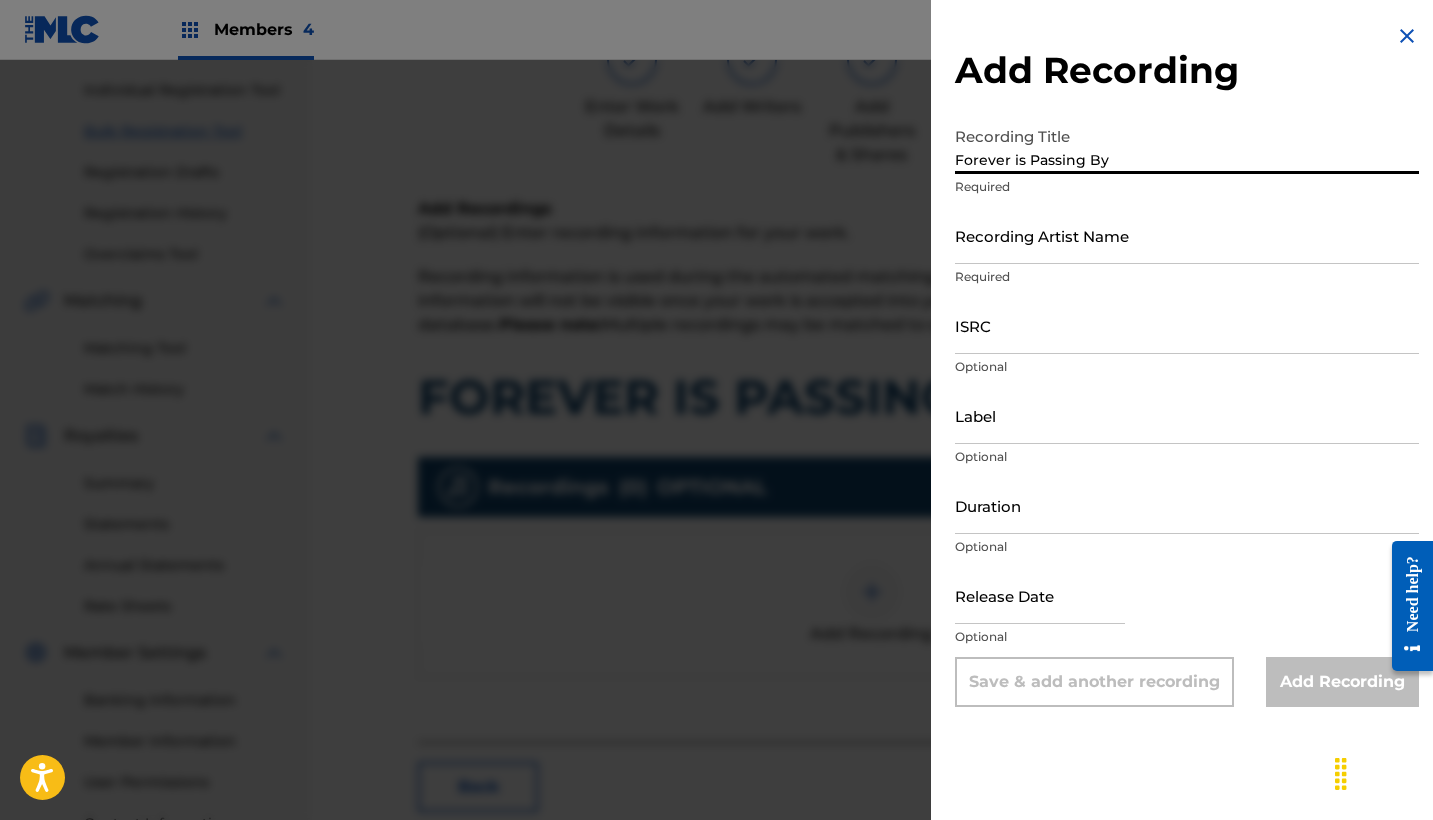 type on "Forever is Passing By" 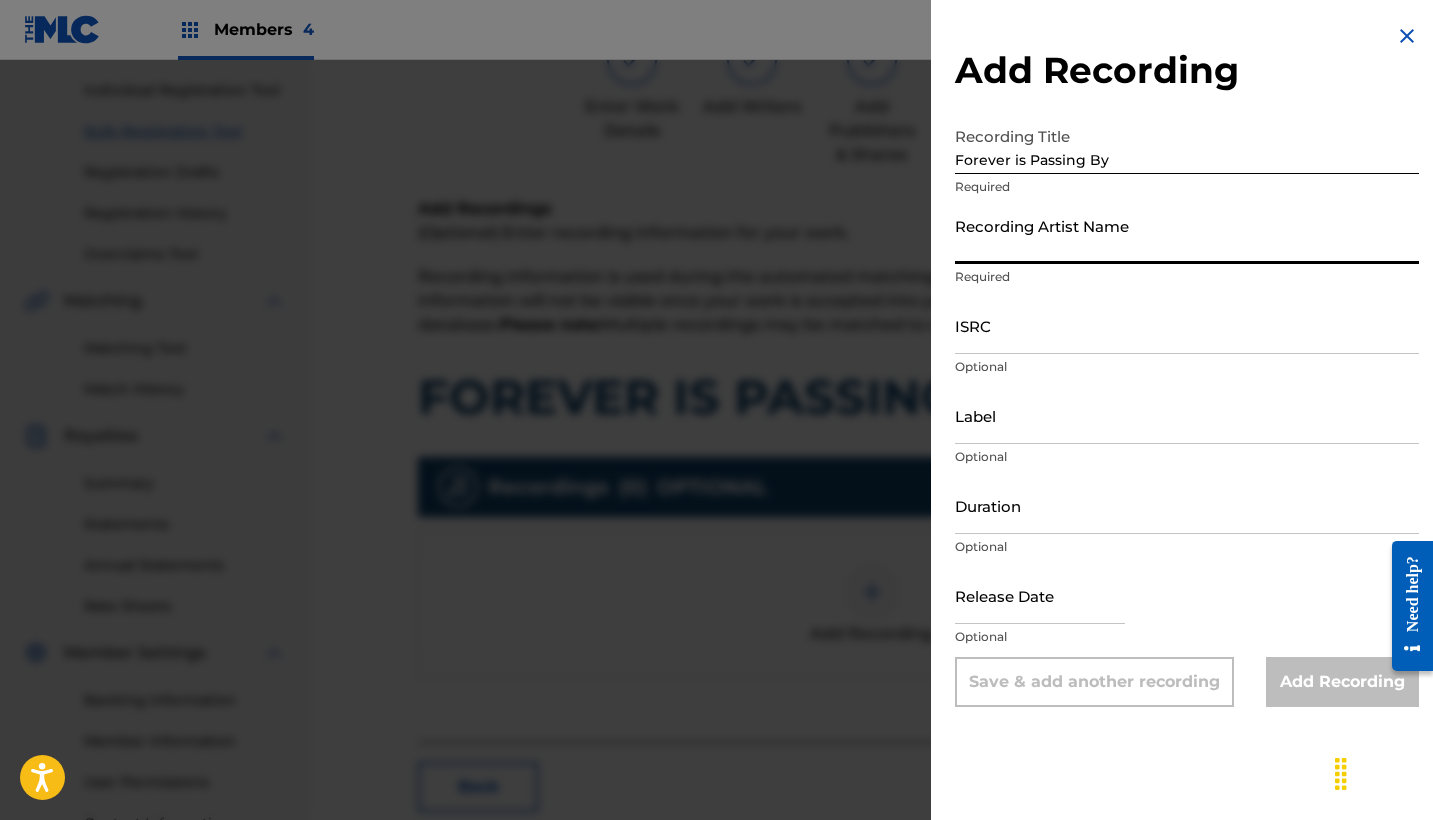 paste on "[FIRST] [LAST]" 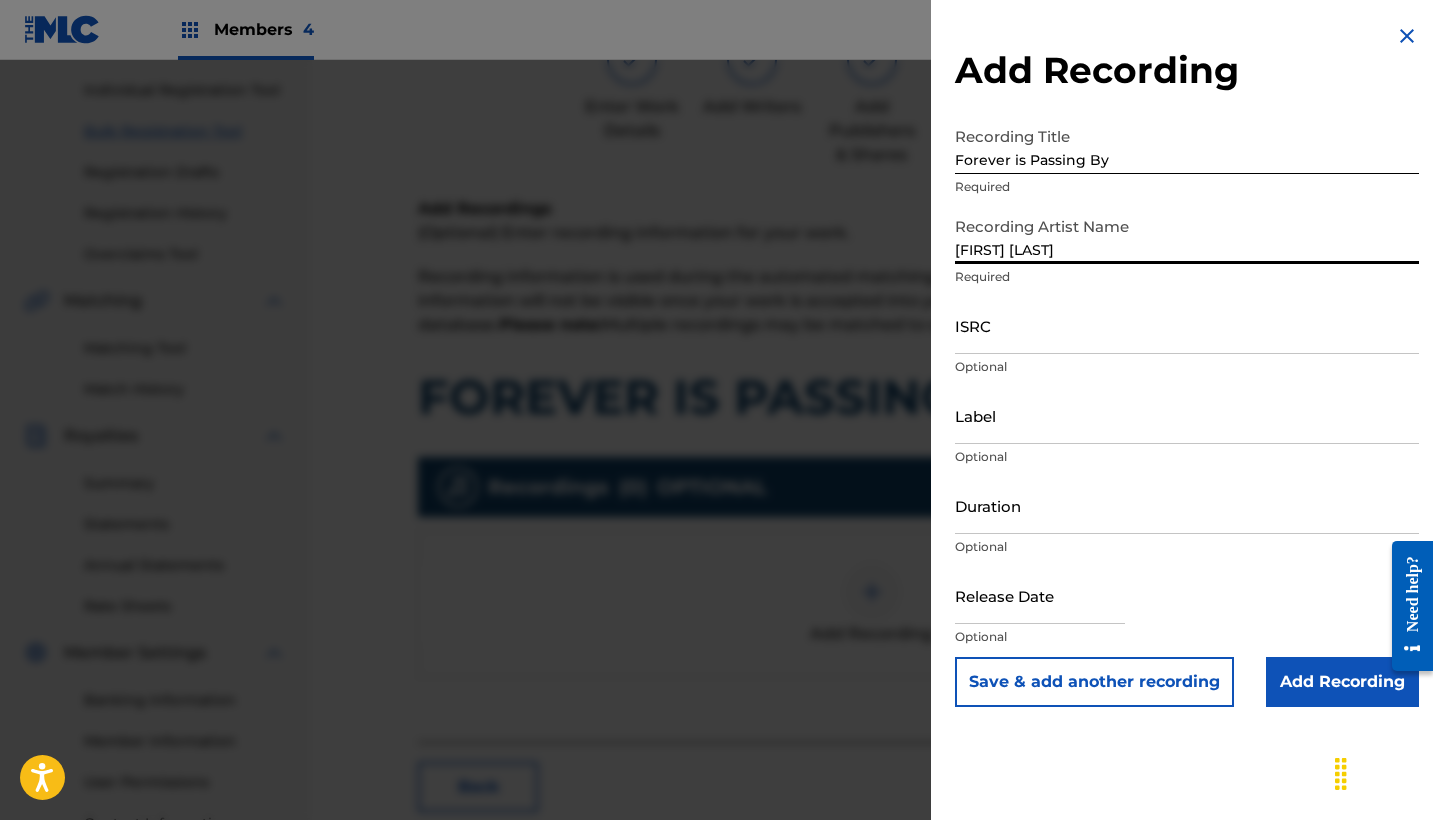 type on "[FIRST] [LAST]" 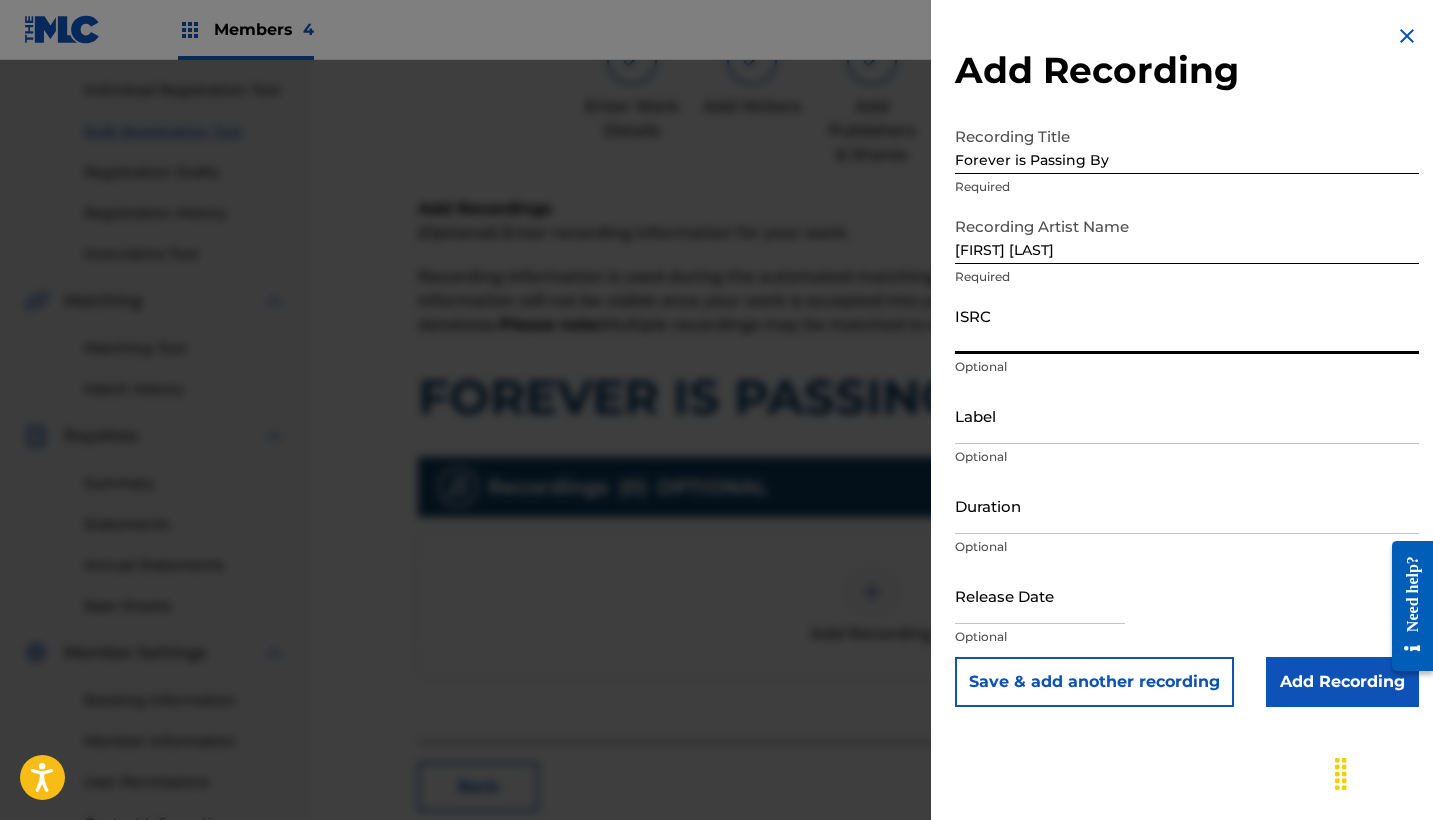 paste on "QZFZ62225737" 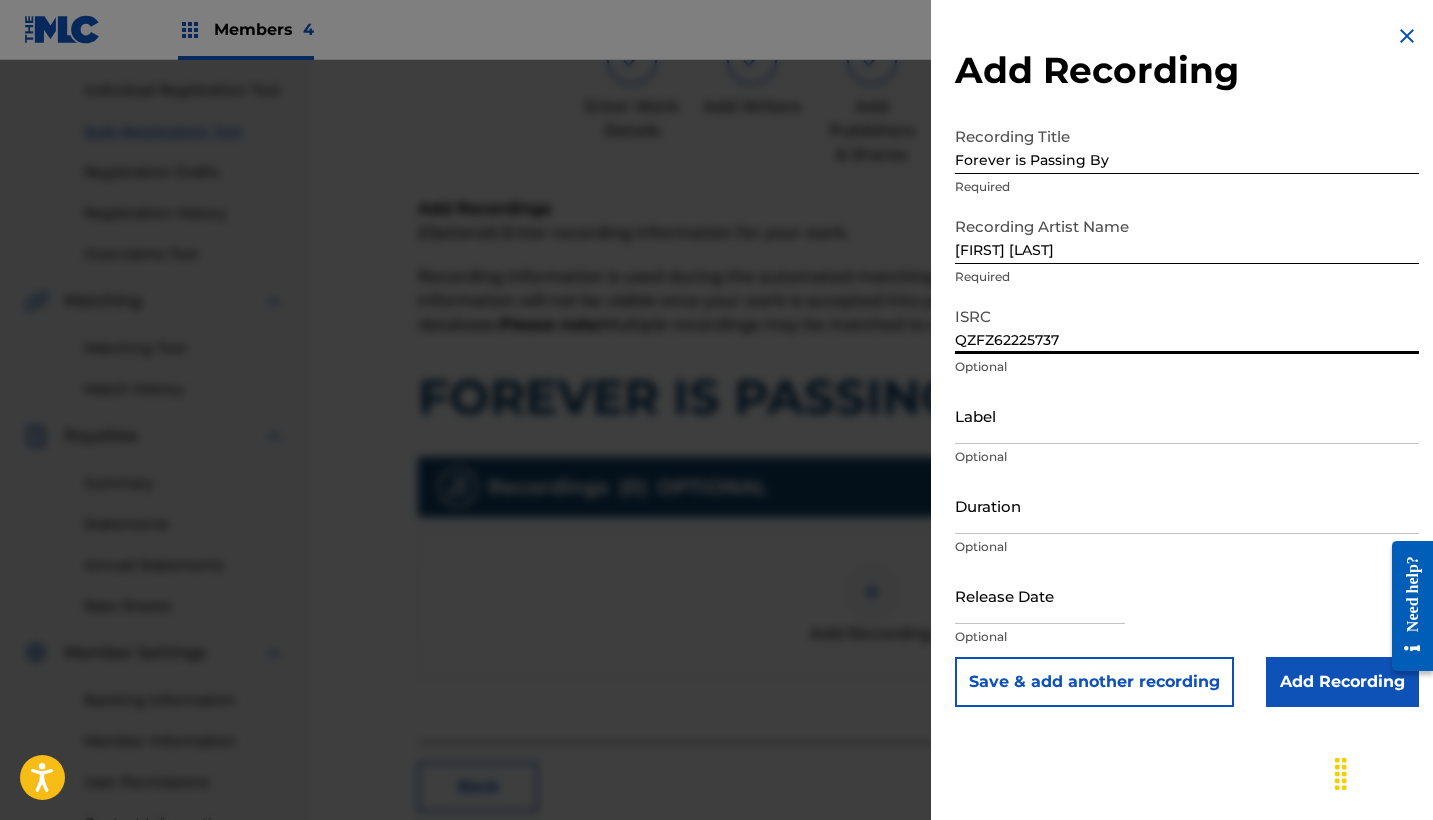 type on "QZFZ62225737" 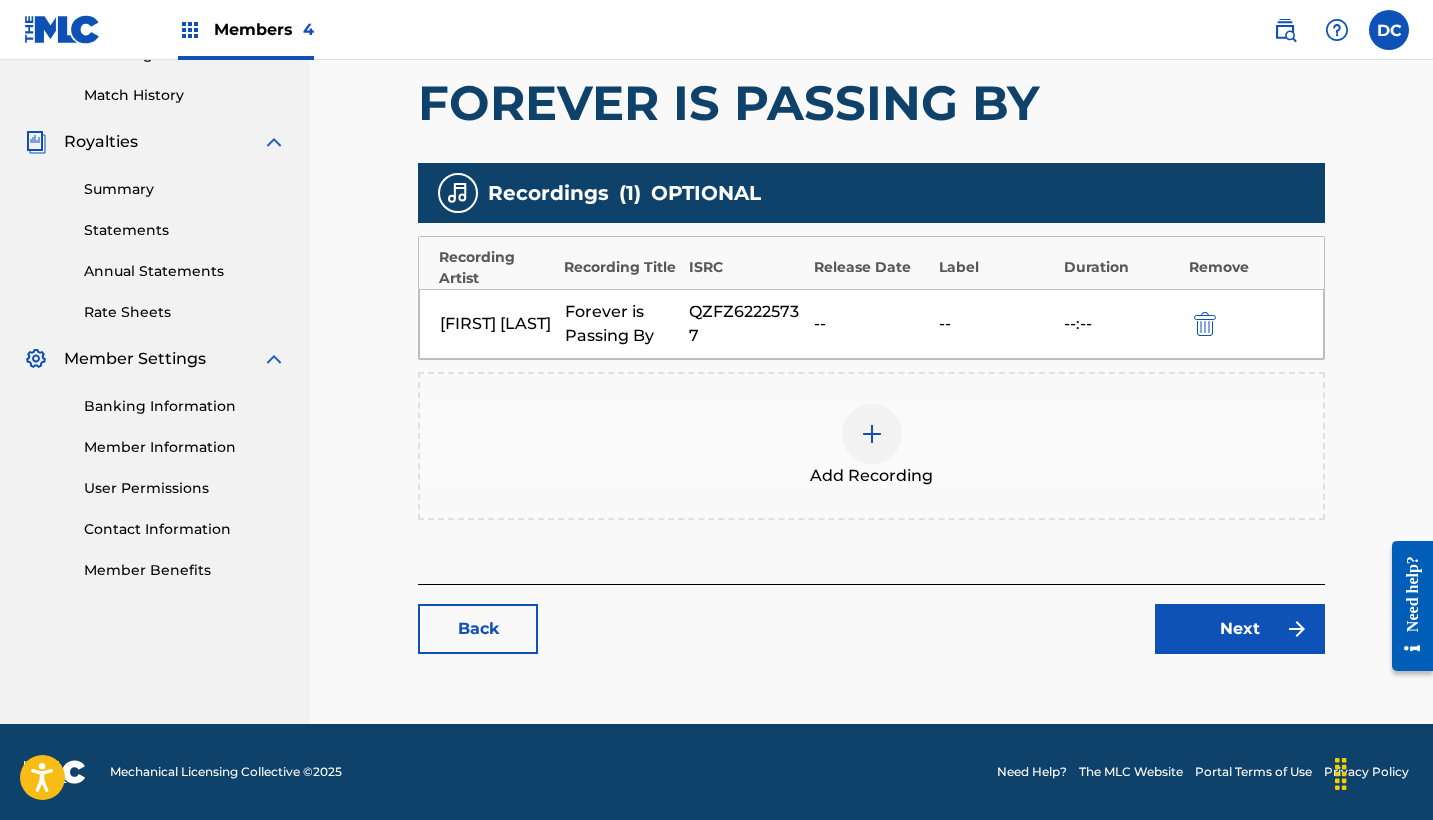 scroll, scrollTop: 539, scrollLeft: 0, axis: vertical 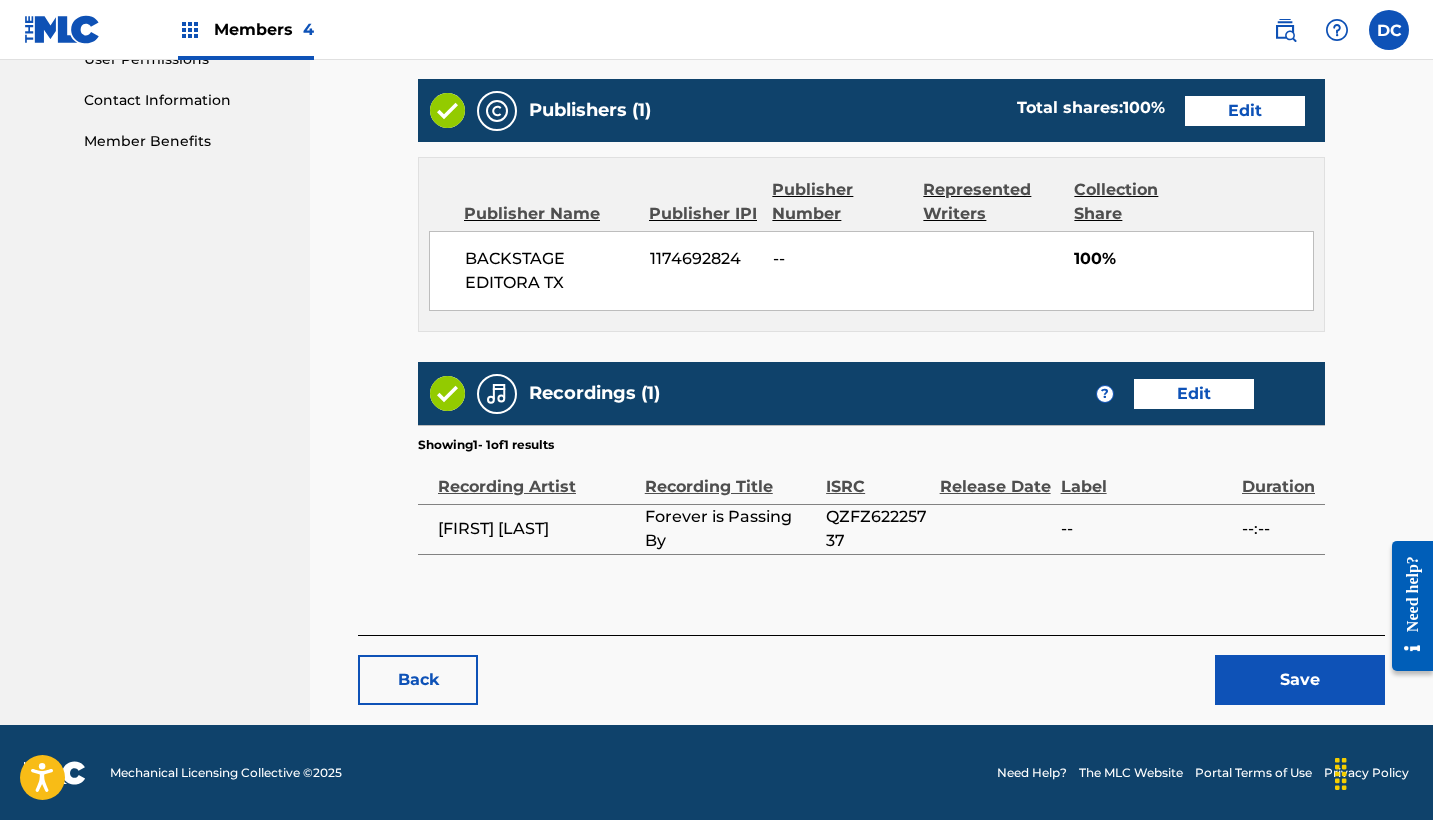 click on "Save" at bounding box center (1300, 680) 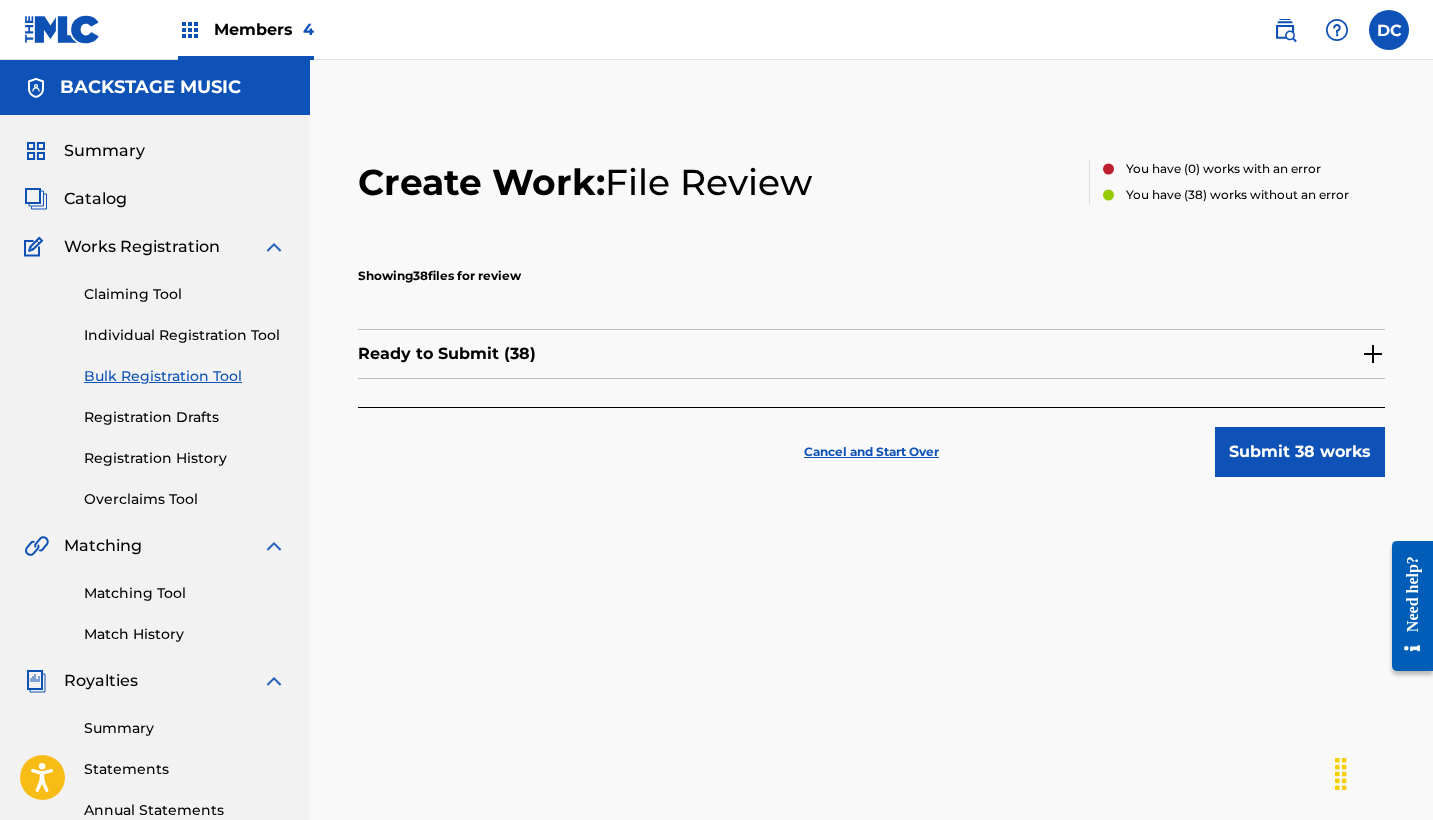 scroll, scrollTop: 122, scrollLeft: 0, axis: vertical 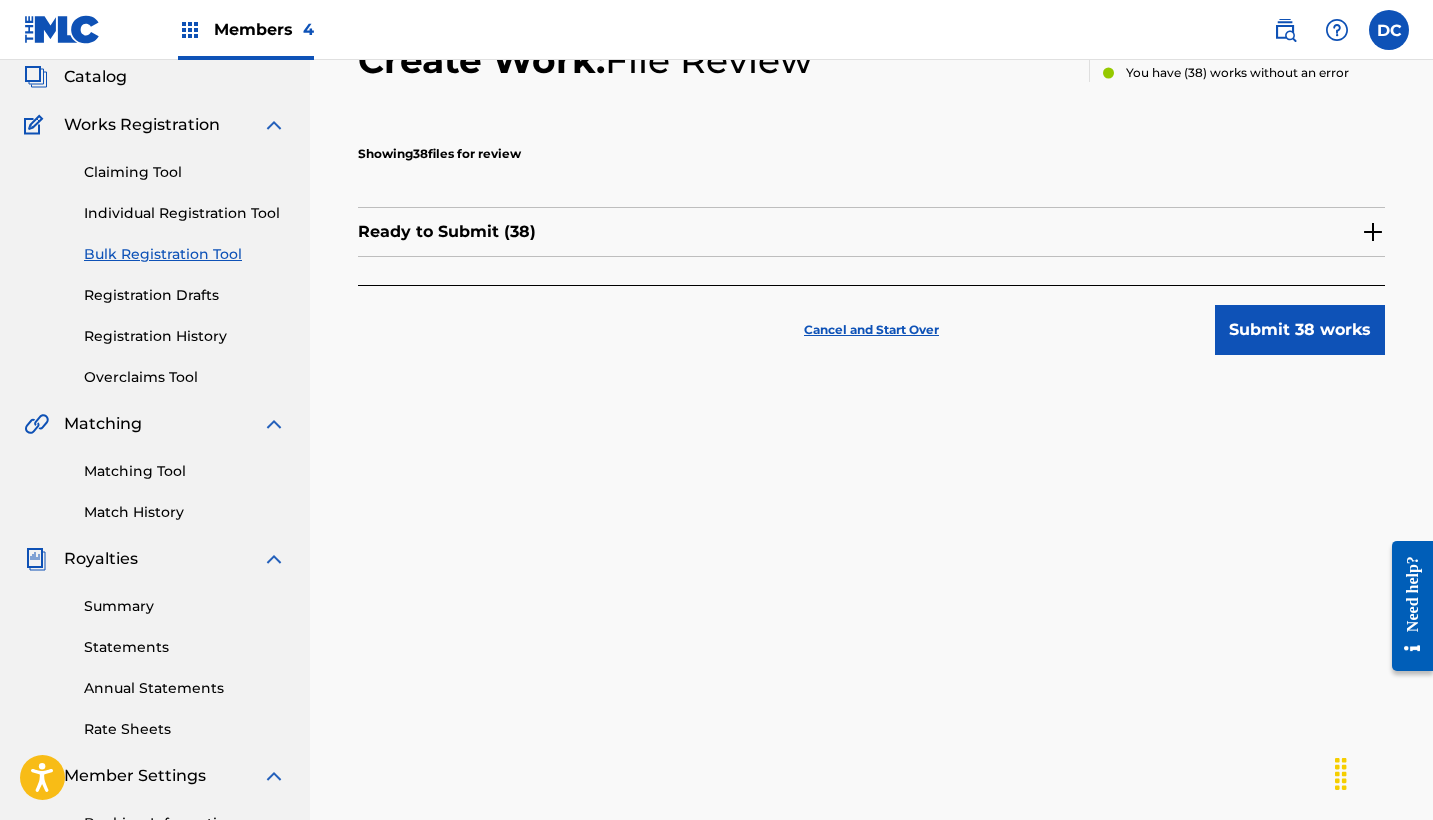 click at bounding box center [1373, 232] 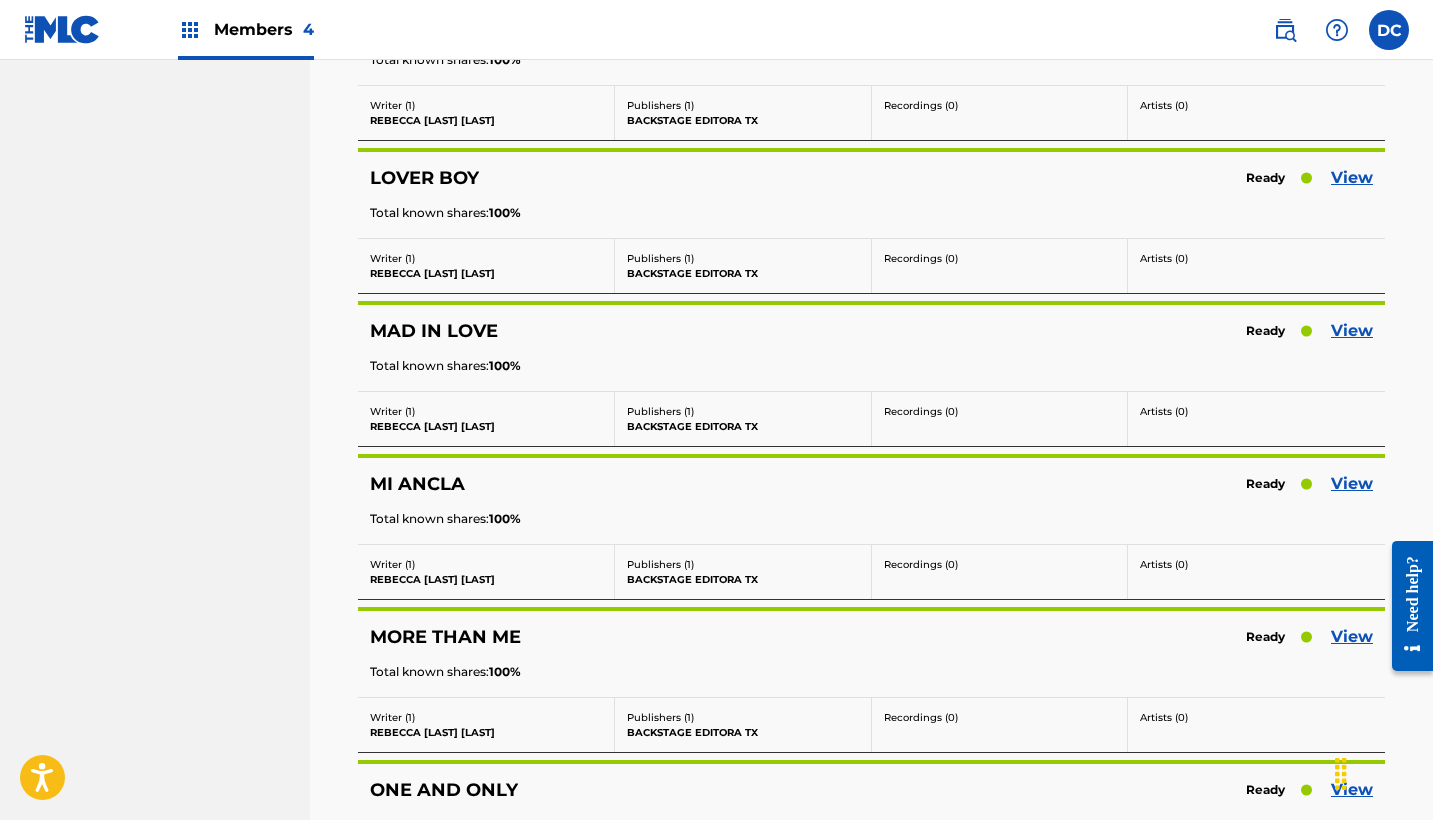 scroll, scrollTop: 3791, scrollLeft: 0, axis: vertical 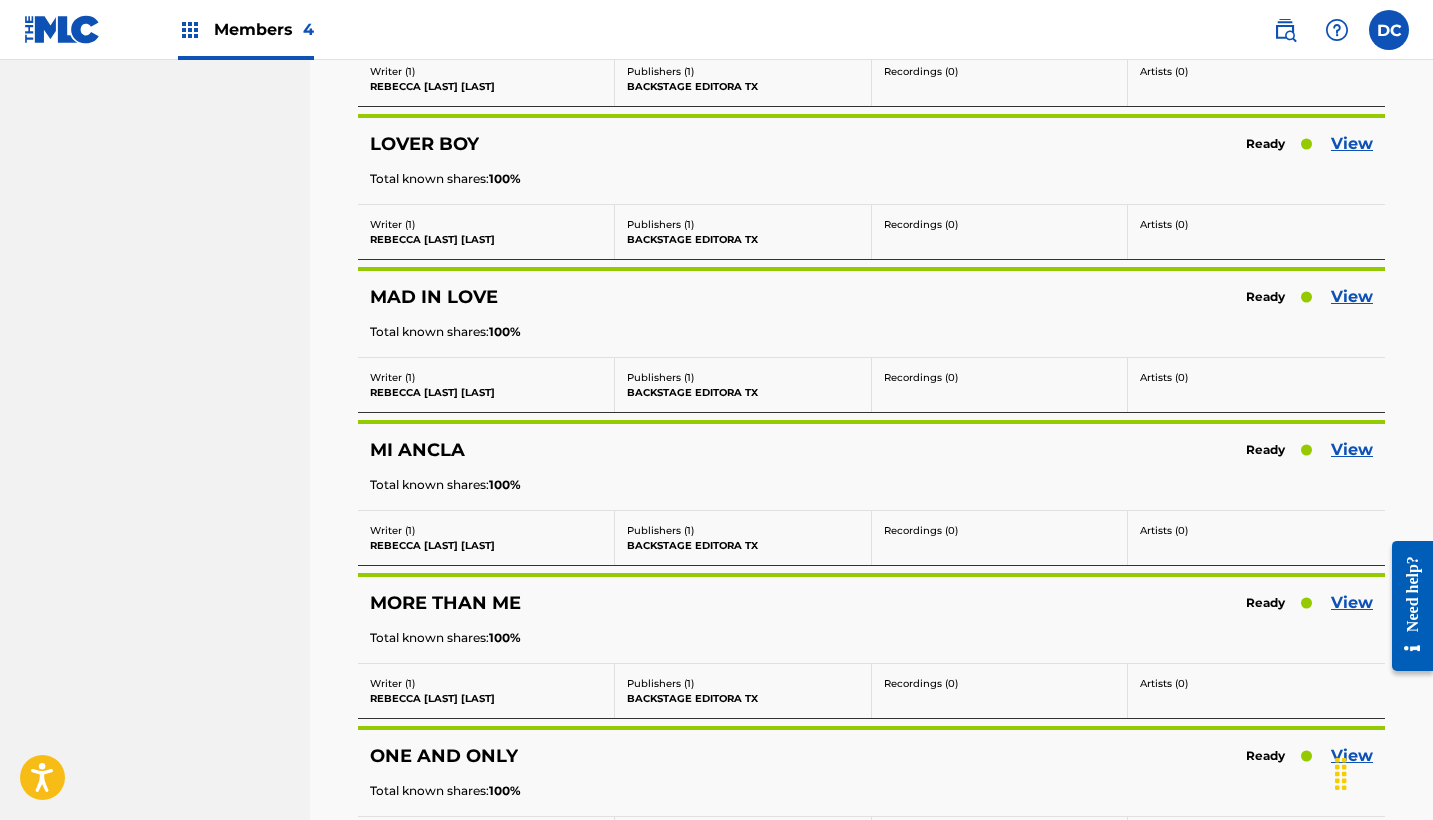 click on "View" at bounding box center [1352, 450] 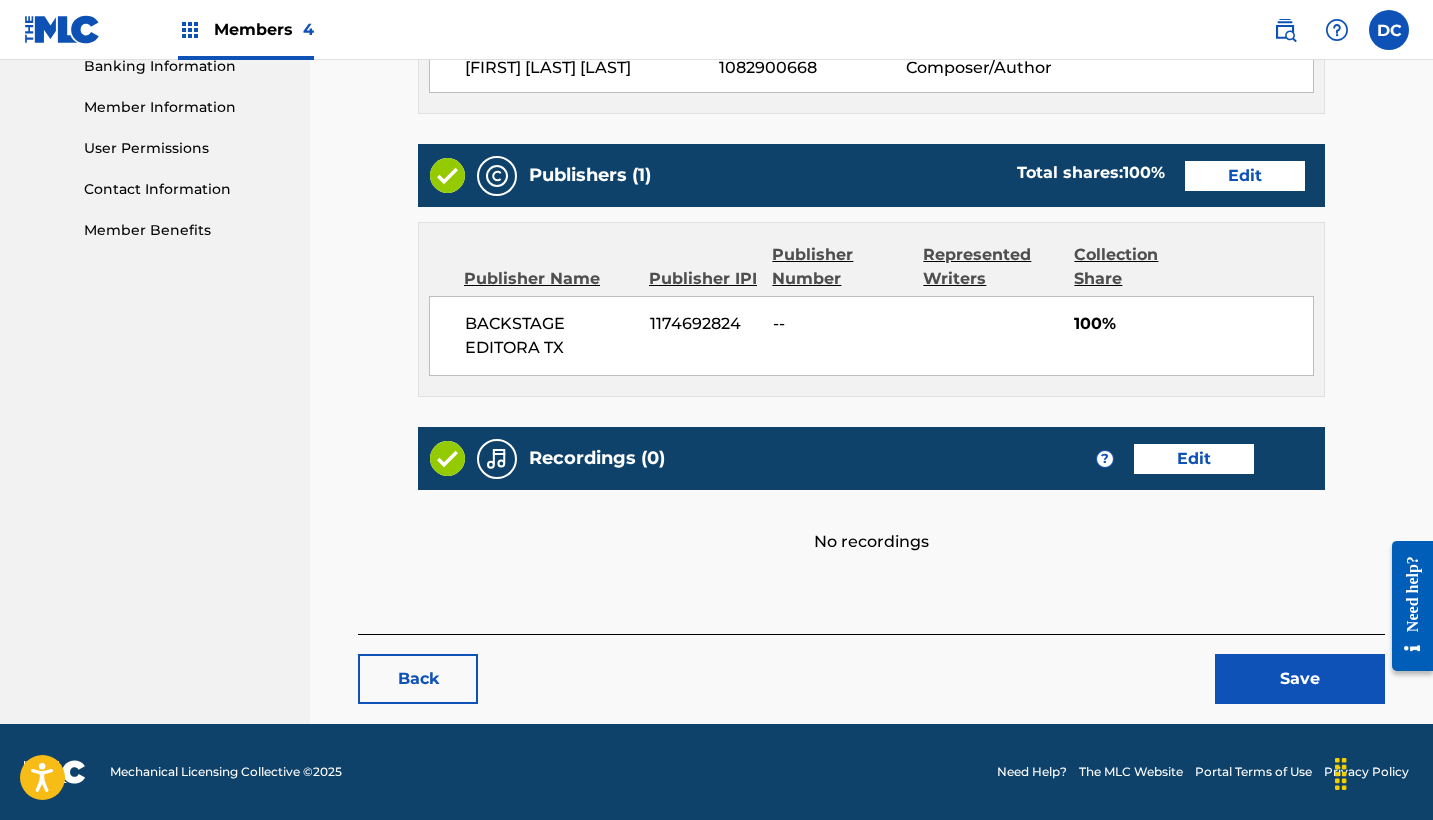 scroll, scrollTop: 878, scrollLeft: 0, axis: vertical 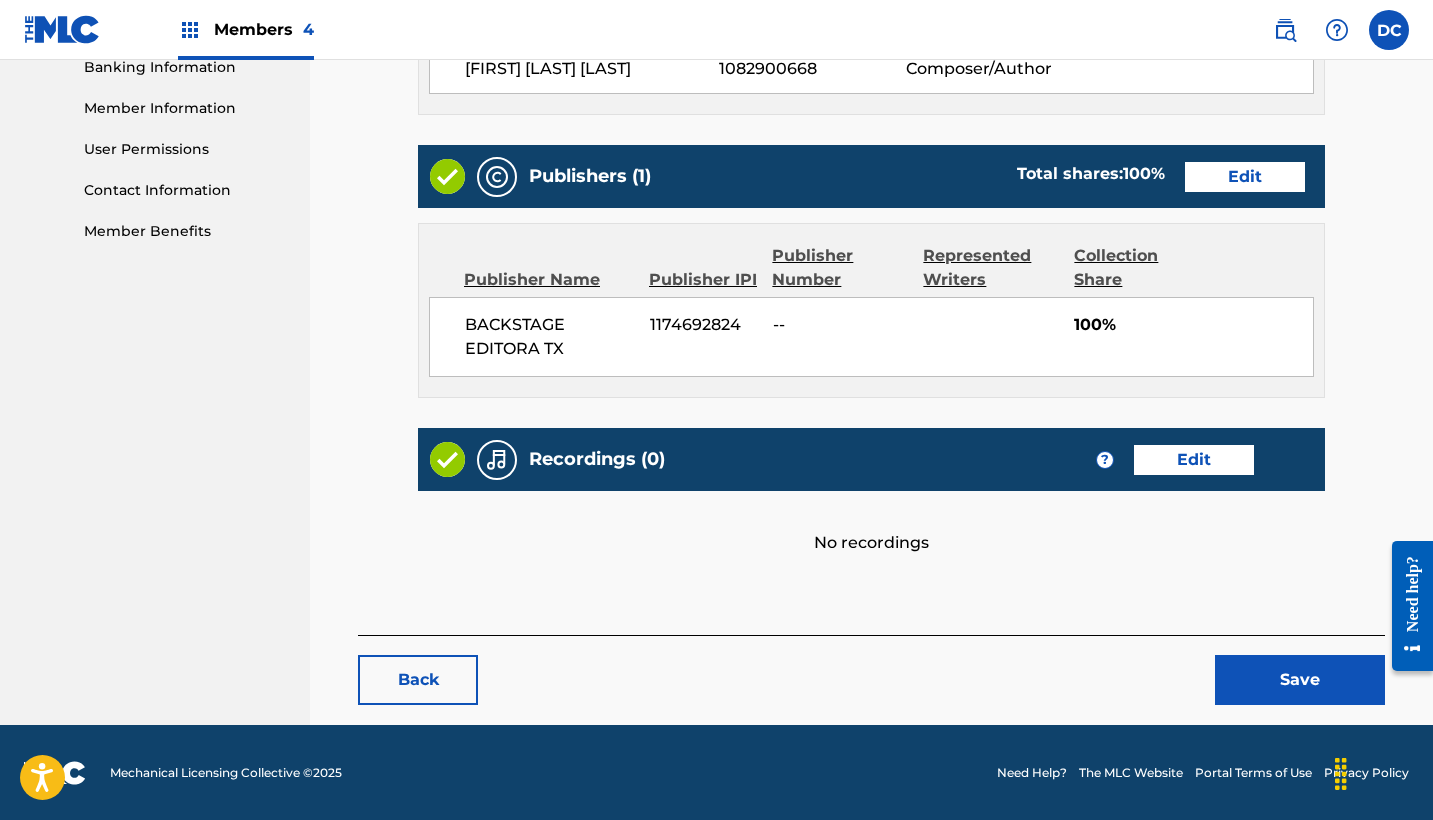 click on "Edit" at bounding box center (1194, 460) 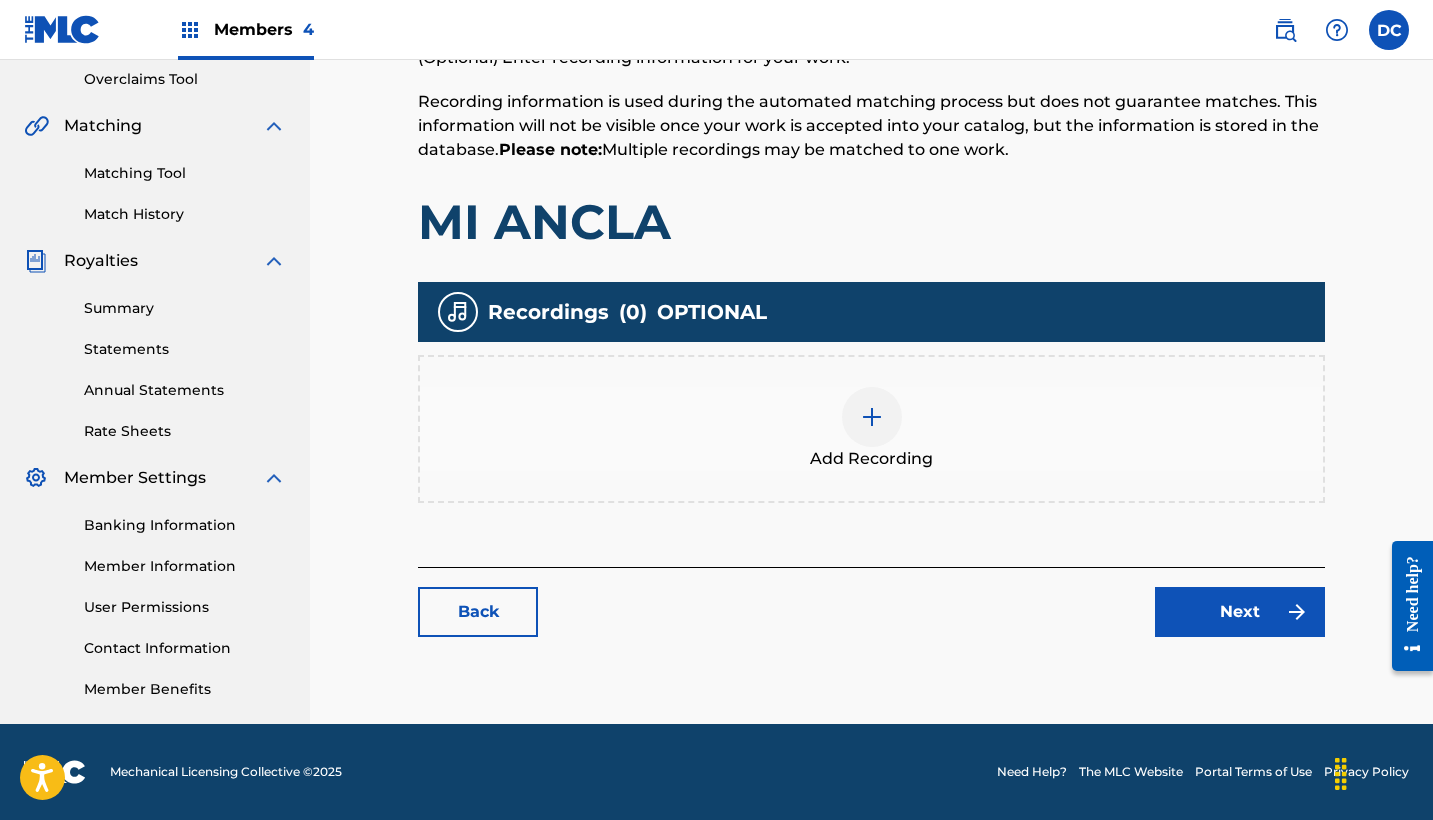 scroll, scrollTop: 420, scrollLeft: 0, axis: vertical 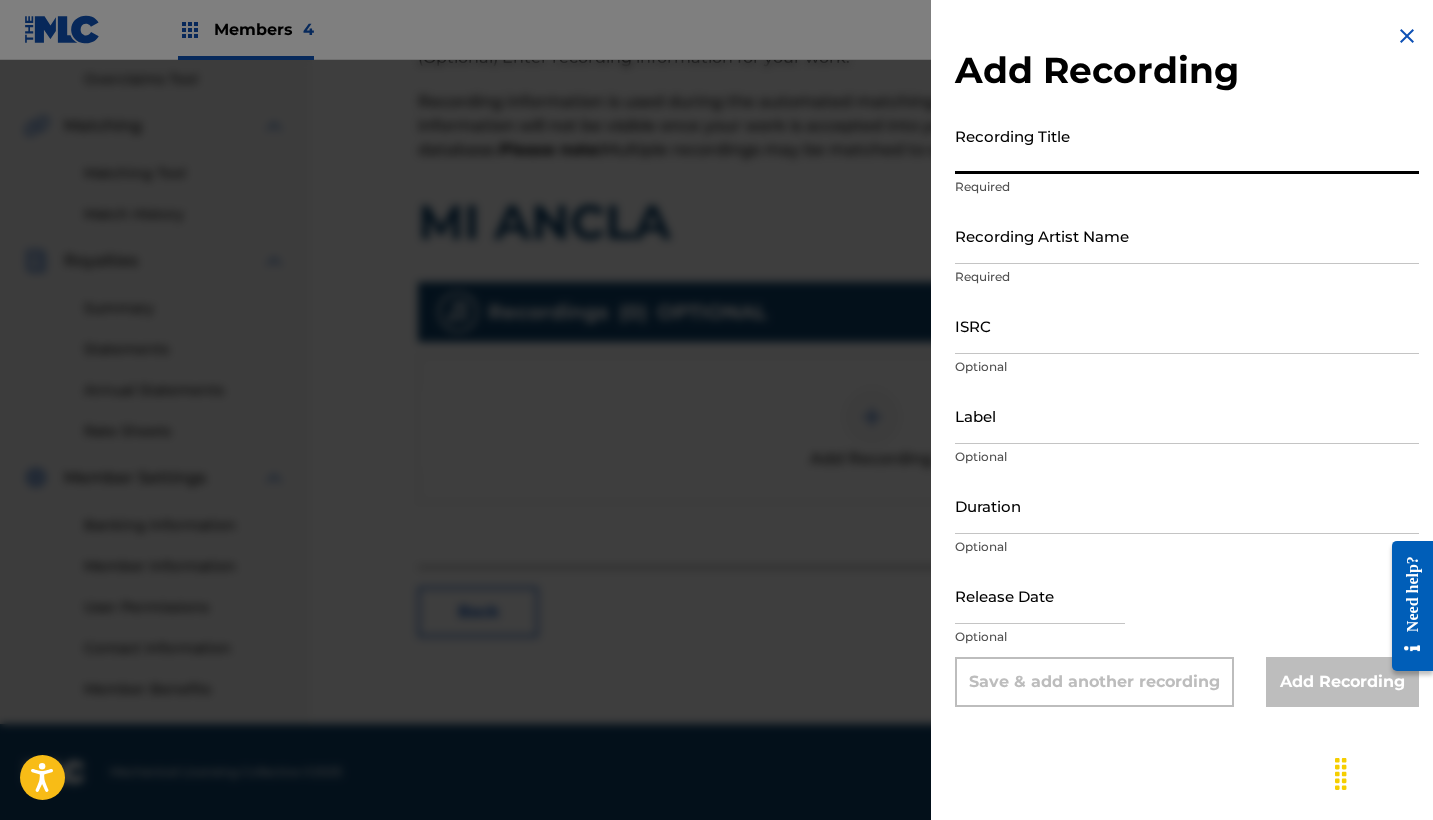 click on "Recording Title" at bounding box center (1187, 145) 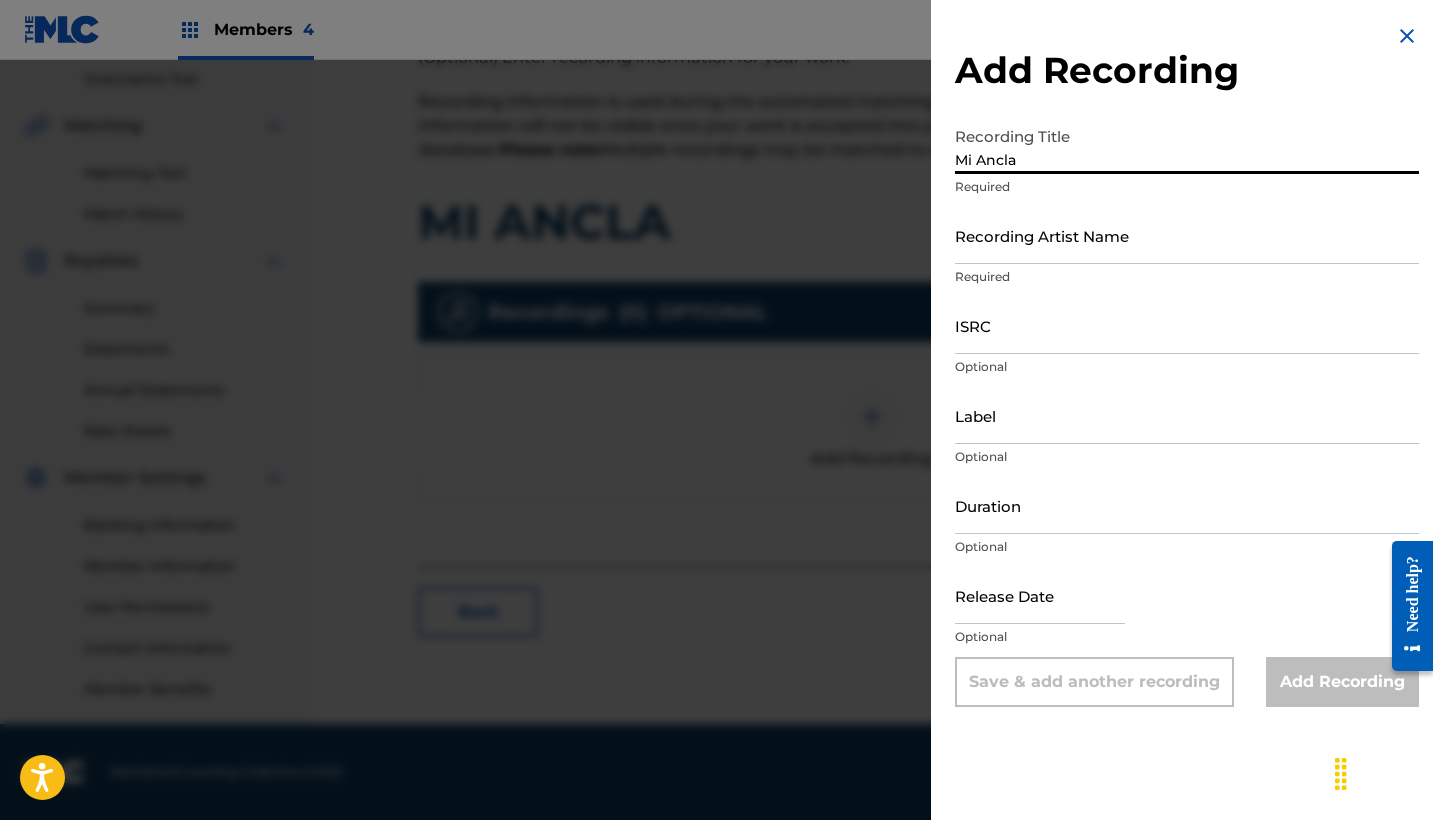 type on "Mi Ancla" 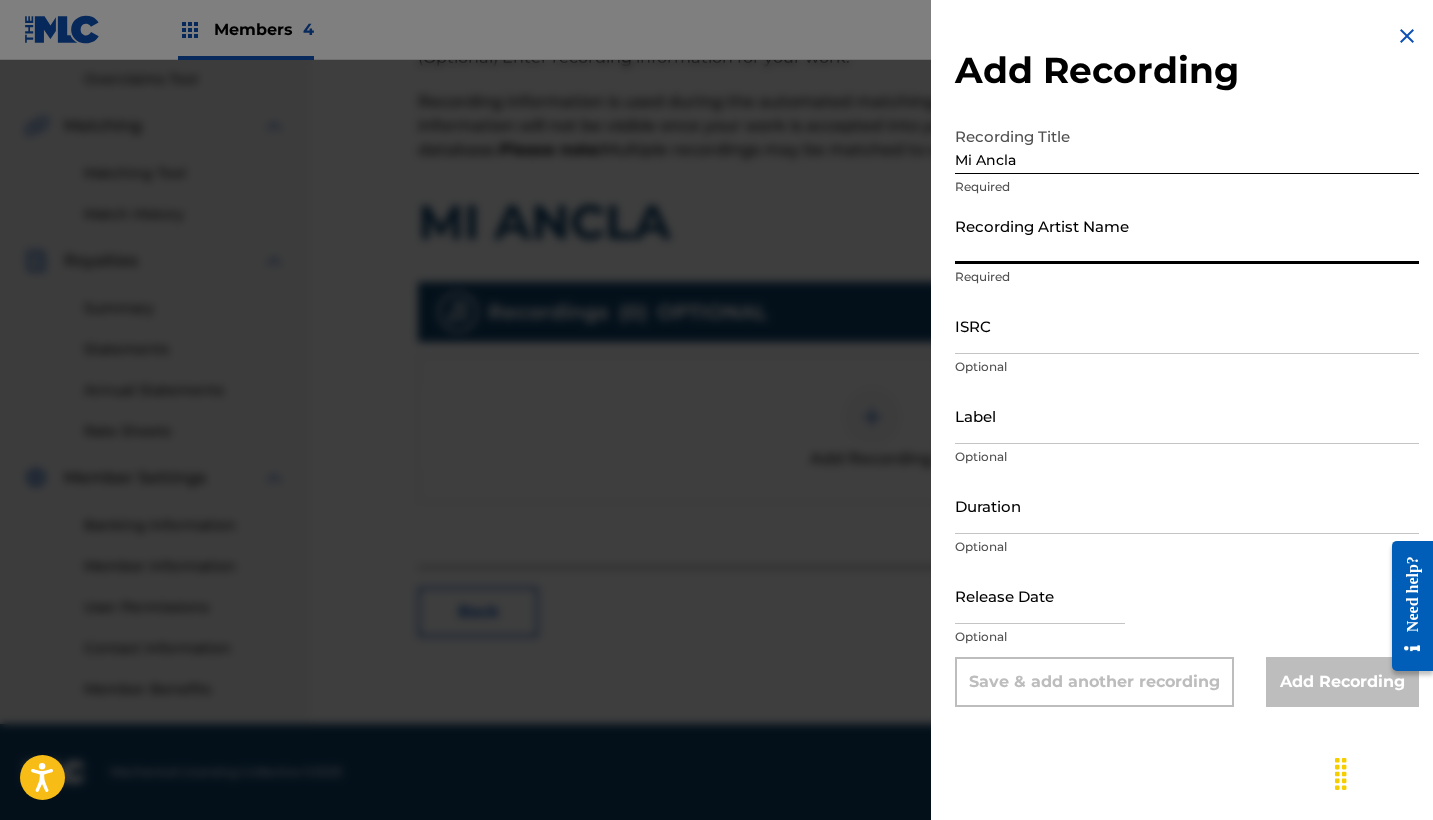 paste on "[FIRST] [LAST]" 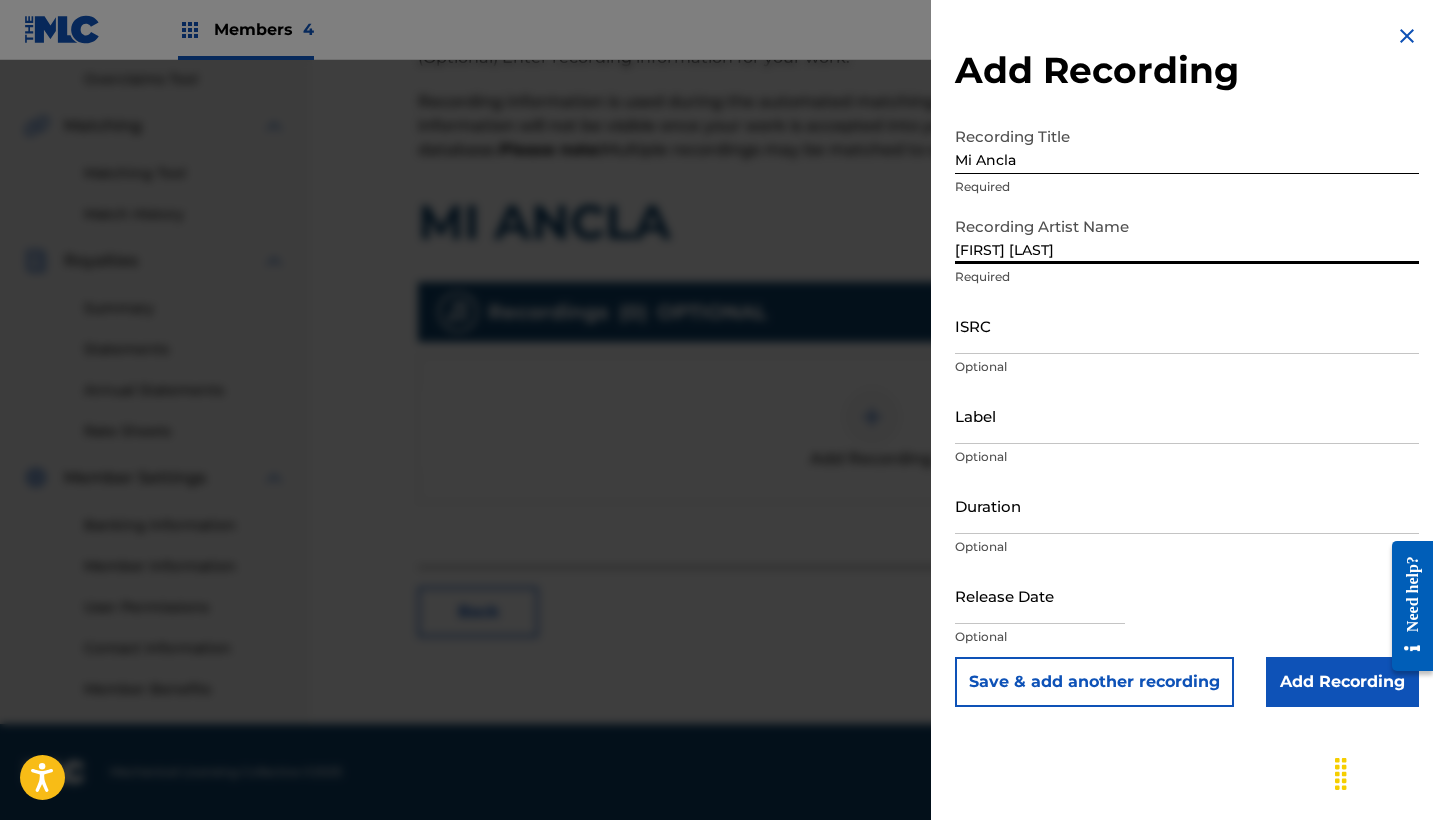 type on "[FIRST] [LAST]" 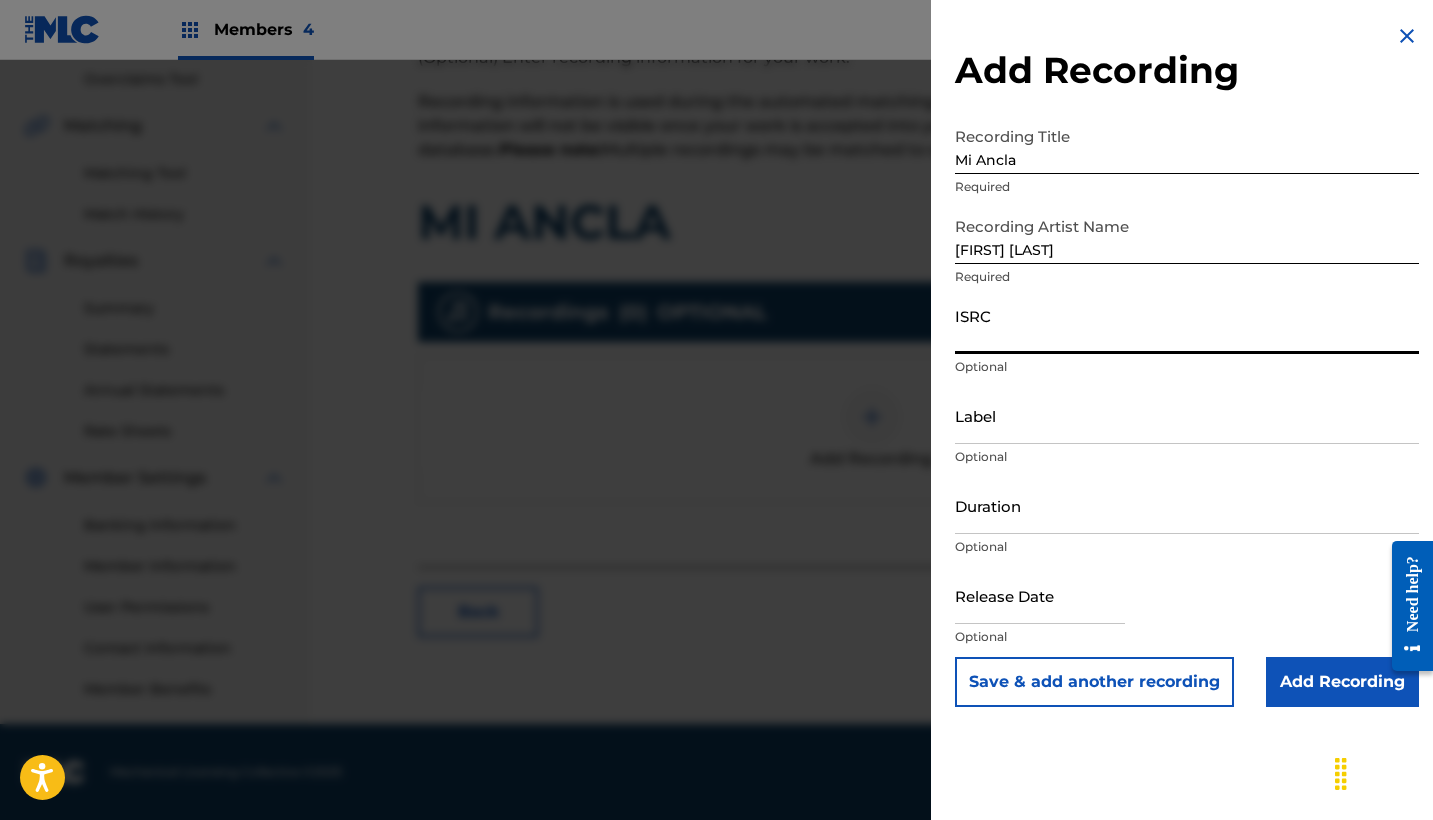 paste on "QZWFU2469299" 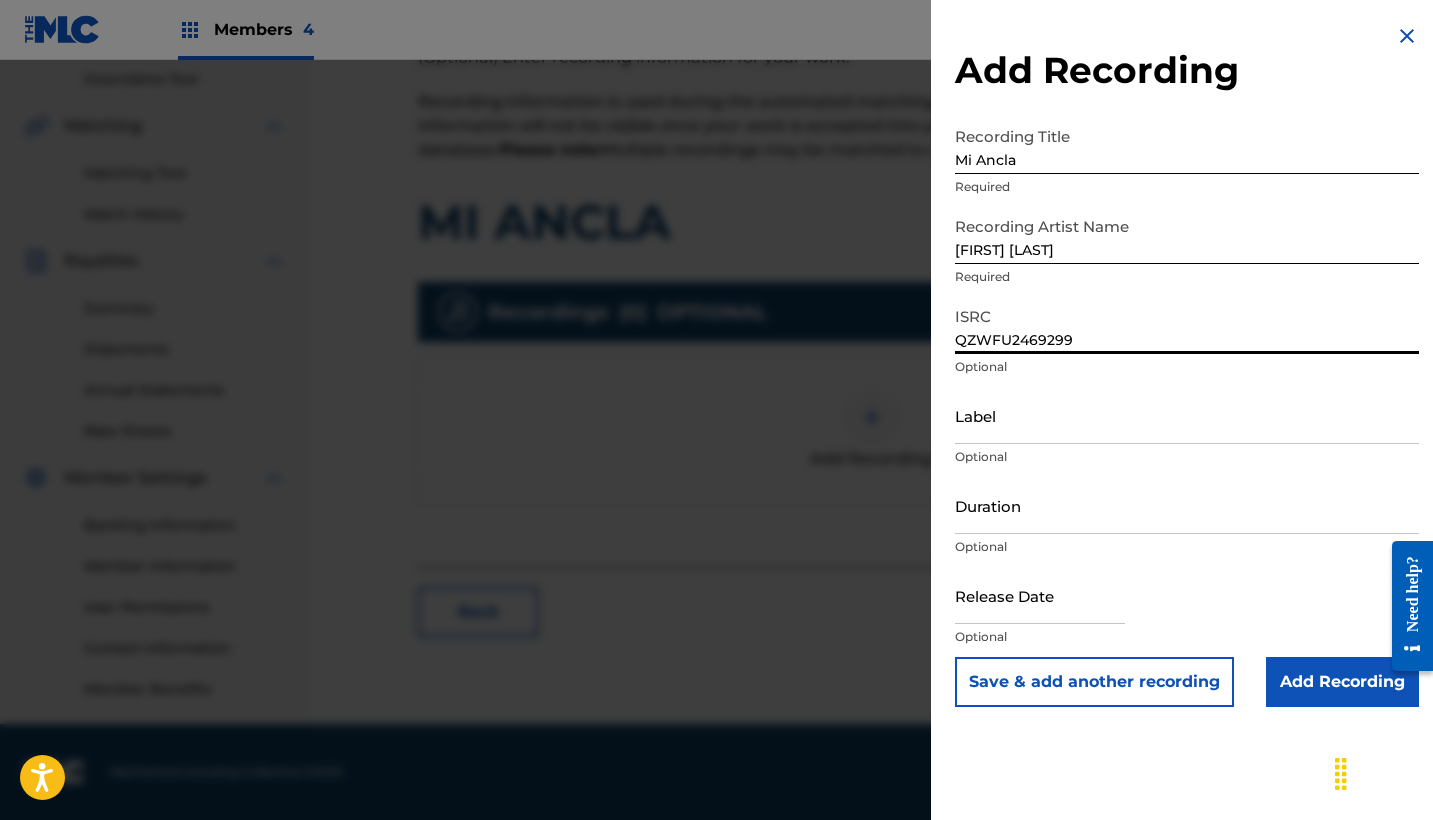 type on "QZWFU2469299" 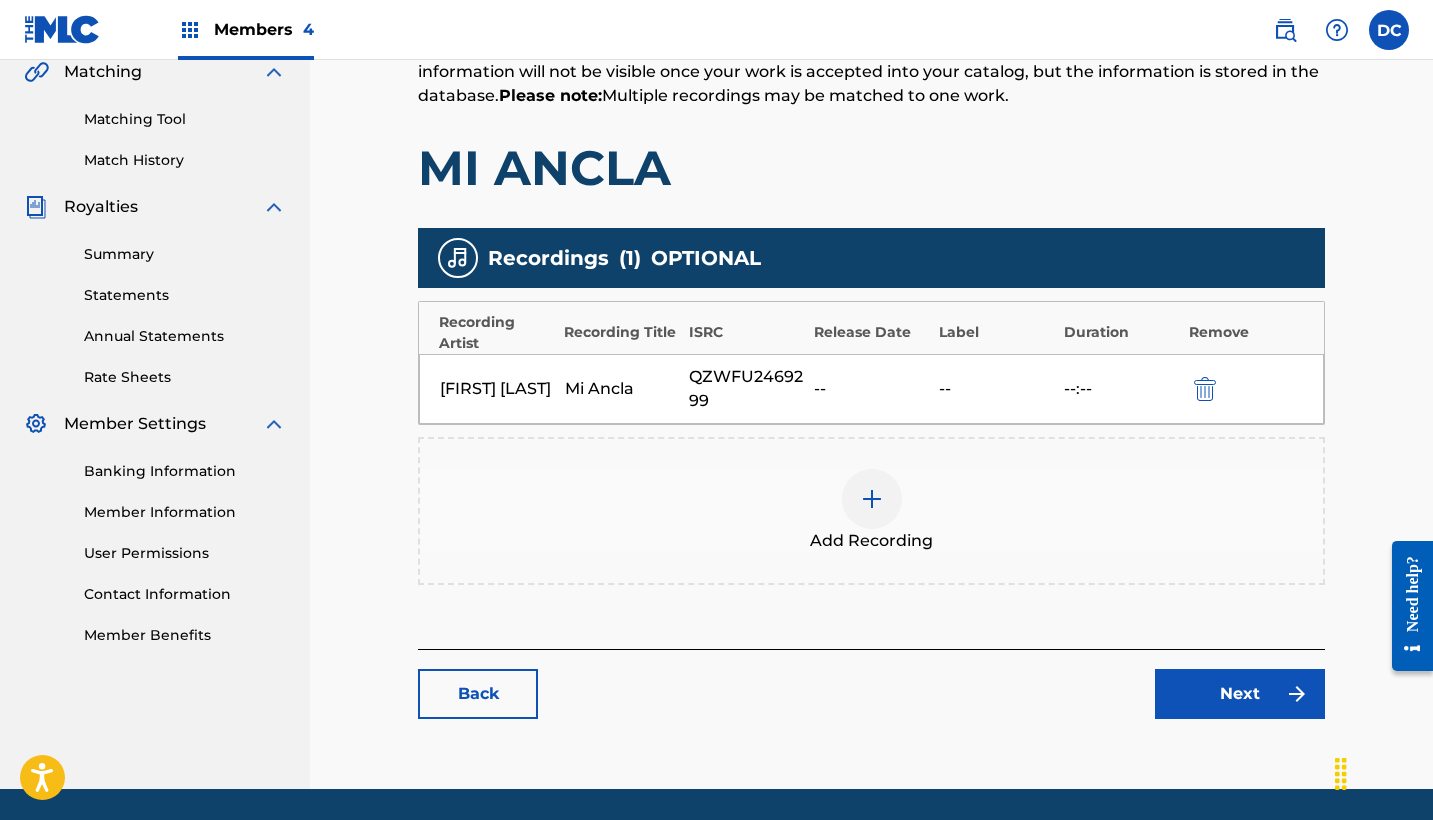scroll, scrollTop: 492, scrollLeft: 0, axis: vertical 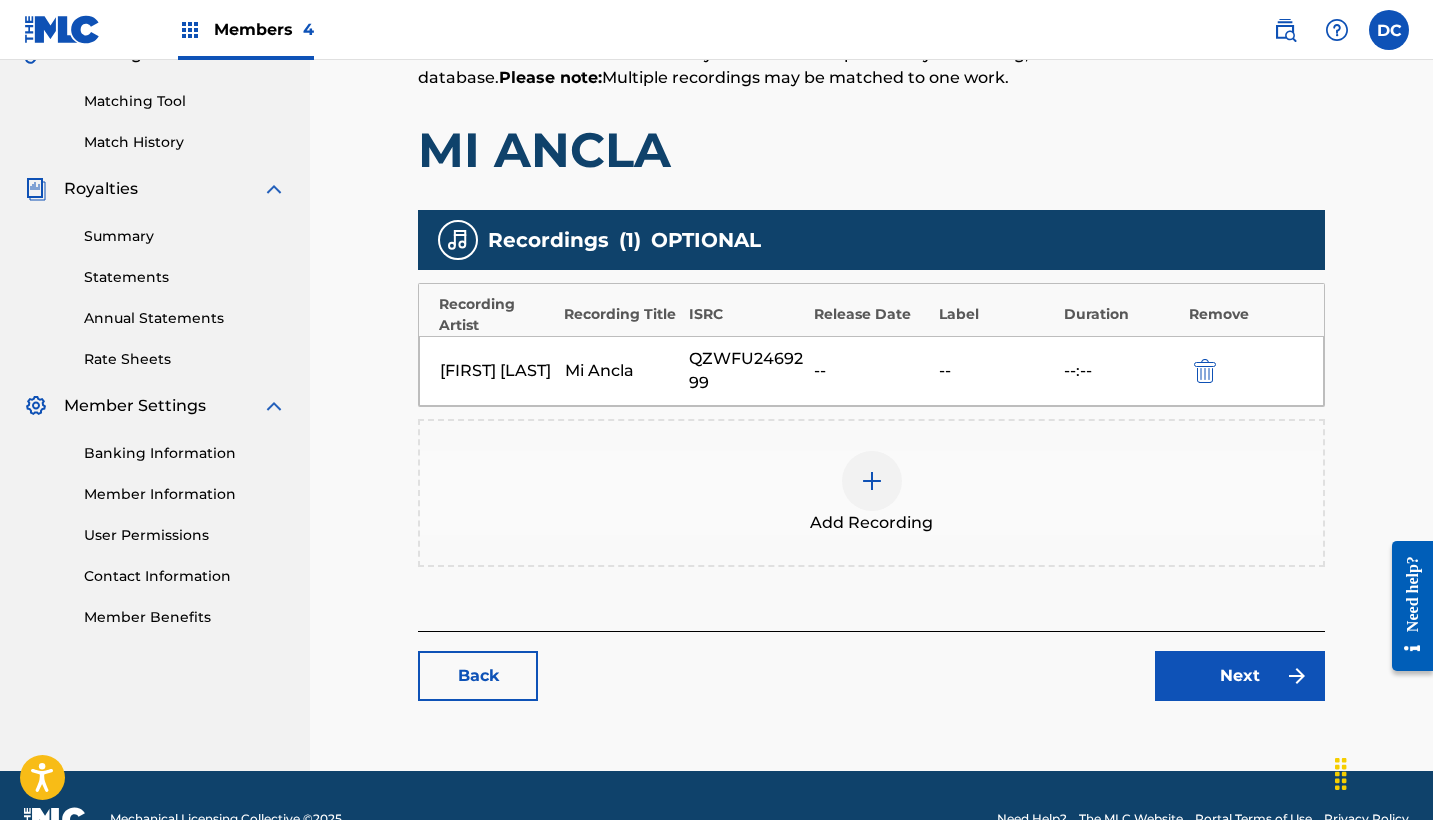 click on "Next" at bounding box center [1240, 676] 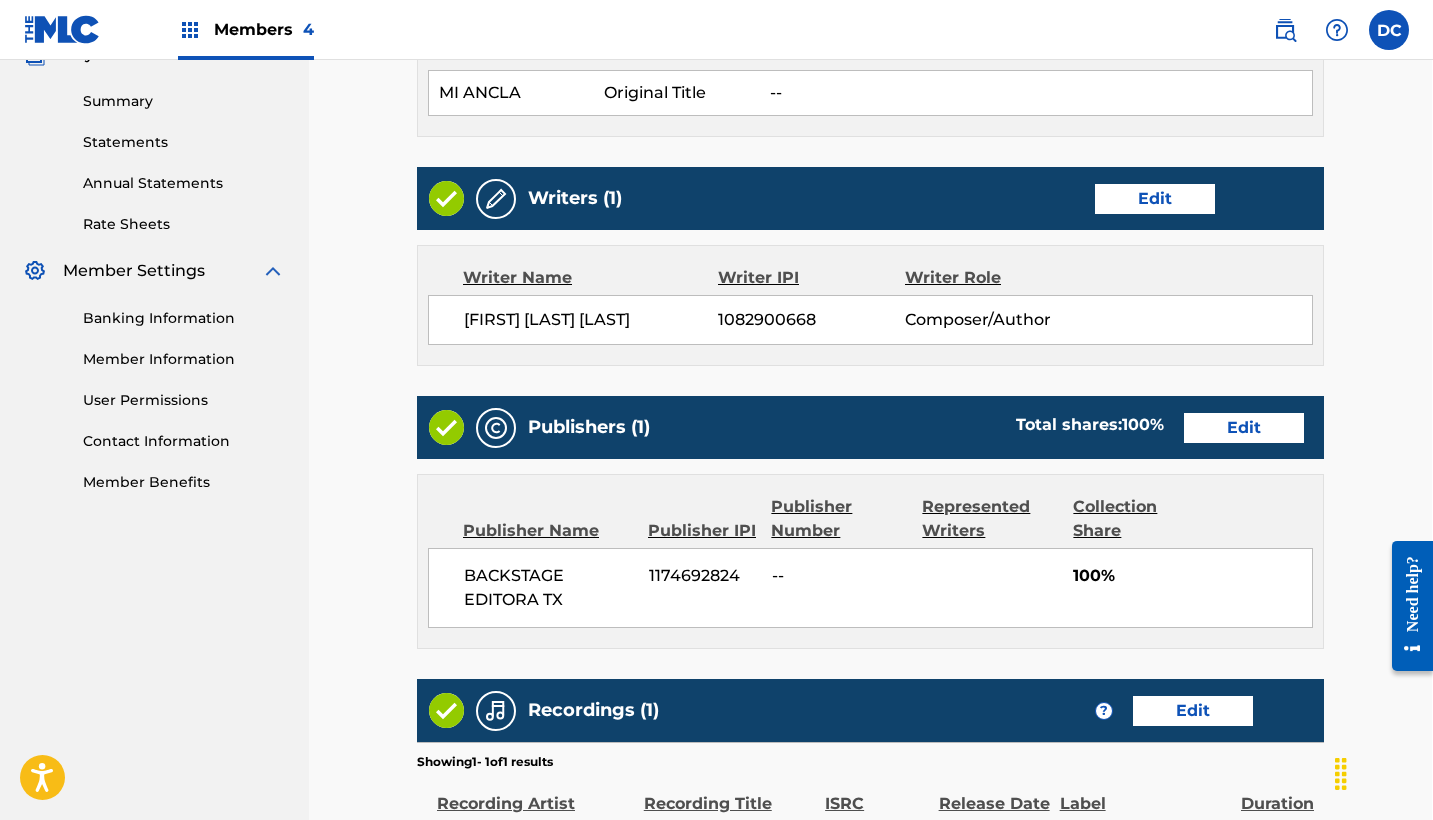 scroll, scrollTop: 628, scrollLeft: 1, axis: both 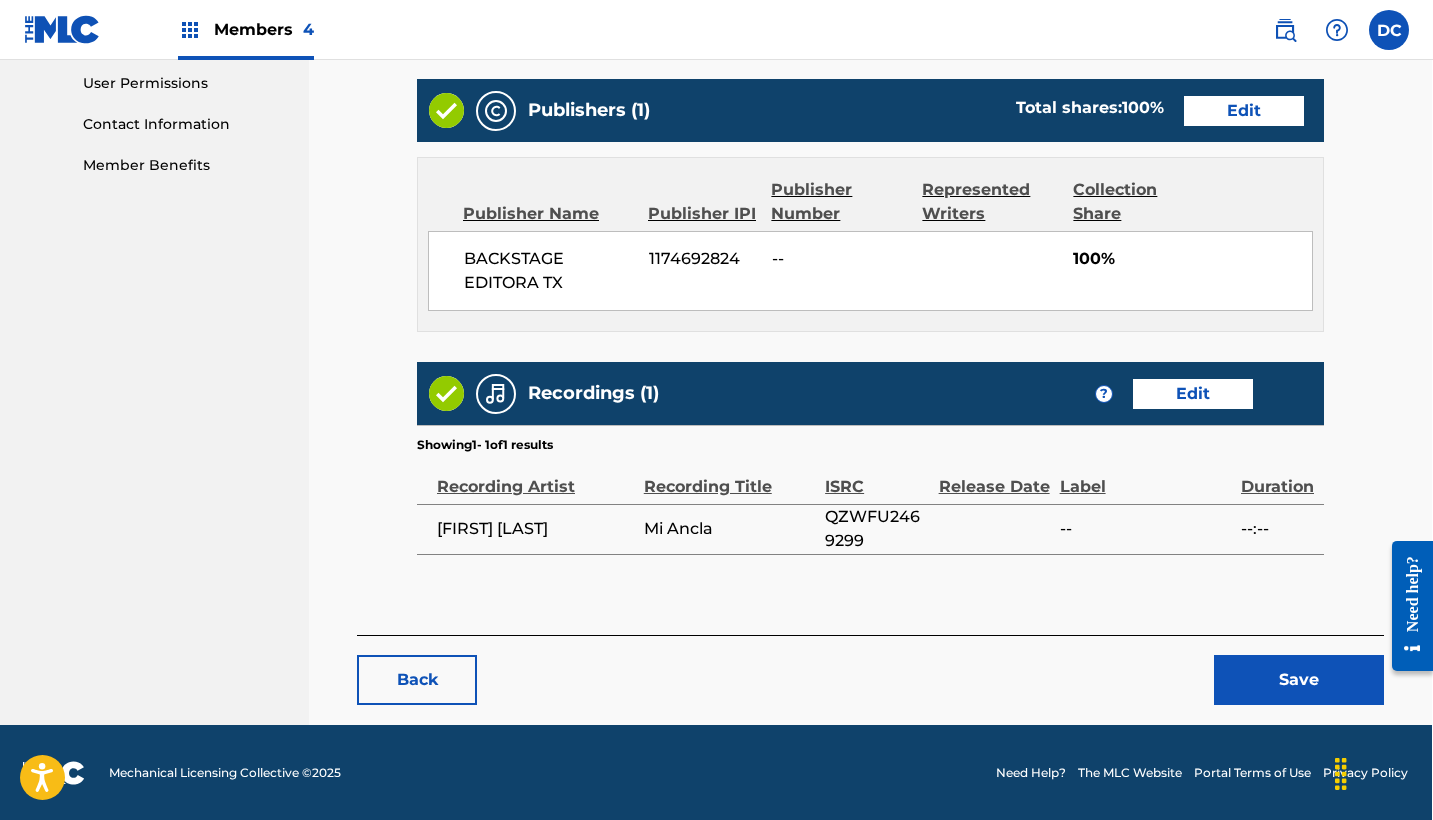 click on "Save" at bounding box center [1299, 680] 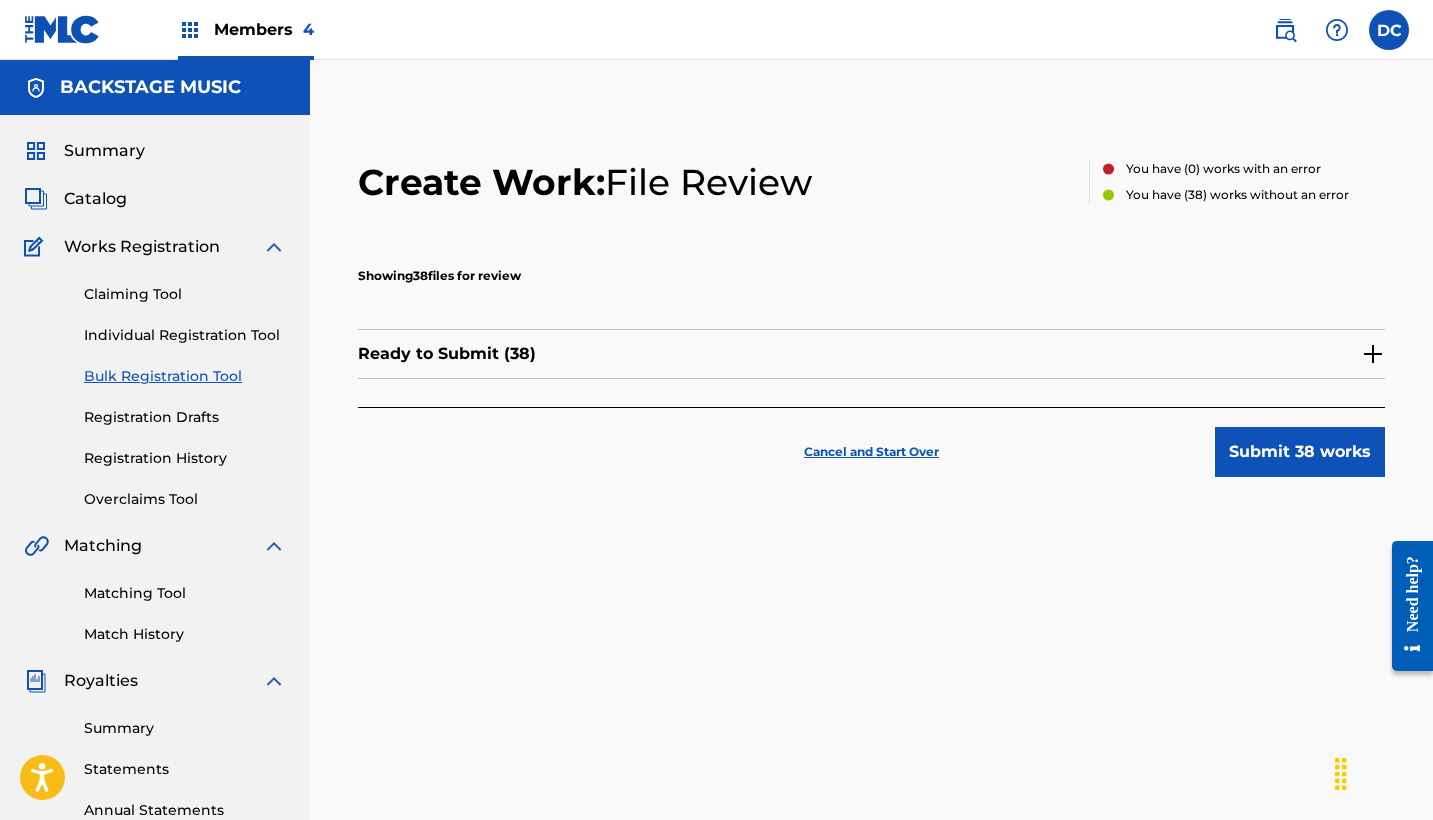 click on "Ready to Submit (  38  )" at bounding box center (871, 354) 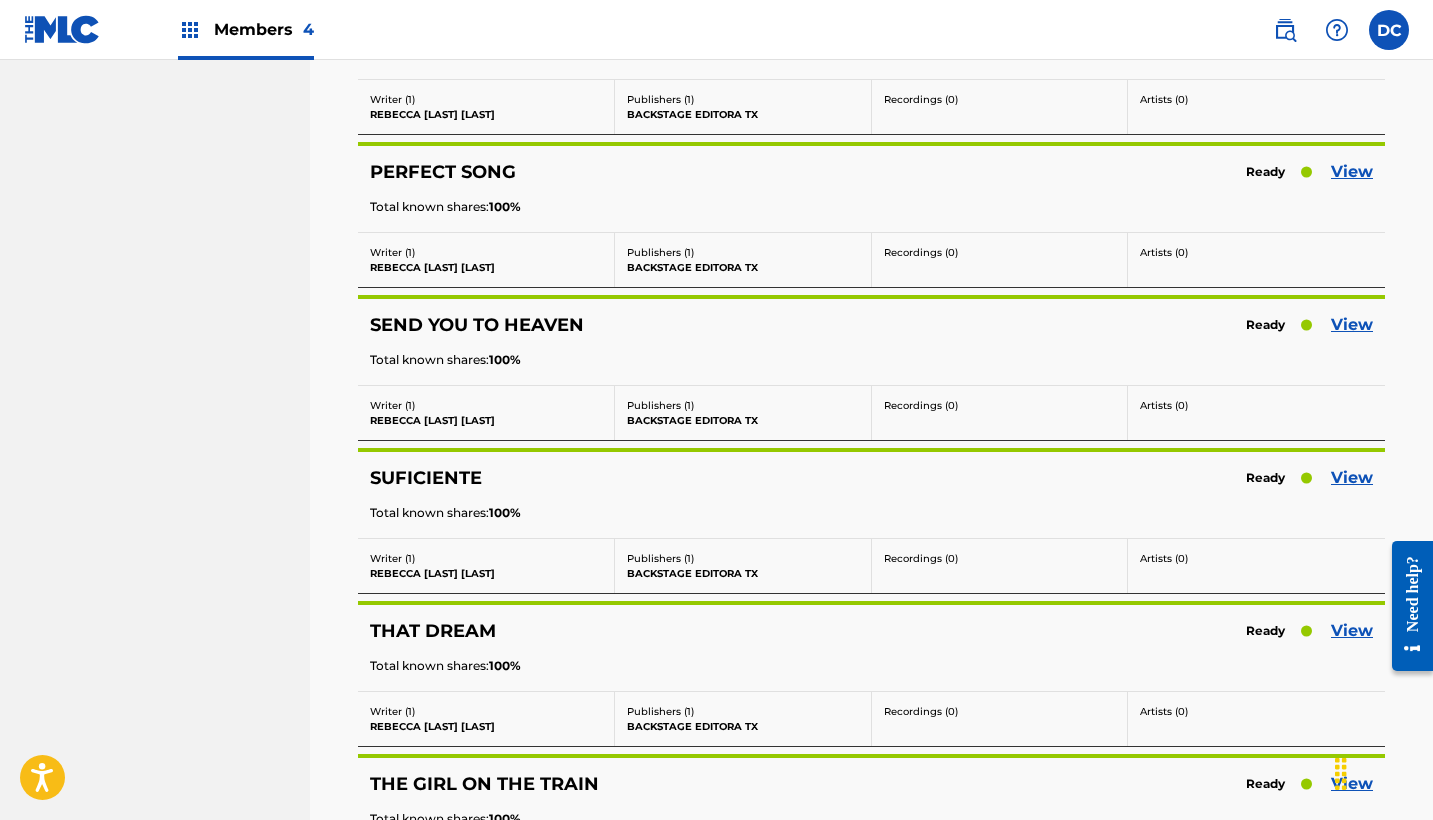 scroll, scrollTop: 4539, scrollLeft: 0, axis: vertical 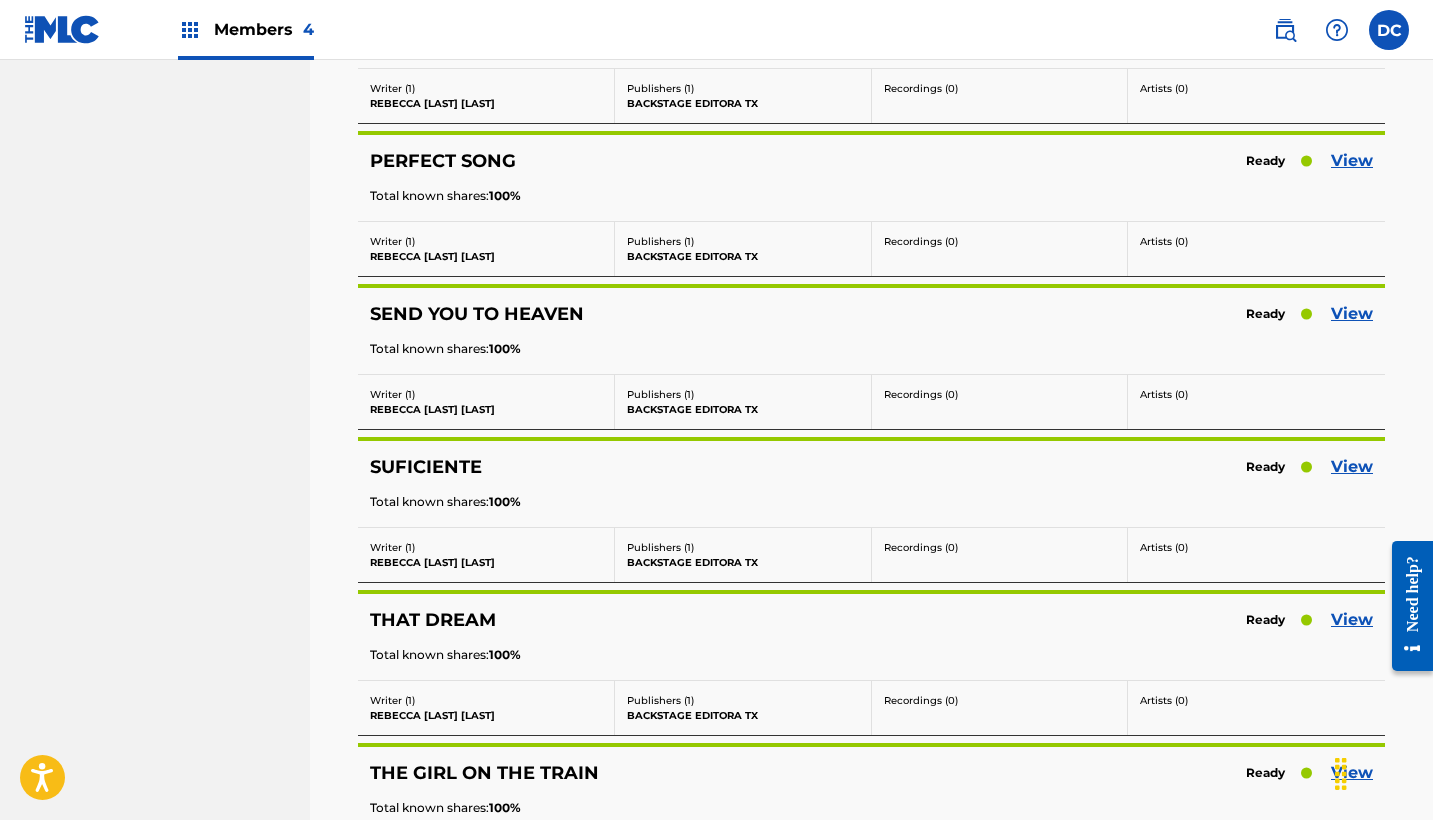 click on "View" at bounding box center (1352, 467) 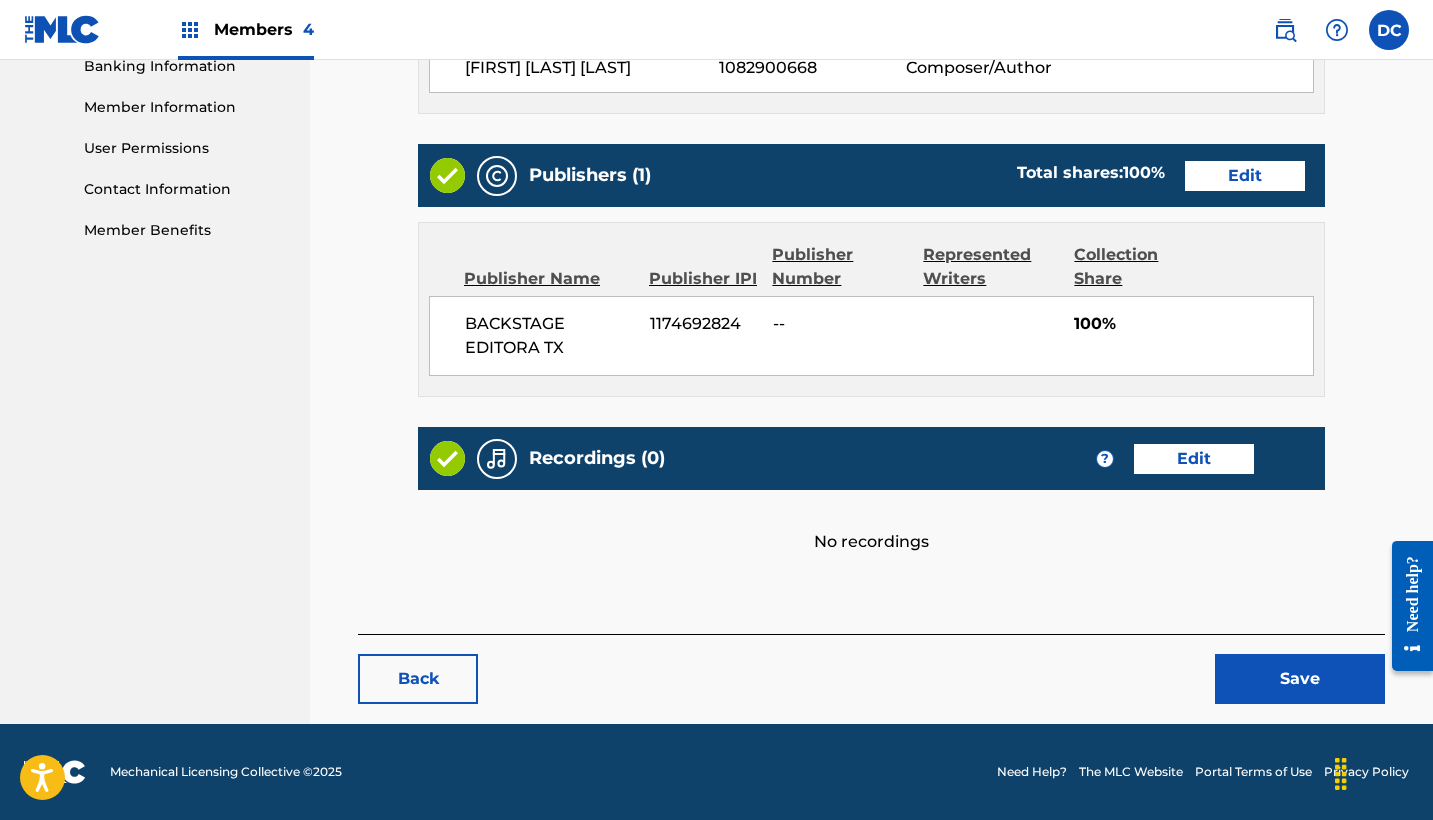 scroll, scrollTop: 878, scrollLeft: 0, axis: vertical 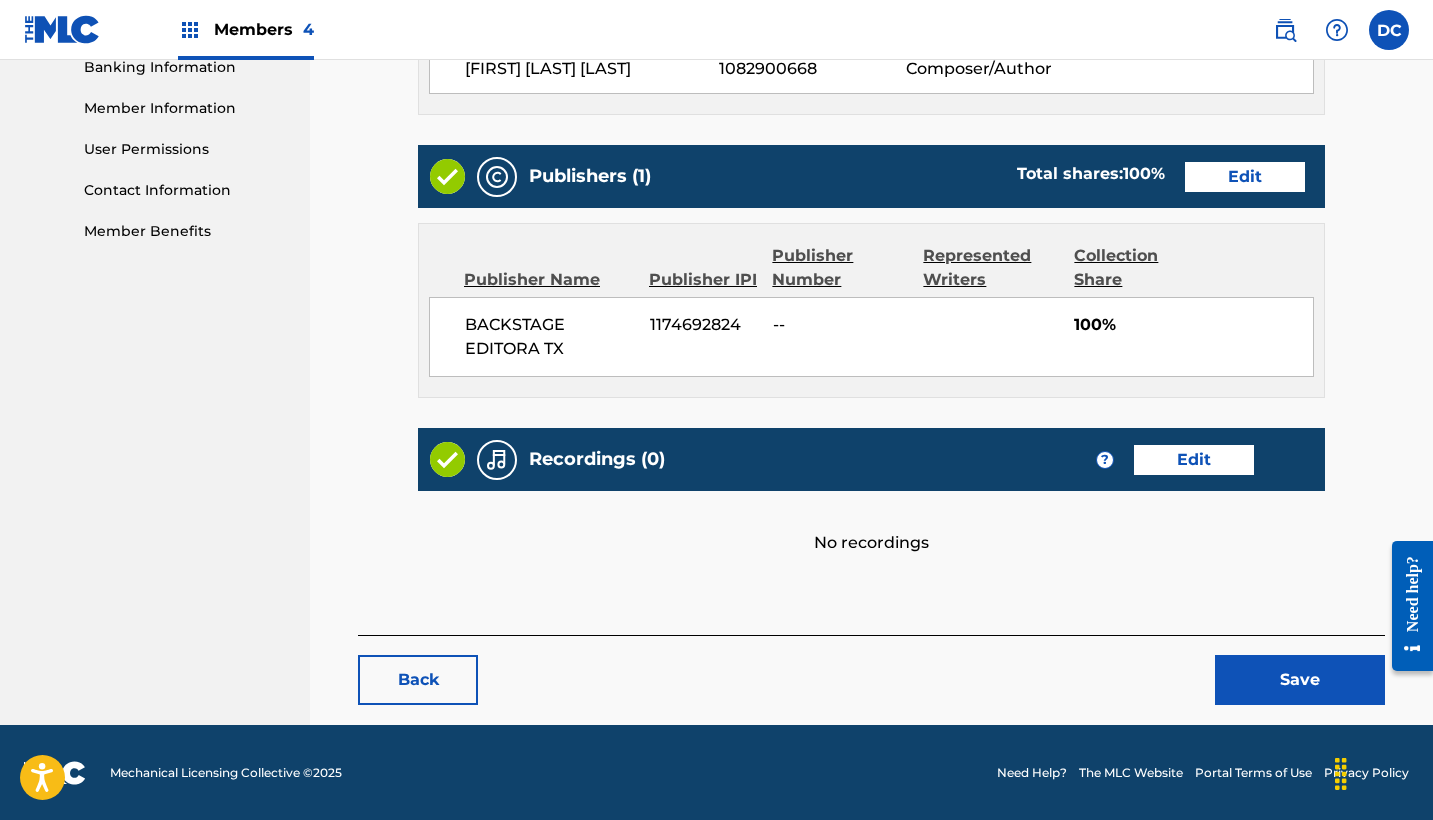 click on "Recordings   (0) ? Edit" at bounding box center (871, 459) 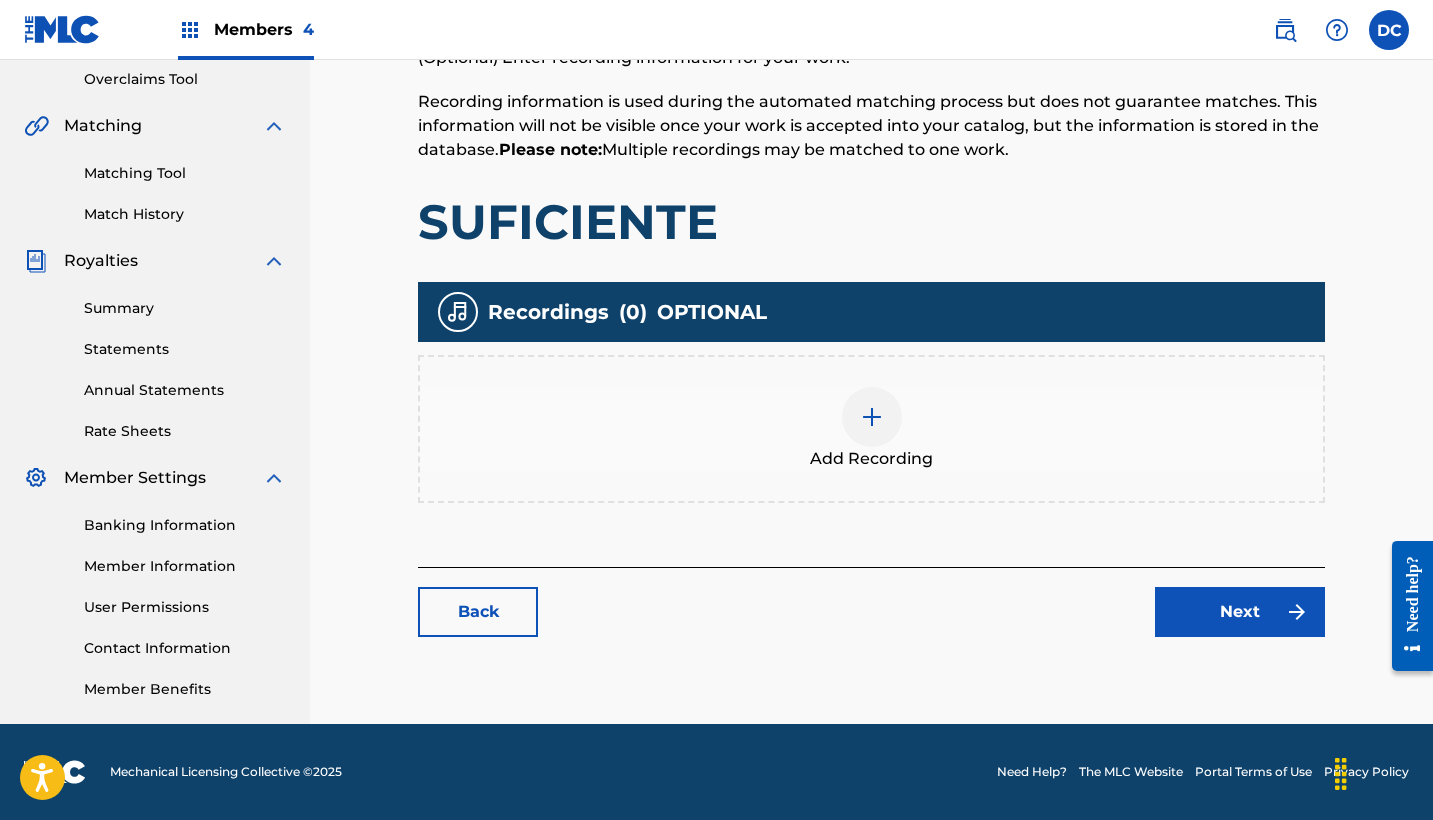 click on "Add Recording" at bounding box center [871, 429] 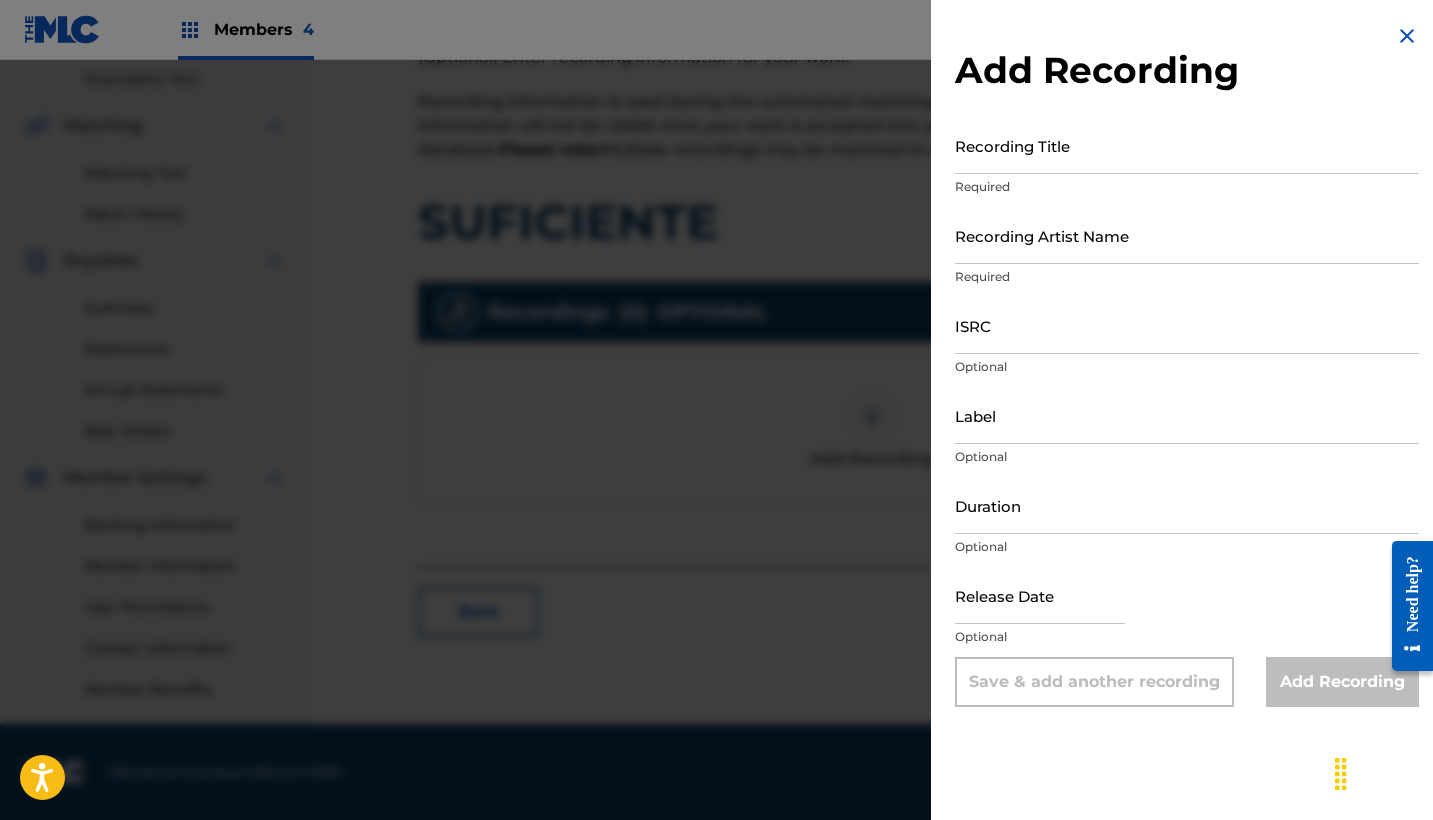 scroll, scrollTop: 420, scrollLeft: 0, axis: vertical 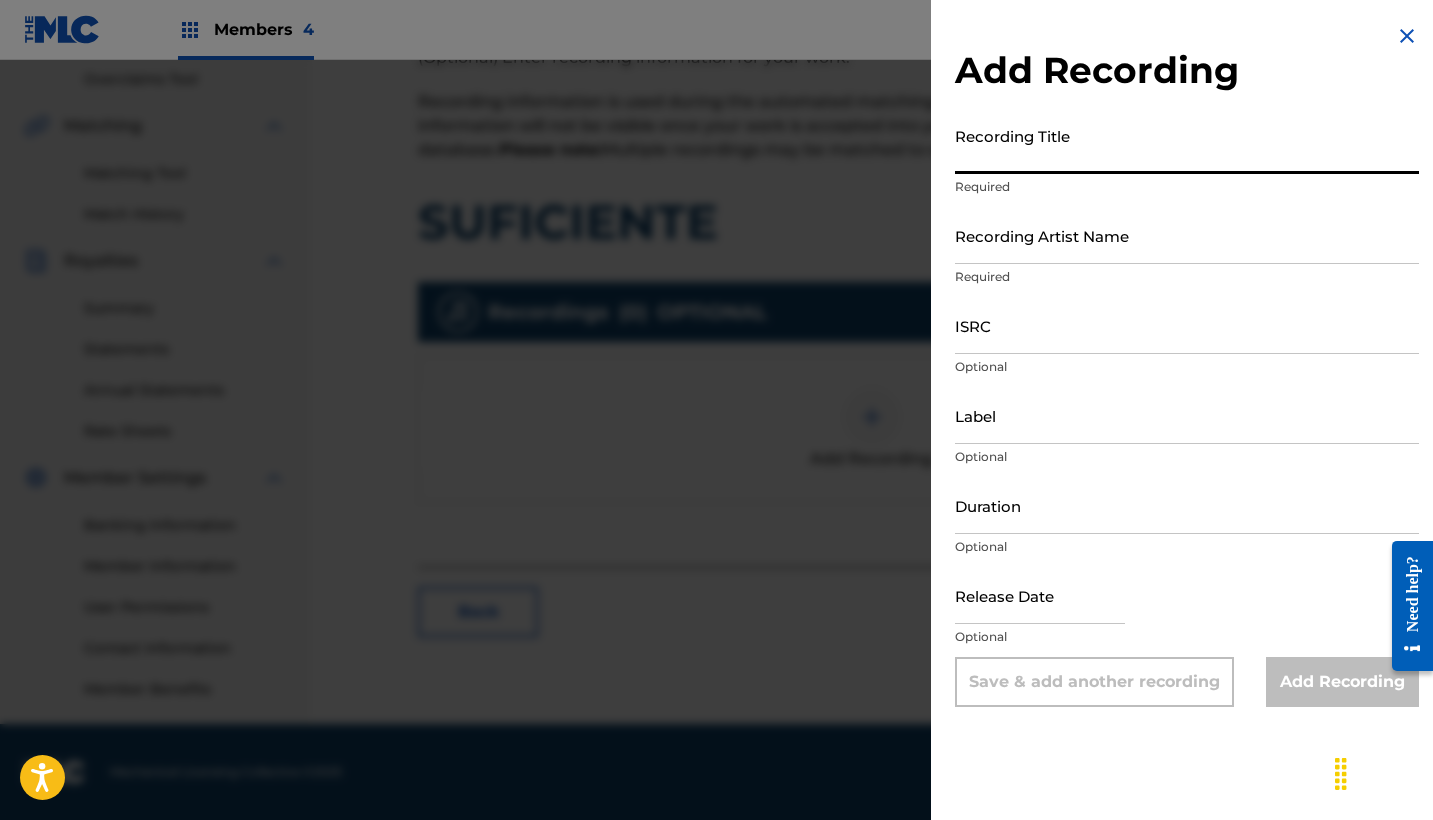 paste on "Suficiente" 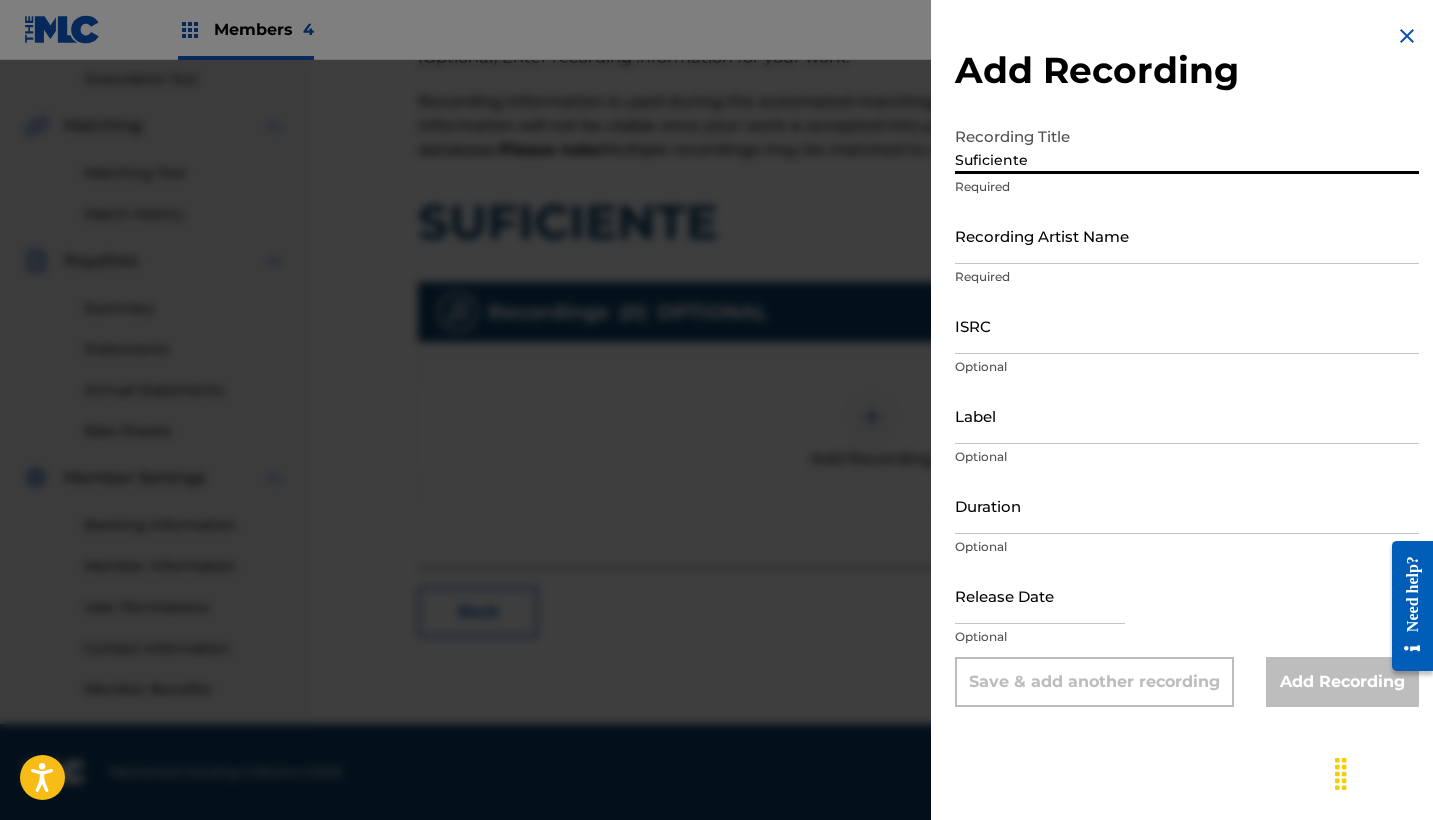 type on "Suficiente" 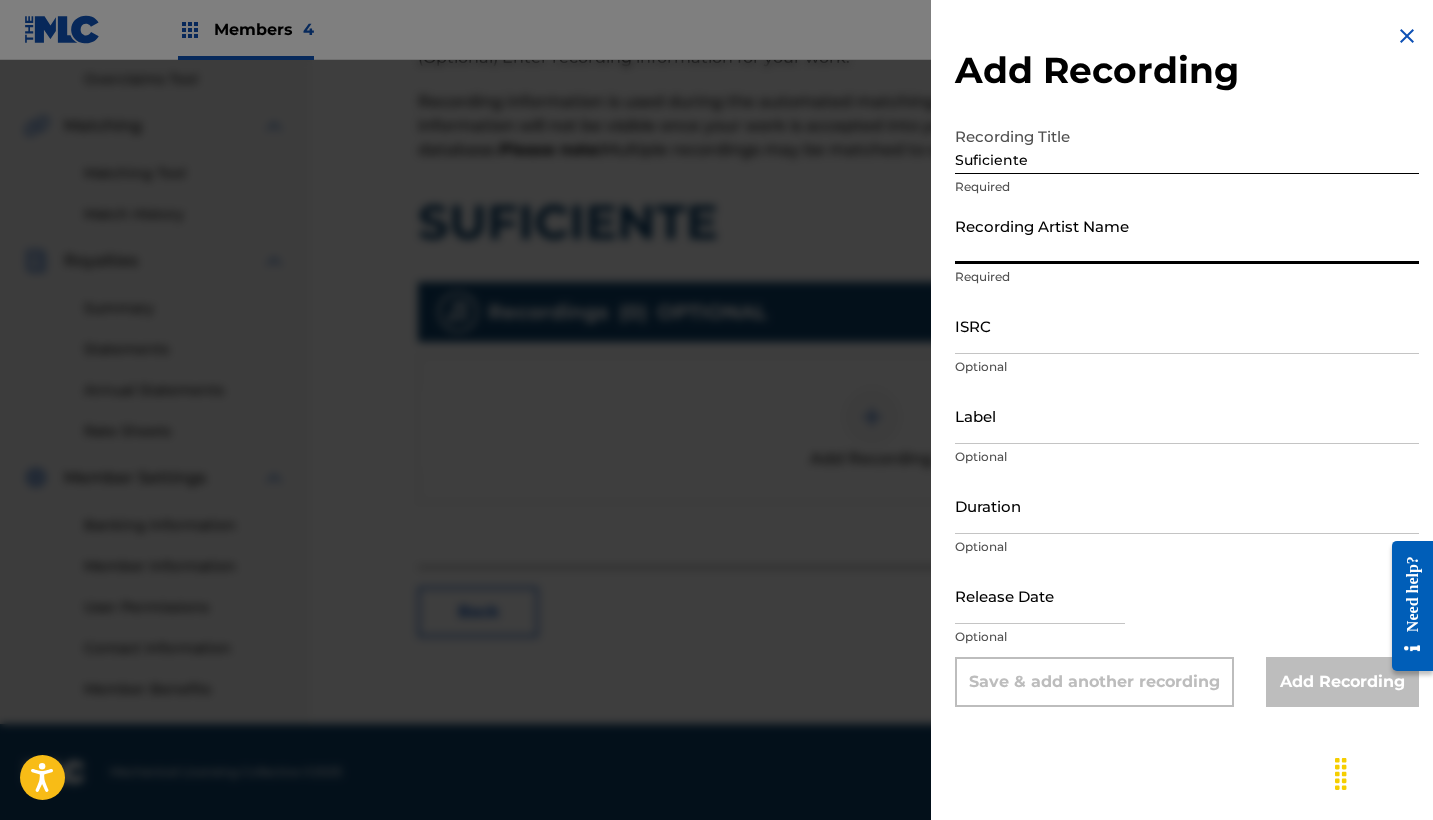 paste on "[FIRST] [LAST]" 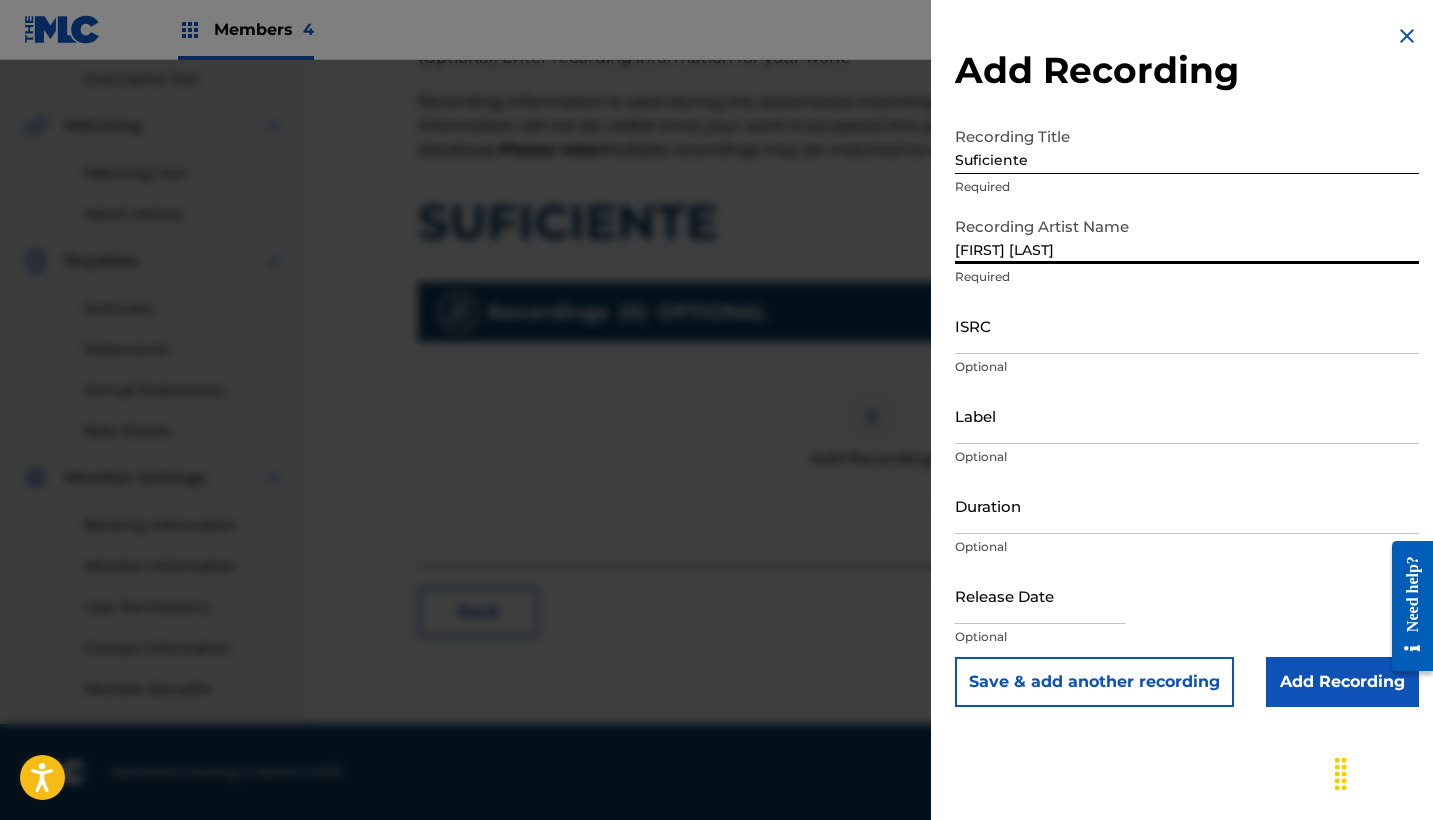 type on "[FIRST] [LAST]" 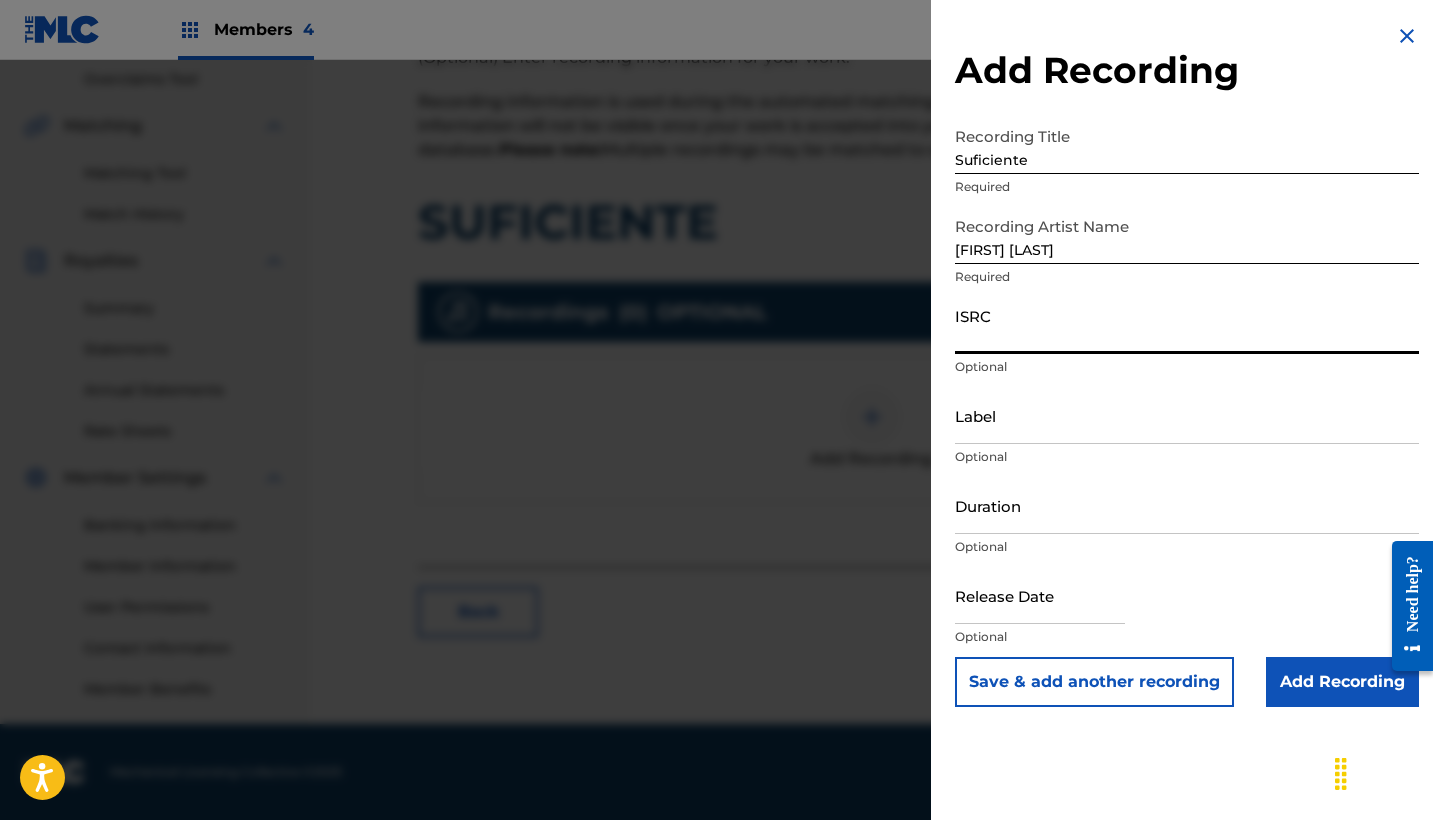 paste on "QZNWQ2375359" 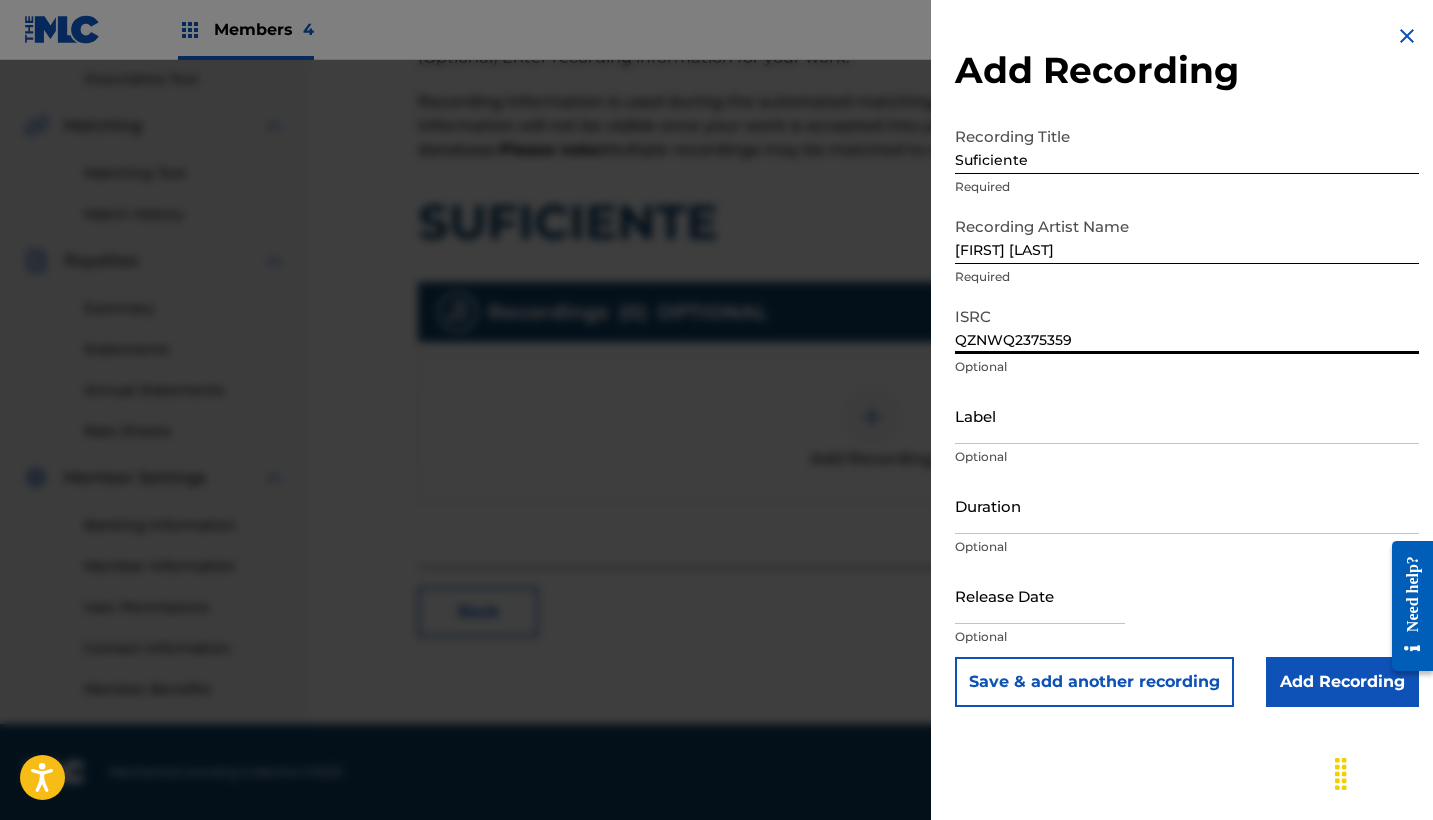 type on "QZNWQ2375359" 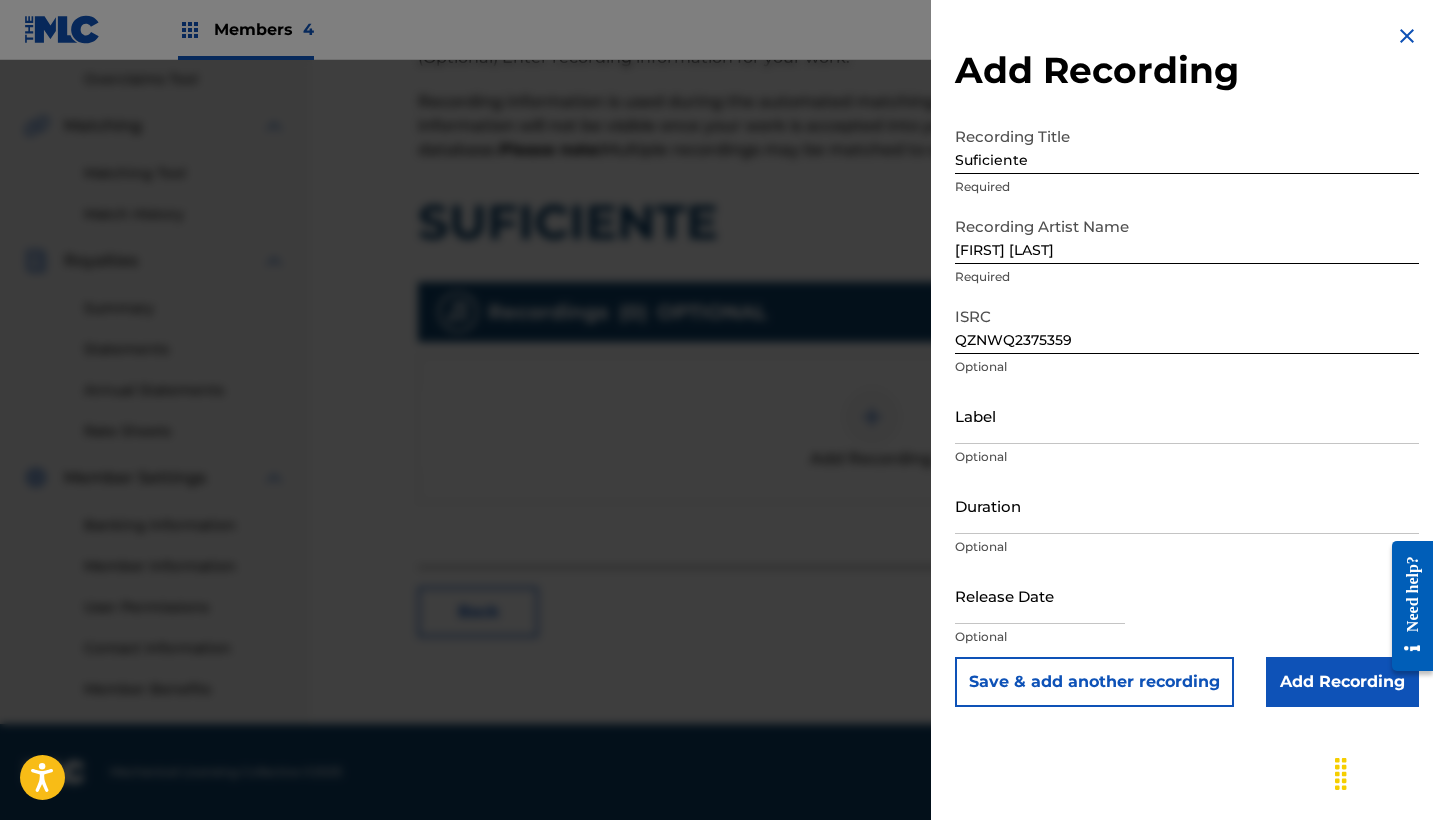 click on "Add Recording" at bounding box center [1342, 682] 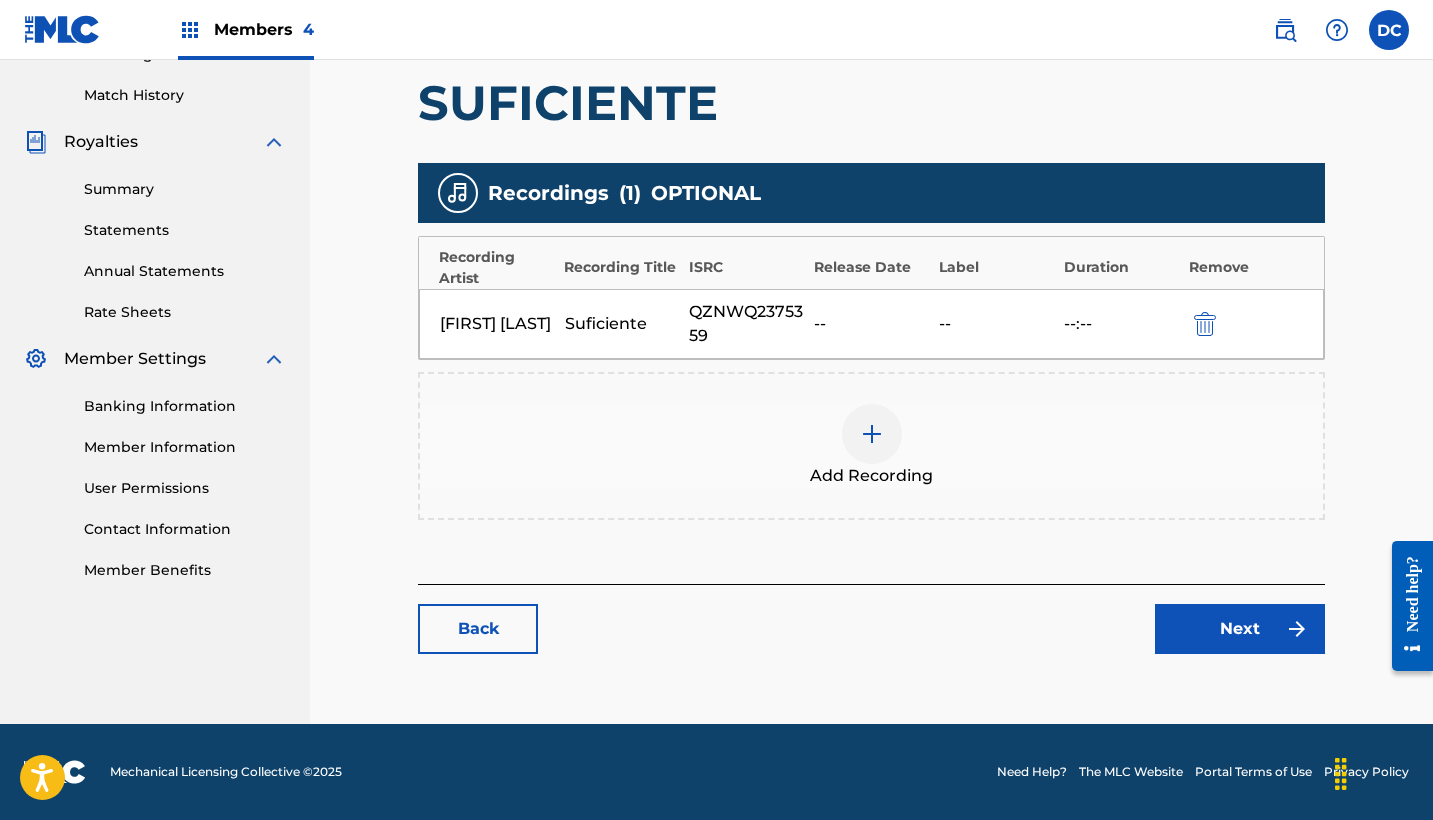 scroll, scrollTop: 540, scrollLeft: 0, axis: vertical 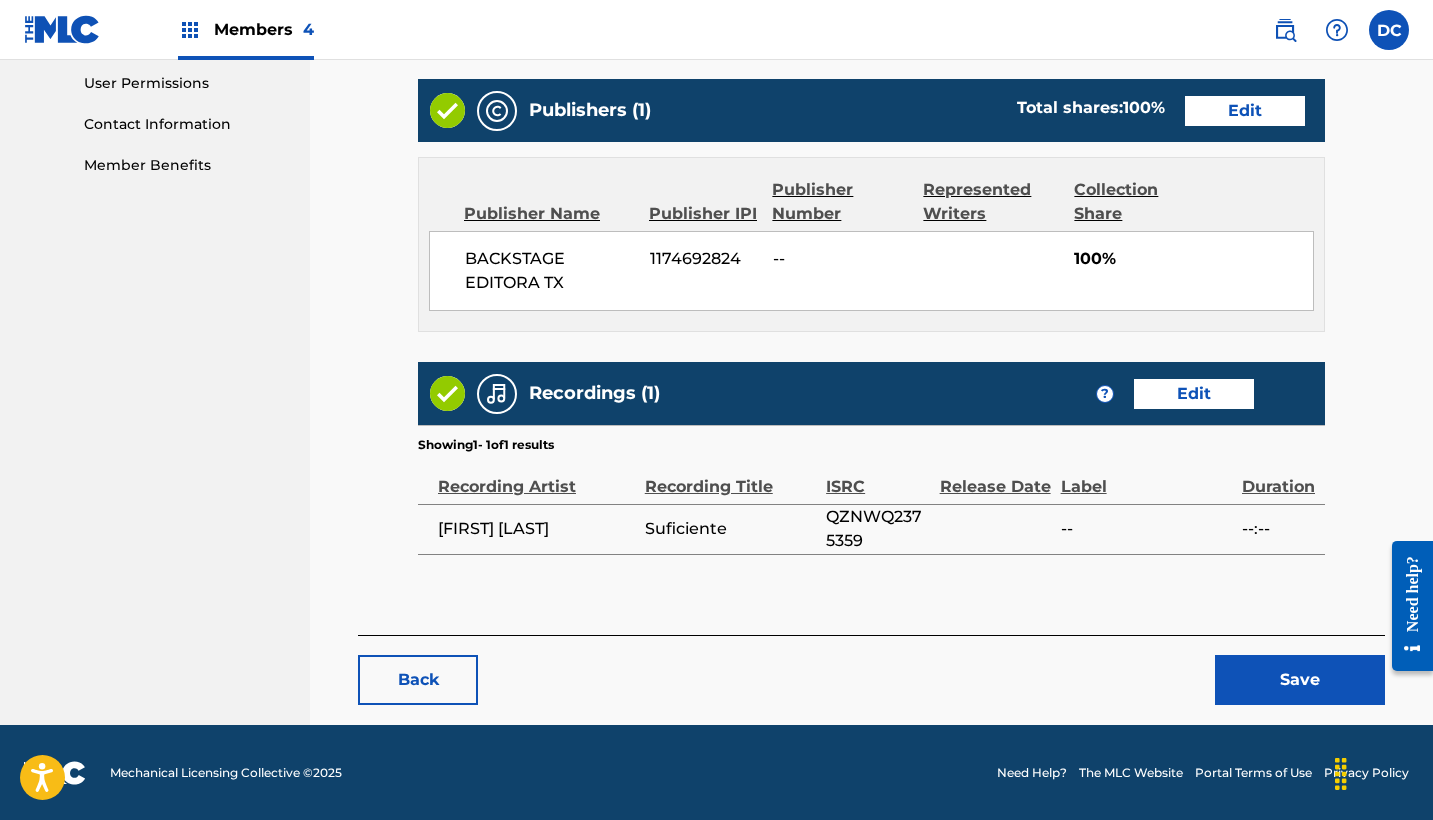 click on "Save" at bounding box center [1300, 680] 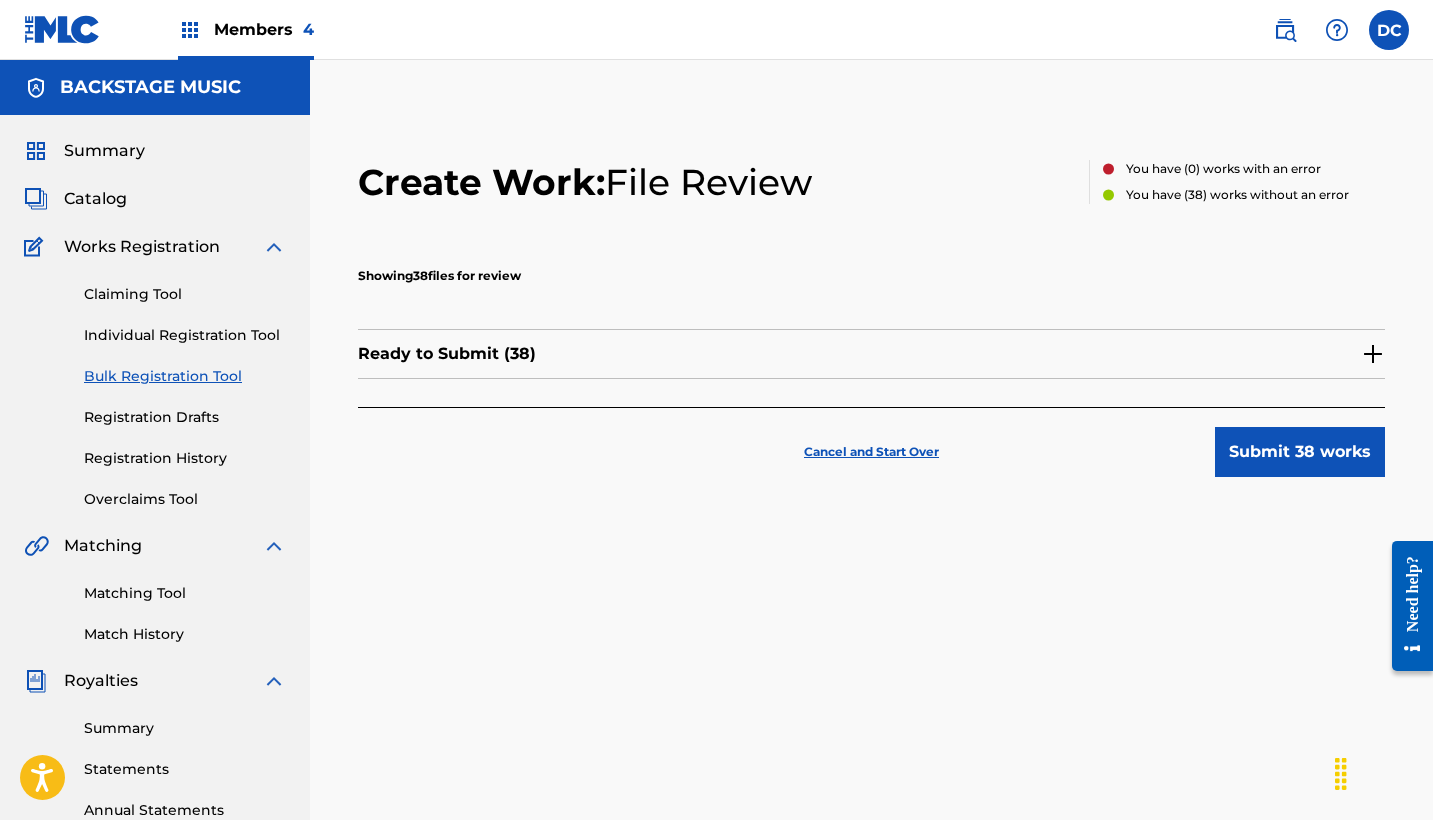 scroll, scrollTop: 0, scrollLeft: 0, axis: both 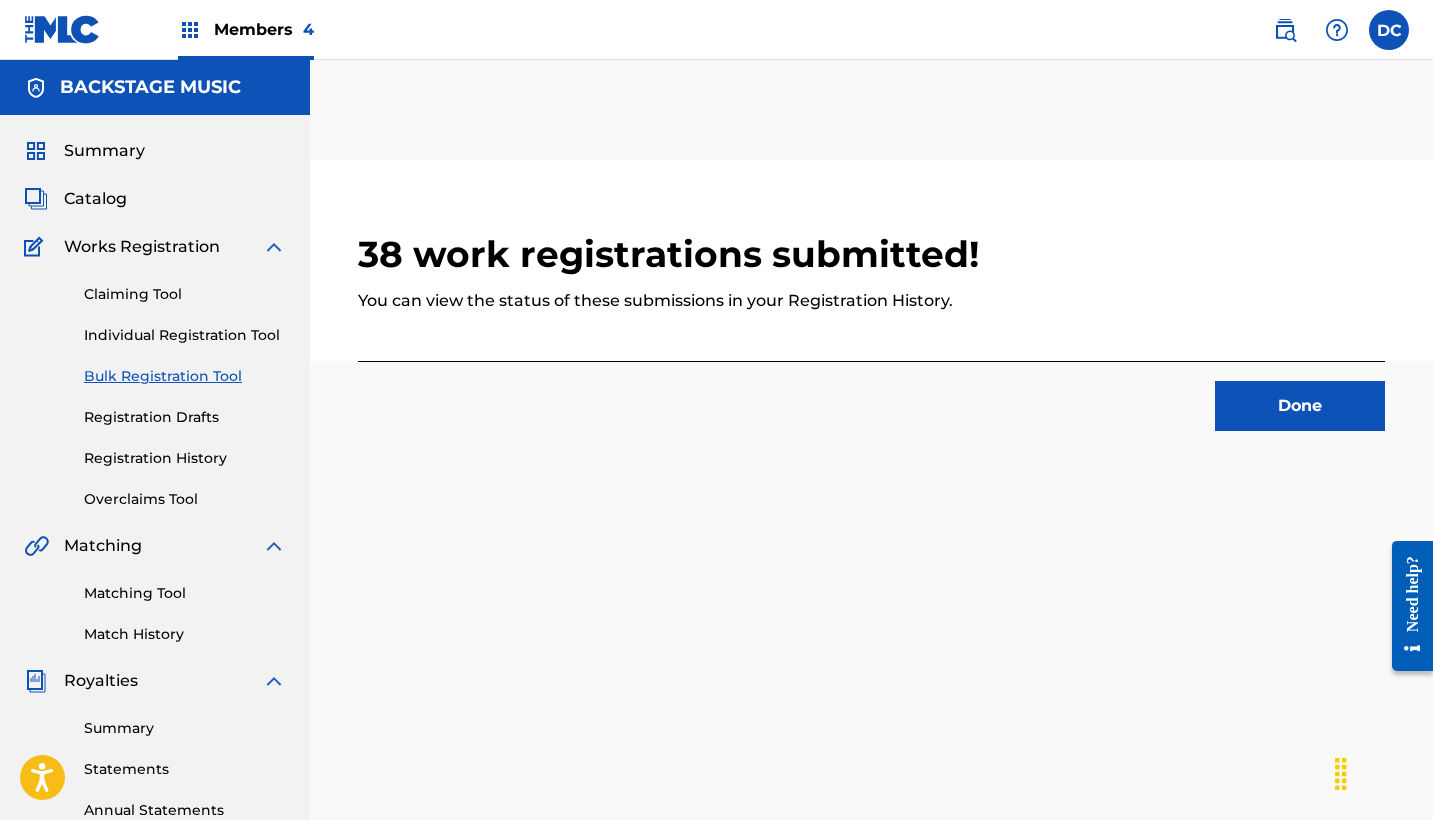 click on "Done" at bounding box center (1300, 406) 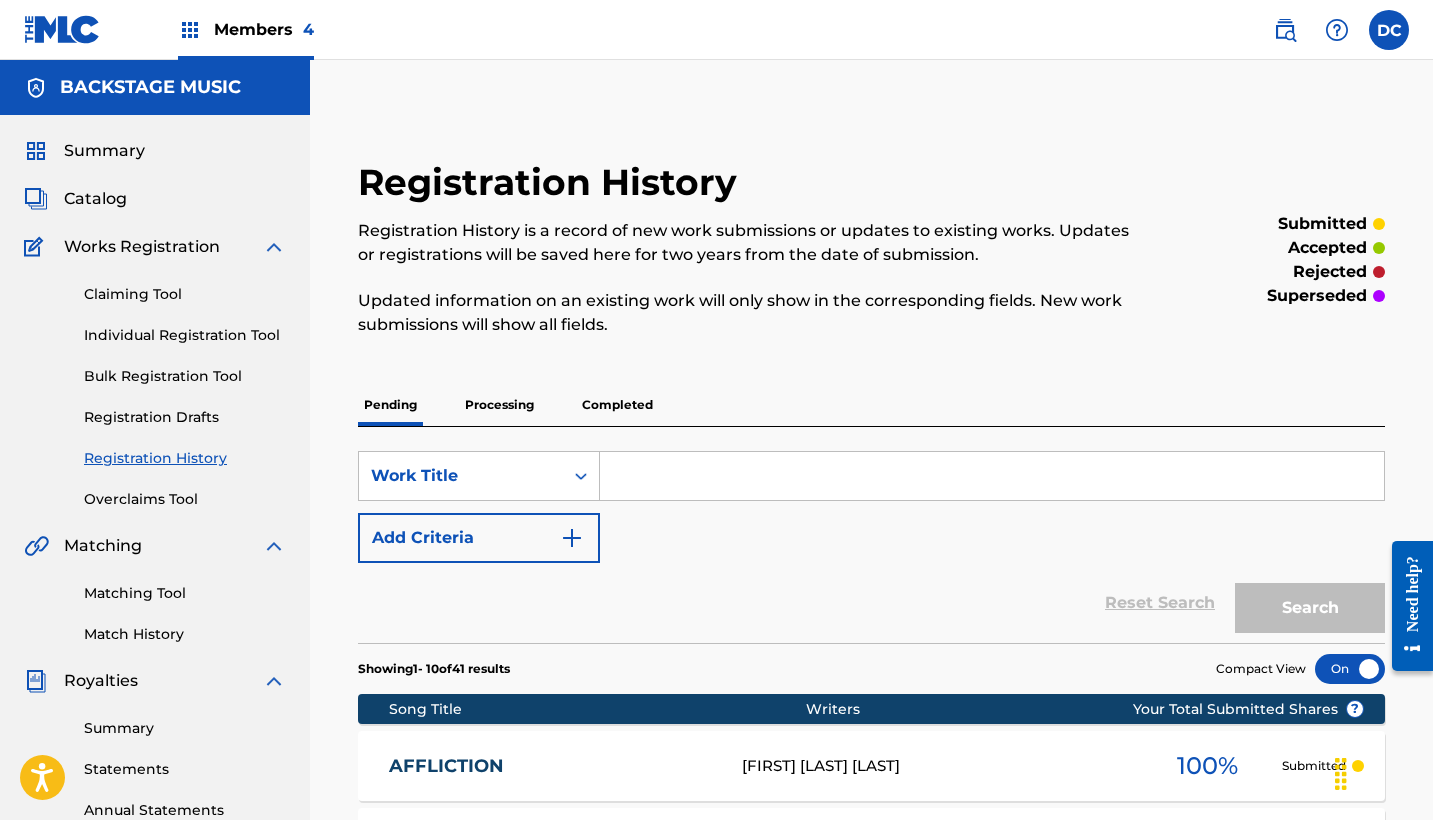 scroll, scrollTop: 0, scrollLeft: 0, axis: both 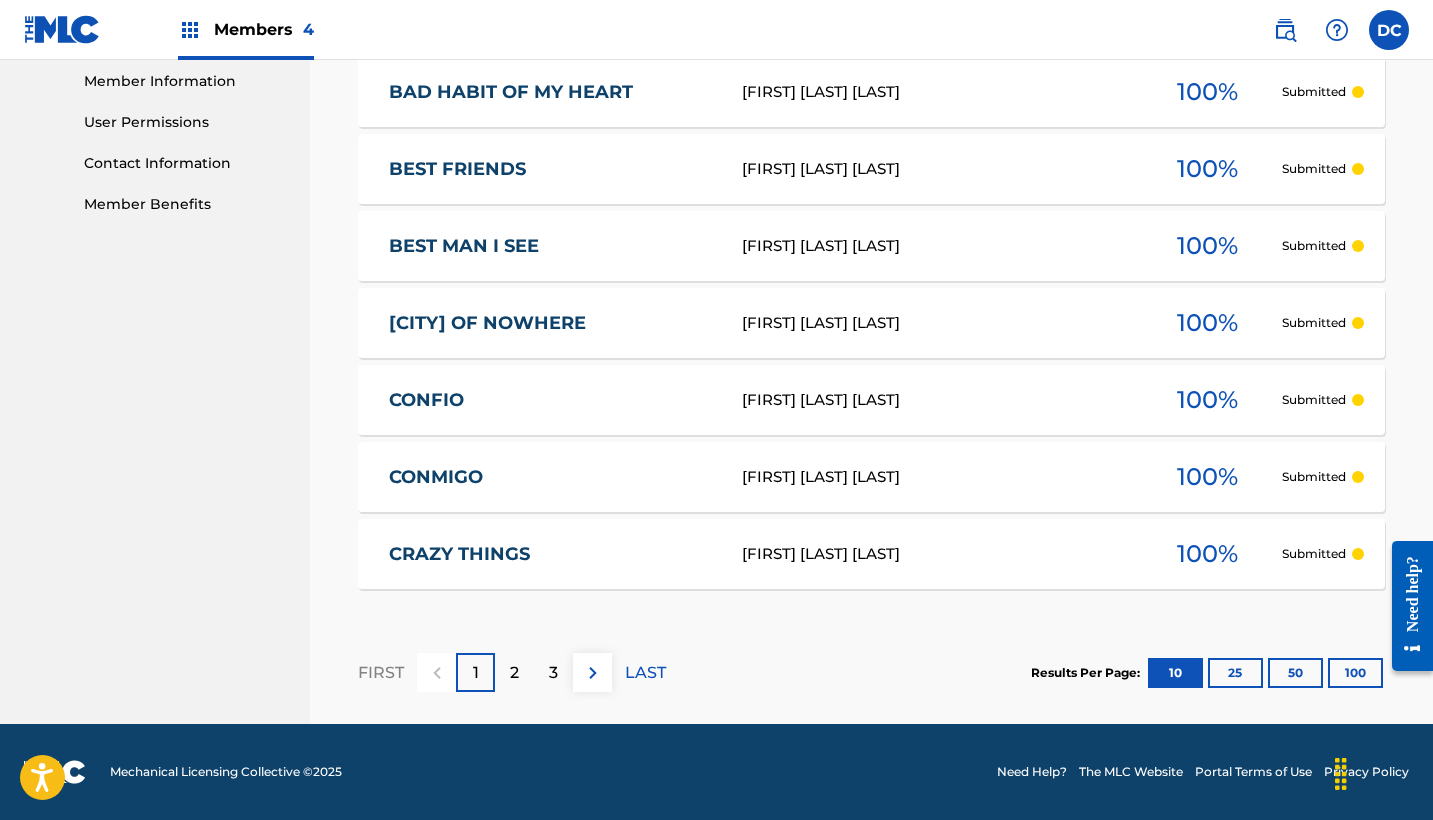 click on "50" at bounding box center [1295, 673] 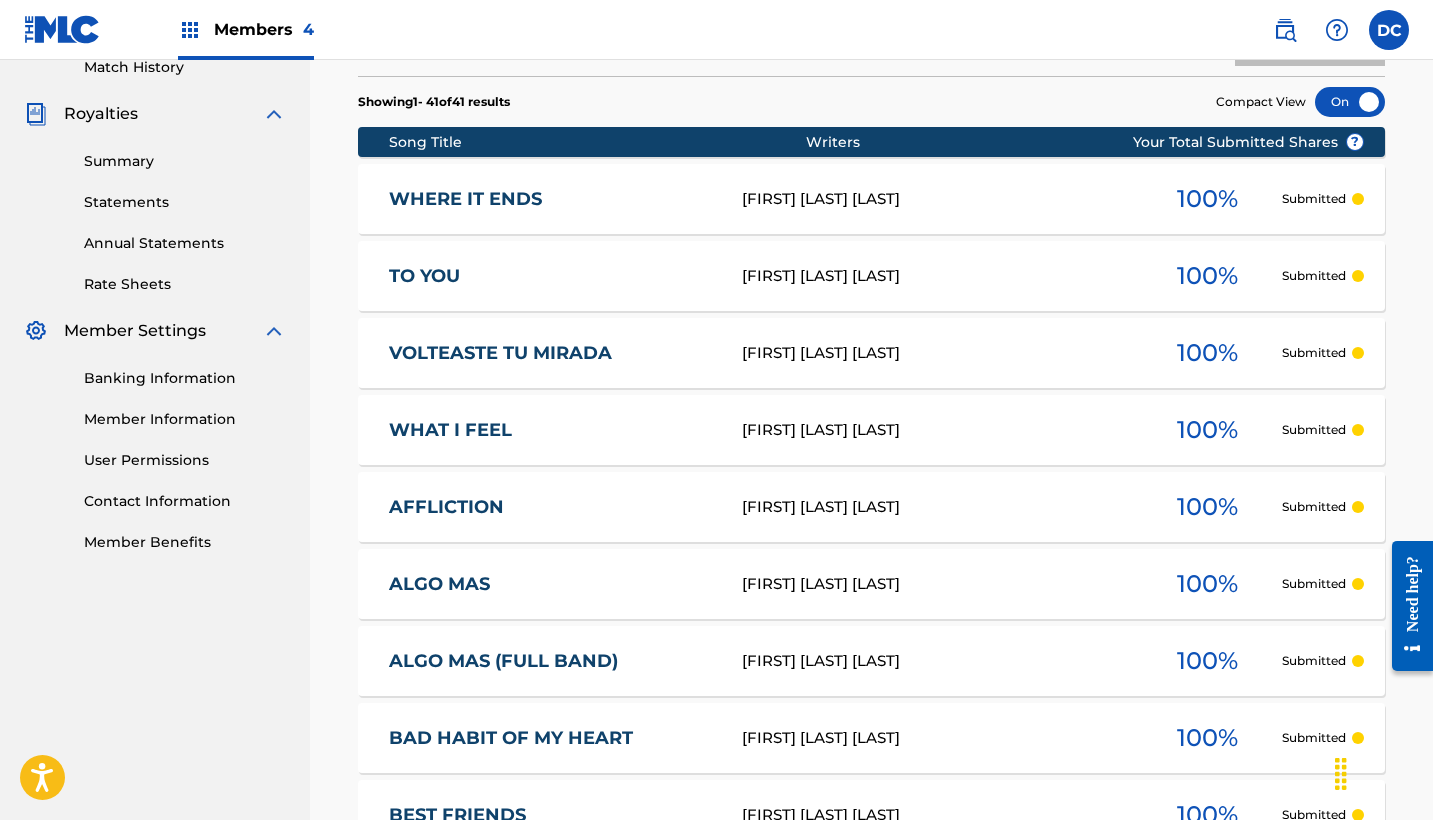 scroll, scrollTop: 570, scrollLeft: 0, axis: vertical 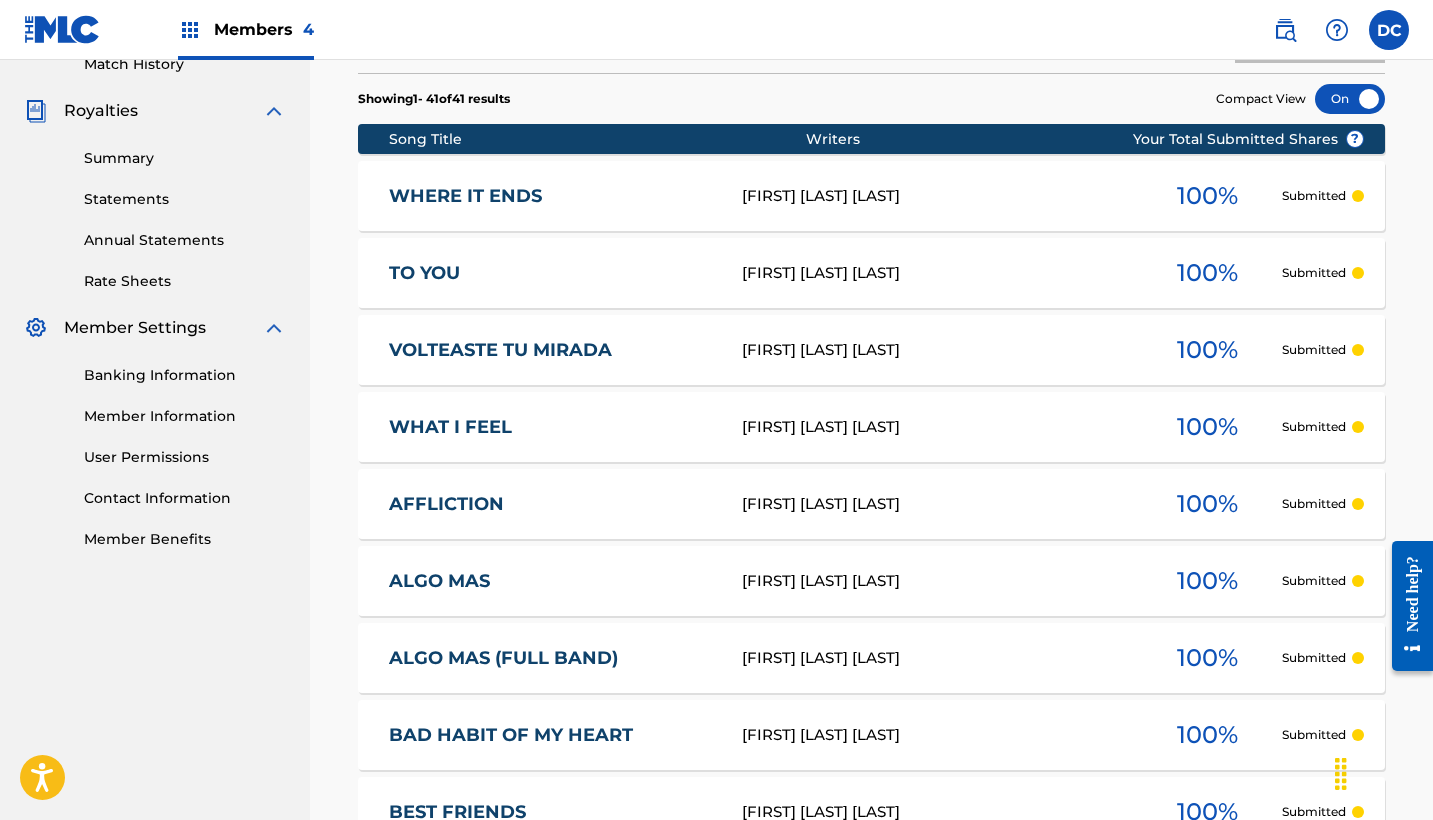 click on "AFFLICTION" at bounding box center [552, 504] 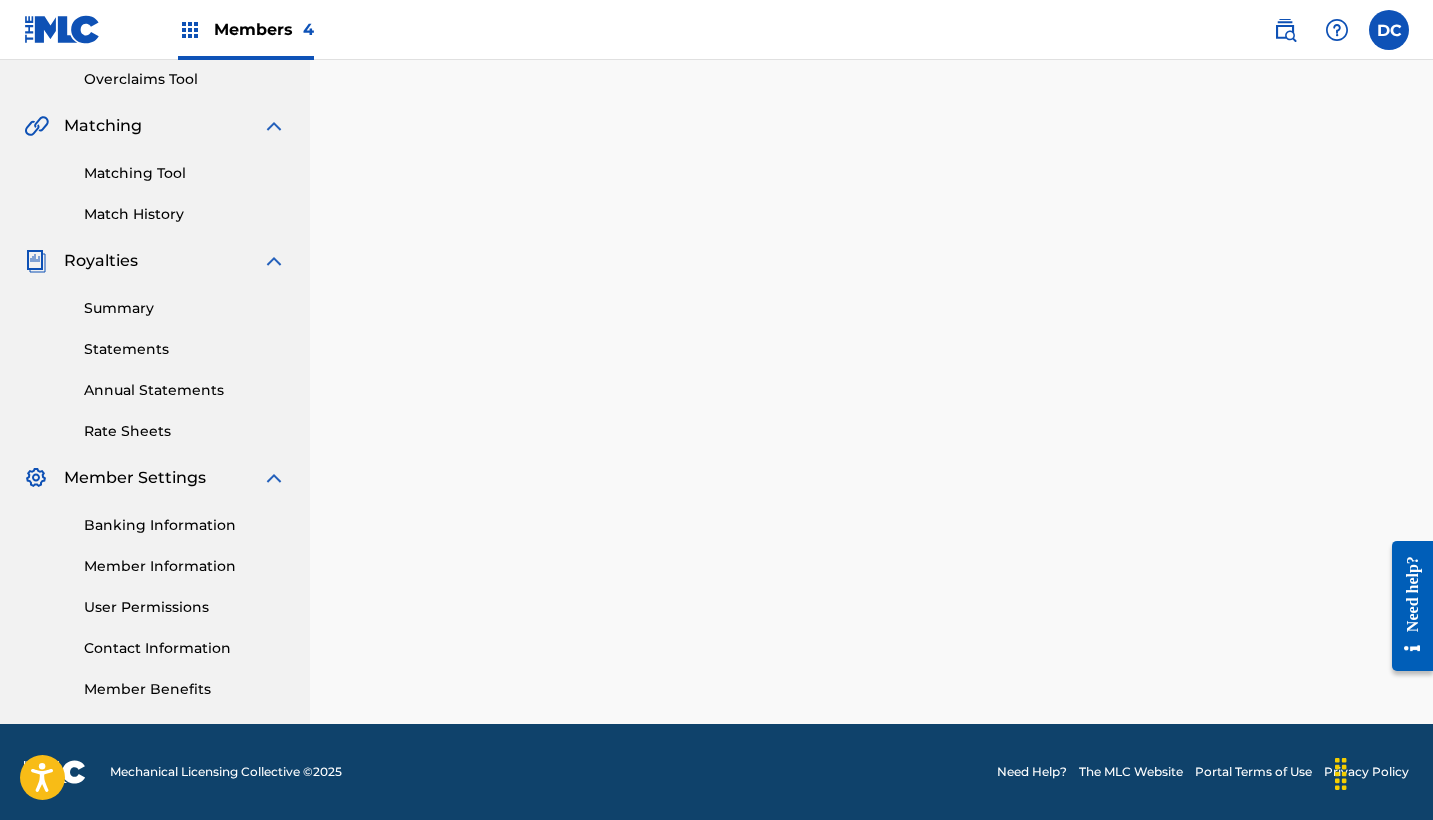 scroll, scrollTop: 0, scrollLeft: 0, axis: both 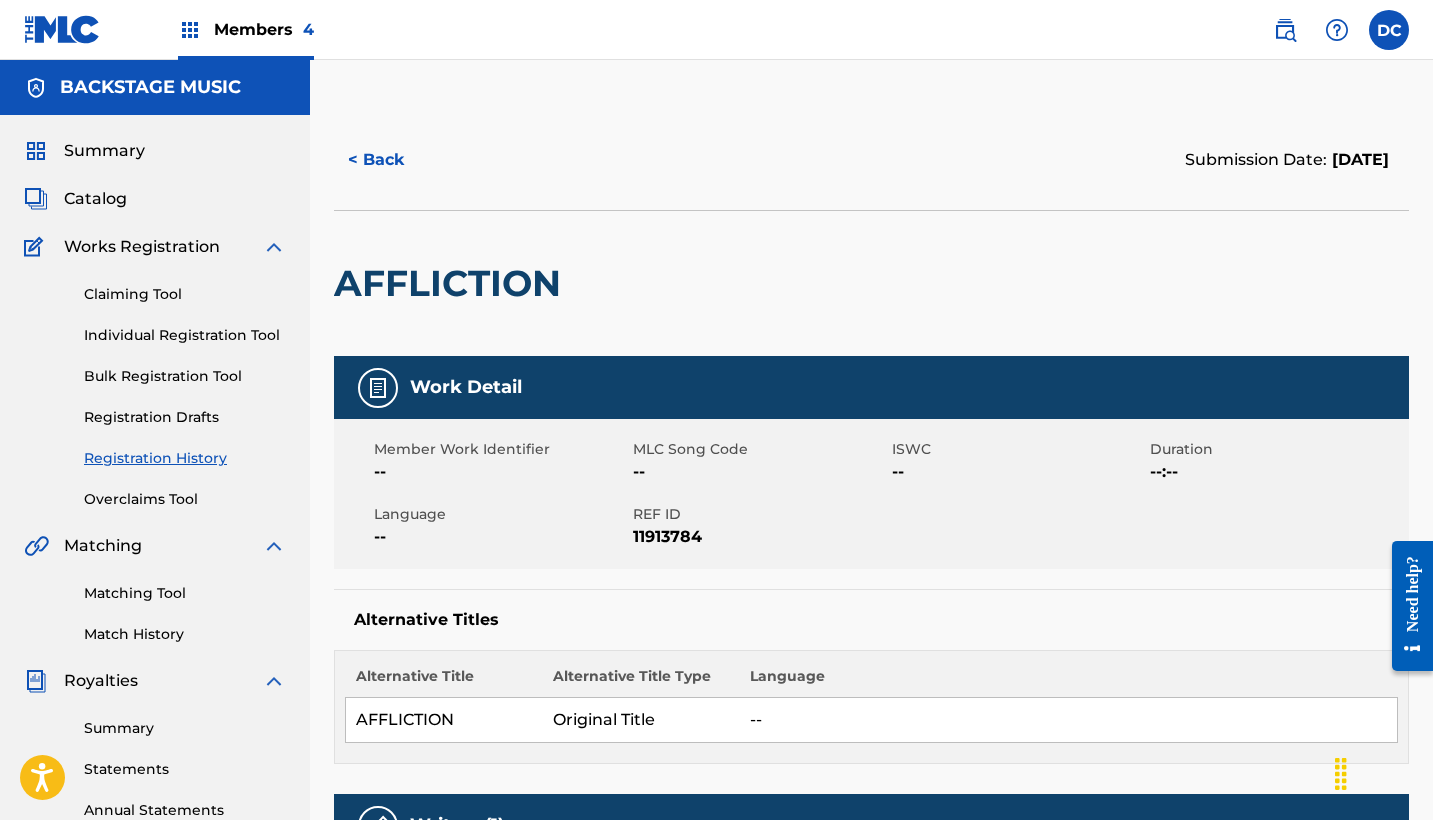 click on "11913784" at bounding box center [760, 537] 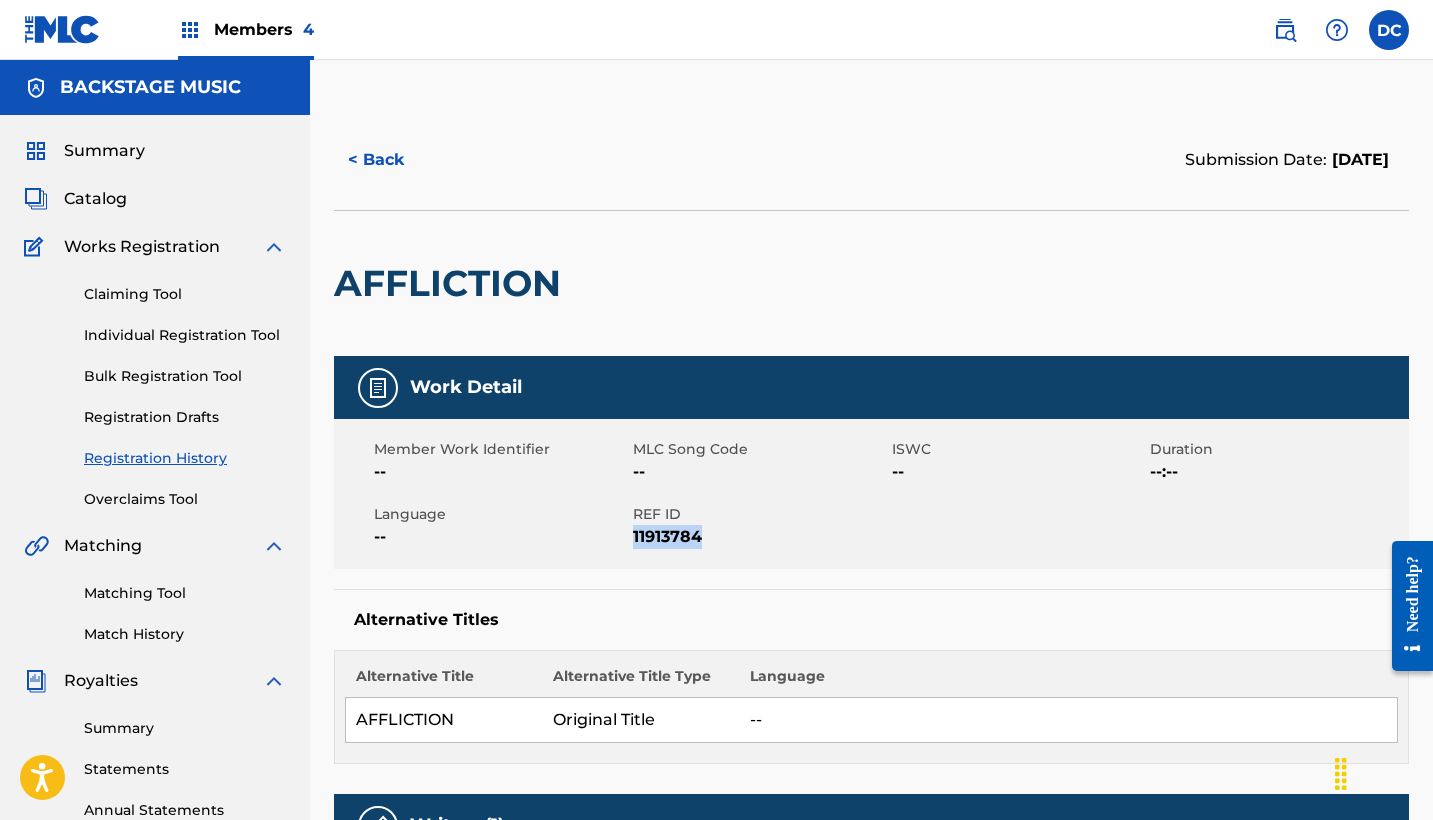 click on "11913784" at bounding box center (760, 537) 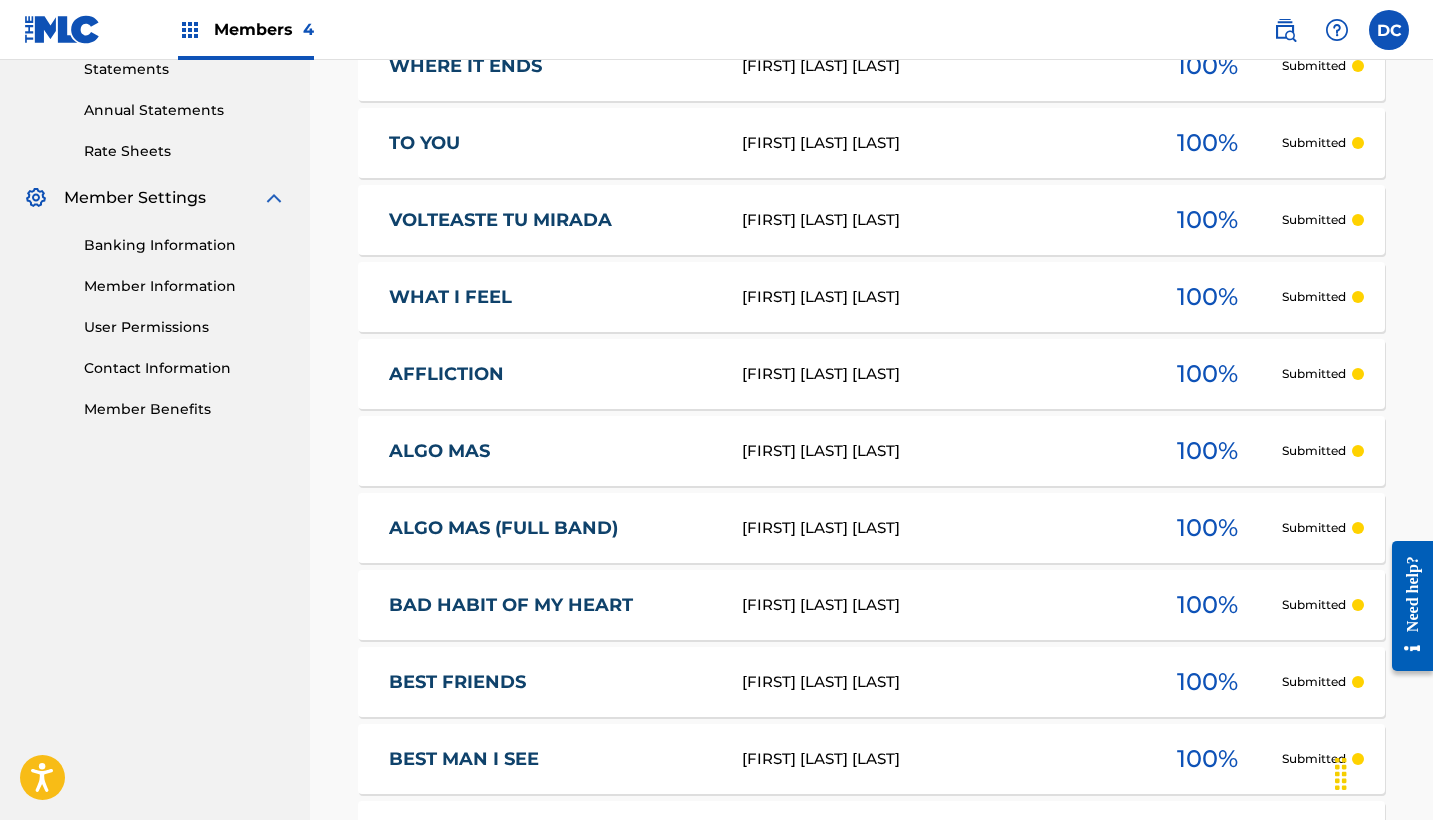 scroll, scrollTop: 705, scrollLeft: 0, axis: vertical 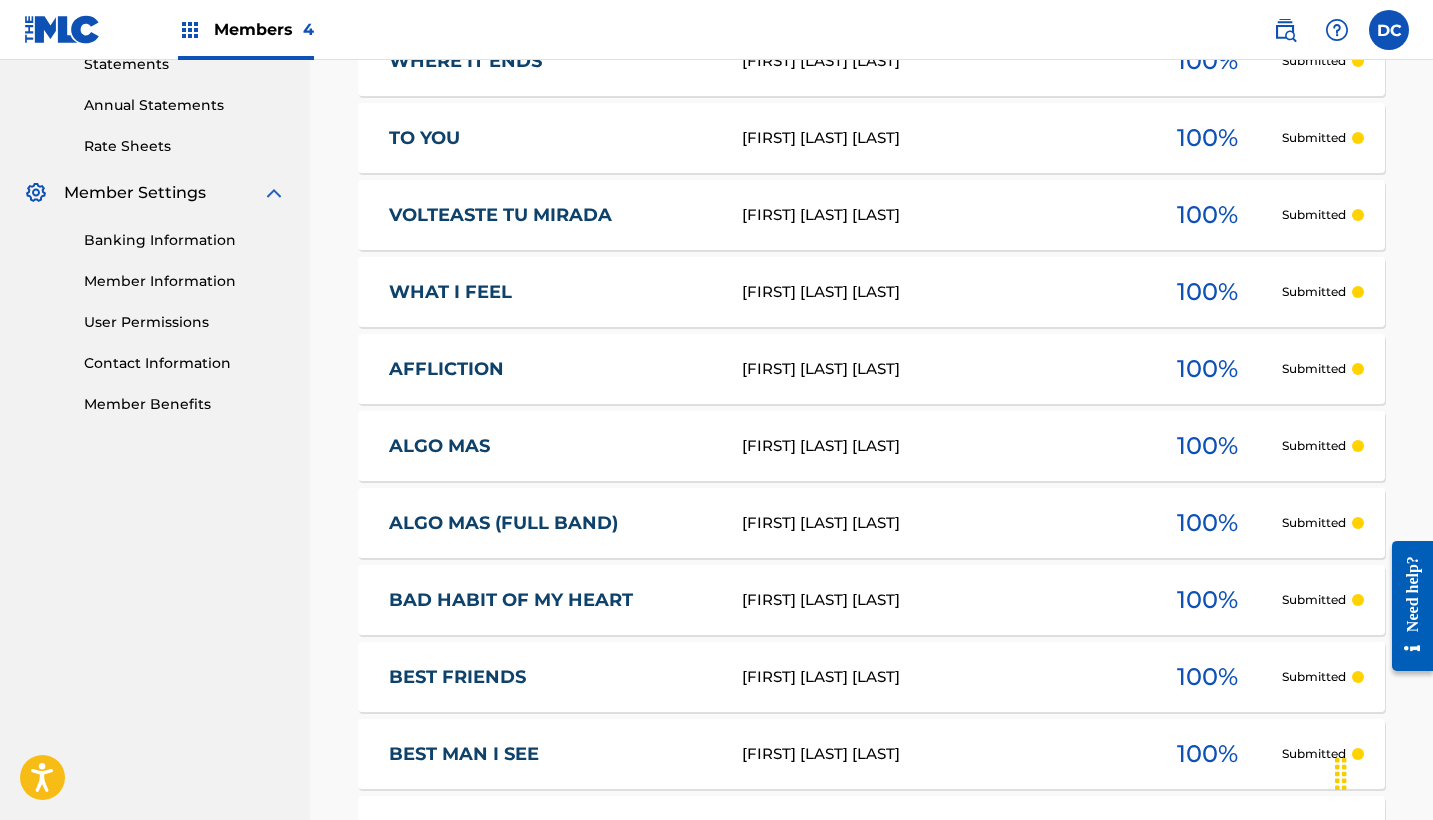click on "[TITLE] [FIRST] [LAST] [LAST] 100 % Submitted" at bounding box center (871, 446) 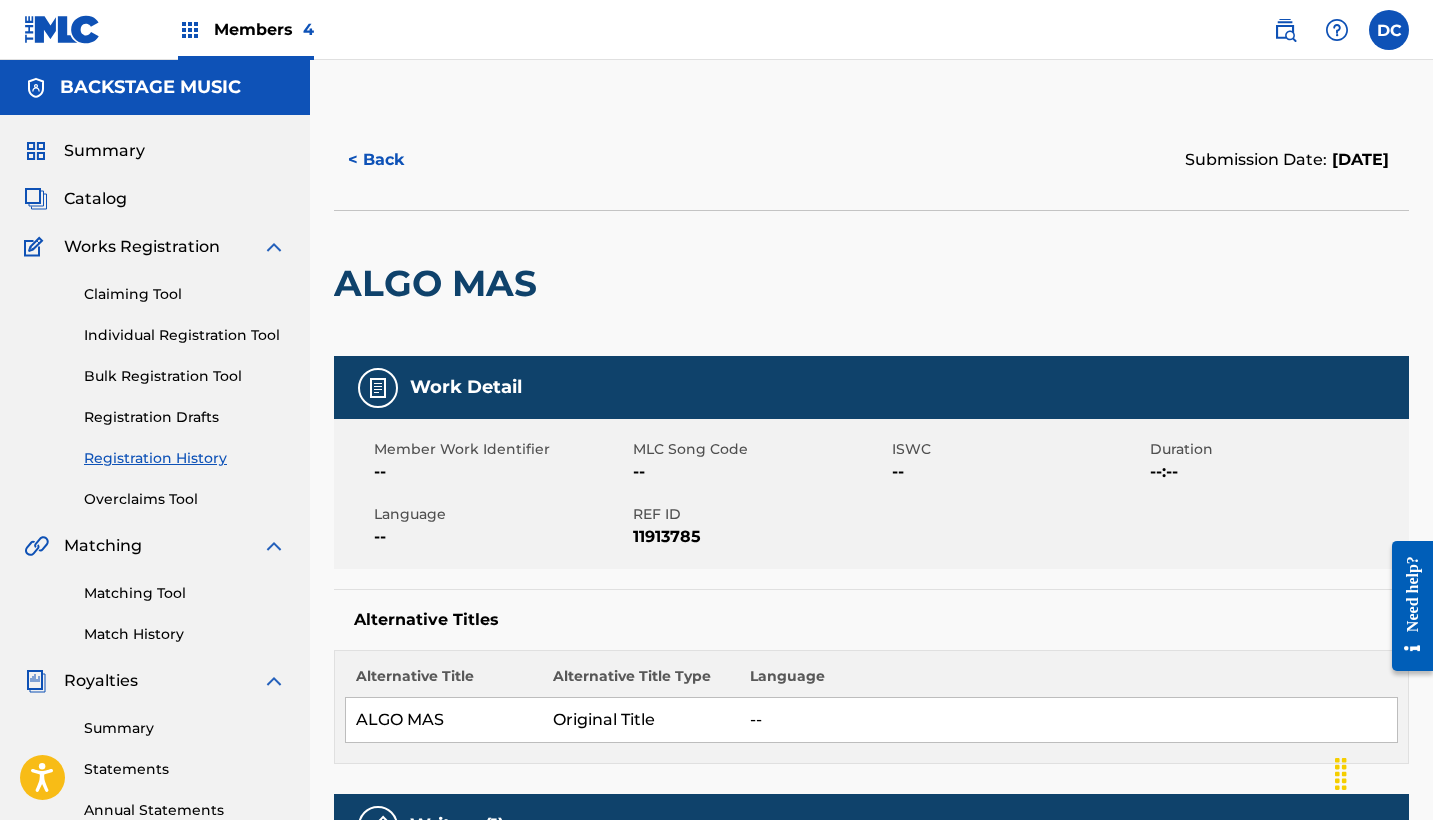 click on "11913785" at bounding box center [760, 537] 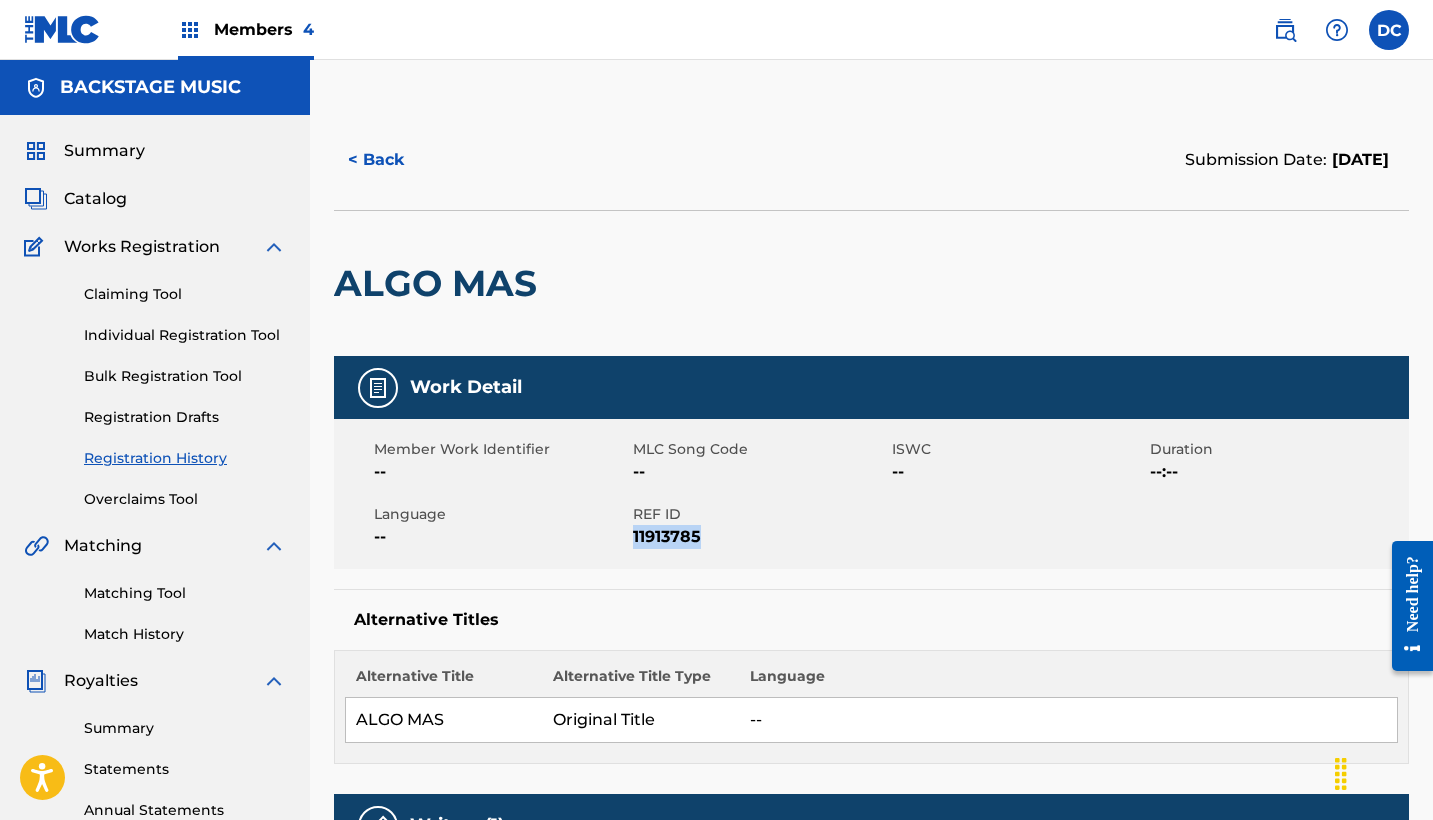 click on "11913785" at bounding box center (760, 537) 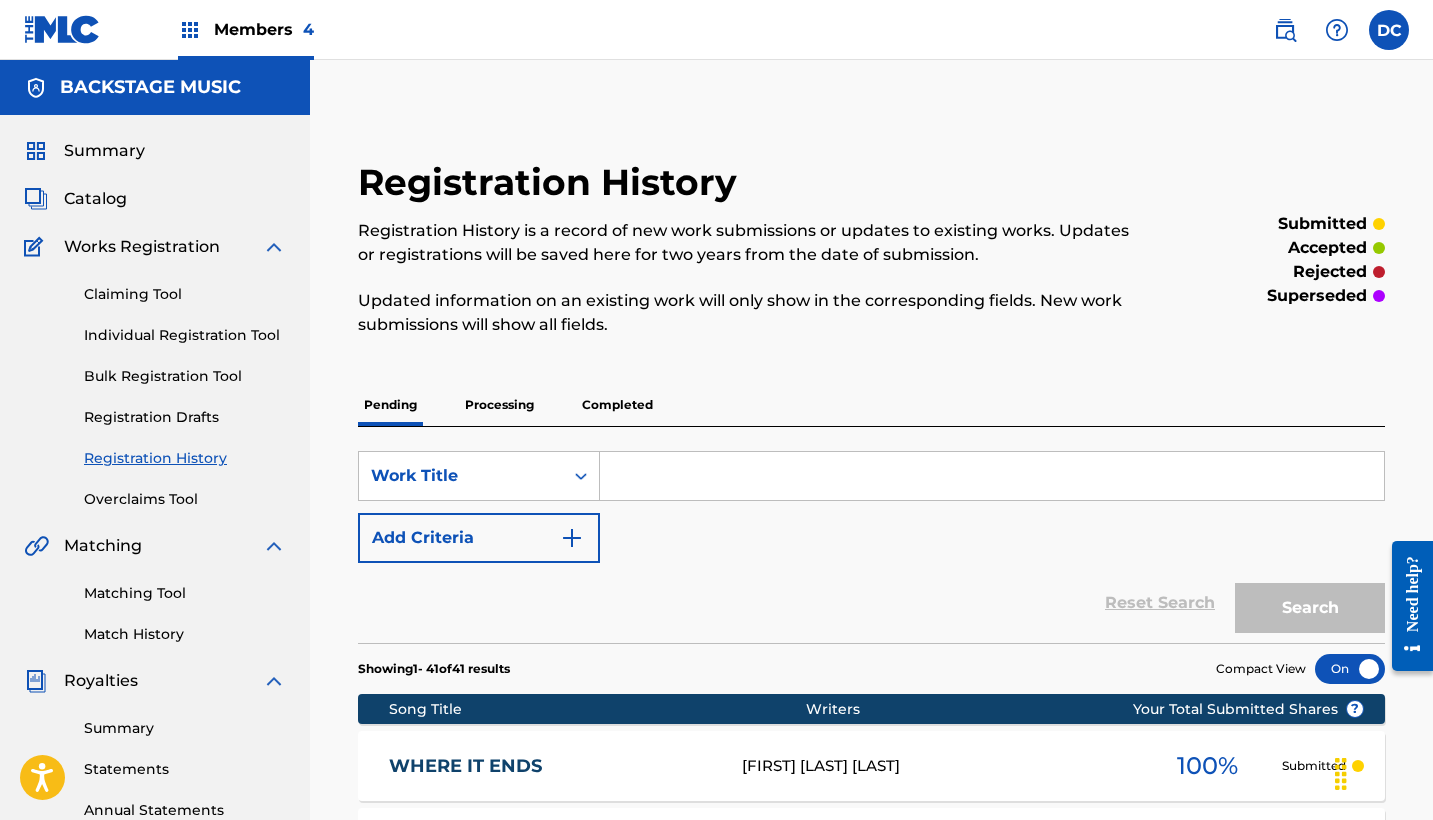 scroll, scrollTop: 705, scrollLeft: 0, axis: vertical 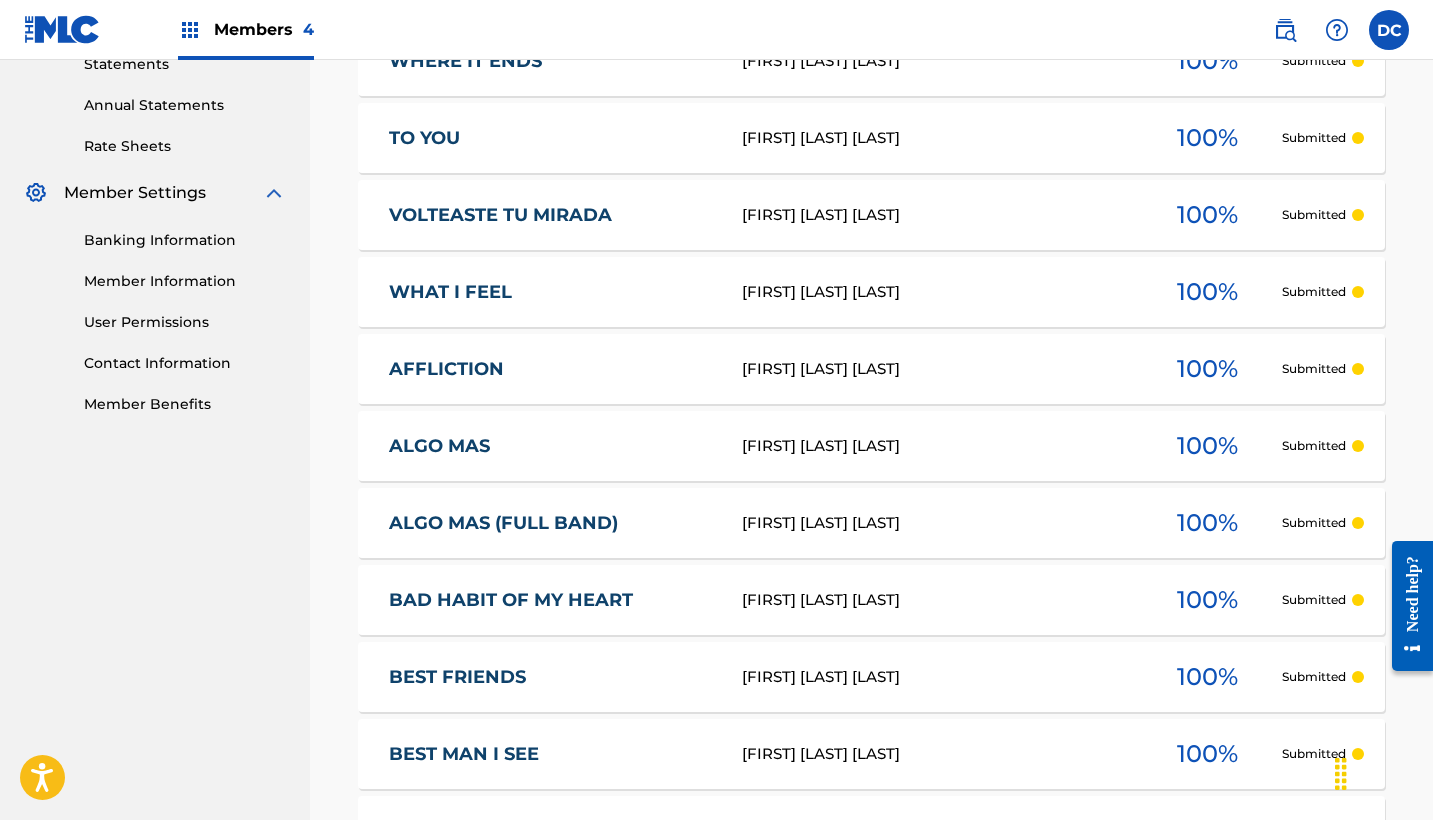 click on "ALGO MAS (FULL BAND)" at bounding box center (552, 523) 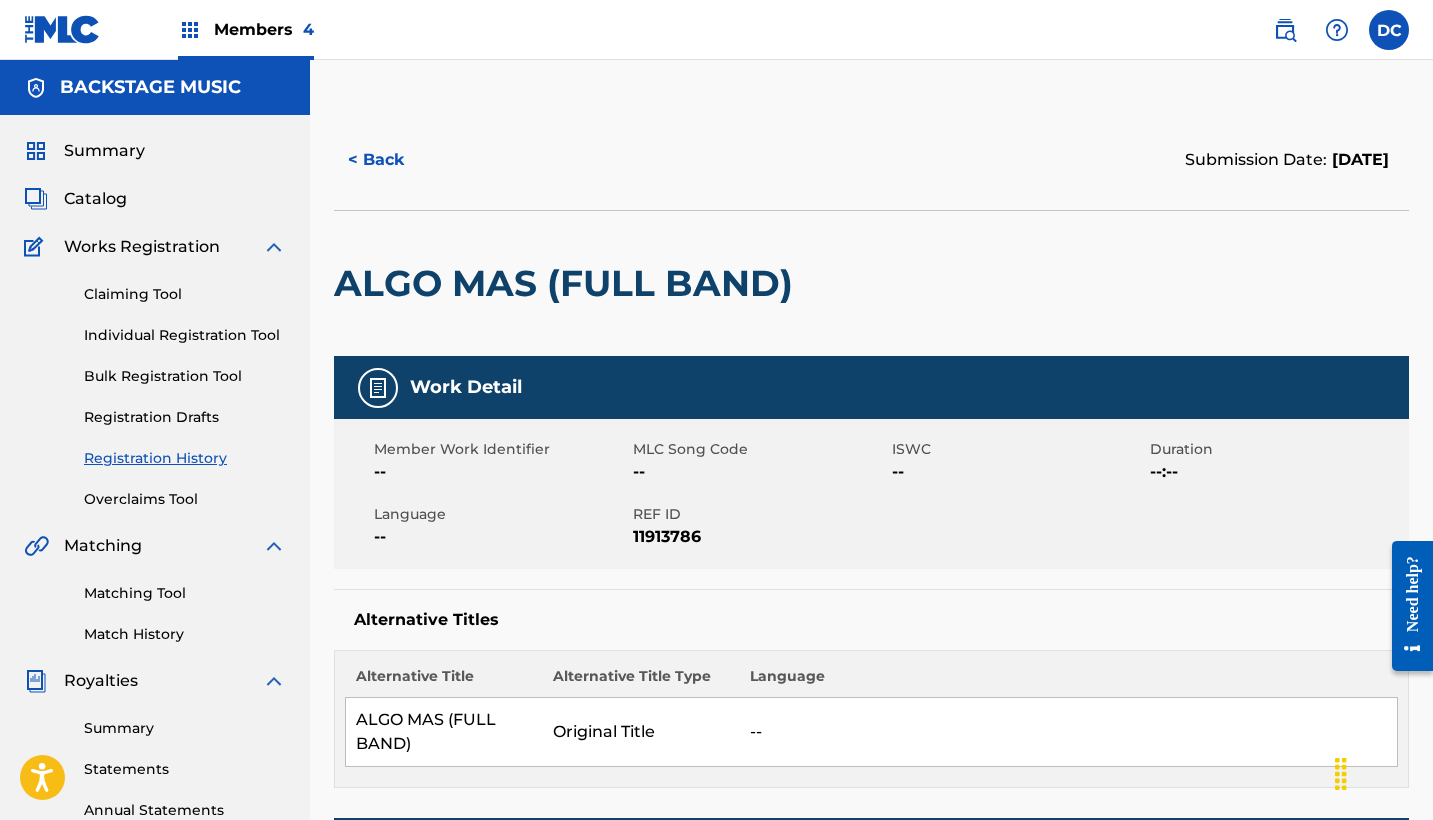 click on "11913786" at bounding box center (760, 537) 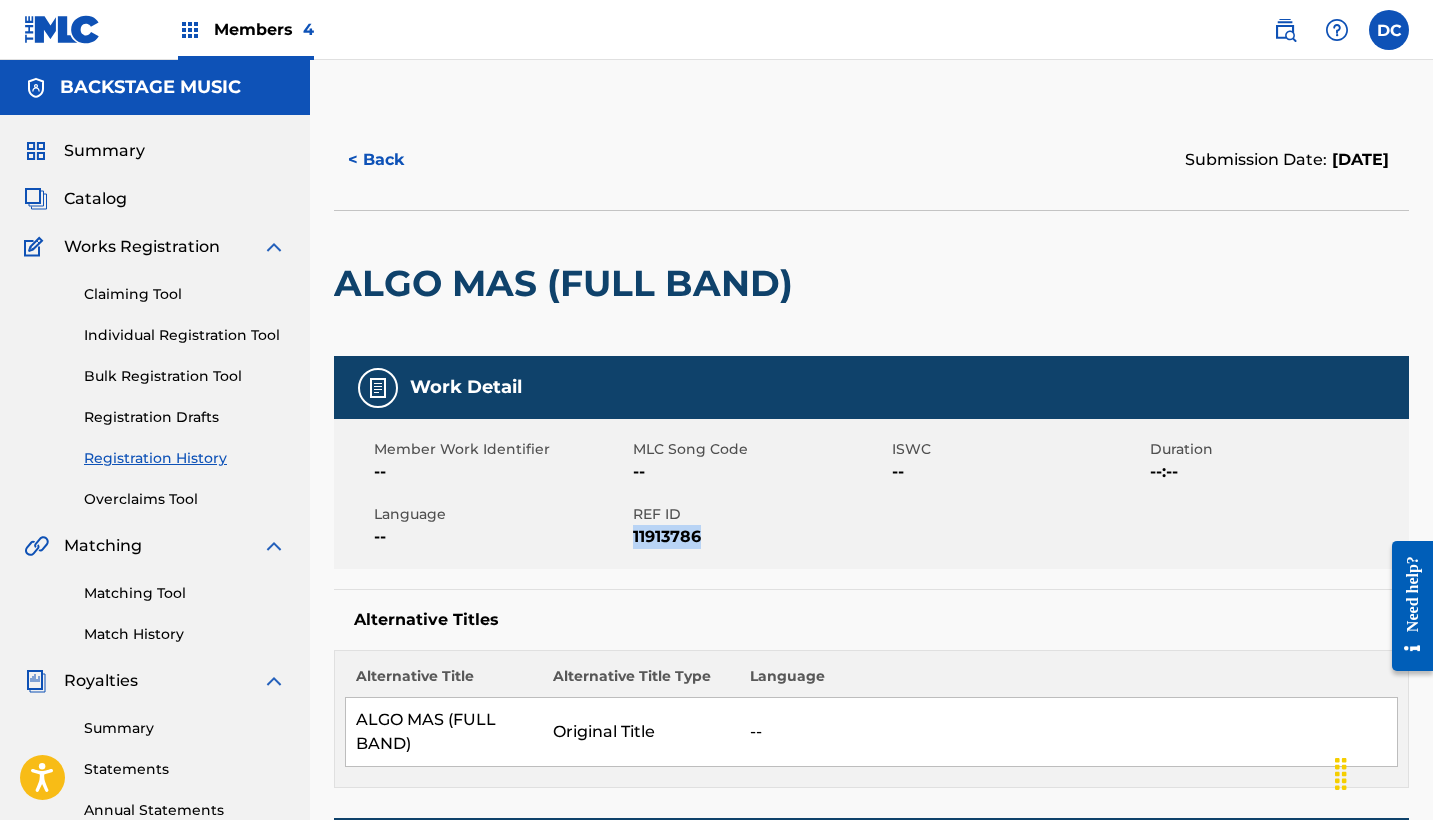 click on "11913786" at bounding box center [760, 537] 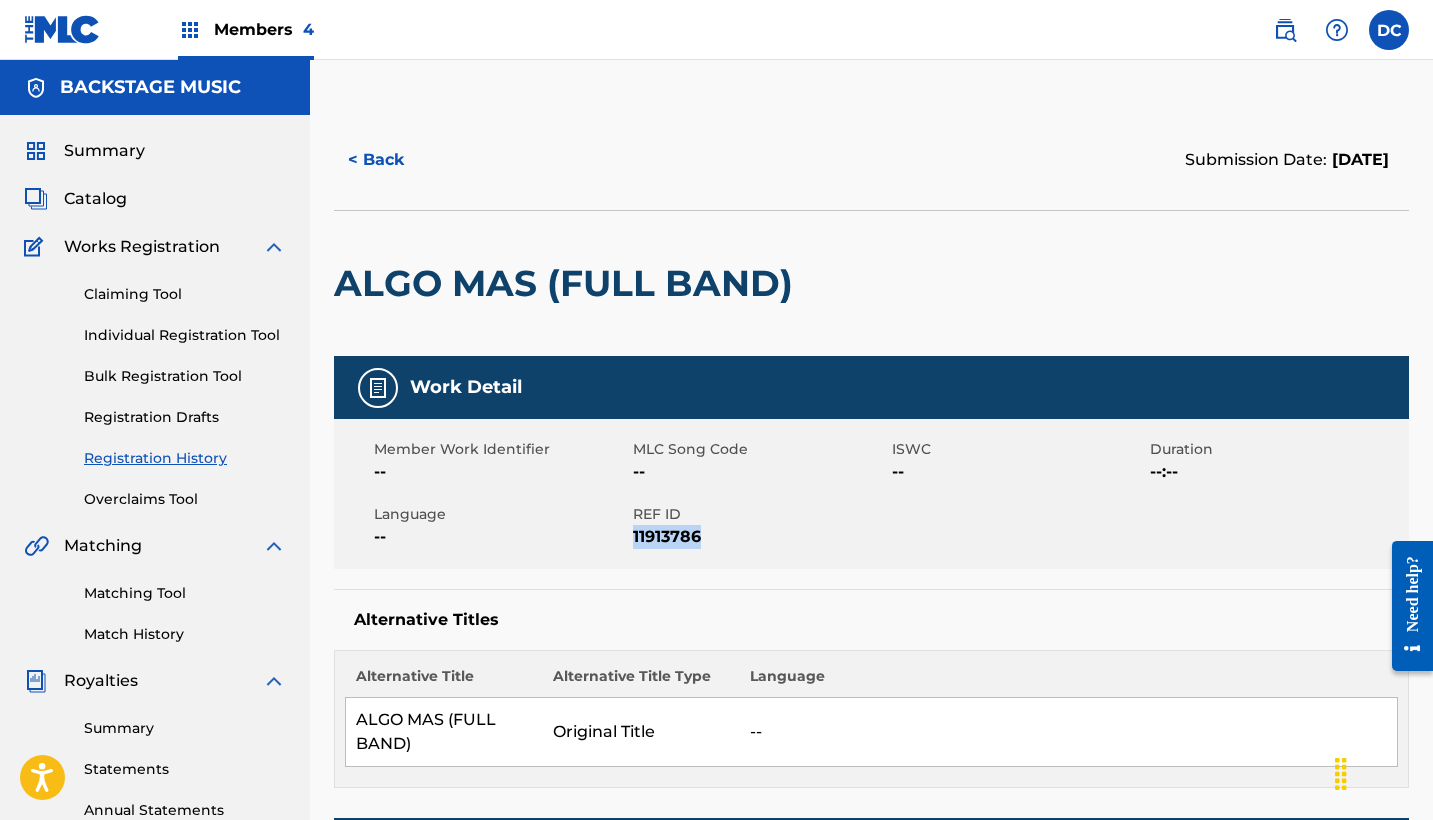 click on "< Back" at bounding box center (394, 160) 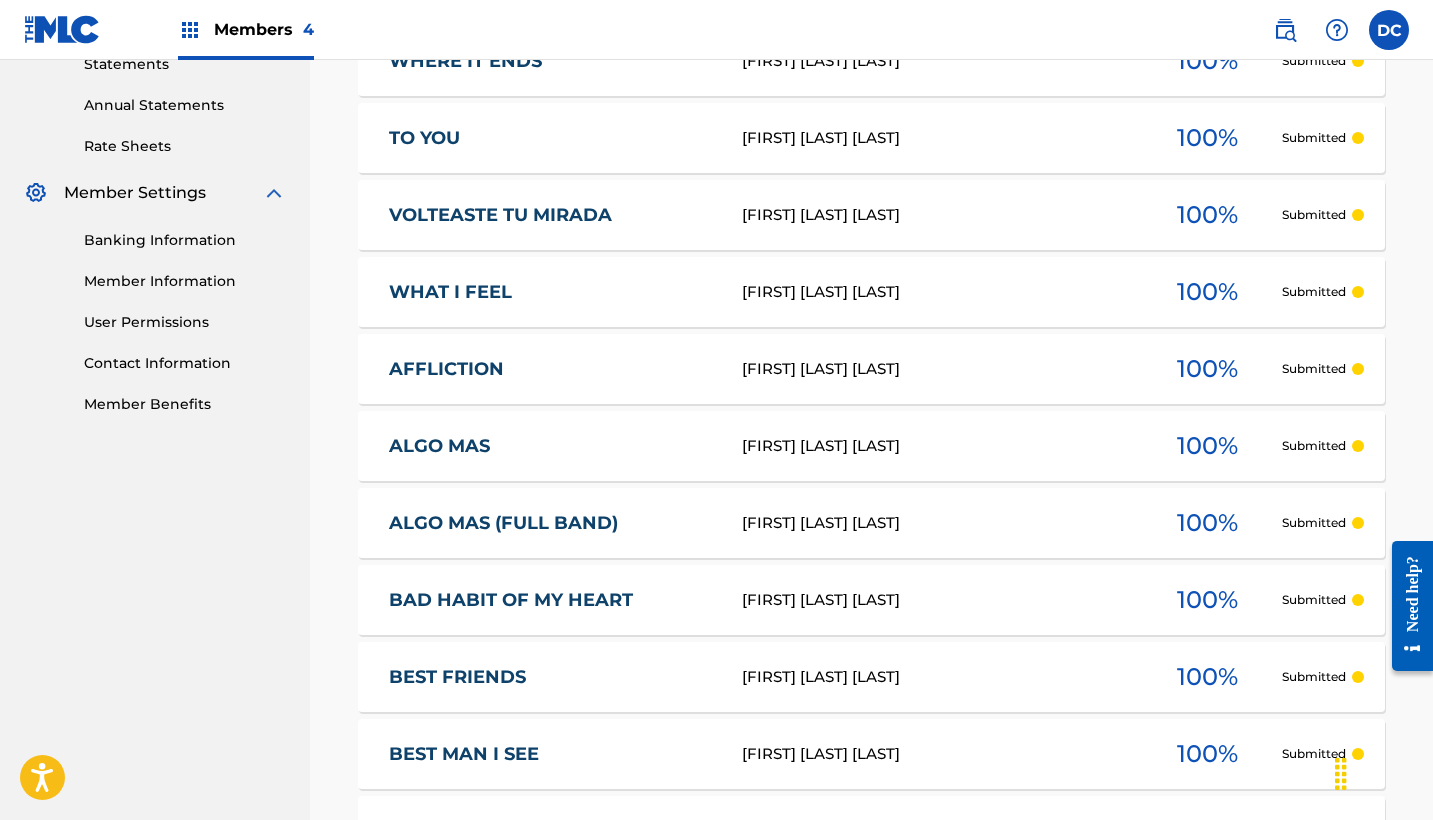 click on "BAD HABIT OF MY HEART" at bounding box center [552, 600] 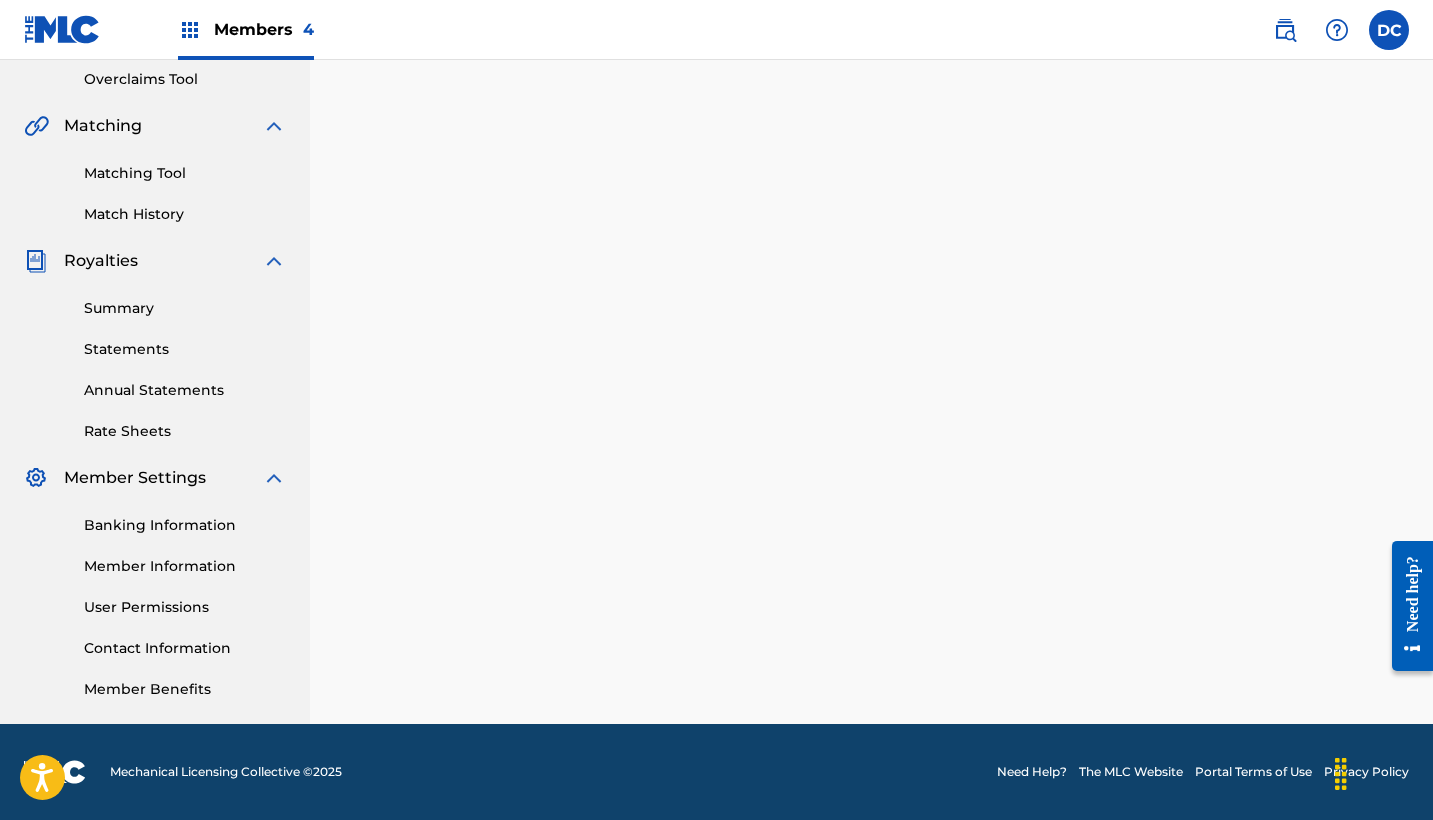 scroll, scrollTop: 0, scrollLeft: 0, axis: both 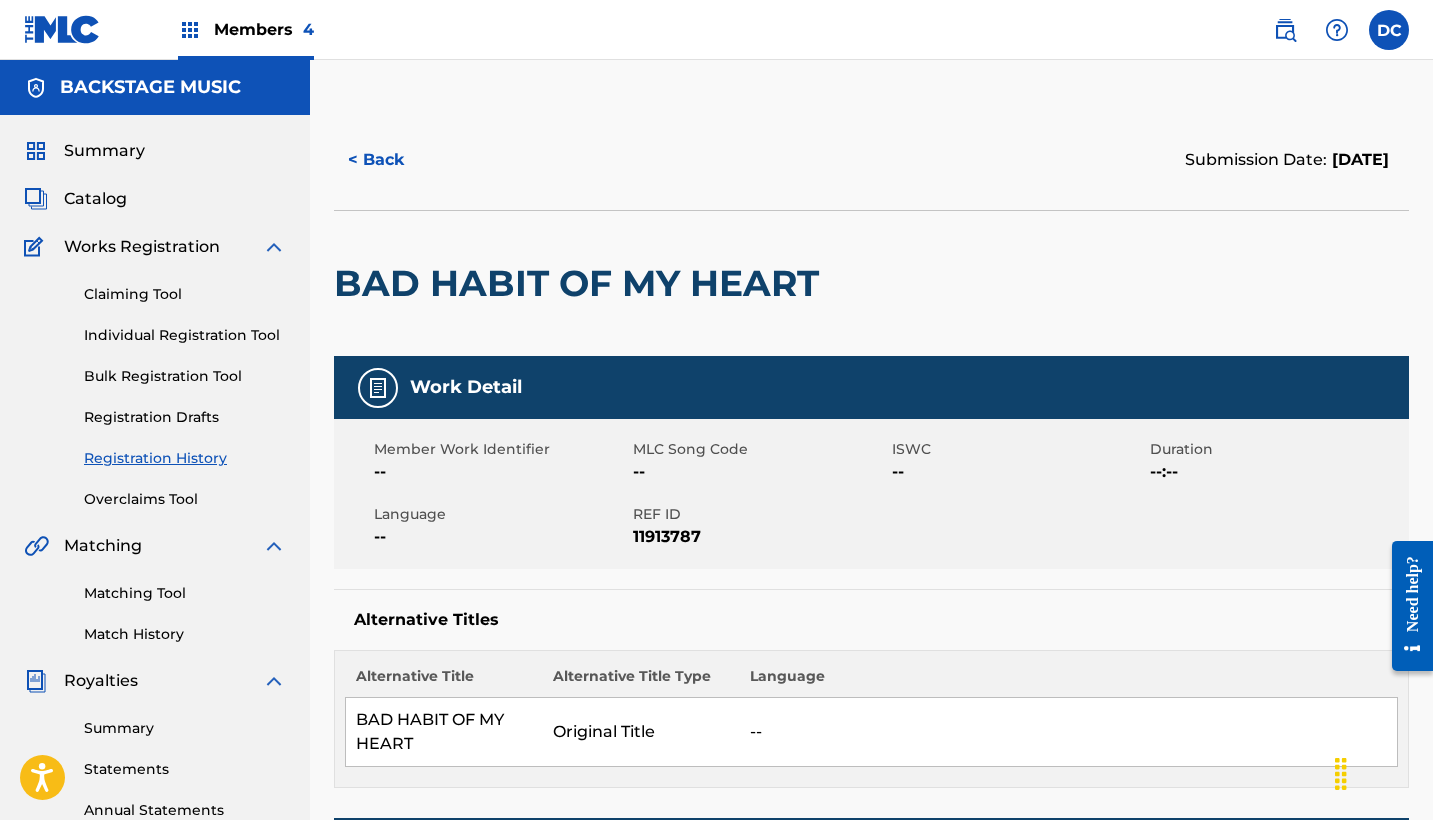 click on "11913787" at bounding box center (760, 537) 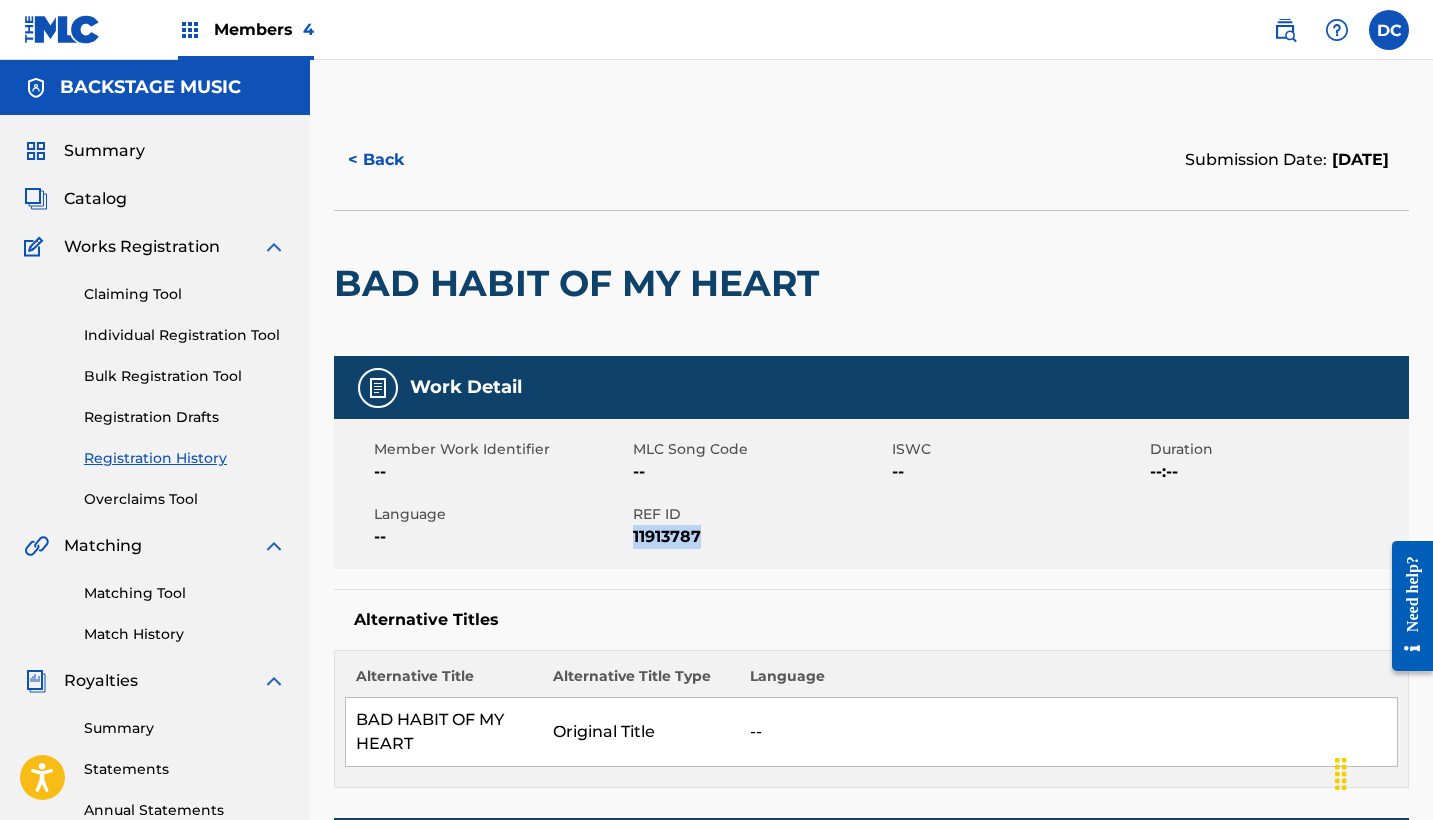 click on "11913787" at bounding box center [760, 537] 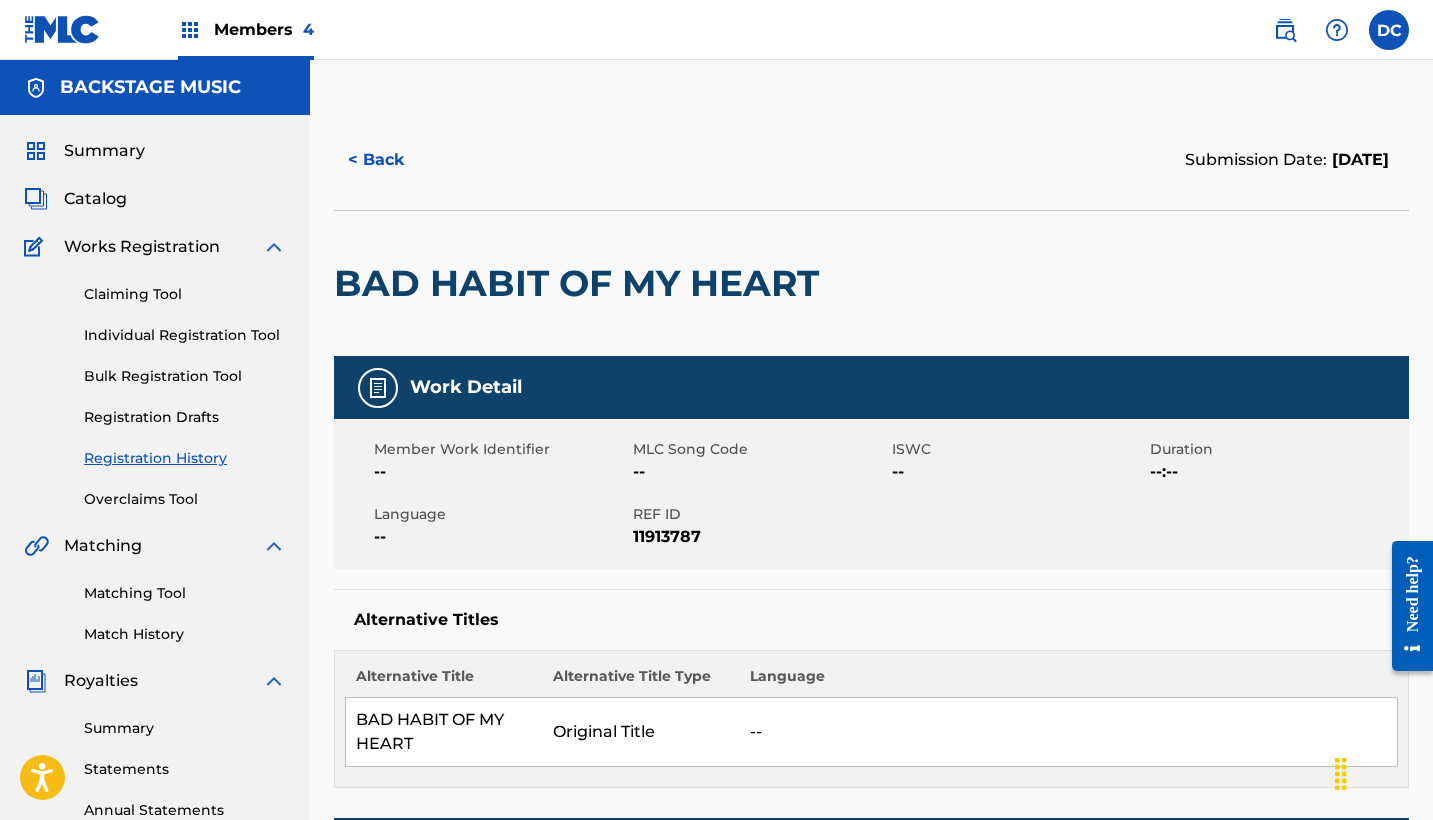 click on "< Back" at bounding box center (394, 160) 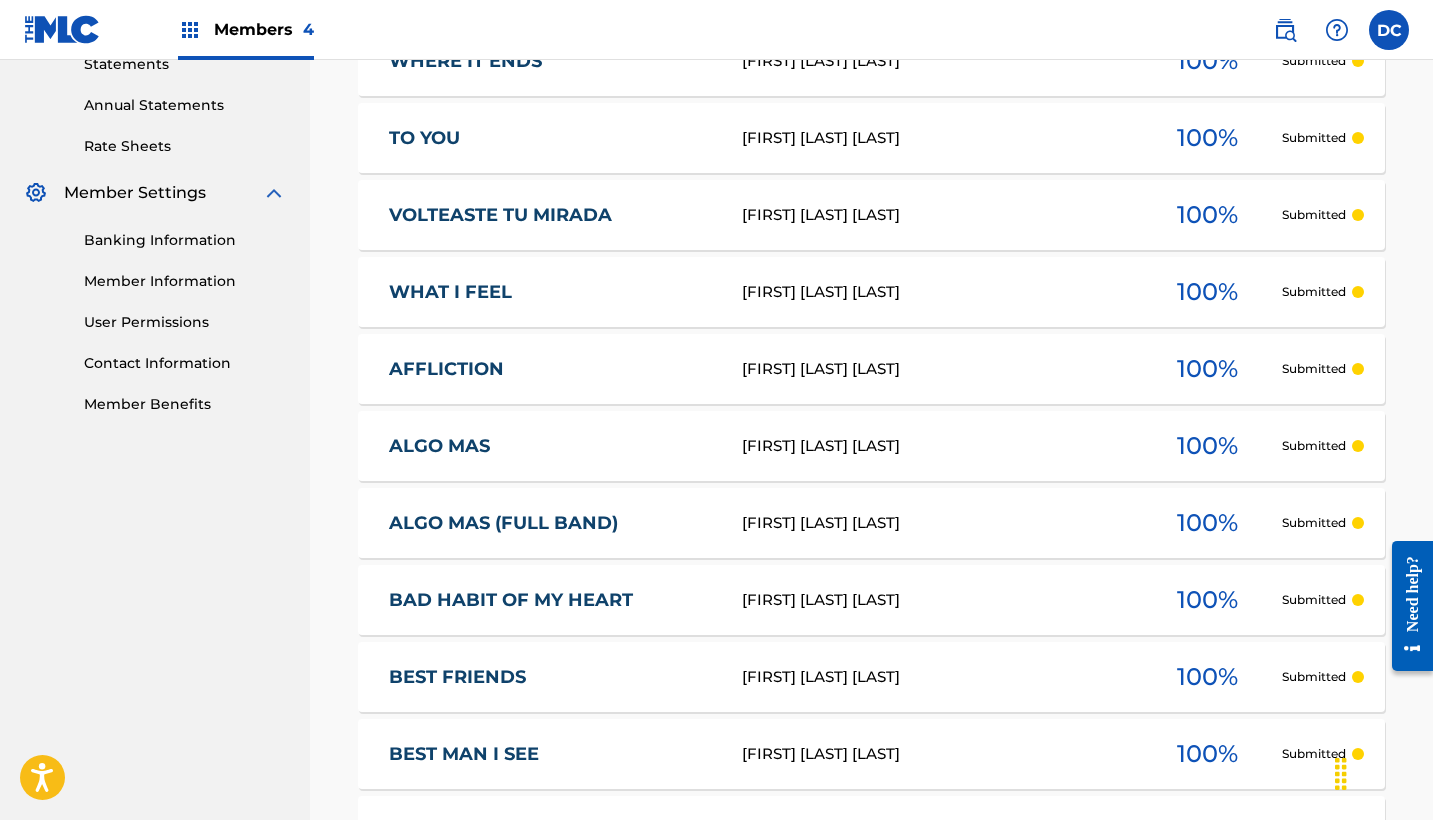 click on "BEST FRIENDS" at bounding box center [552, 677] 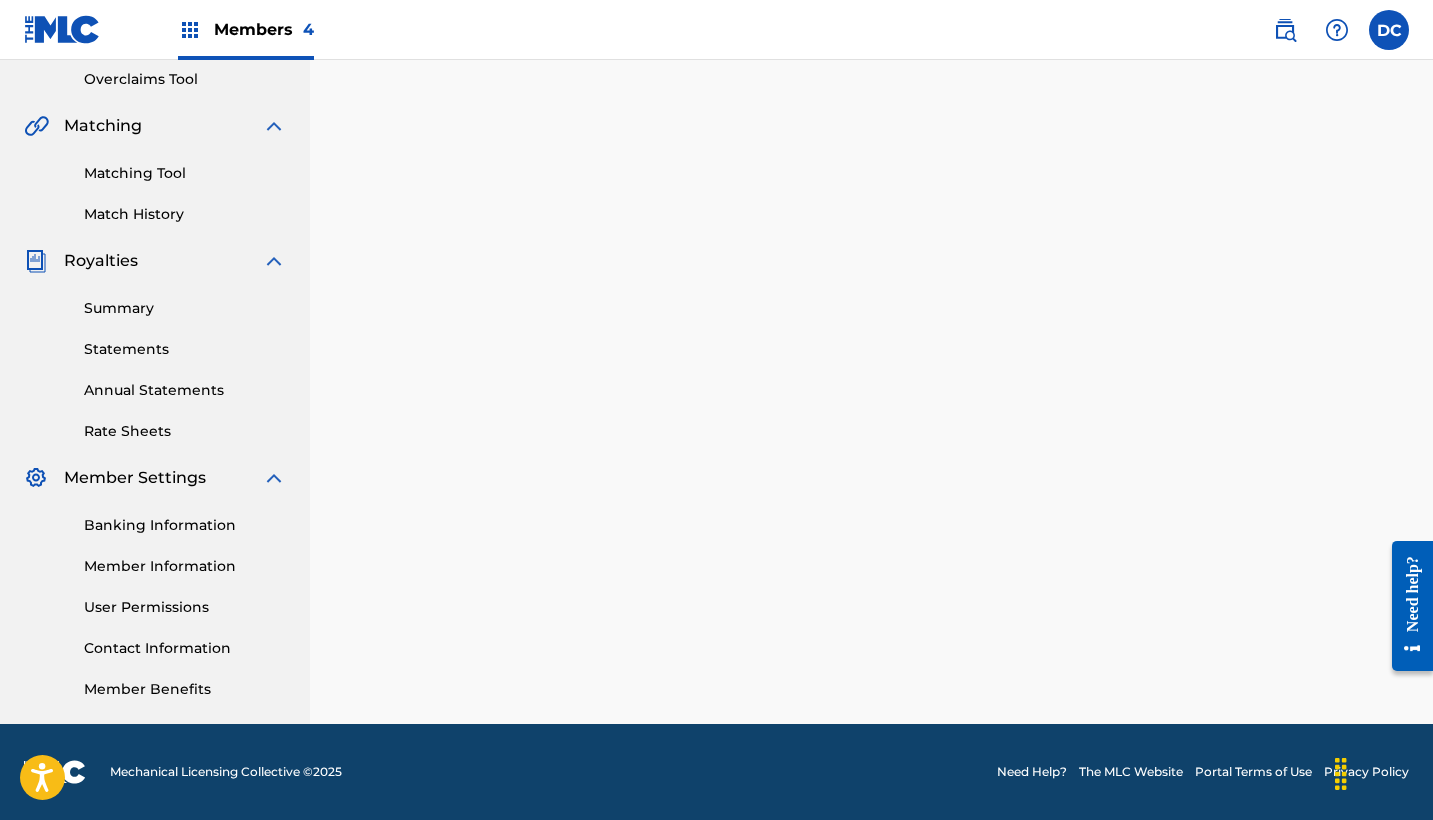 scroll, scrollTop: 0, scrollLeft: 0, axis: both 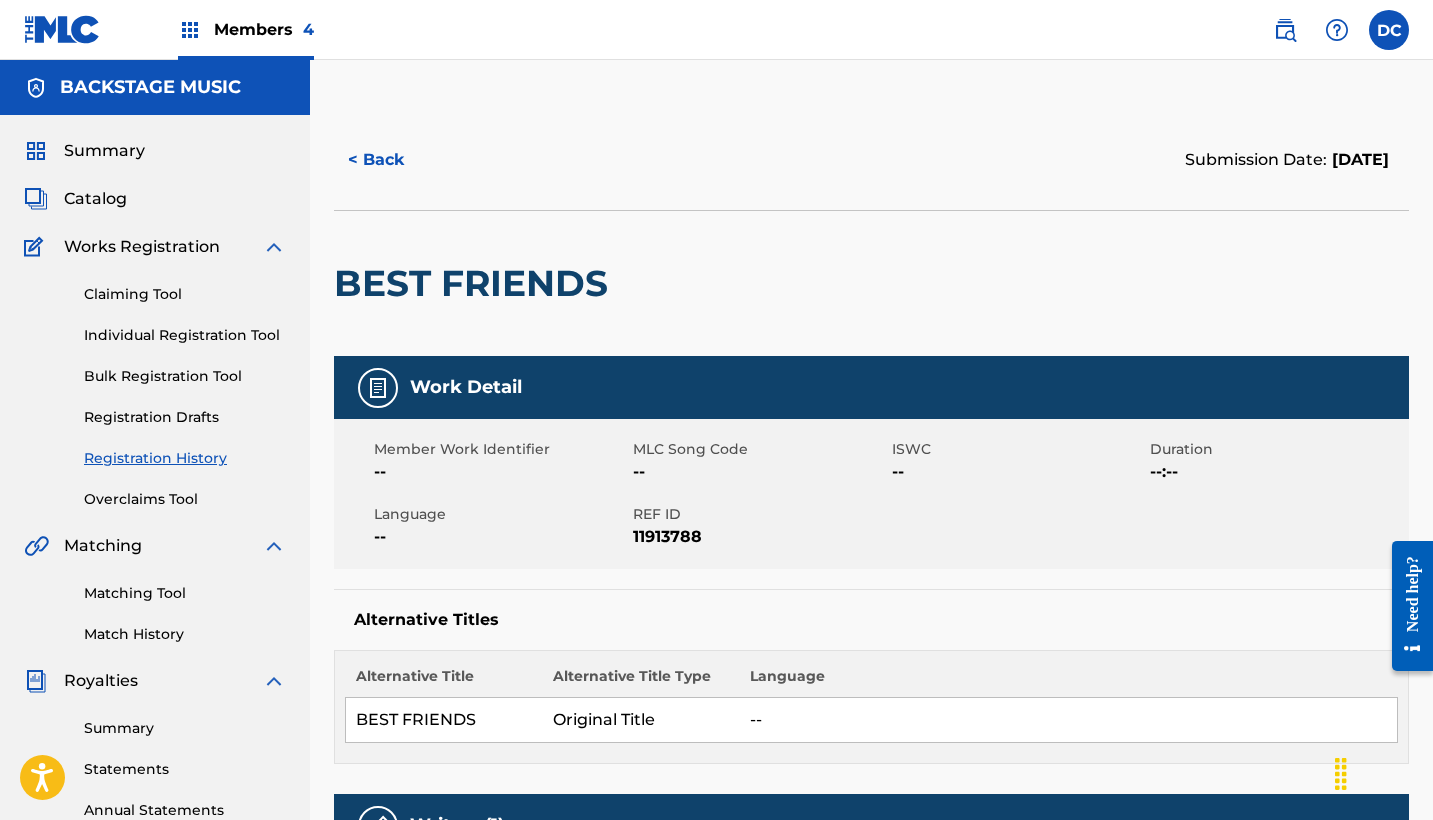 click on "11913788" at bounding box center (760, 537) 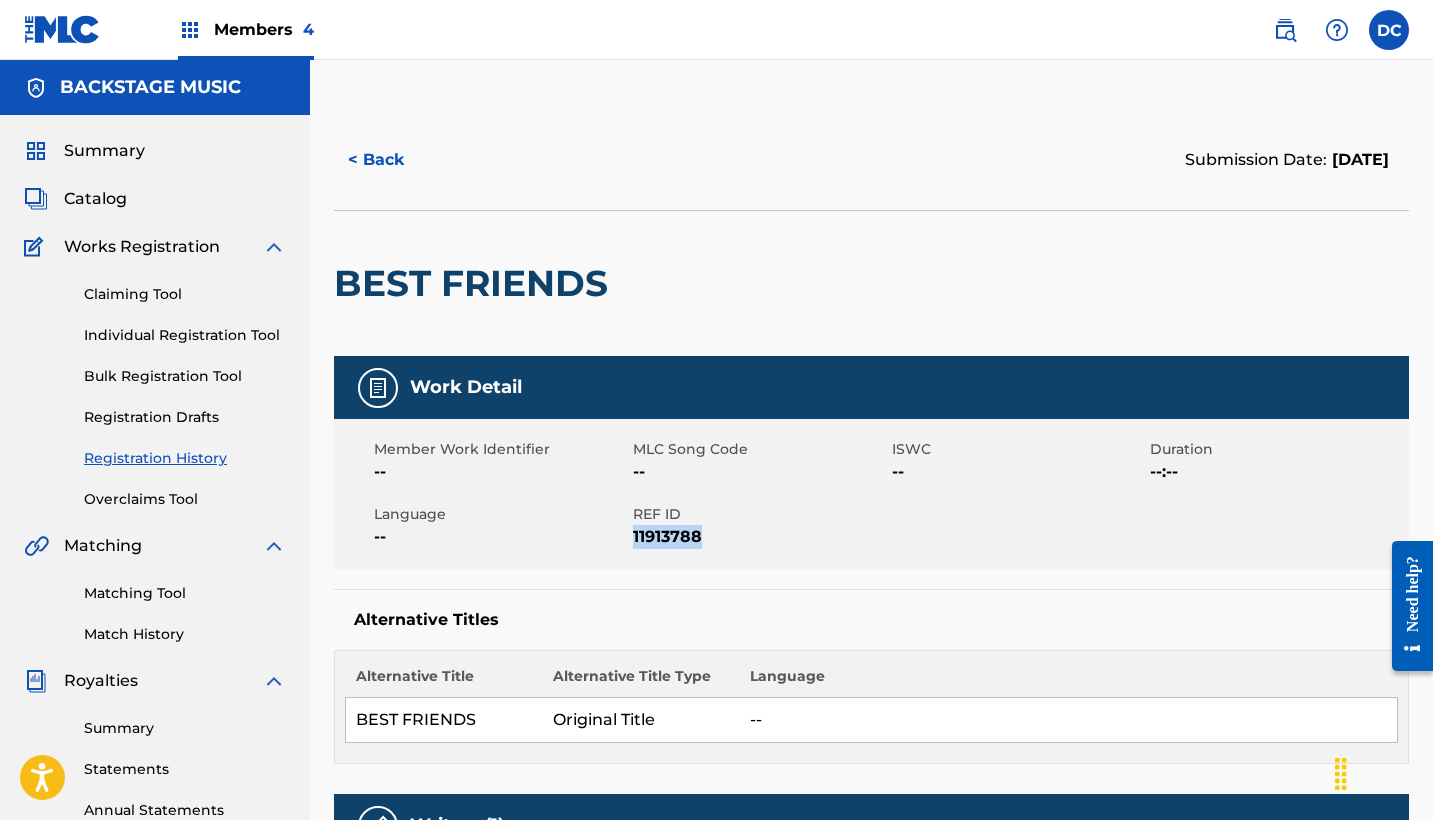 click on "11913788" at bounding box center [760, 537] 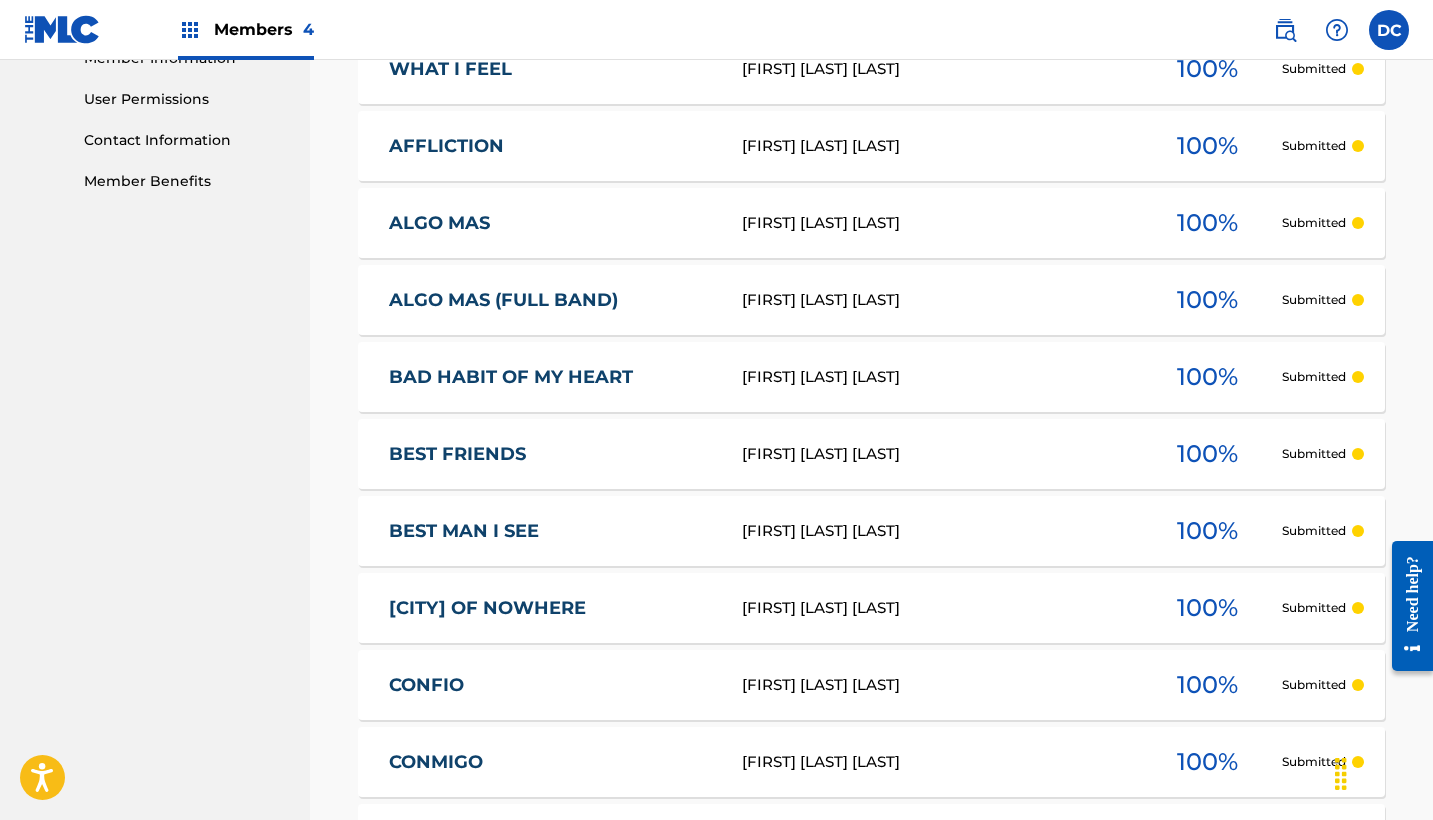 scroll, scrollTop: 959, scrollLeft: 0, axis: vertical 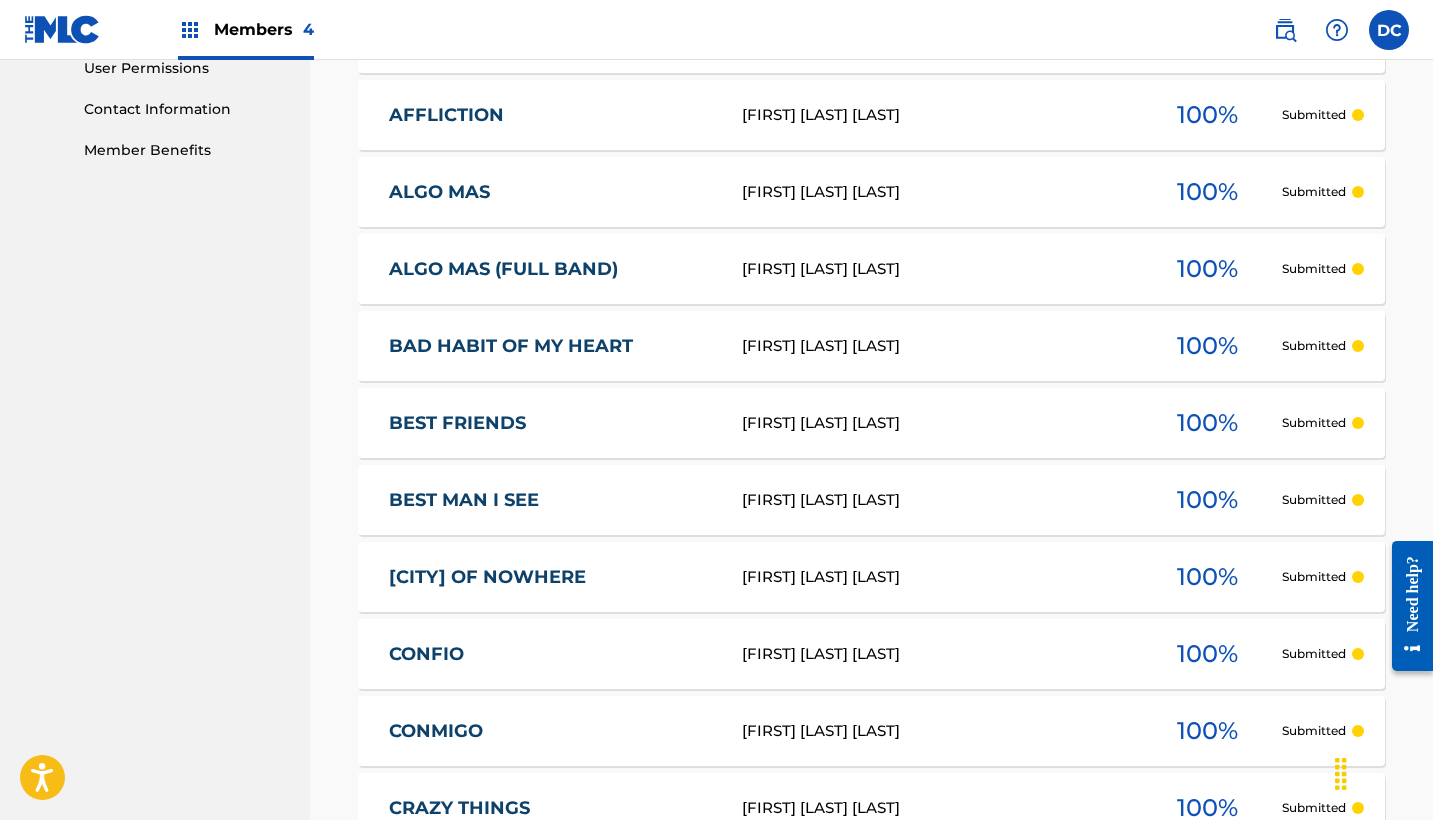 click on "BEST MAN I SEE" at bounding box center [552, 500] 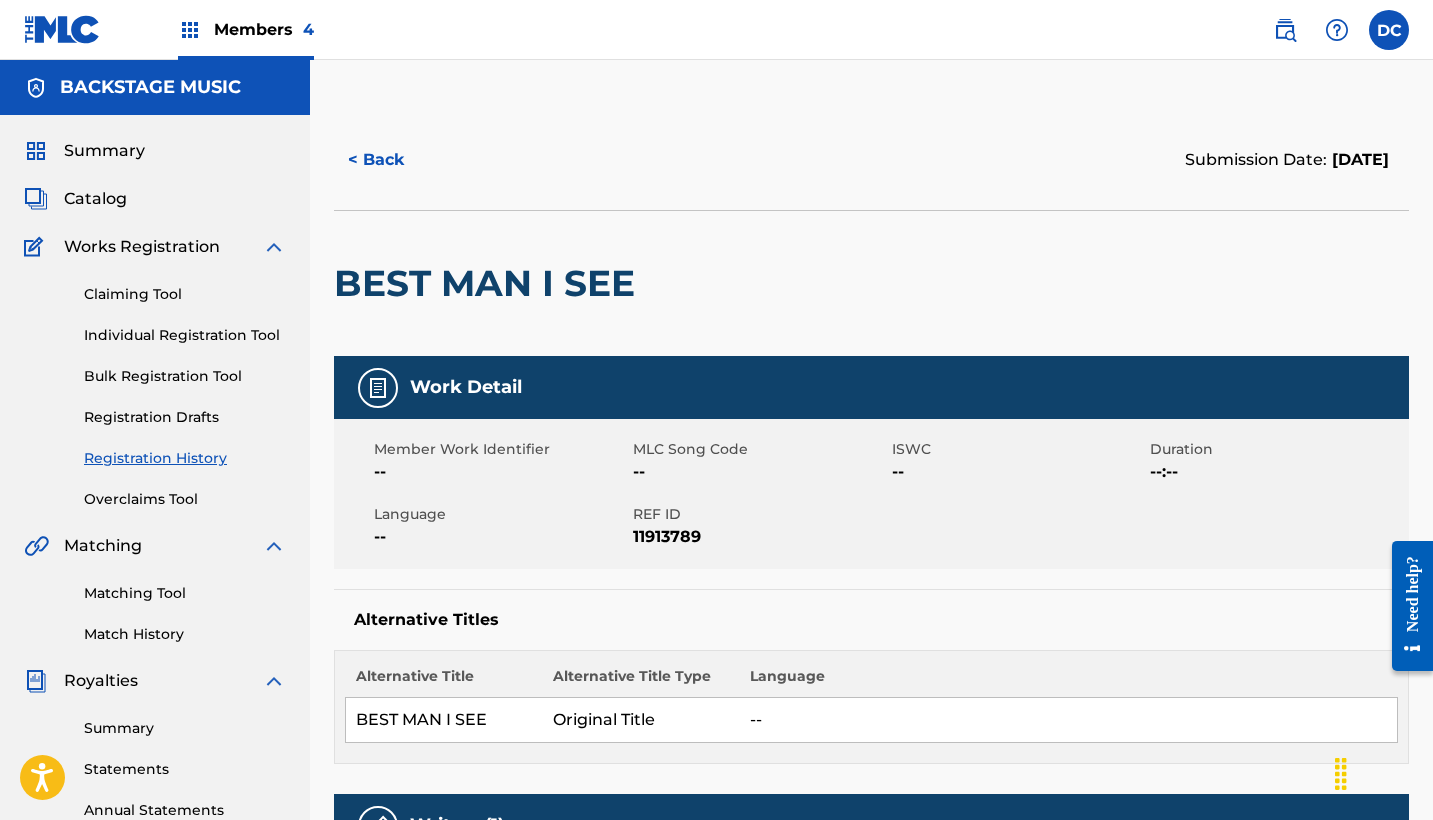 click on "11913789" at bounding box center (760, 537) 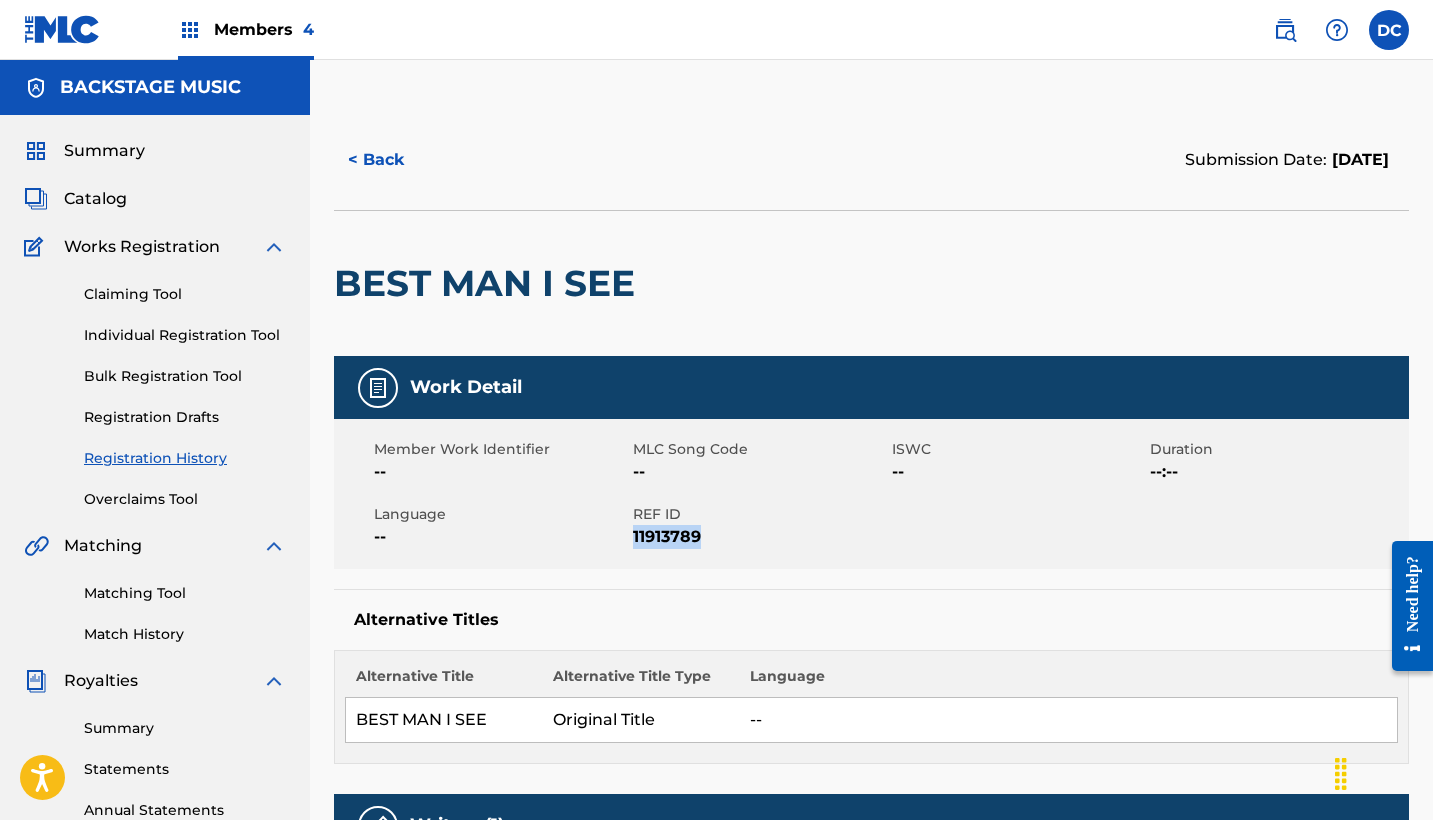 click on "11913789" at bounding box center [760, 537] 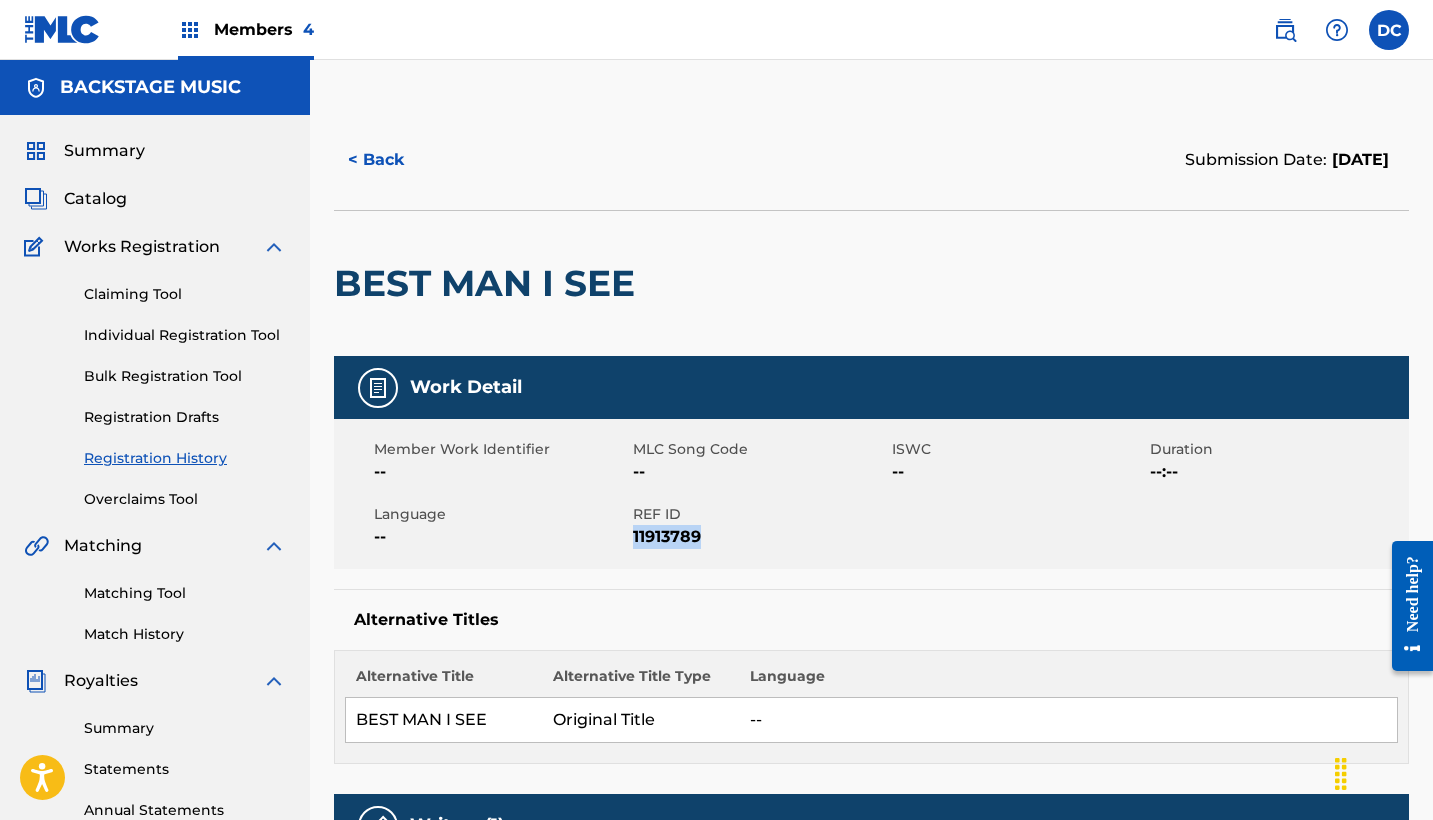 click on "< Back" at bounding box center [394, 160] 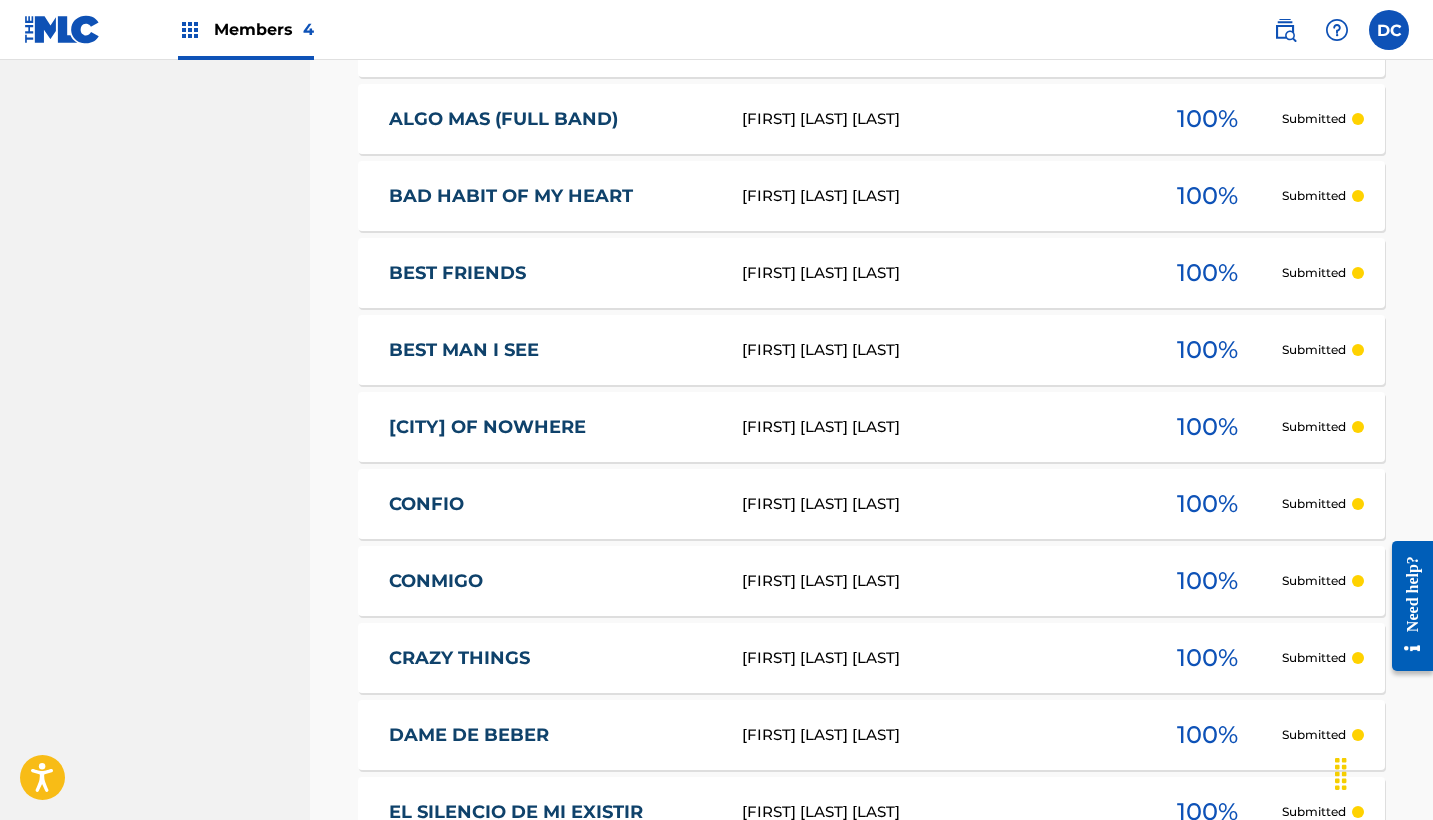 scroll, scrollTop: 1132, scrollLeft: 0, axis: vertical 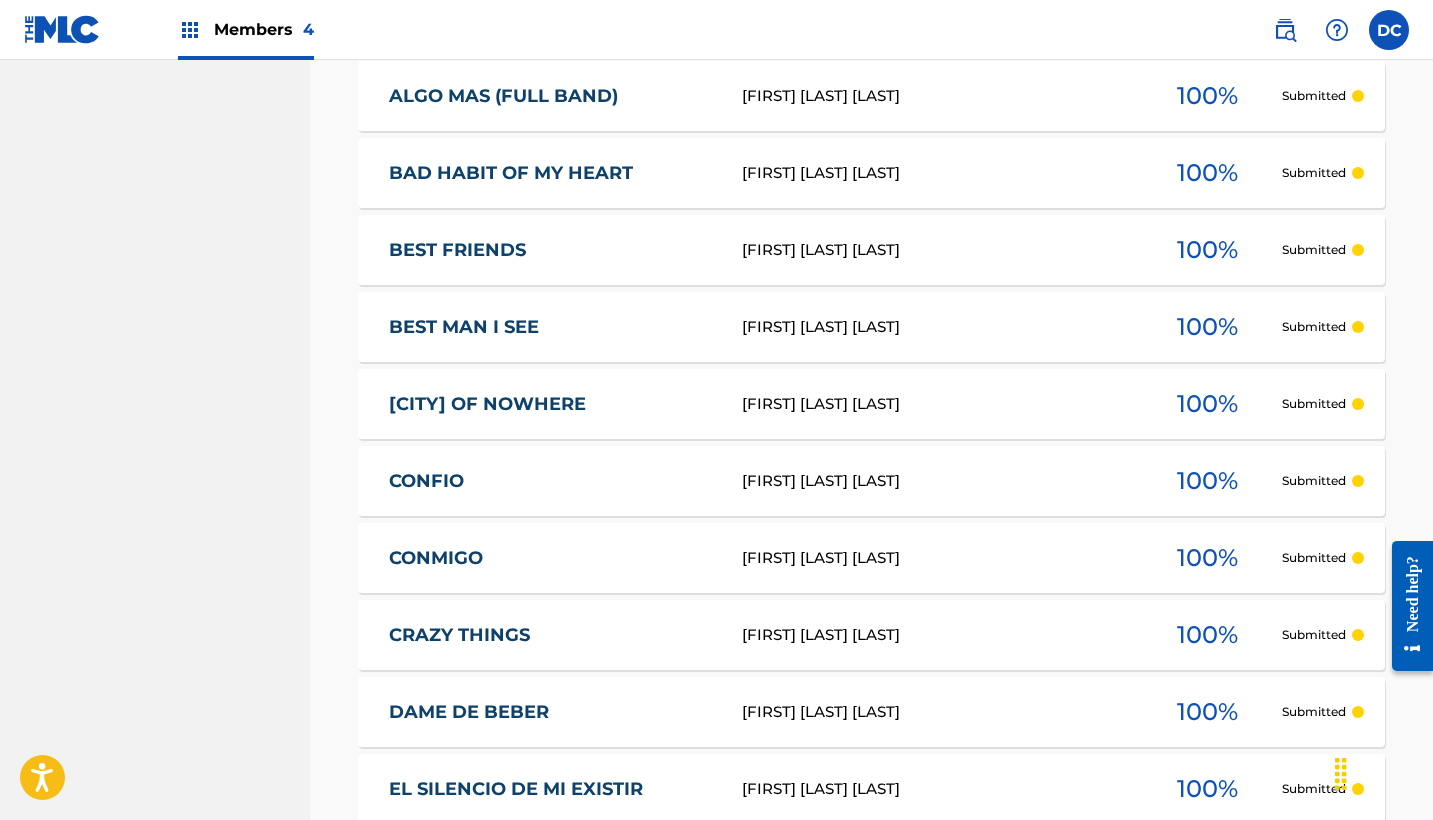 click on "[CITY] OF NOWHERE" at bounding box center (552, 404) 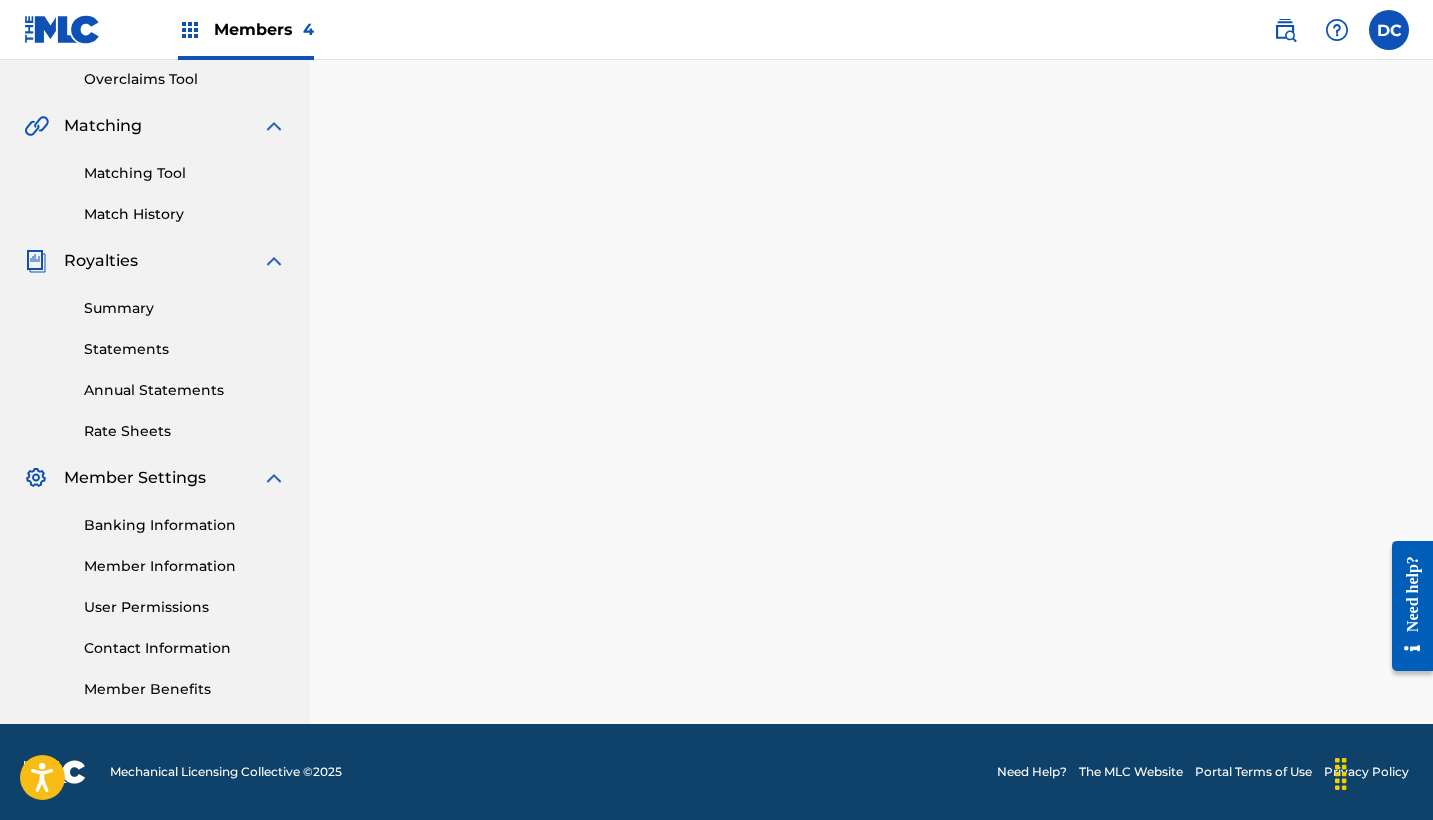 scroll, scrollTop: 0, scrollLeft: 0, axis: both 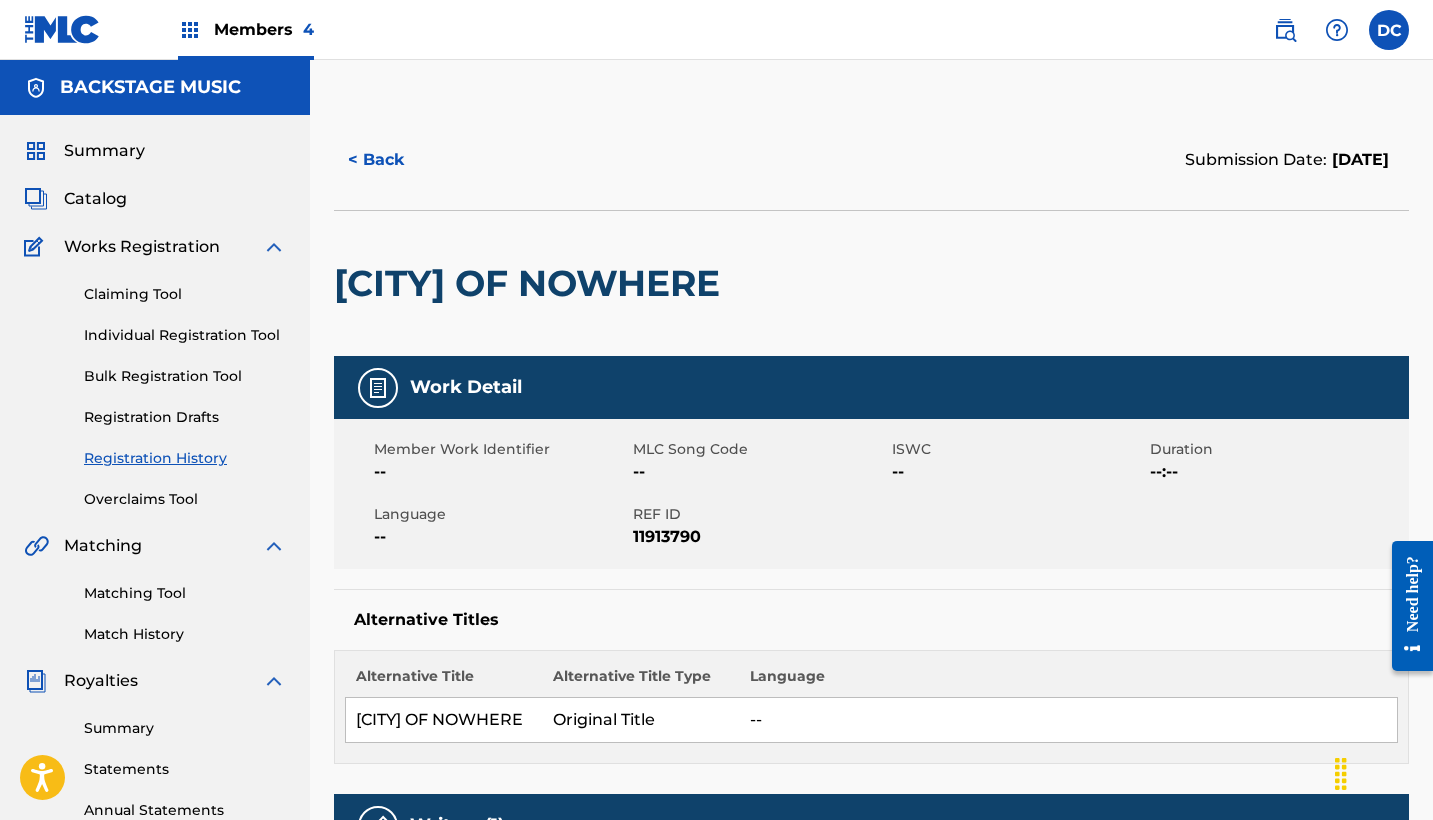 click on "11913790" at bounding box center [760, 537] 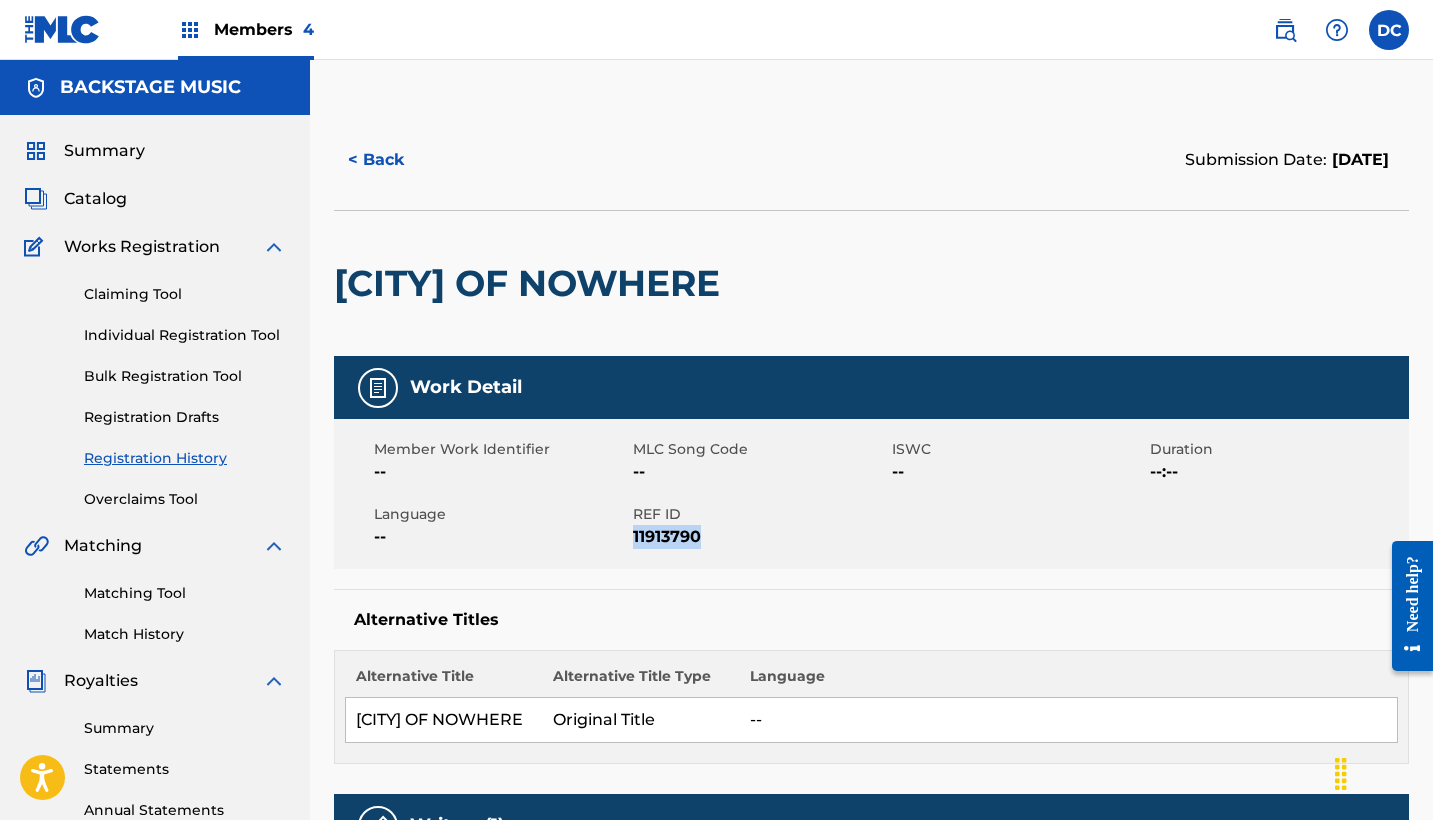 click on "11913790" at bounding box center [760, 537] 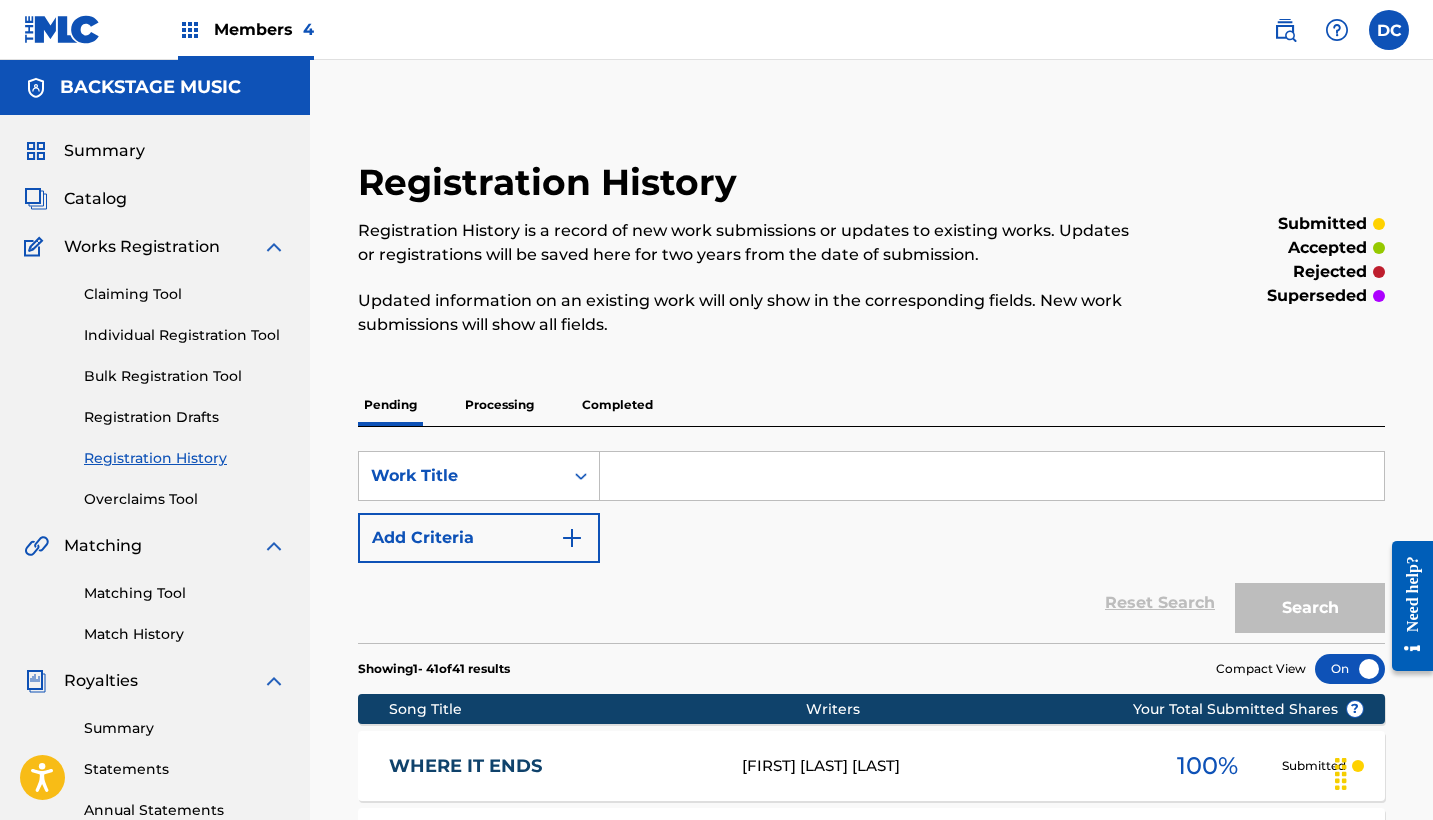 scroll, scrollTop: 1132, scrollLeft: 0, axis: vertical 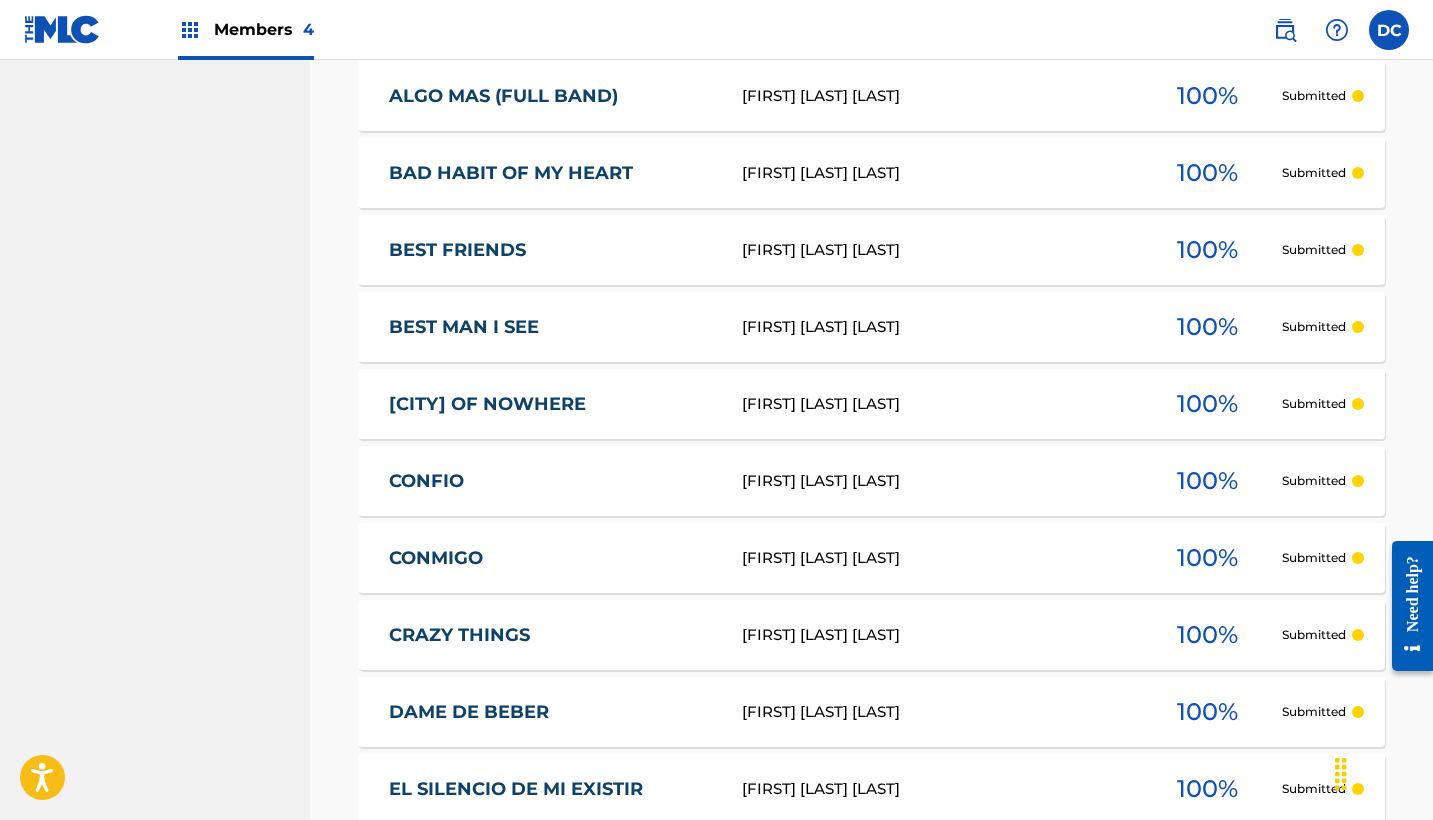 click on "CONFIO" at bounding box center [552, 481] 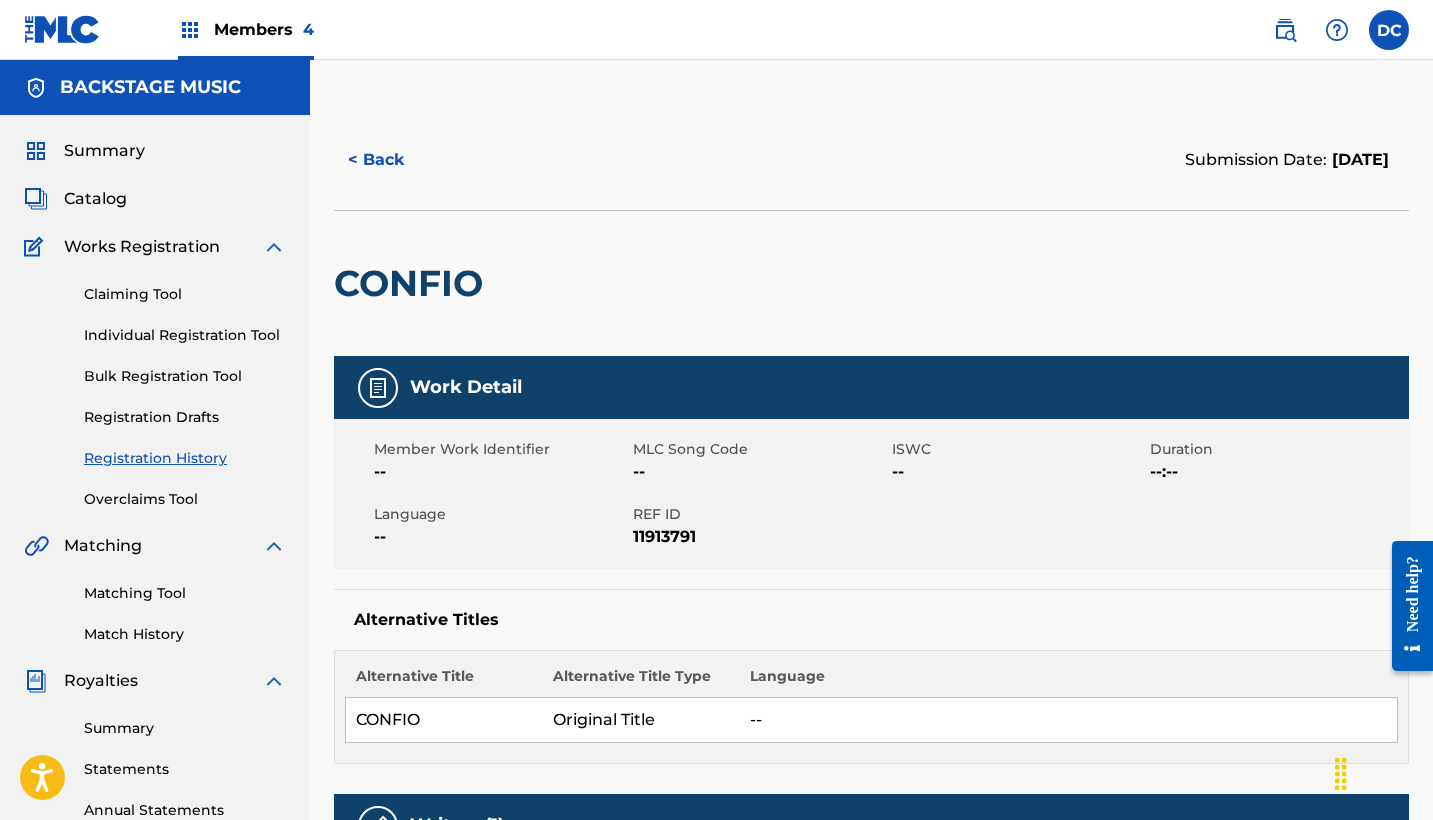click on "11913791" at bounding box center (760, 537) 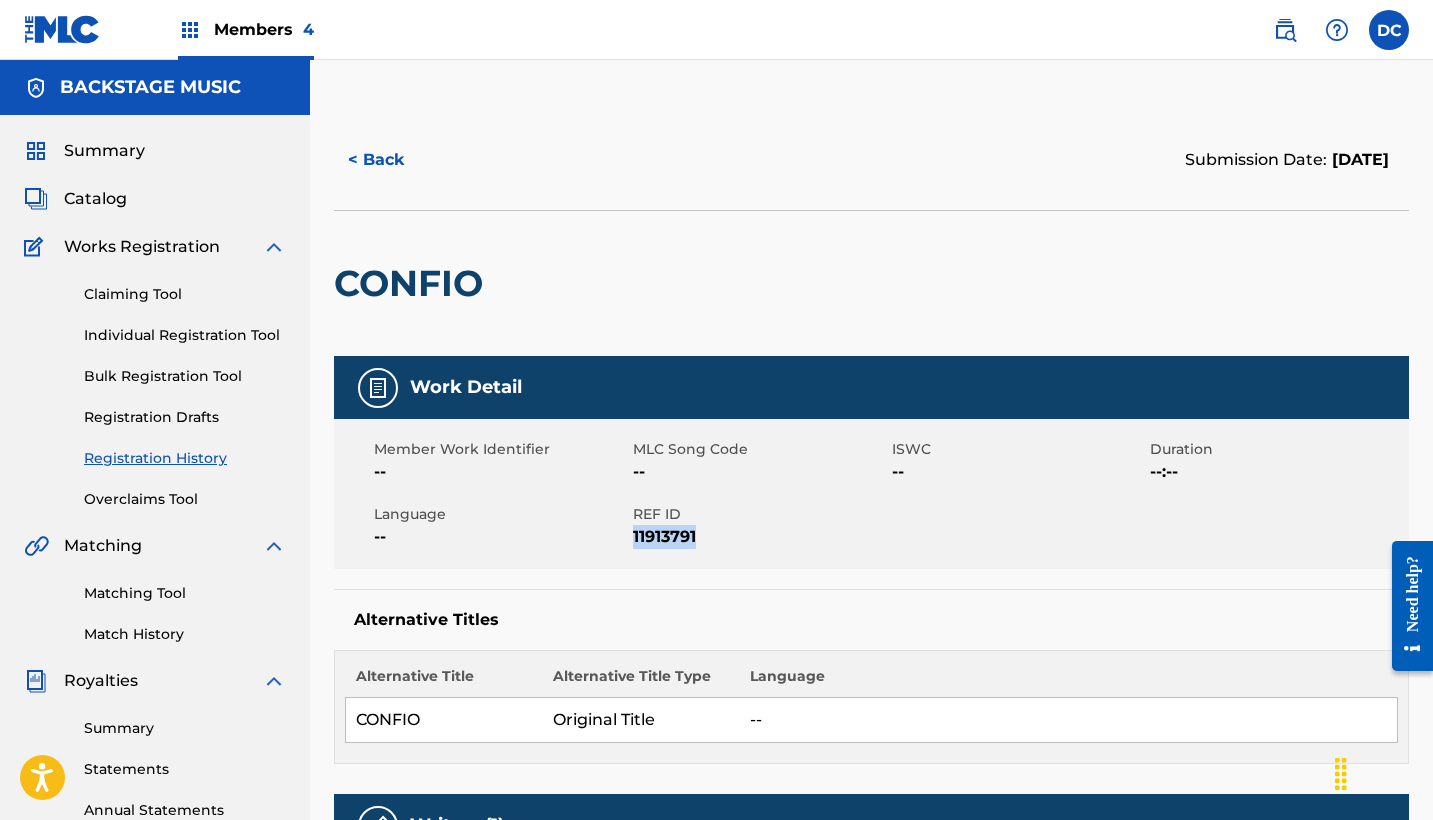 click on "11913791" at bounding box center [760, 537] 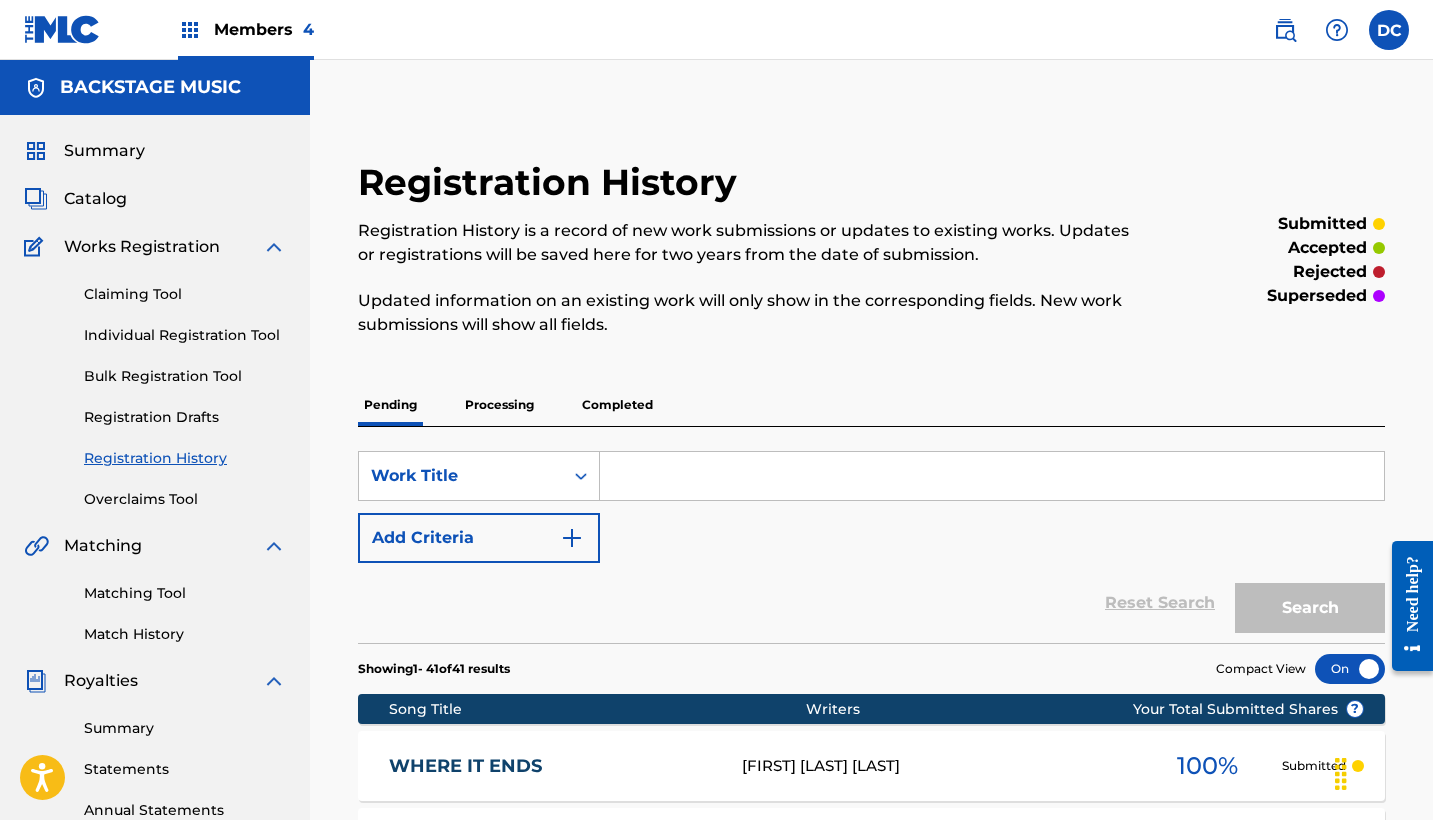 scroll, scrollTop: 1132, scrollLeft: 0, axis: vertical 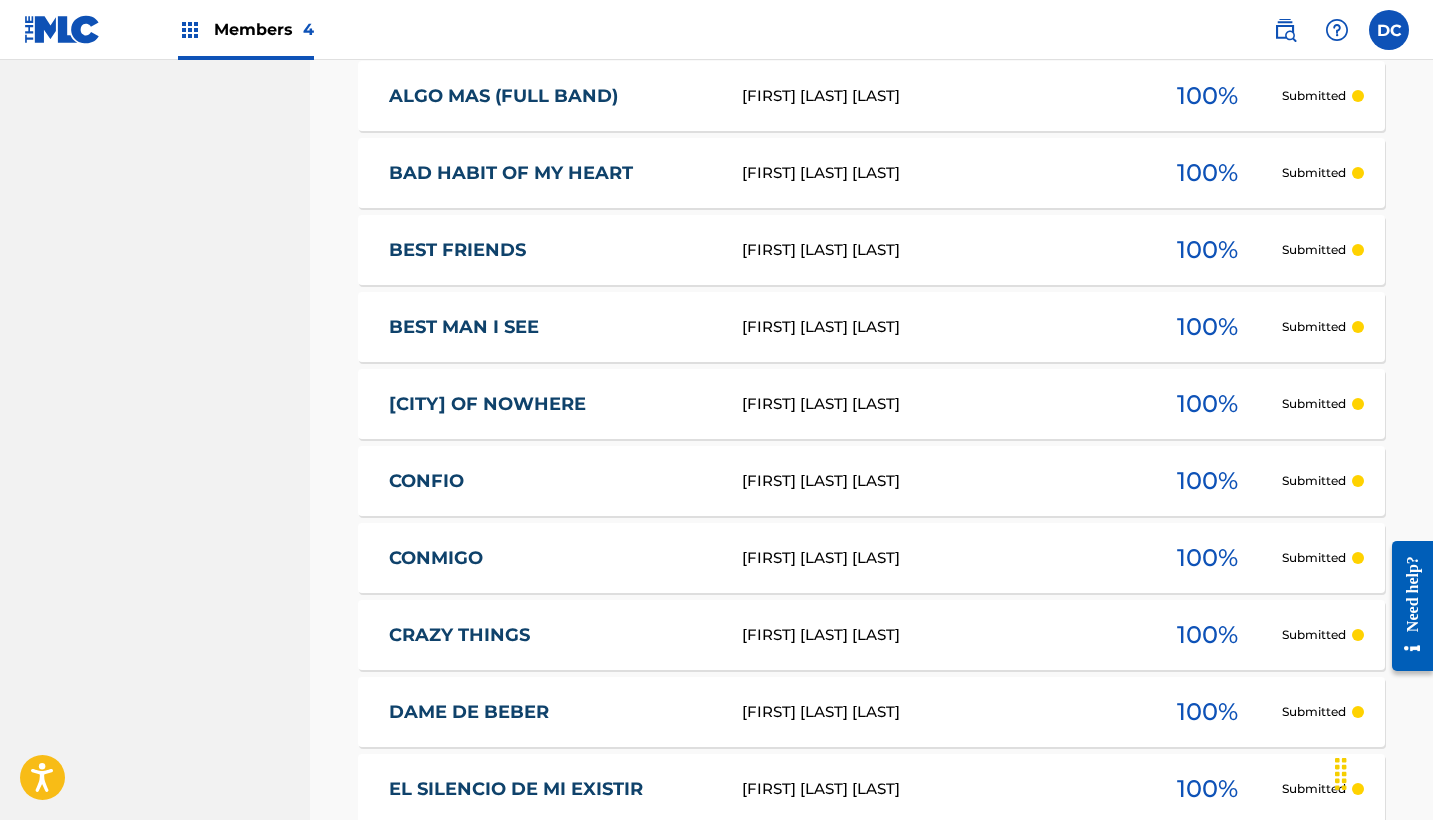 click on "CONMIGO" at bounding box center [552, 558] 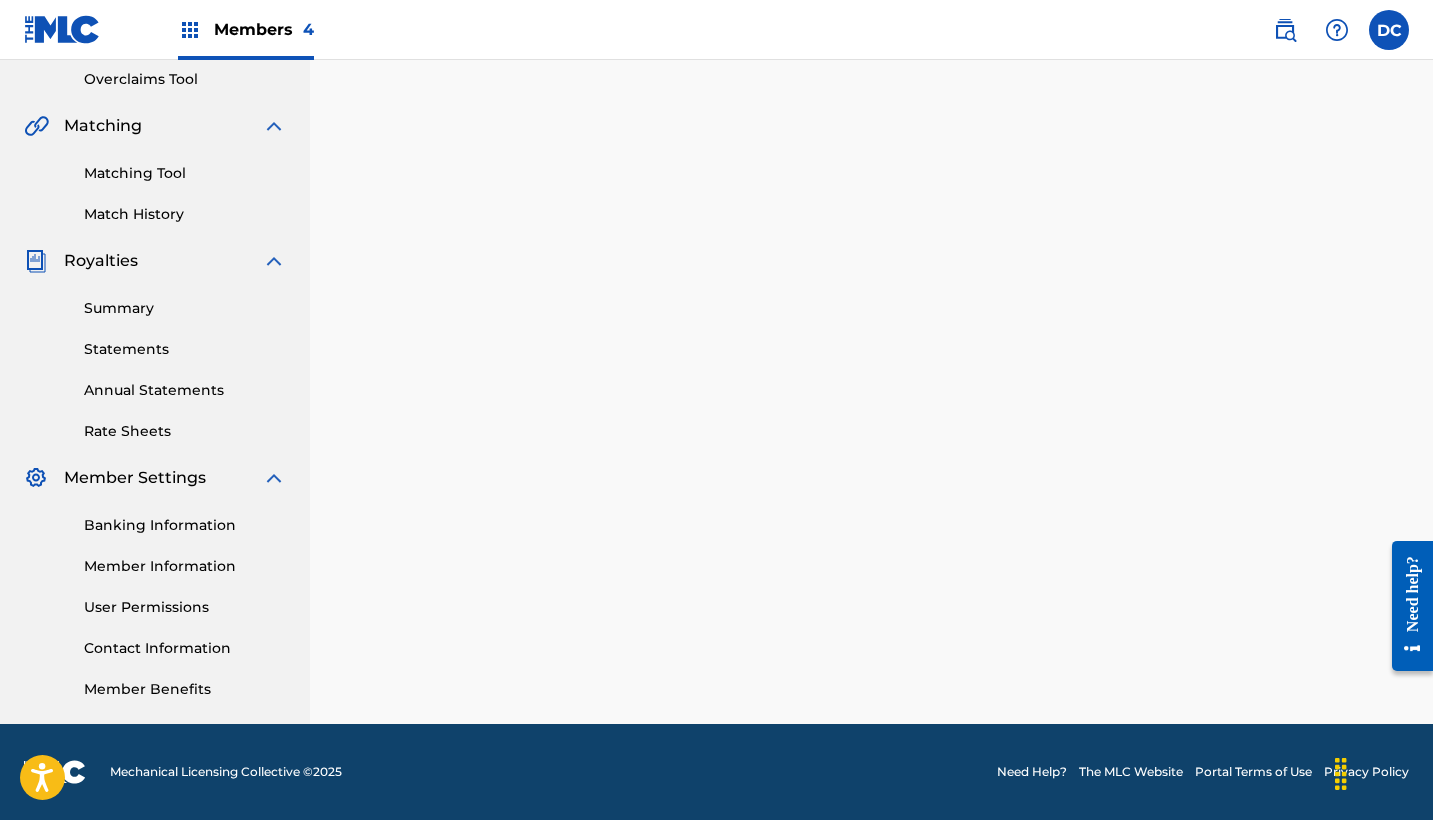 scroll, scrollTop: 0, scrollLeft: 0, axis: both 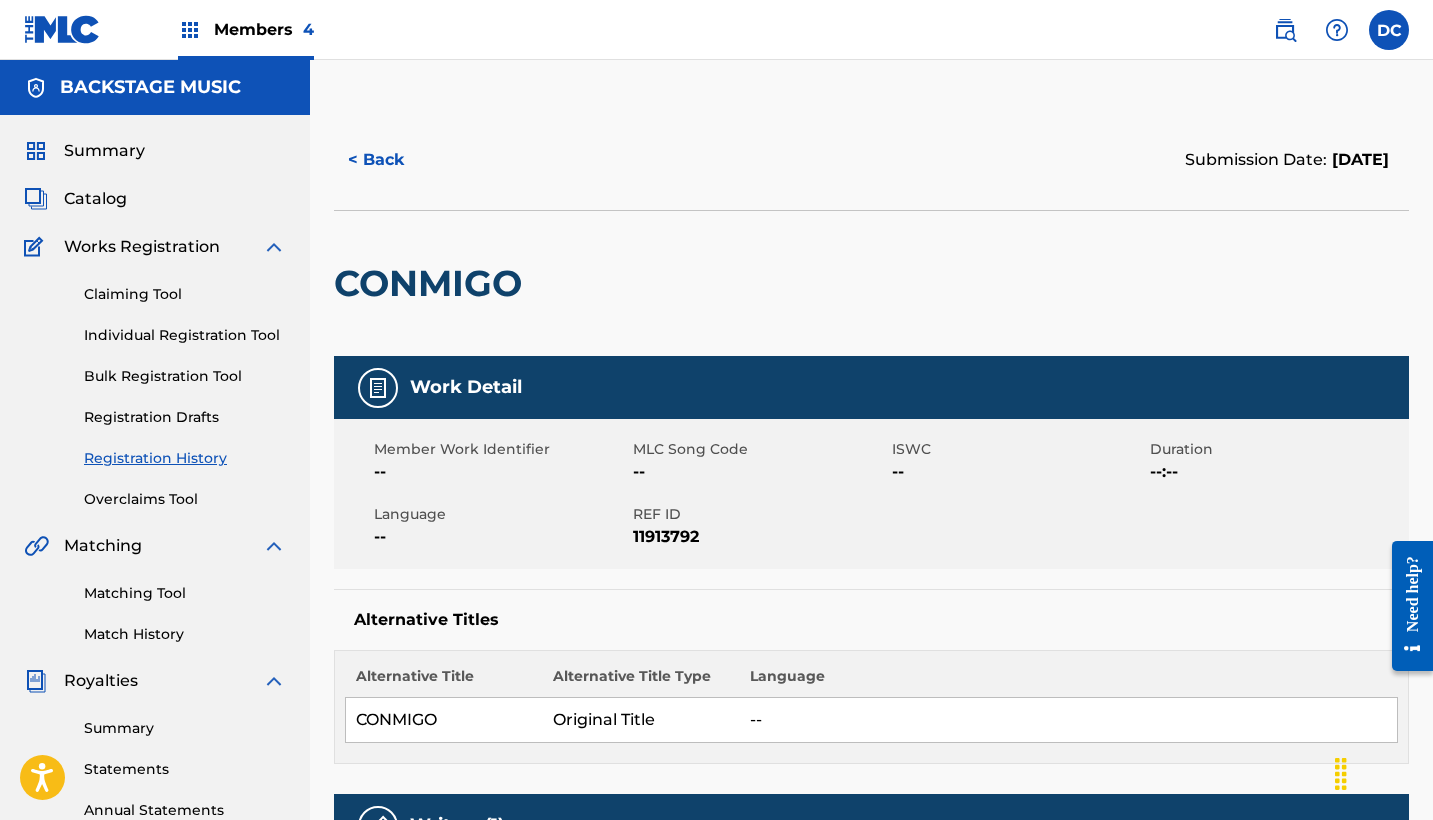 click on "11913792" at bounding box center (760, 537) 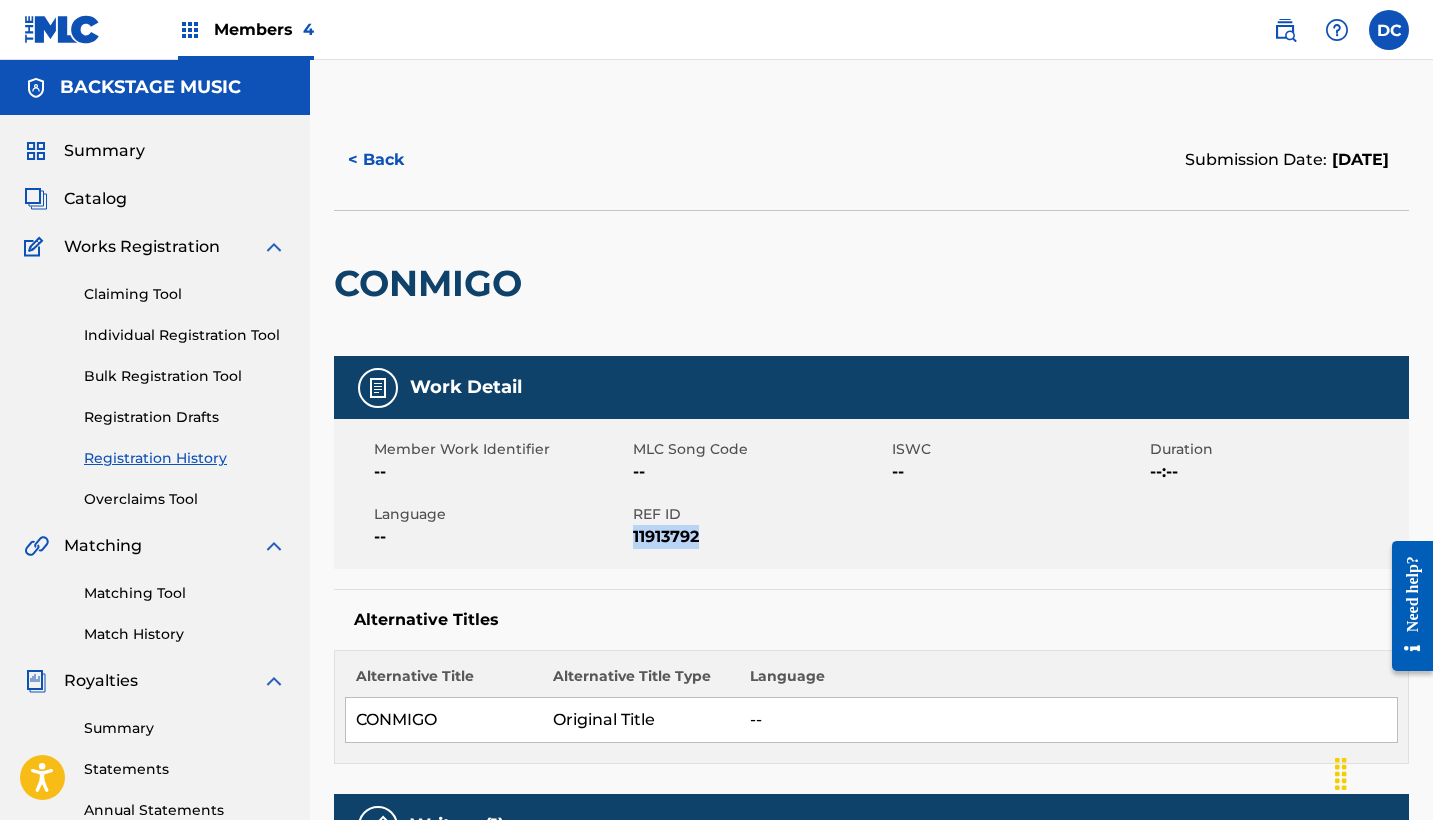 click on "11913792" at bounding box center (760, 537) 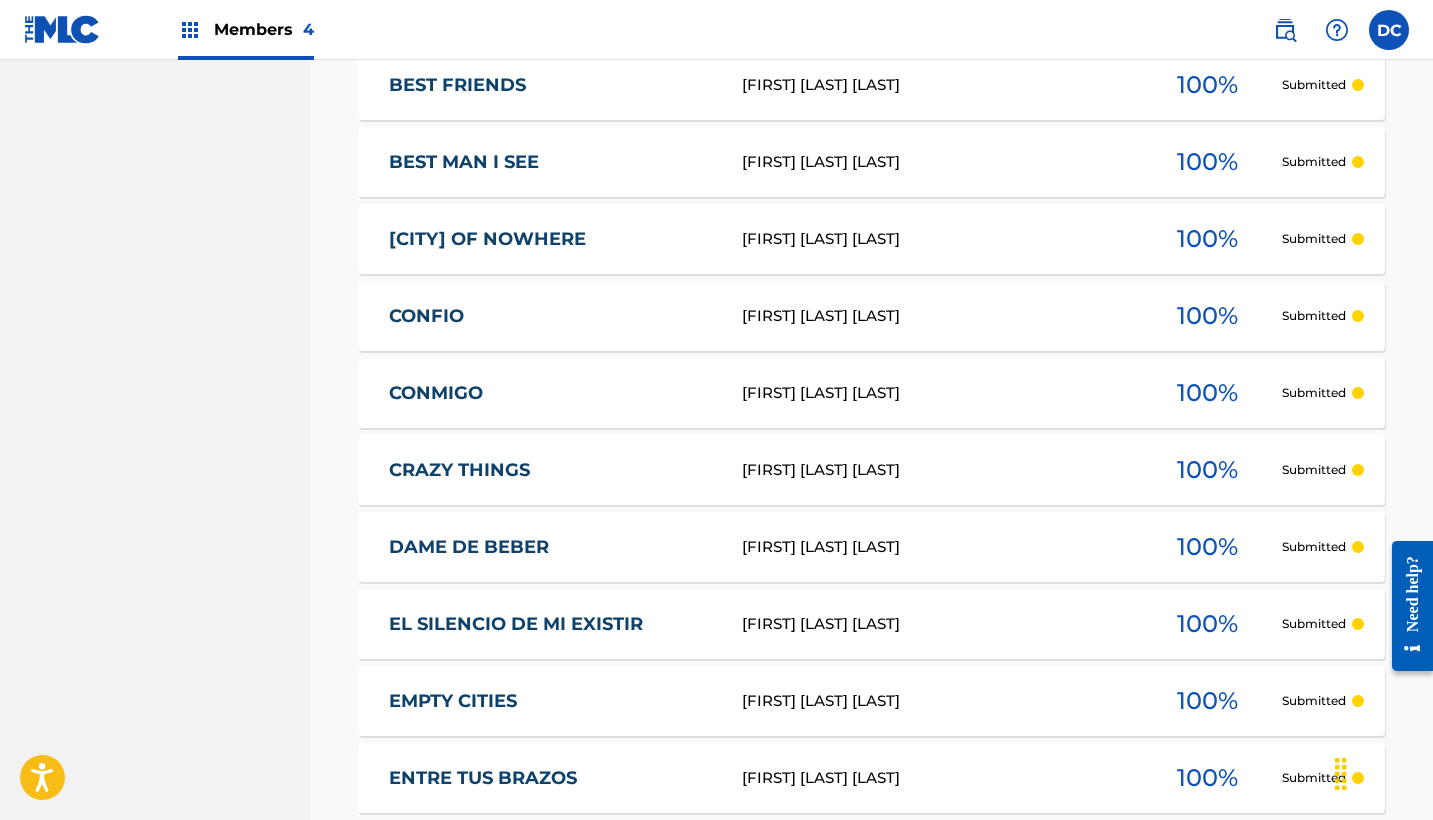 scroll, scrollTop: 1322, scrollLeft: 0, axis: vertical 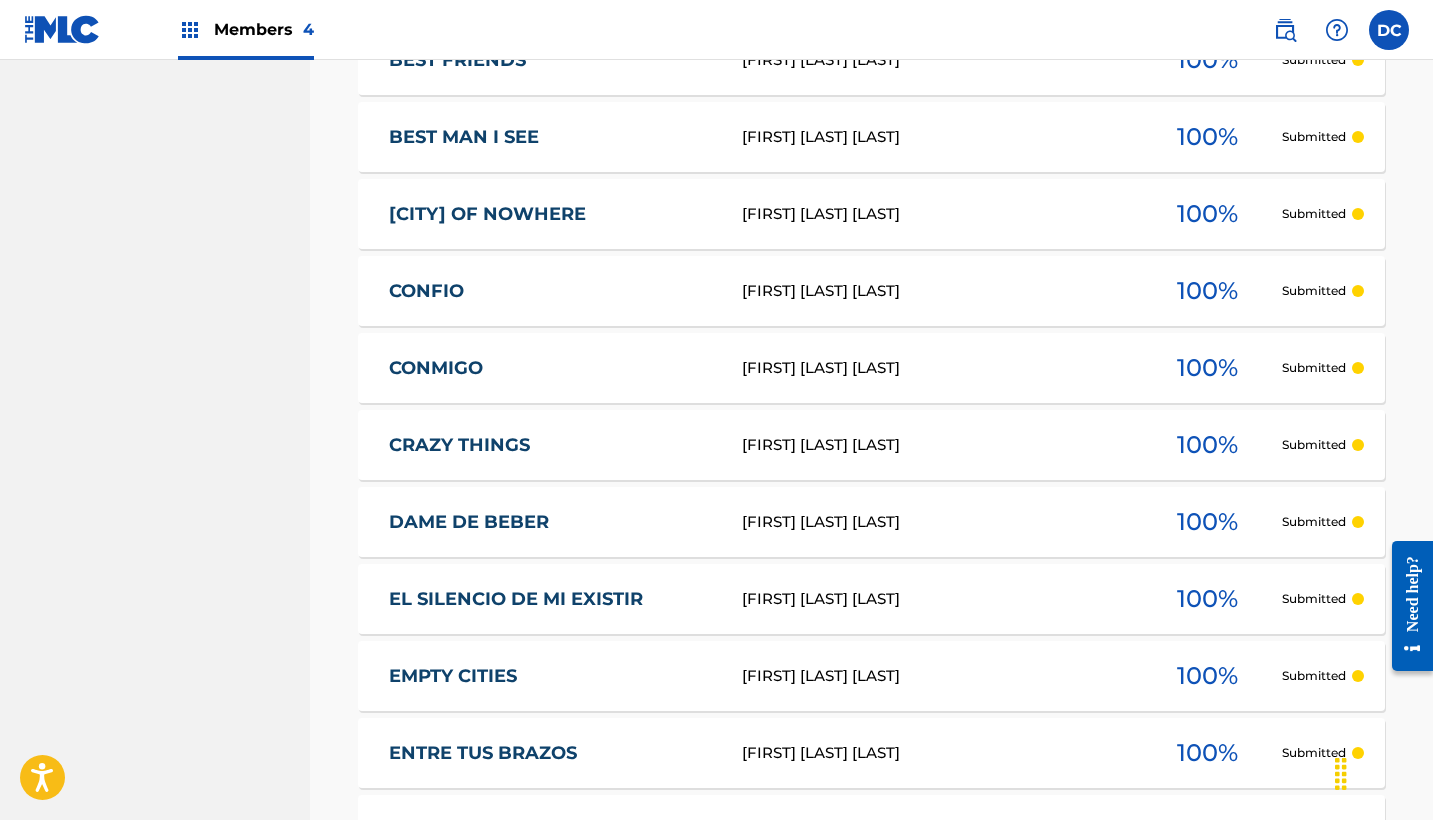 click on "CRAZY THINGS" at bounding box center [552, 445] 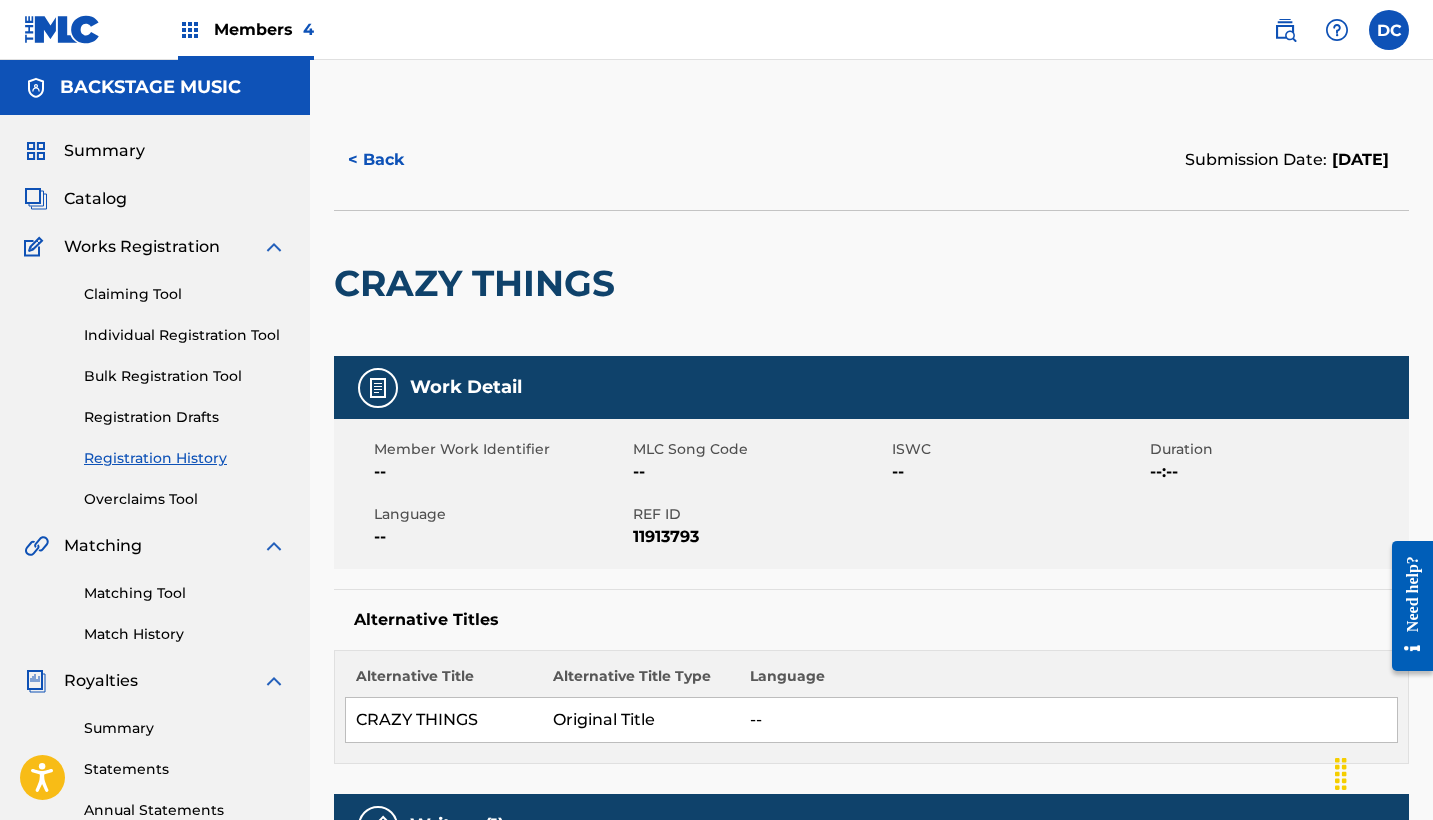 click on "11913793" at bounding box center (760, 537) 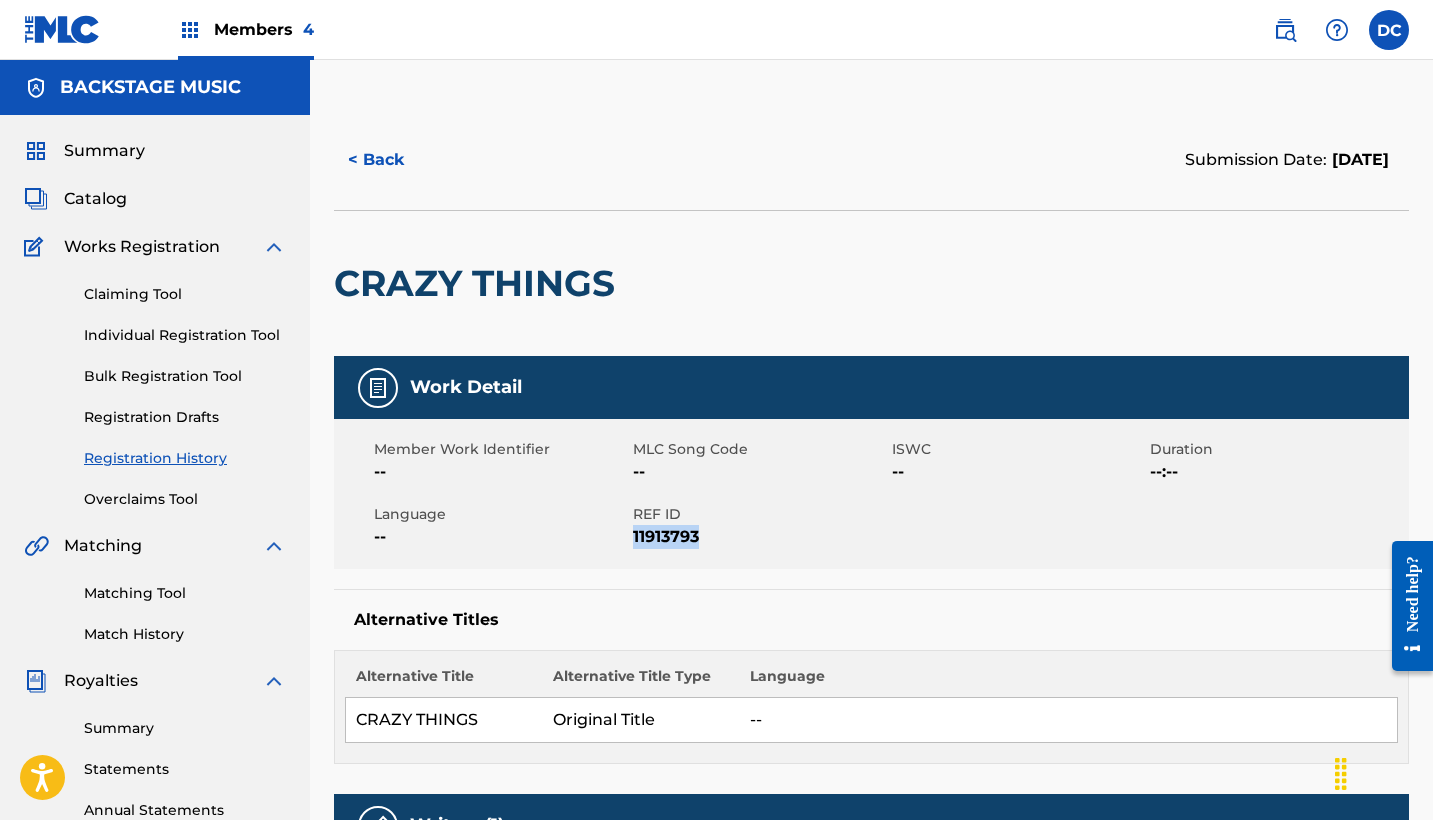 click on "11913793" at bounding box center (760, 537) 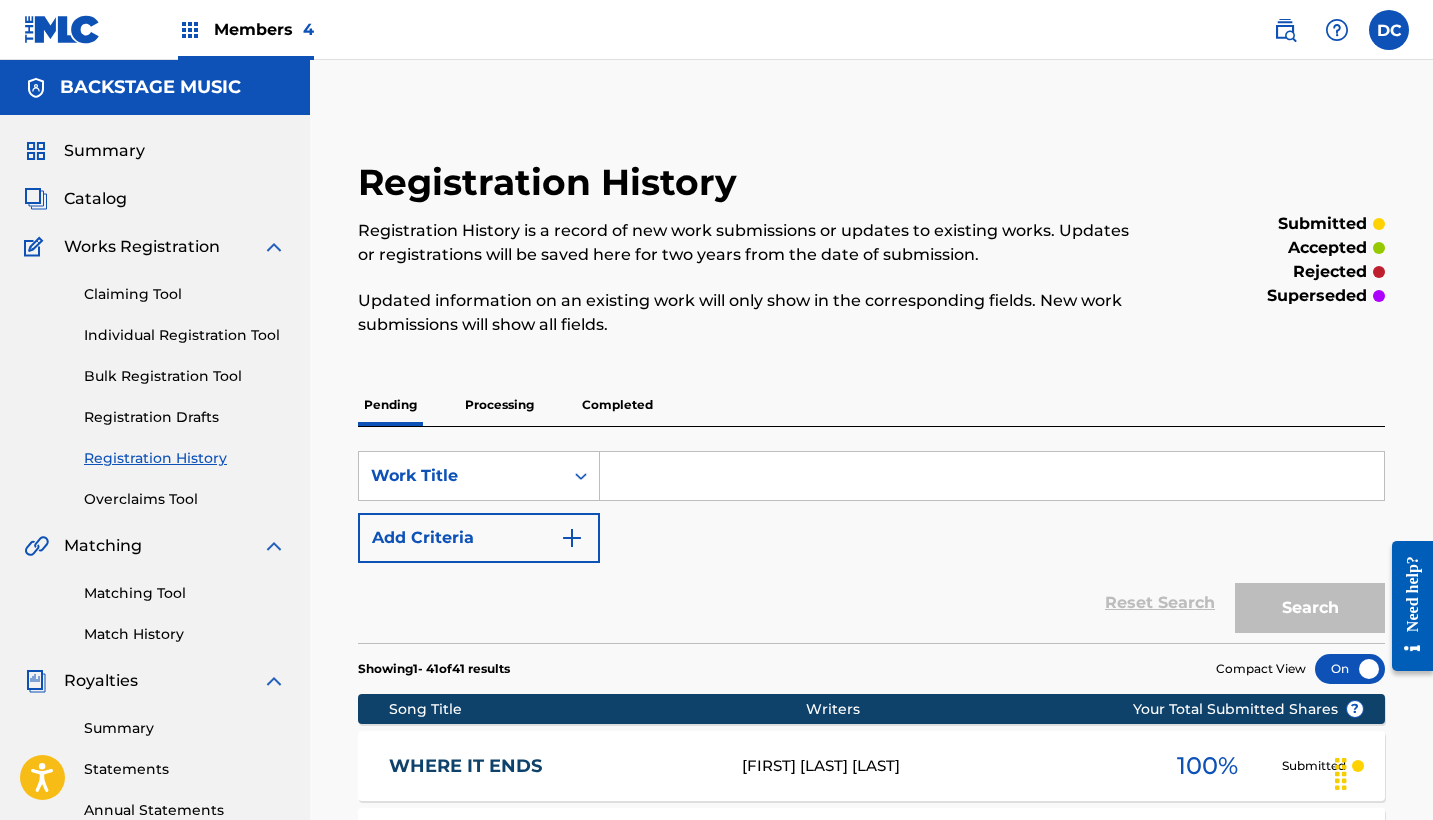 scroll, scrollTop: 1322, scrollLeft: 0, axis: vertical 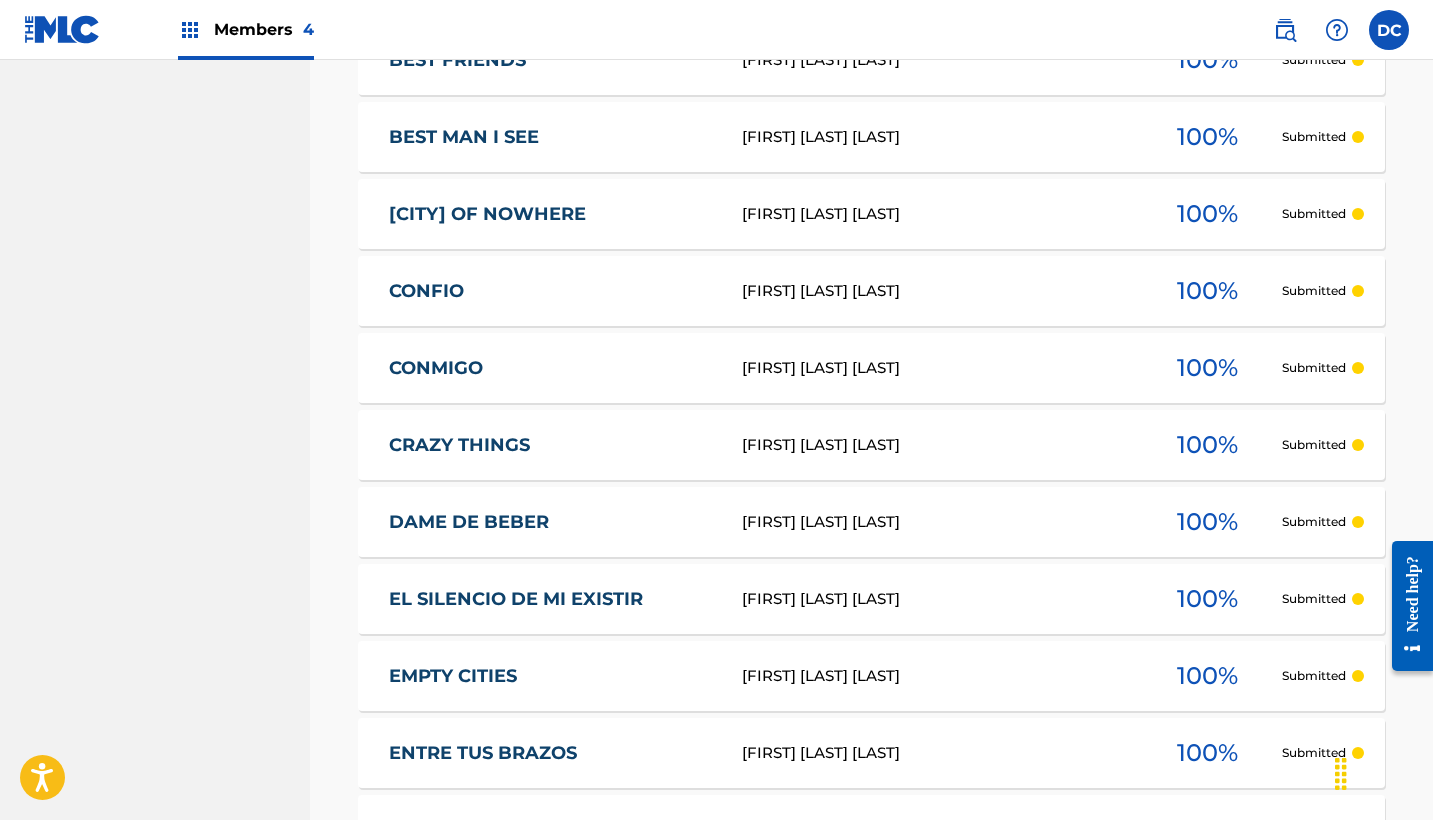click on "DAME DE BEBER" at bounding box center [552, 522] 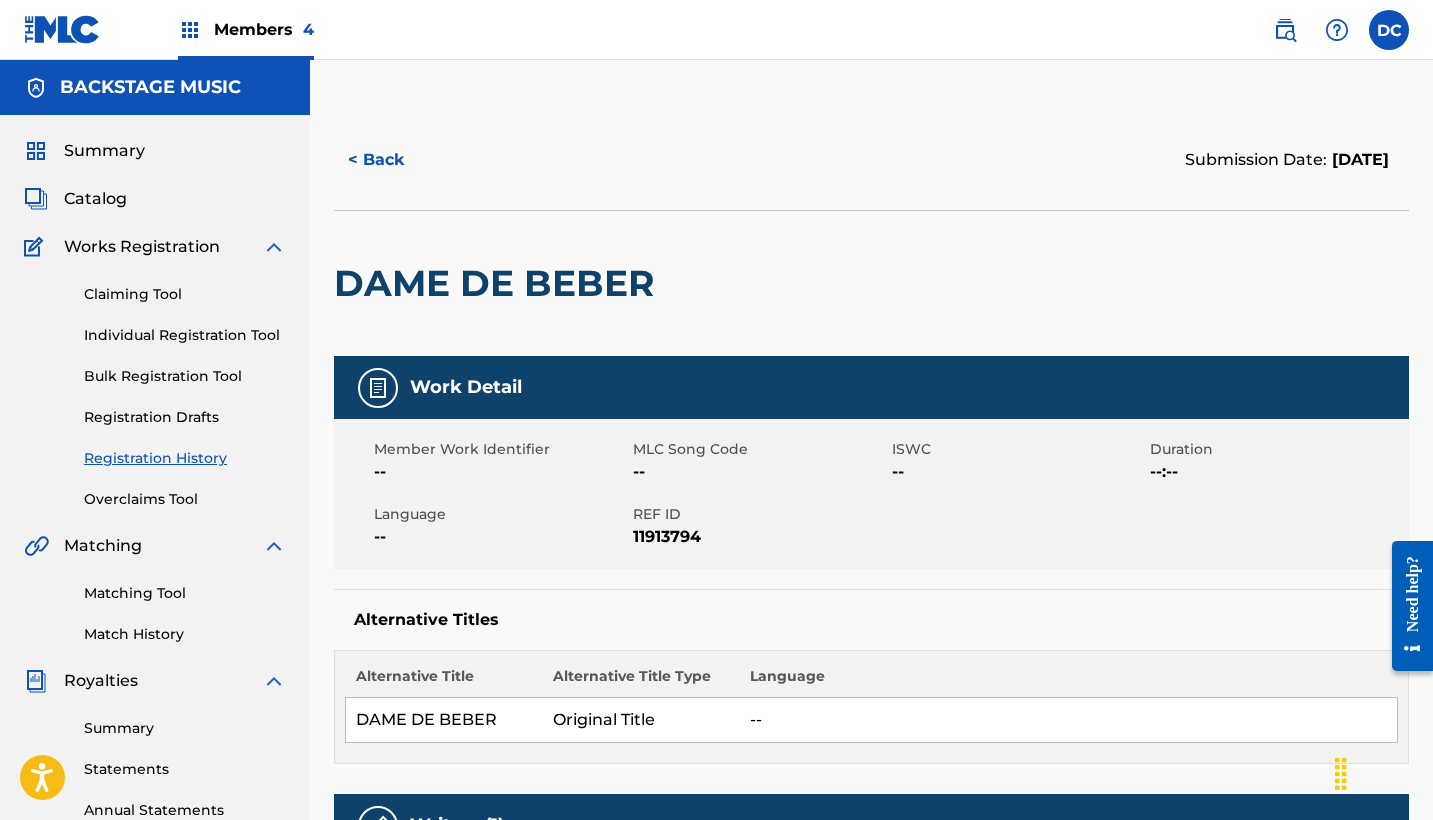 click on "11913794" at bounding box center (760, 537) 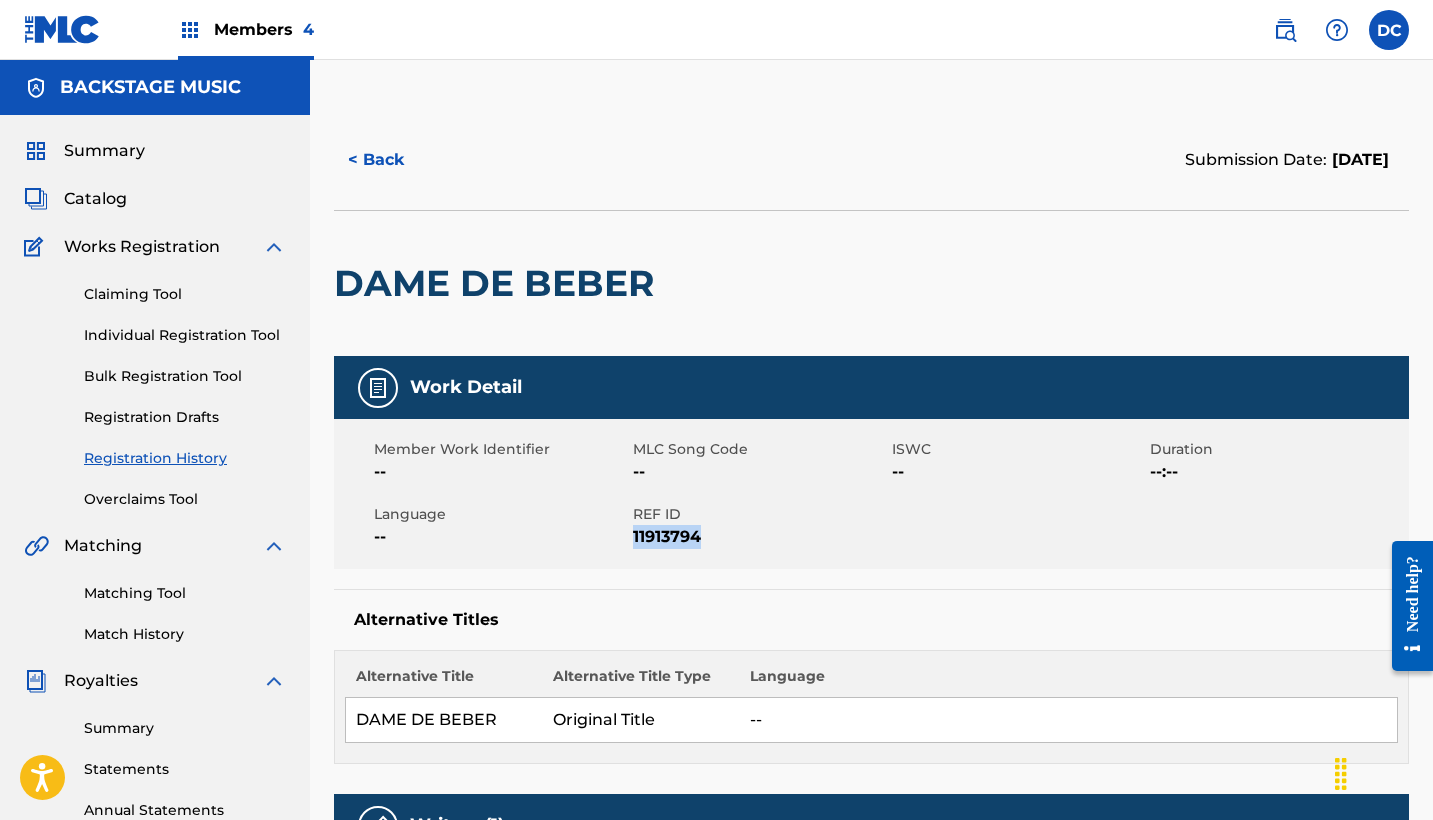 click on "11913794" at bounding box center (760, 537) 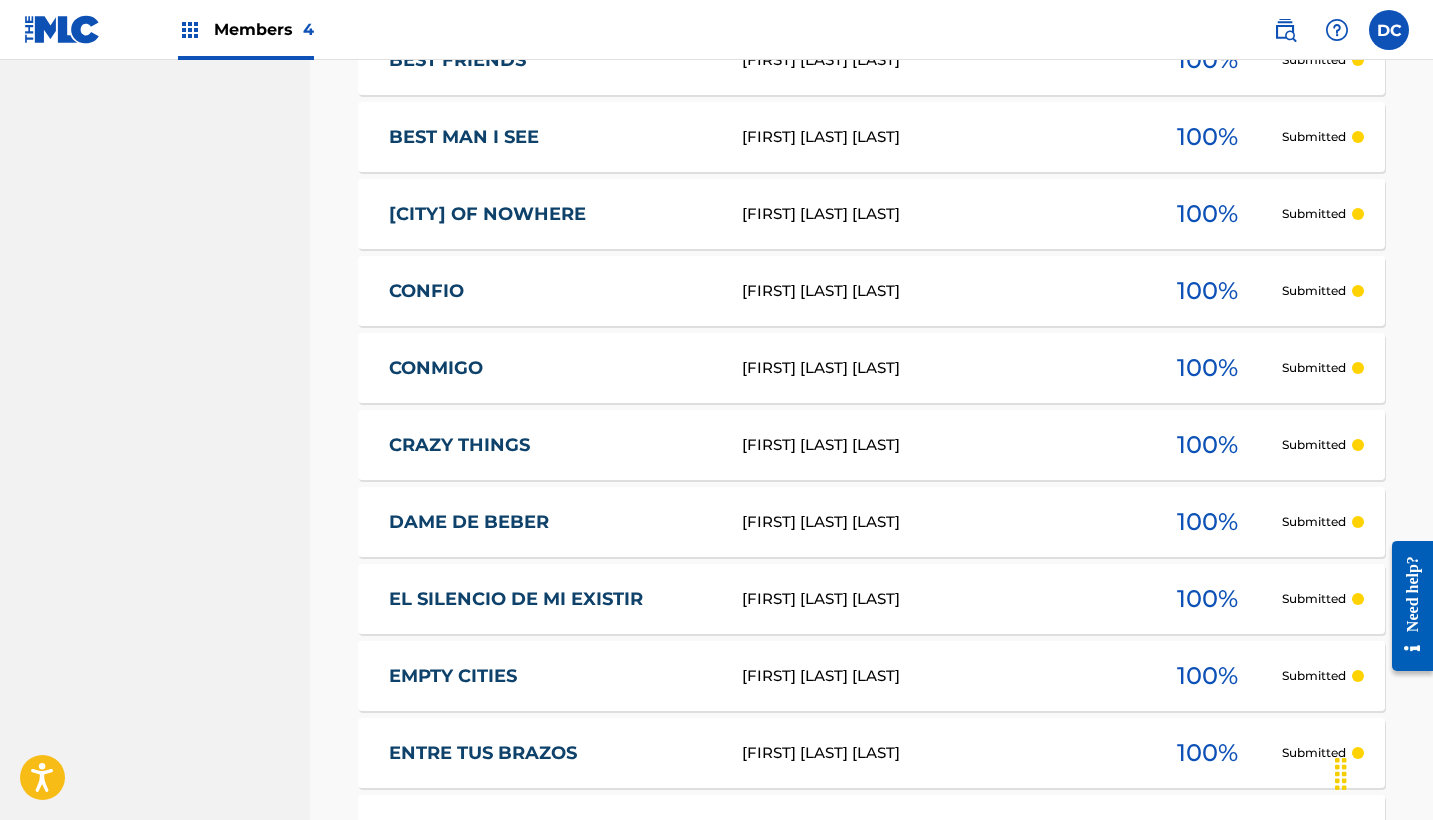 click on "[TITLE] [FIRST] [LAST] [LAST] 100 % Submitted" at bounding box center [871, 599] 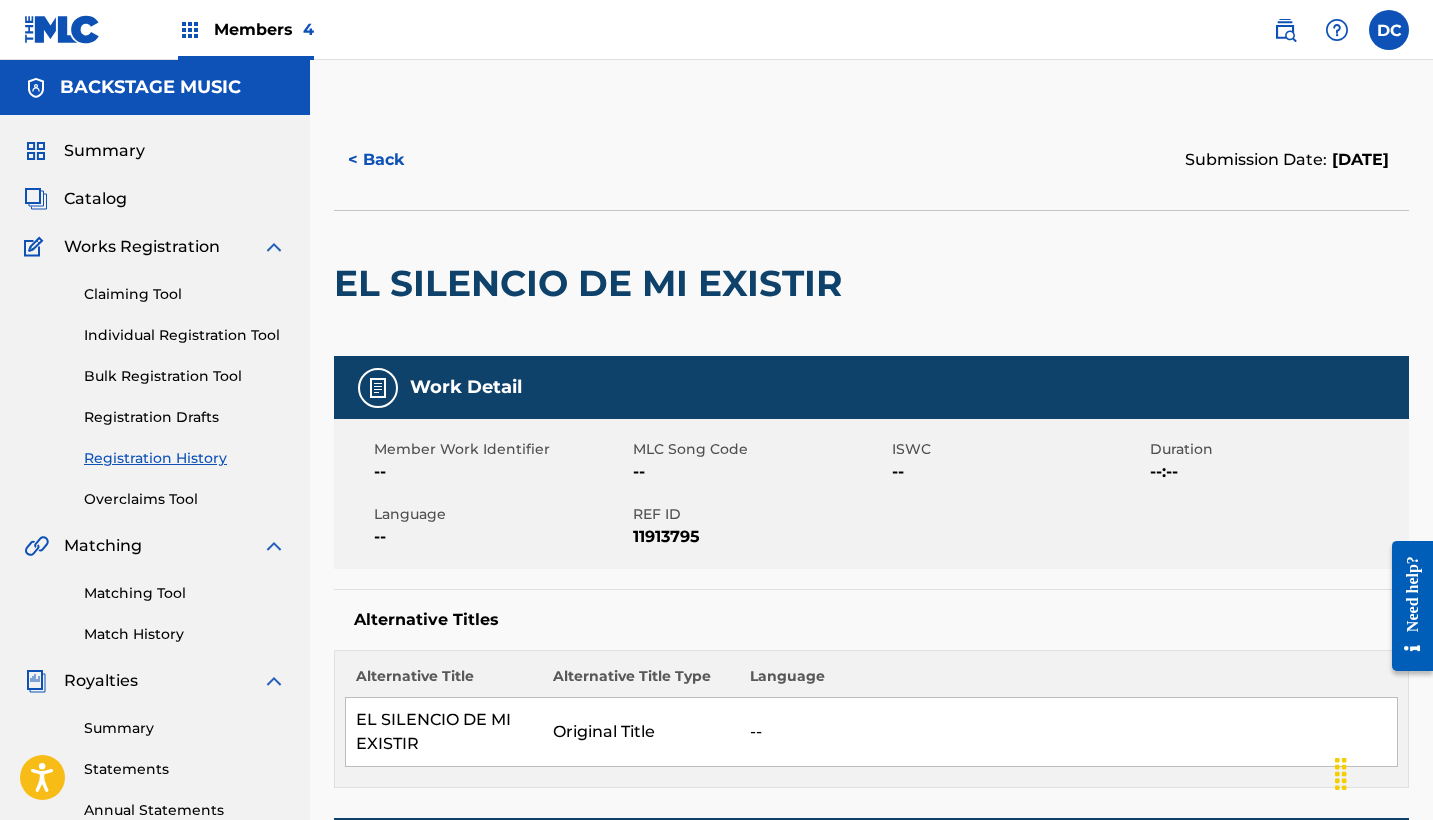 click on "11913795" at bounding box center [760, 537] 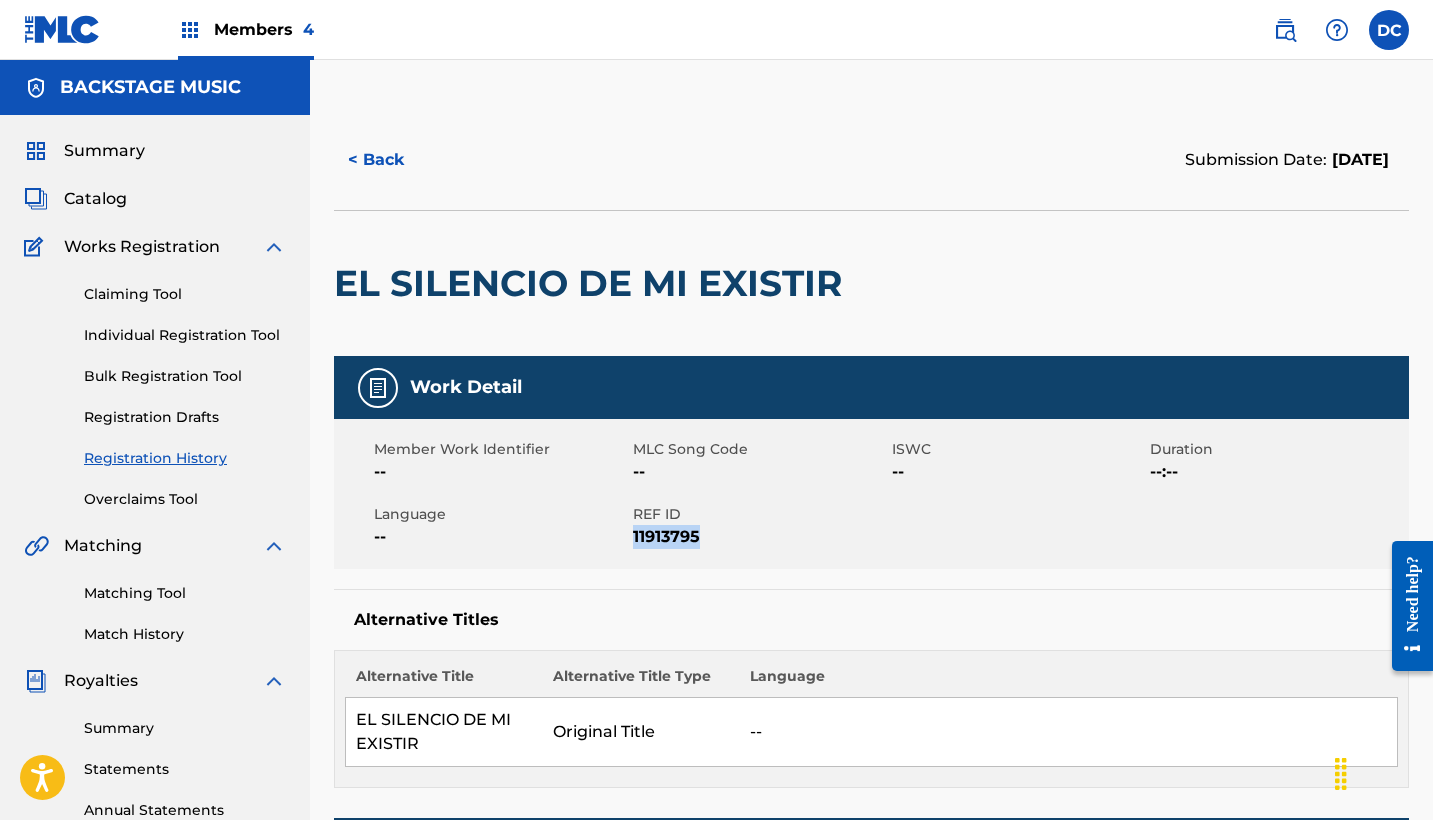 click on "11913795" at bounding box center [760, 537] 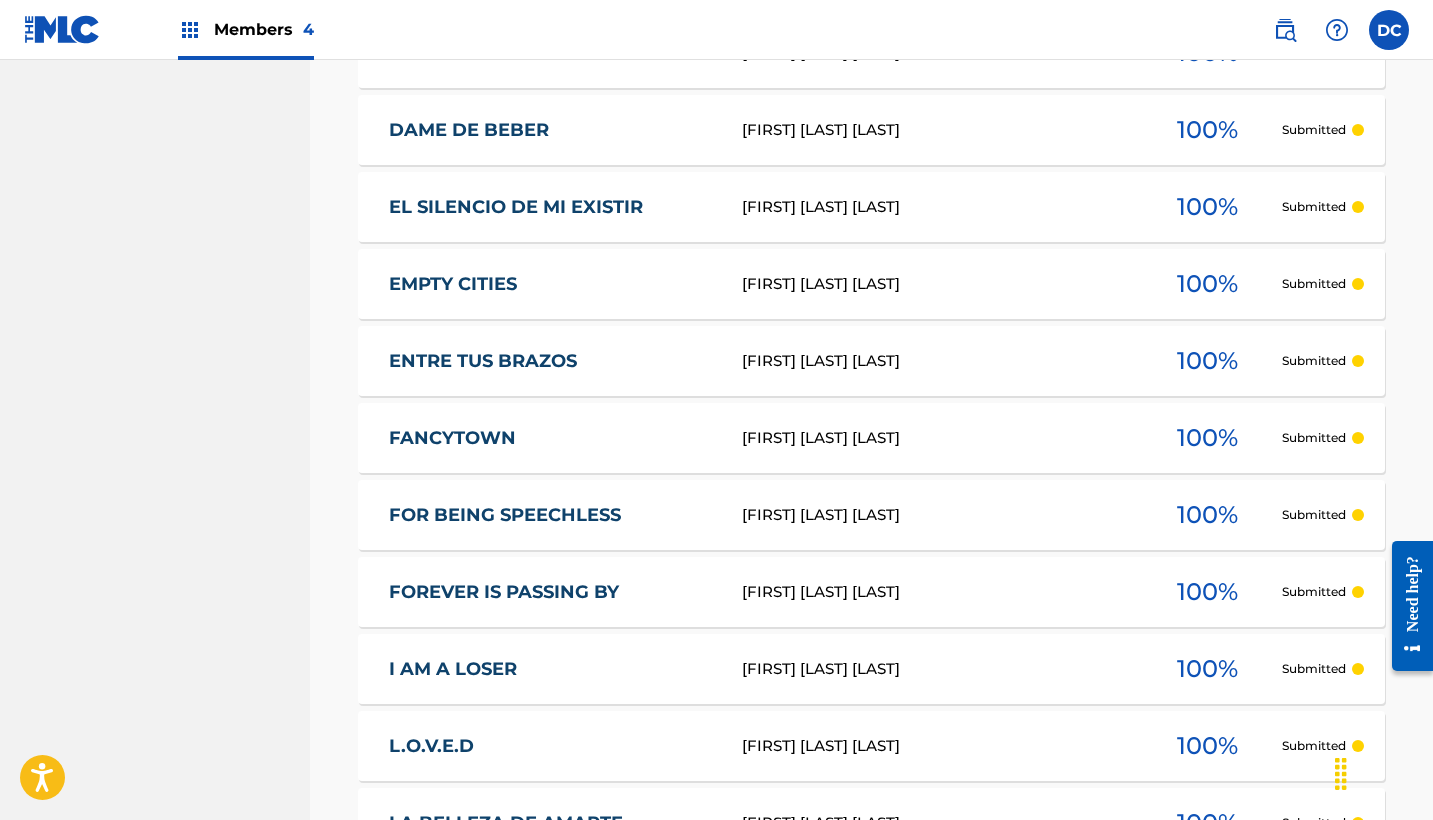 scroll, scrollTop: 1754, scrollLeft: 0, axis: vertical 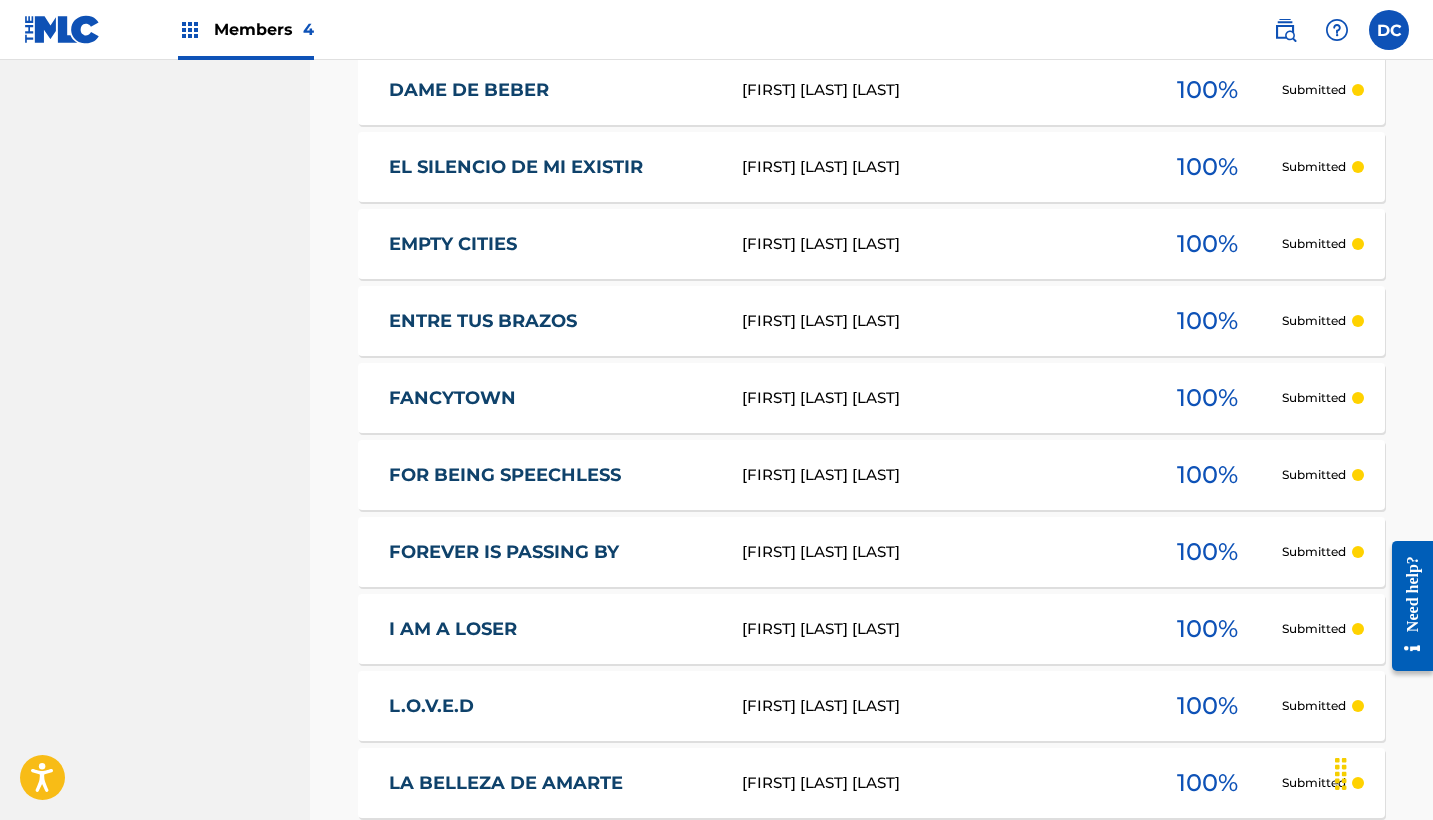click on "EMPTY CITIES" at bounding box center (552, 244) 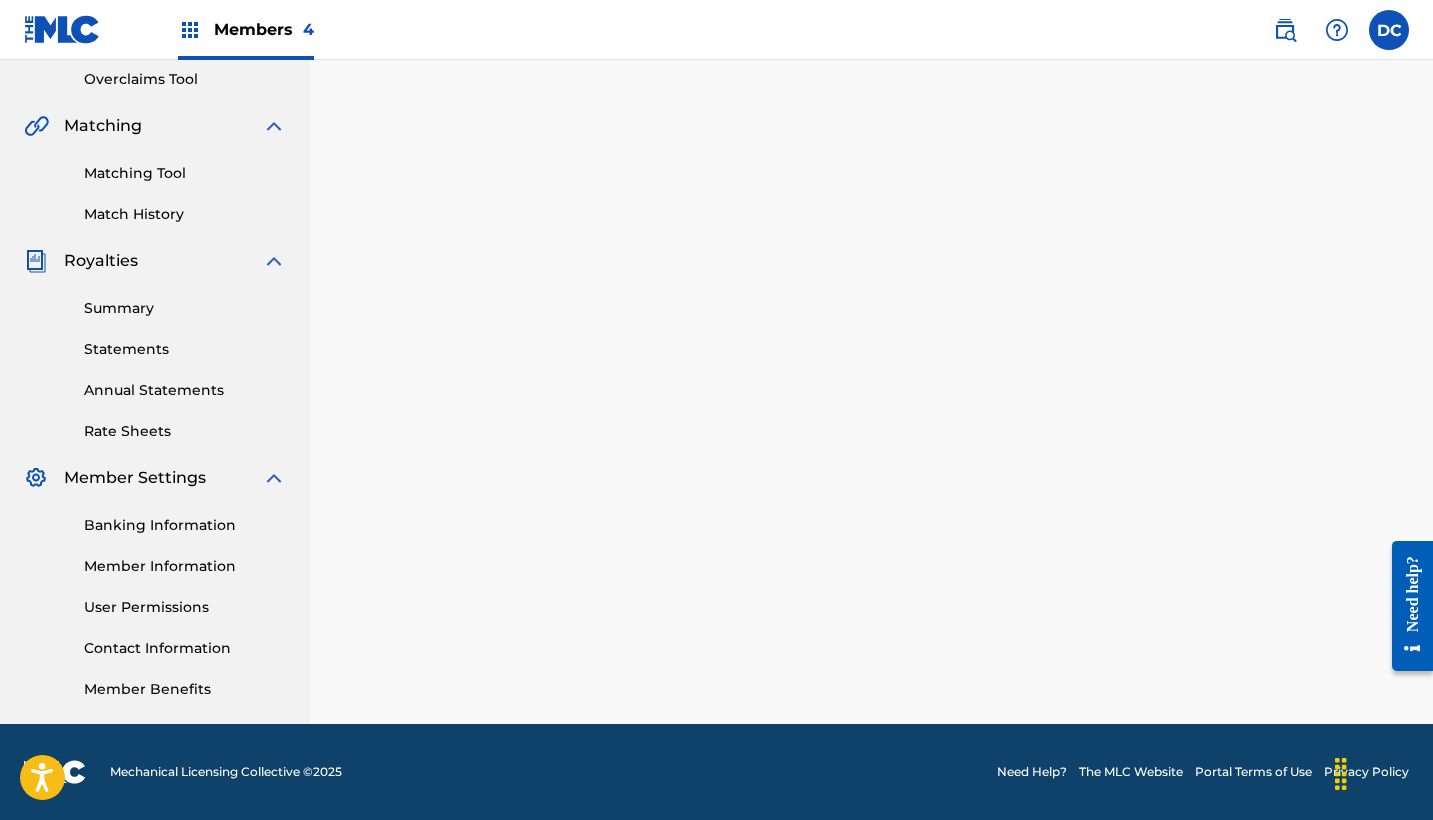 scroll, scrollTop: 0, scrollLeft: 0, axis: both 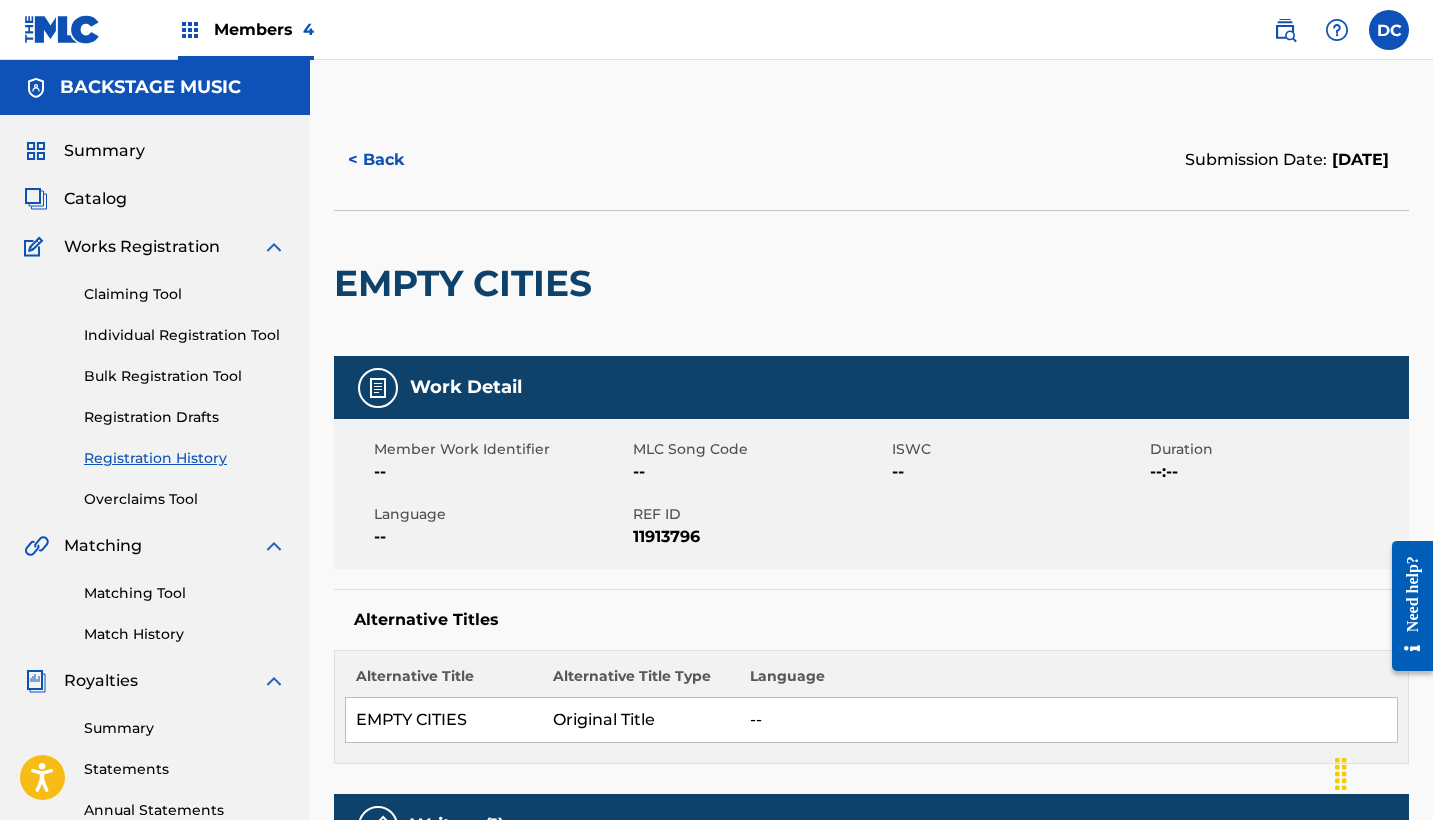 click on "11913796" at bounding box center (760, 537) 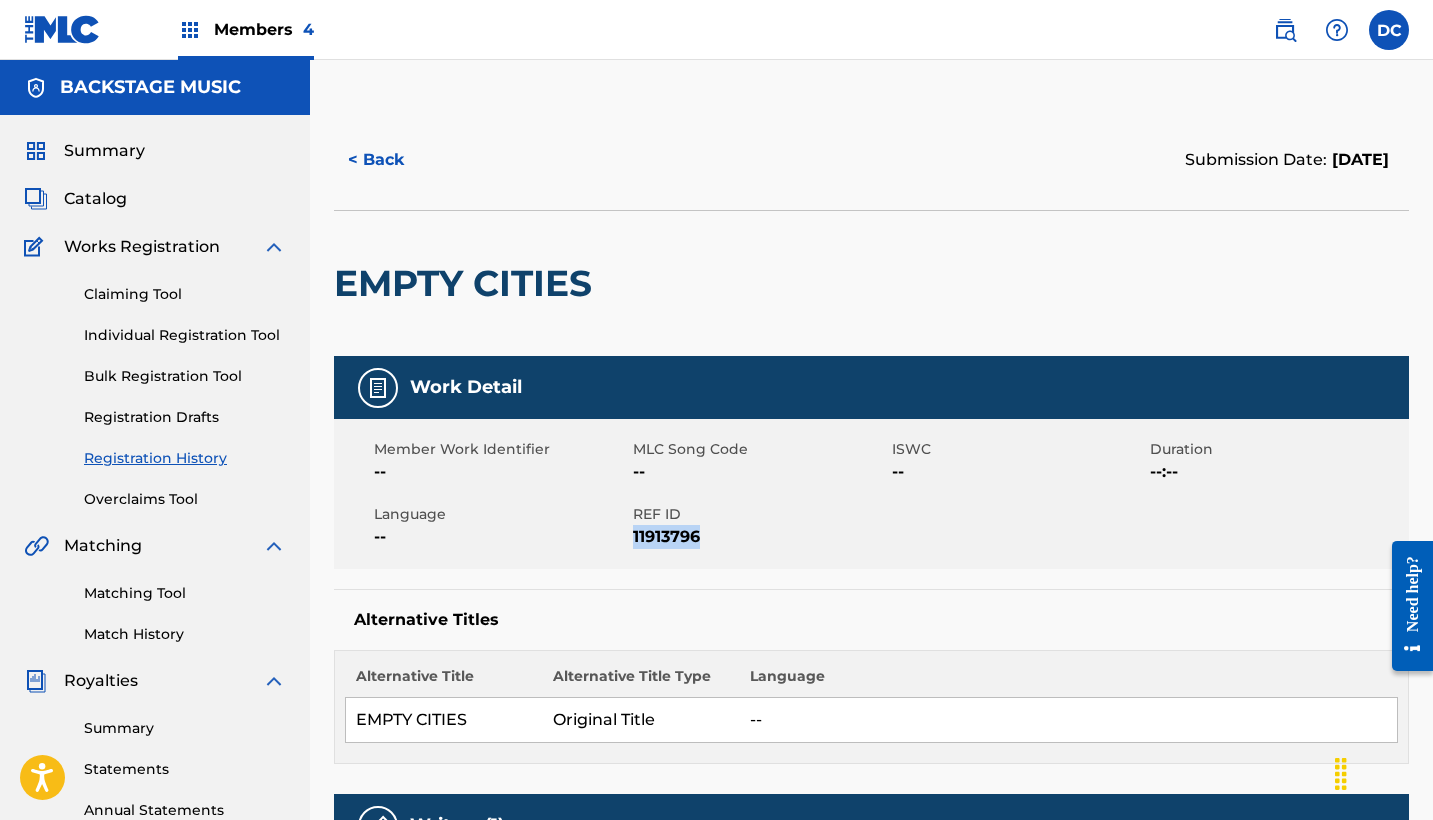 click on "11913796" at bounding box center [760, 537] 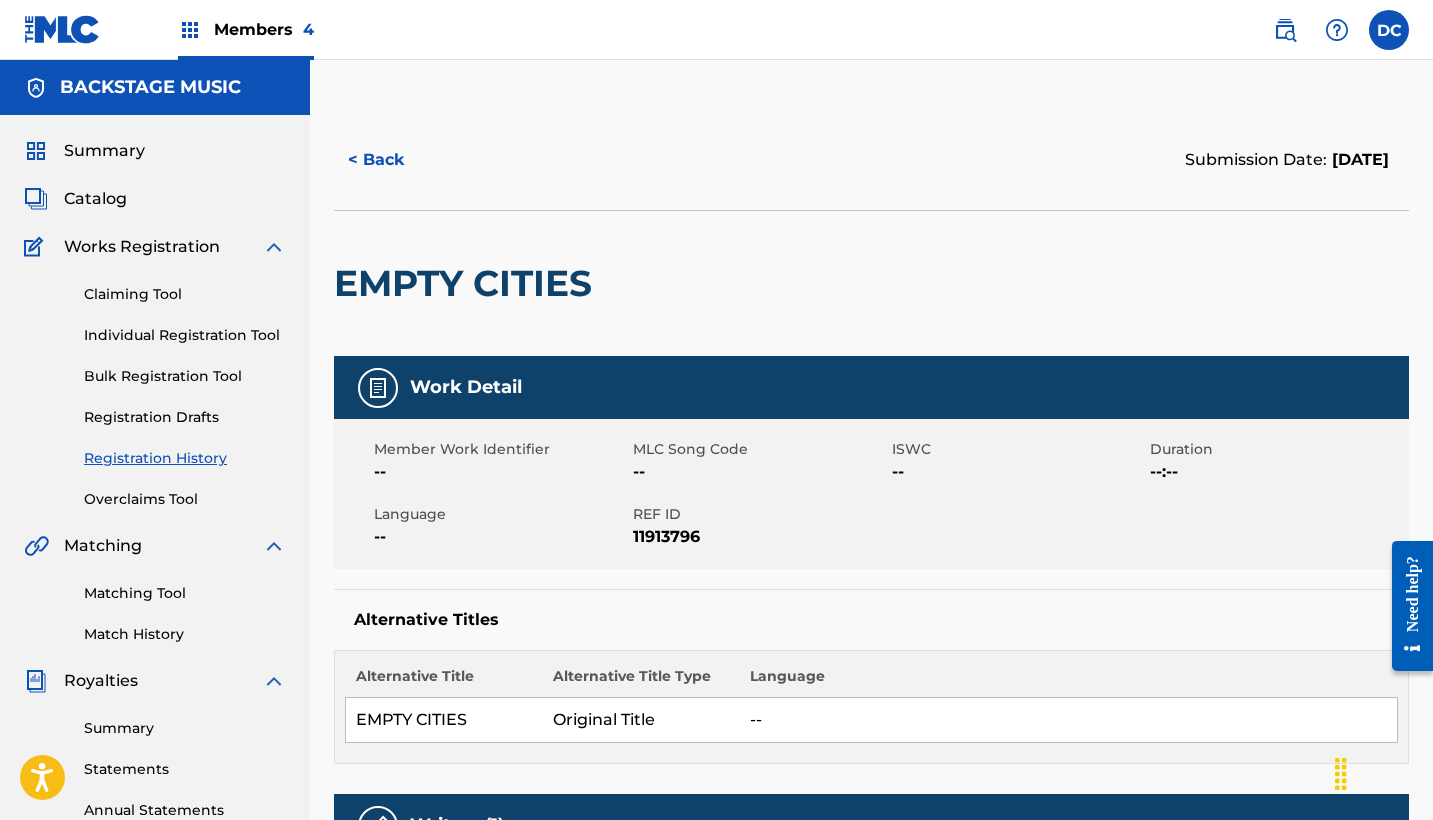 click on "< Back Submission Date: [DATE]" at bounding box center (871, 160) 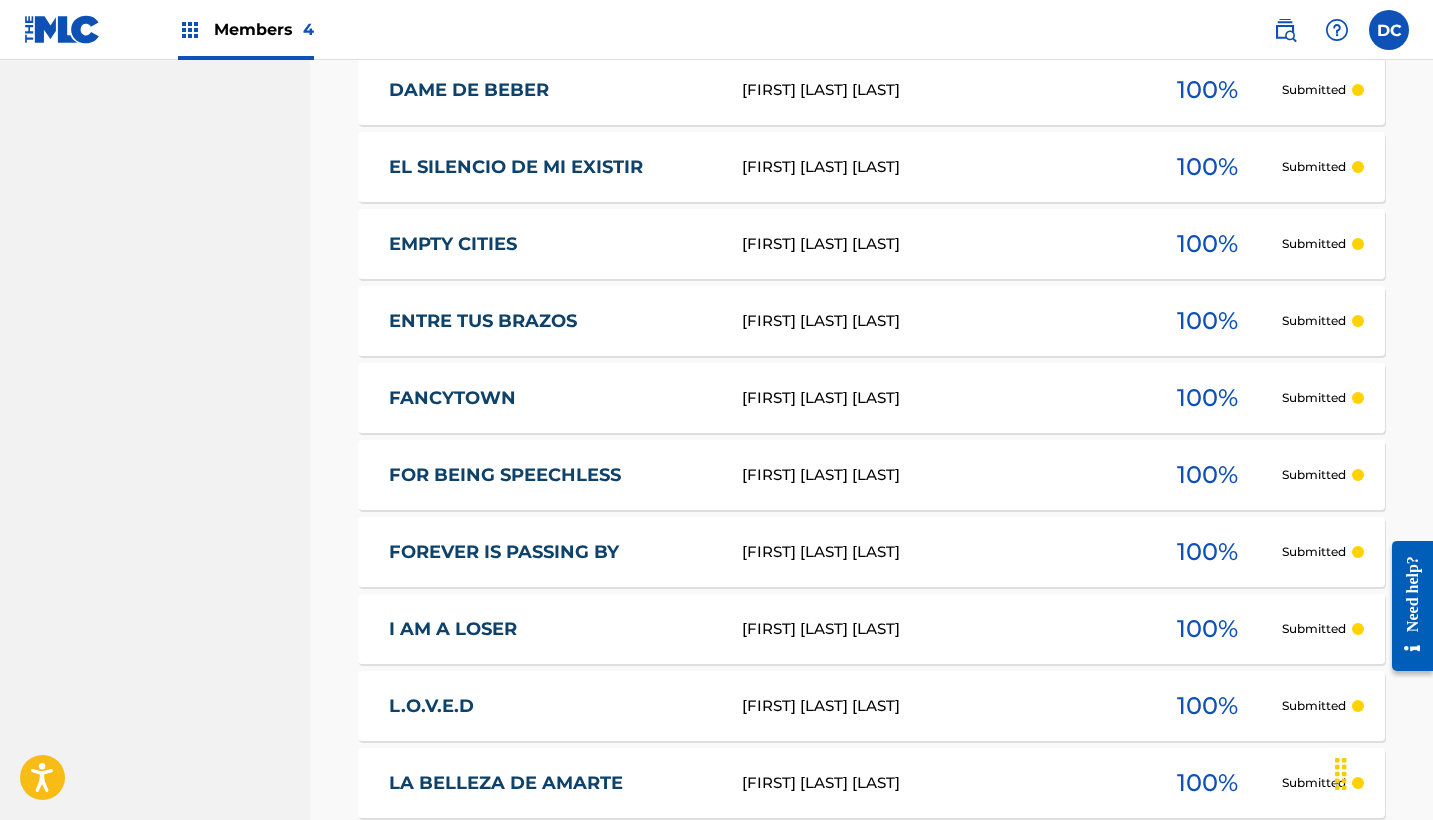 click on "ENTRE TUS BRAZOS" at bounding box center [552, 321] 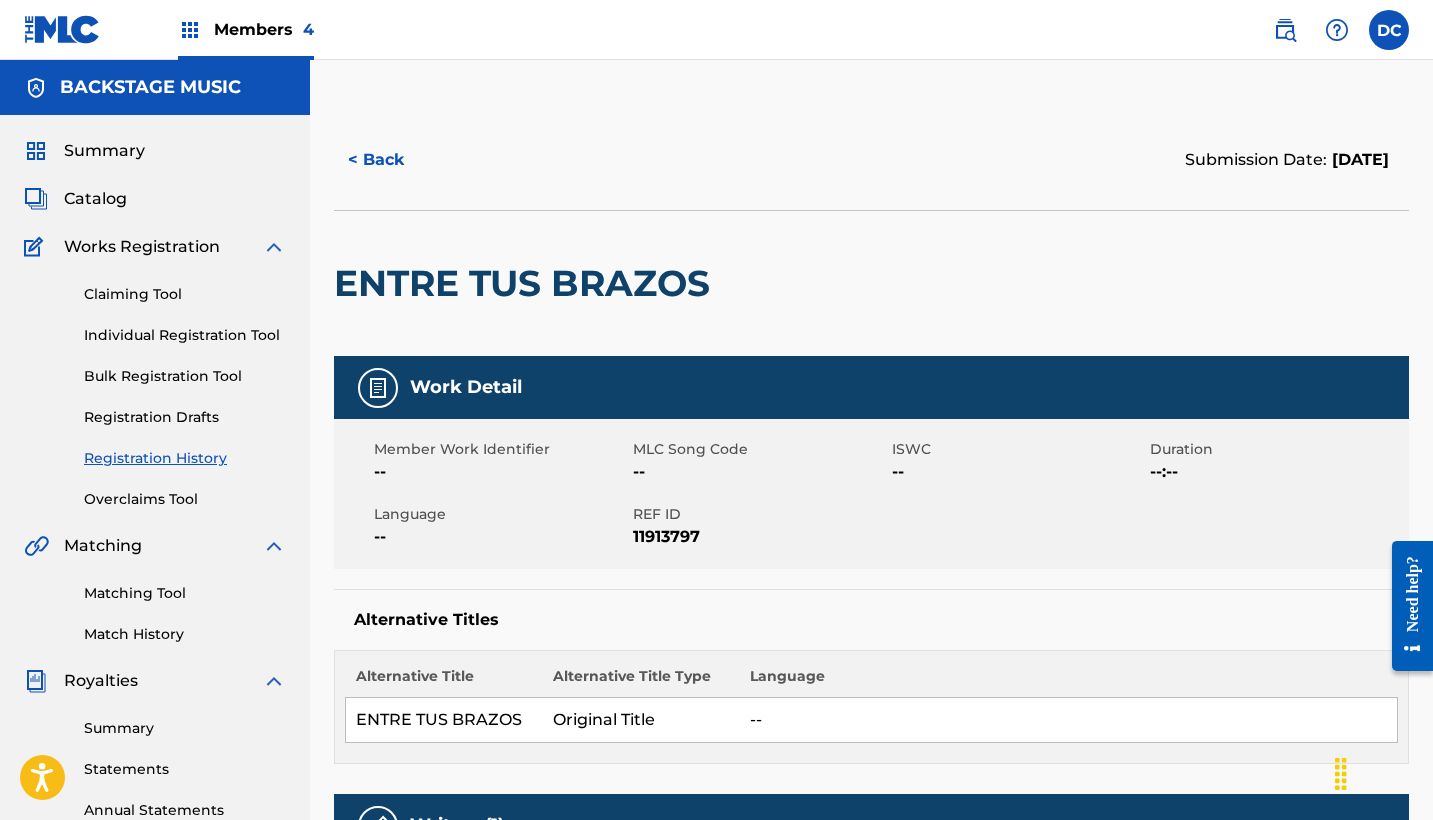 click on "11913797" at bounding box center [760, 537] 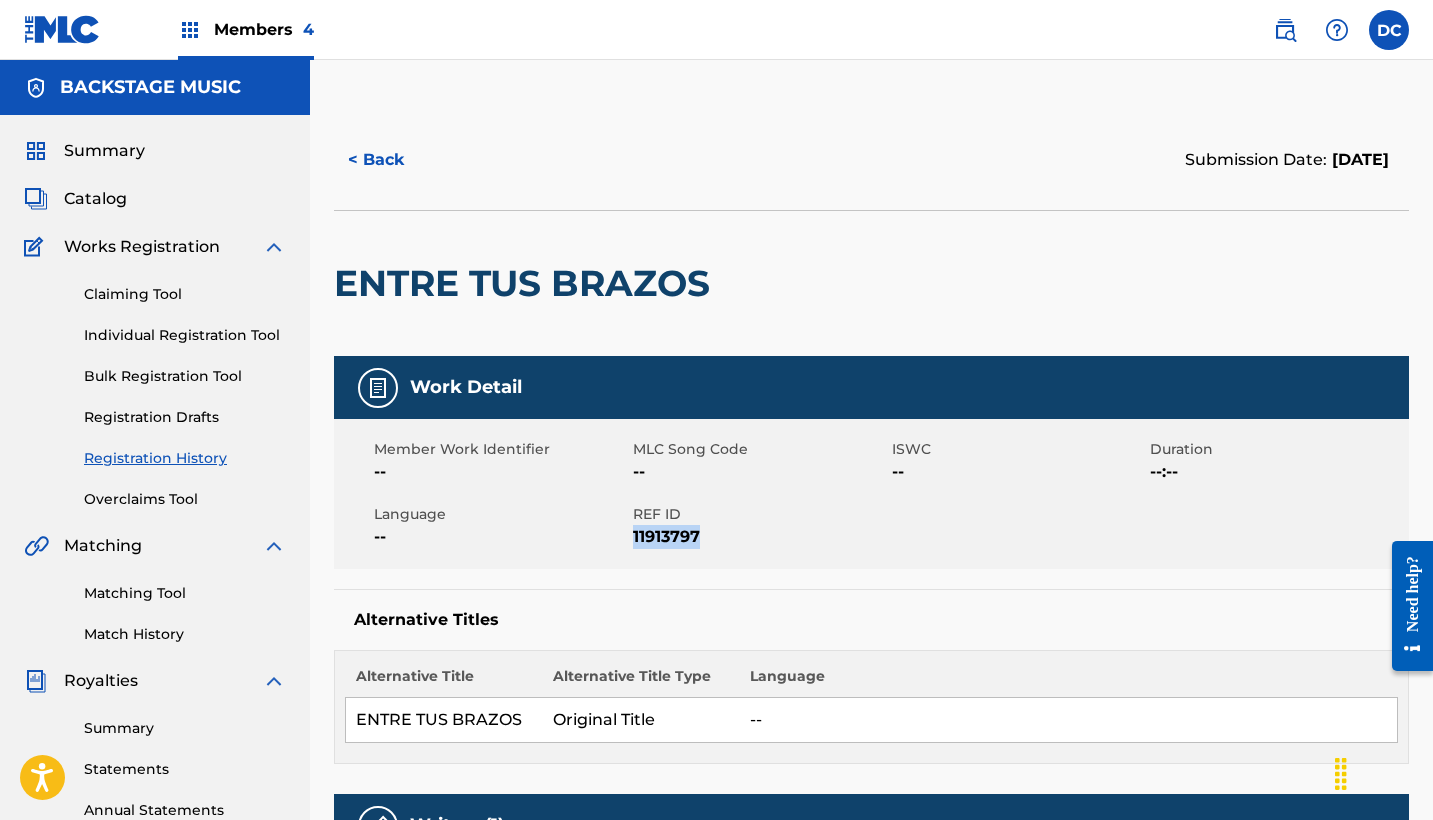 click on "11913797" at bounding box center [760, 537] 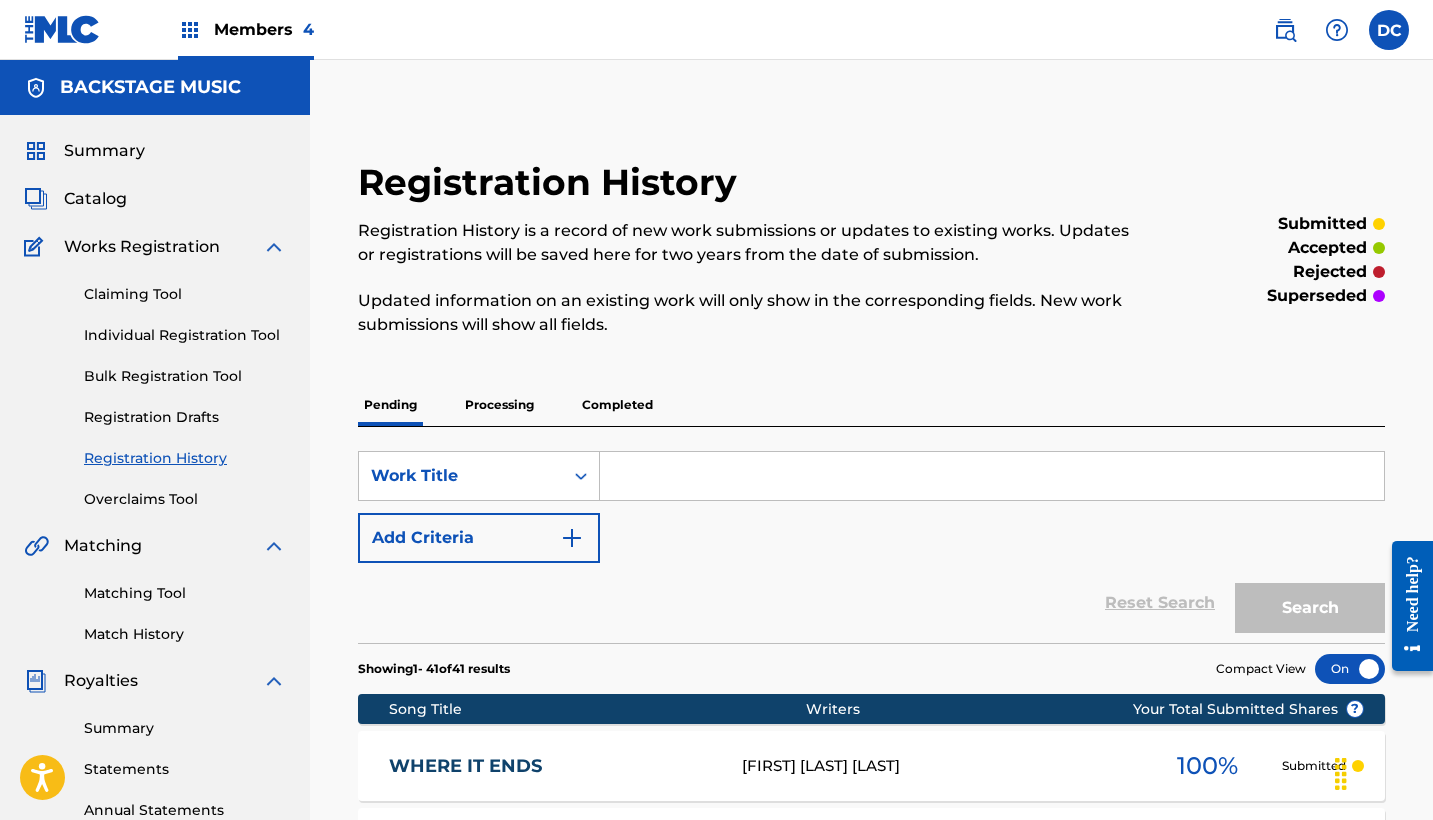 scroll, scrollTop: 1754, scrollLeft: 0, axis: vertical 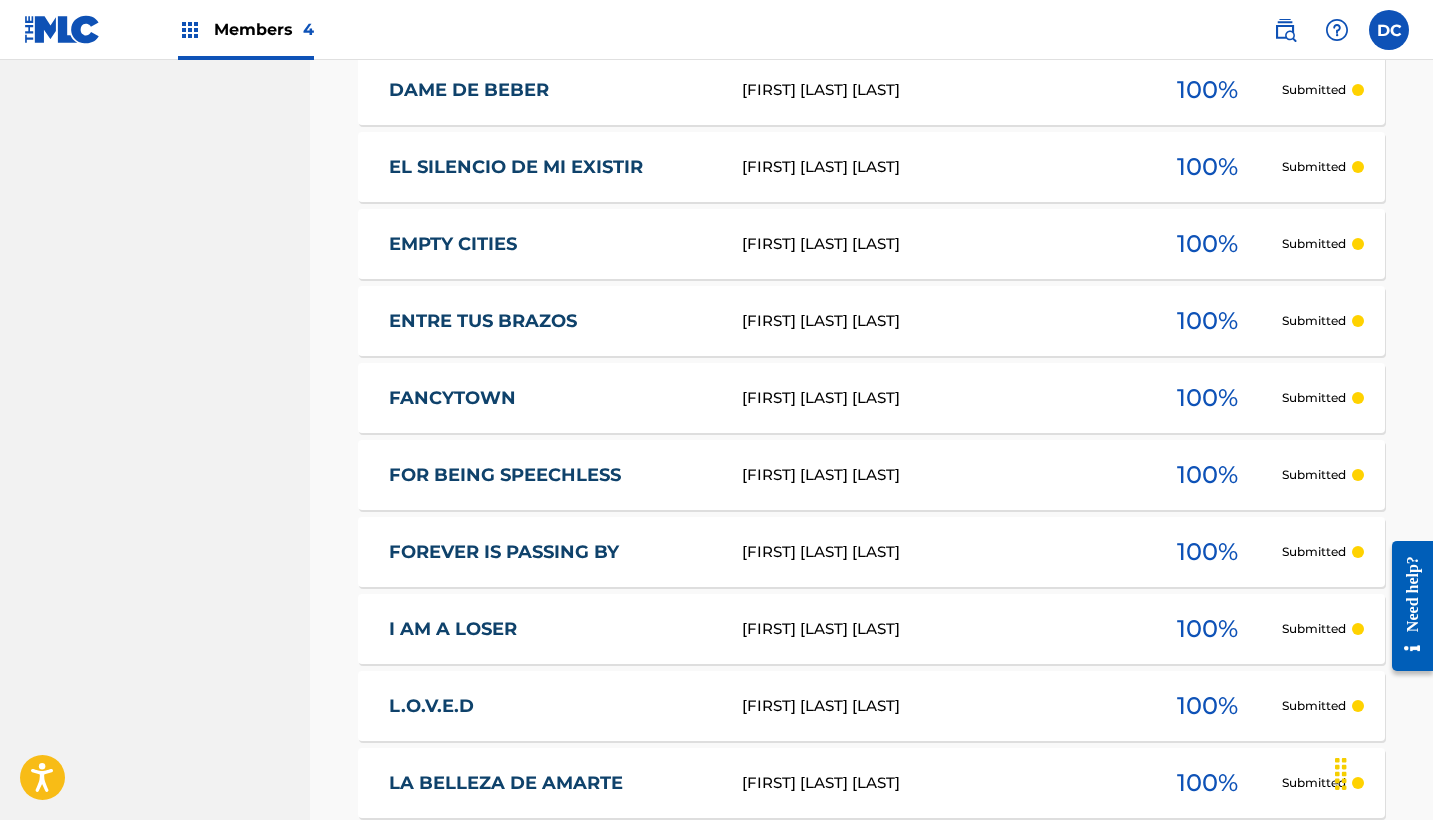 click on "FANCYTOWN" at bounding box center (552, 398) 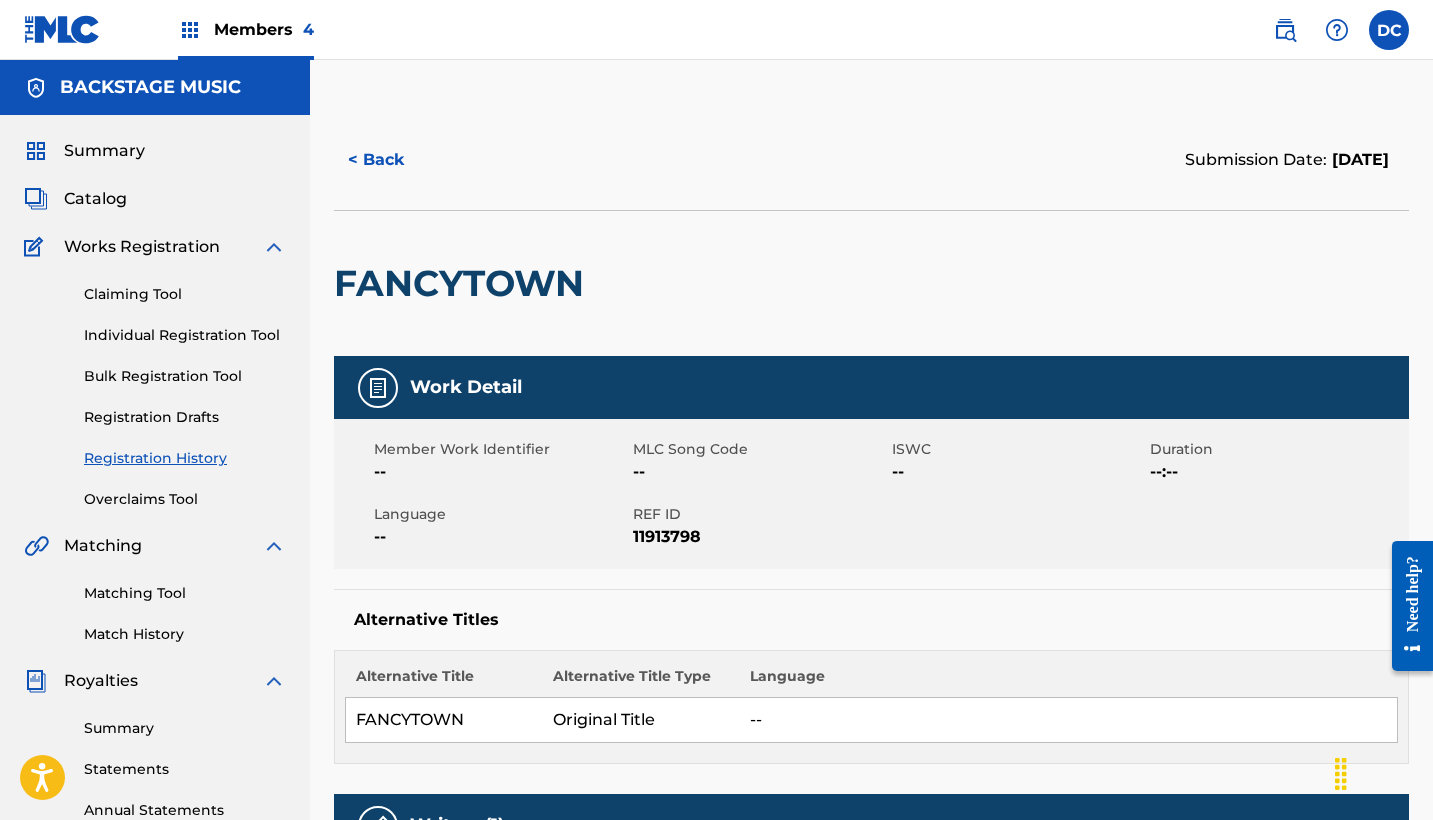 click on "11913798" at bounding box center (760, 537) 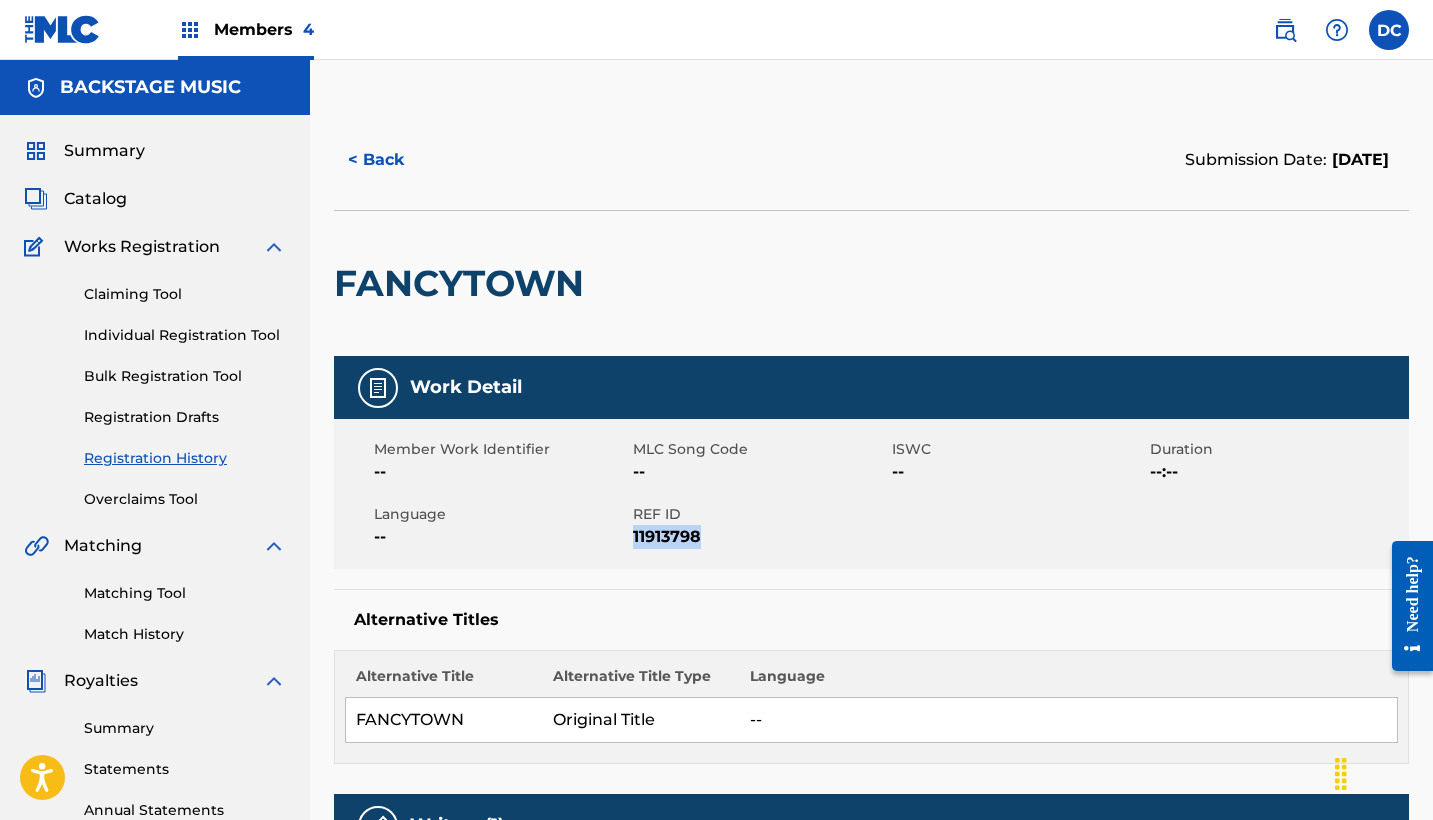 click on "11913798" at bounding box center (760, 537) 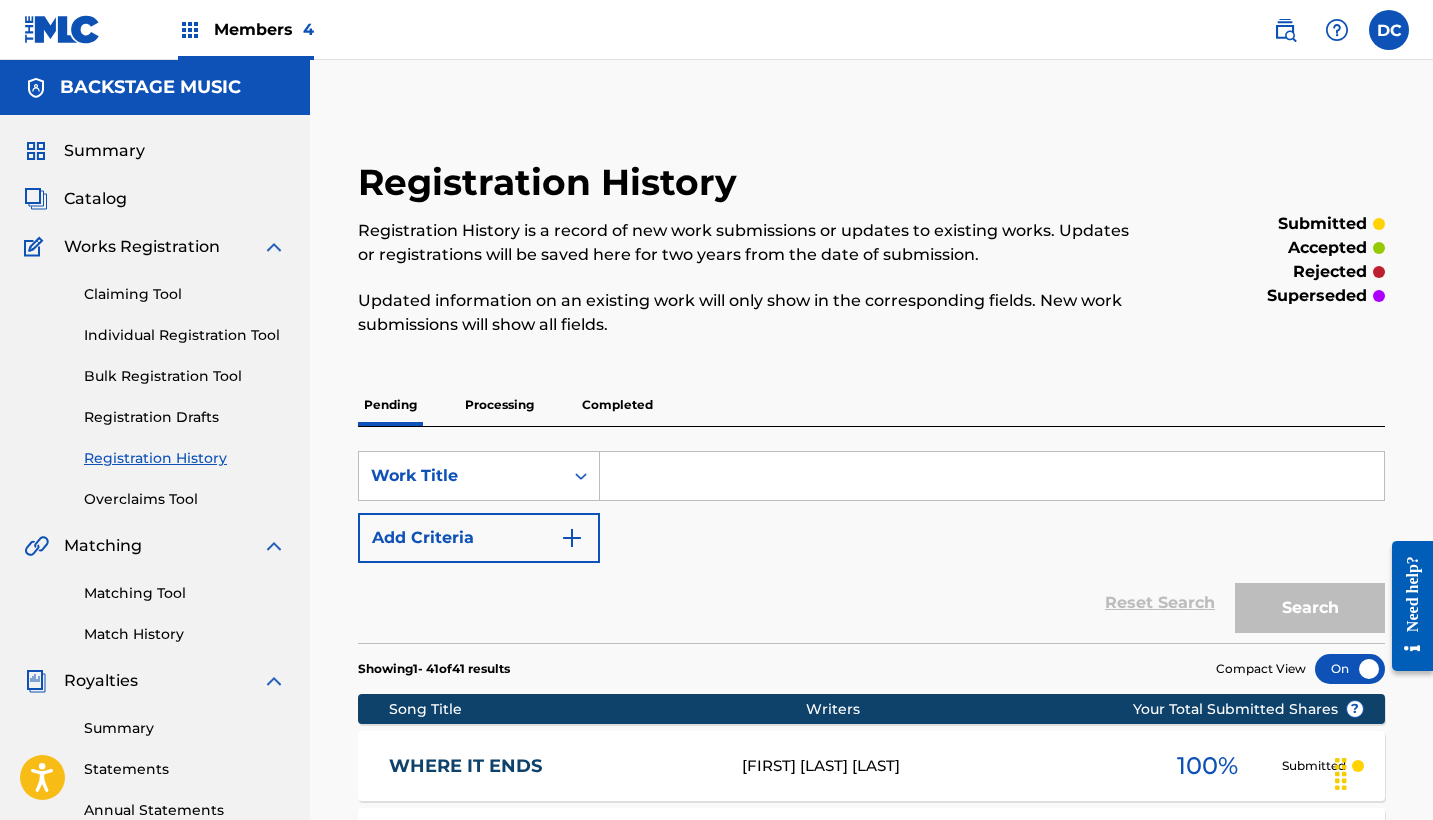 scroll, scrollTop: 1754, scrollLeft: 0, axis: vertical 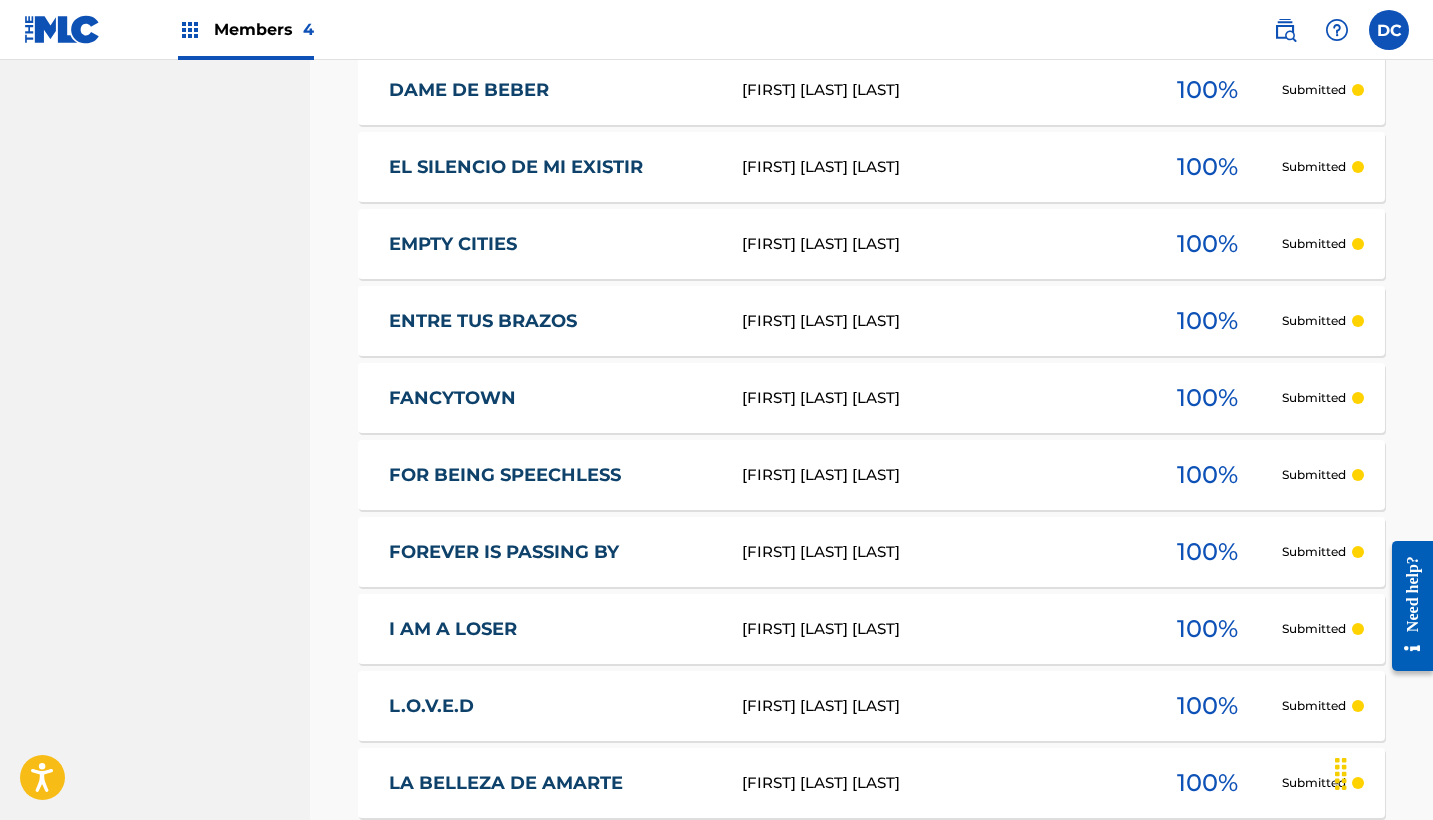 click on "FOR BEING SPEECHLESS" at bounding box center (552, 475) 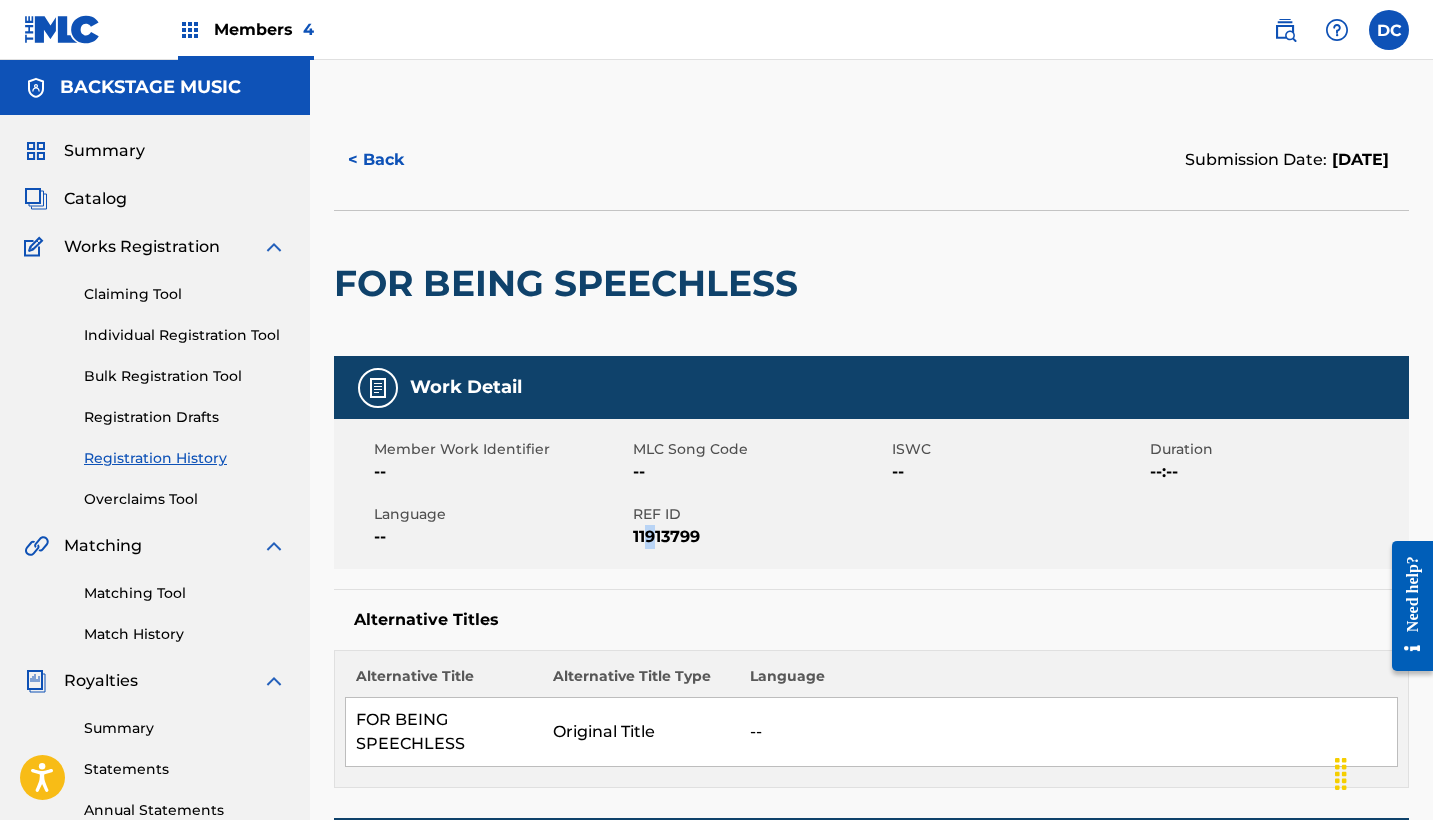click on "11913799" at bounding box center (760, 537) 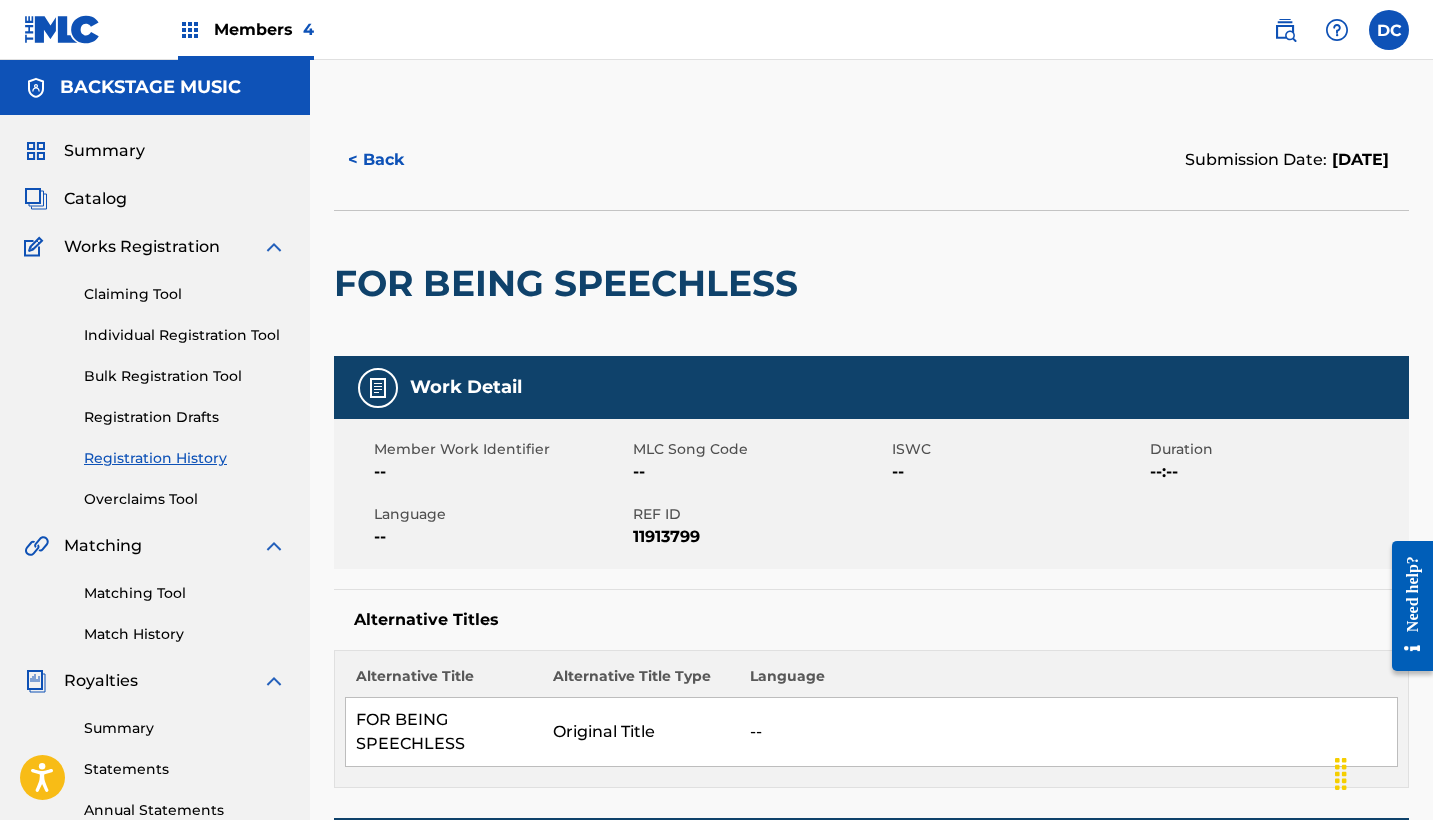 click on "11913799" at bounding box center [760, 537] 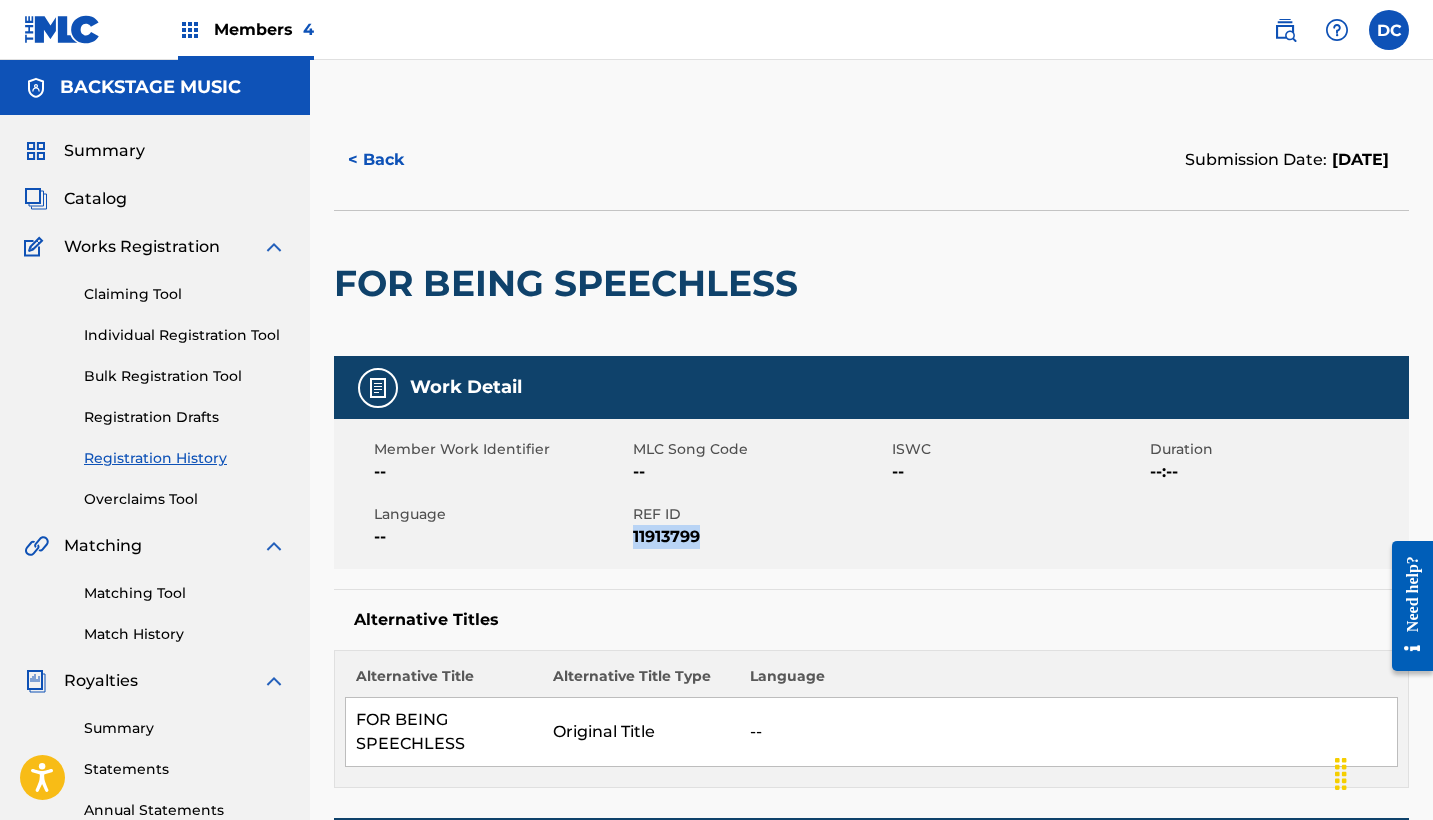 click on "11913799" at bounding box center [760, 537] 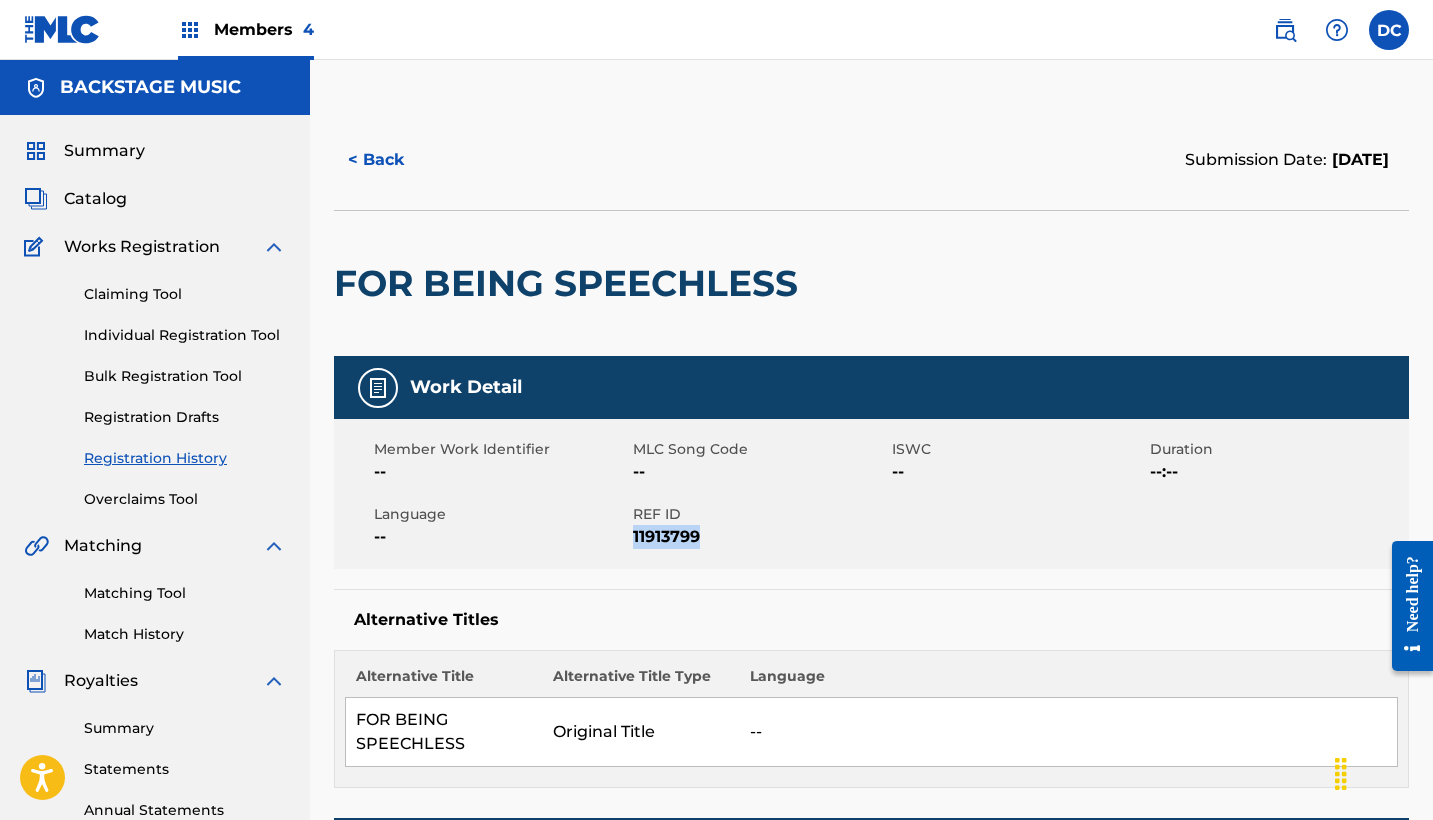 click on "< Back" at bounding box center [394, 160] 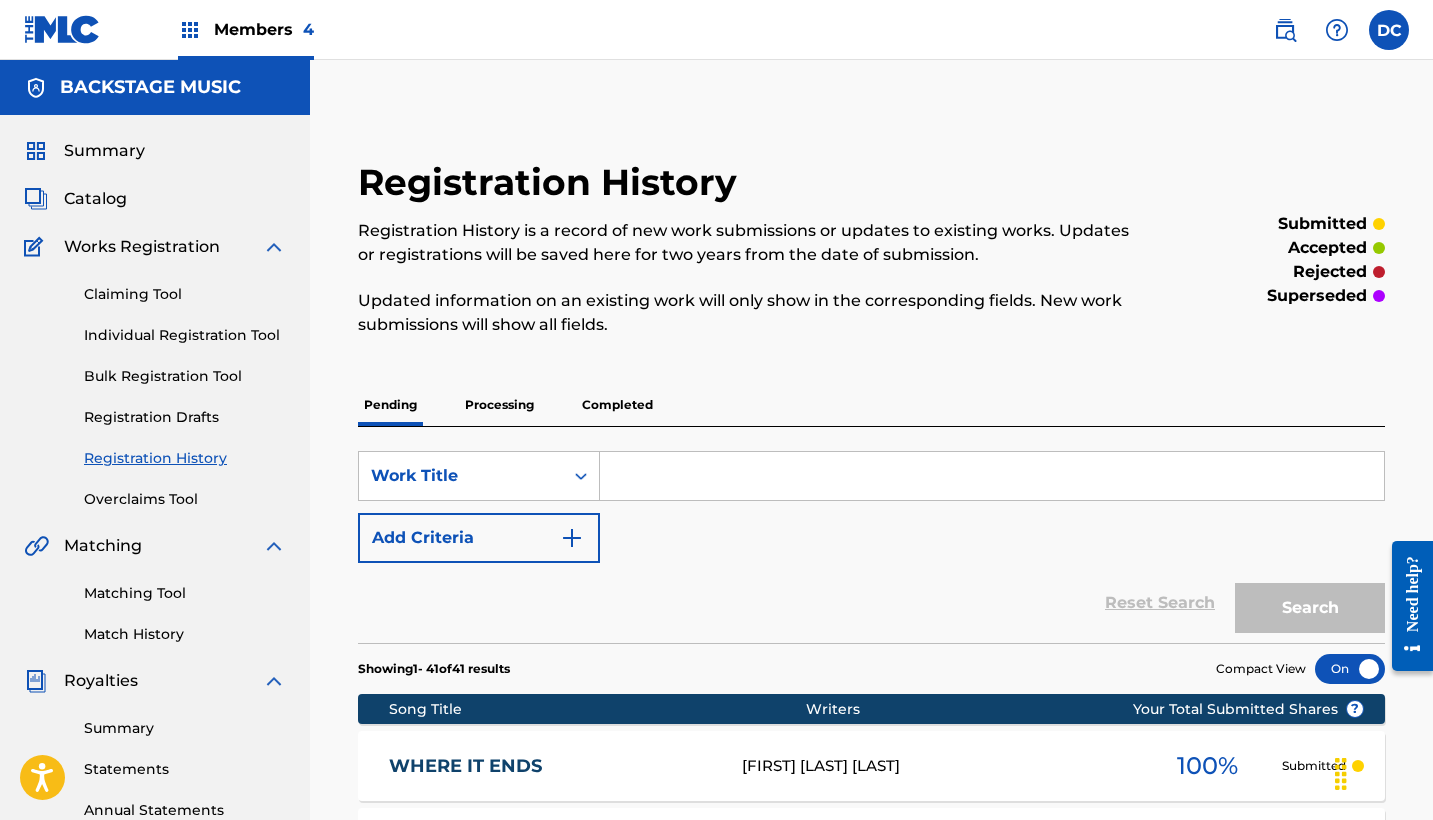 scroll, scrollTop: 1754, scrollLeft: 0, axis: vertical 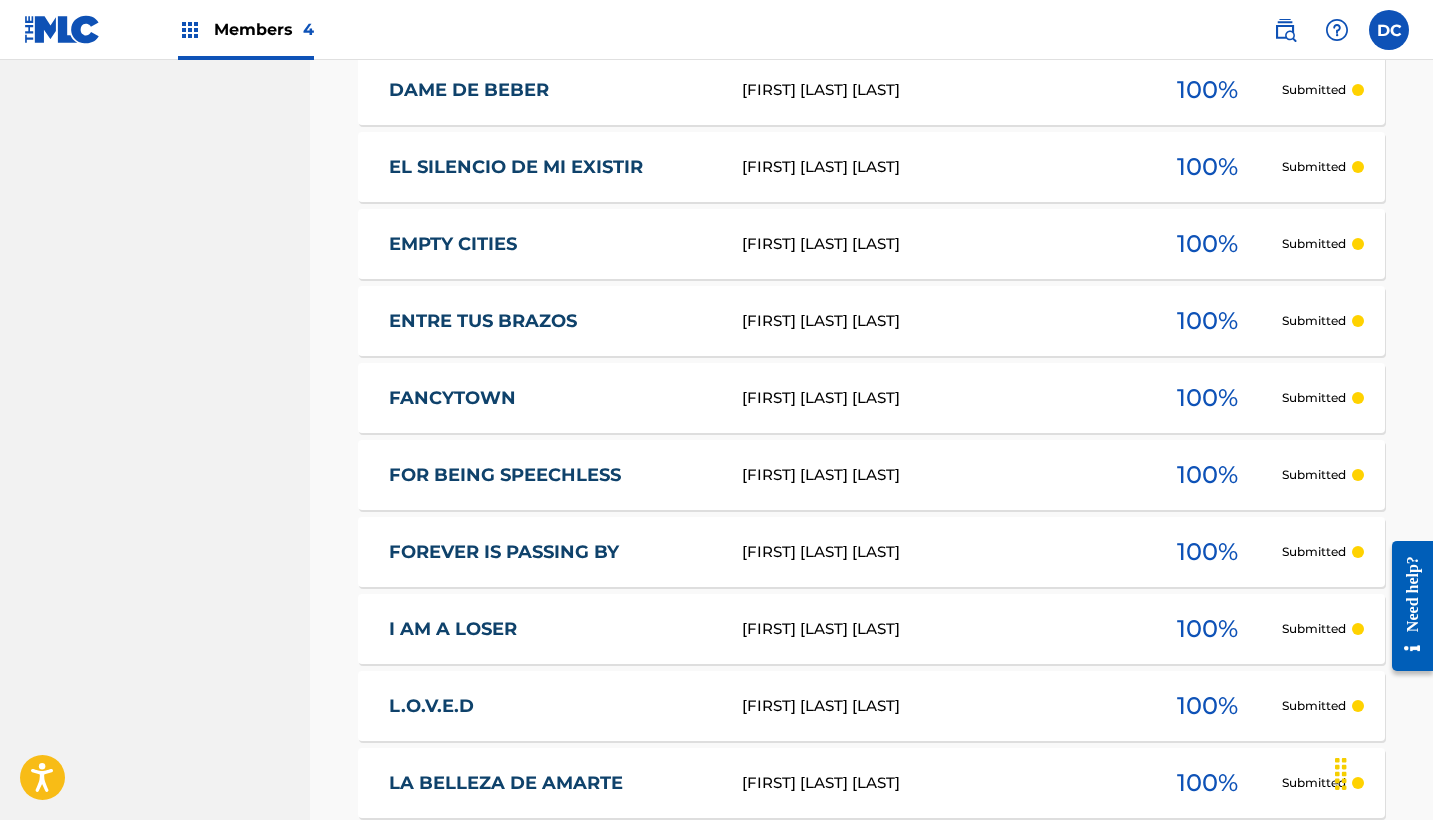 click on "FOREVER IS PASSING BY" at bounding box center [552, 552] 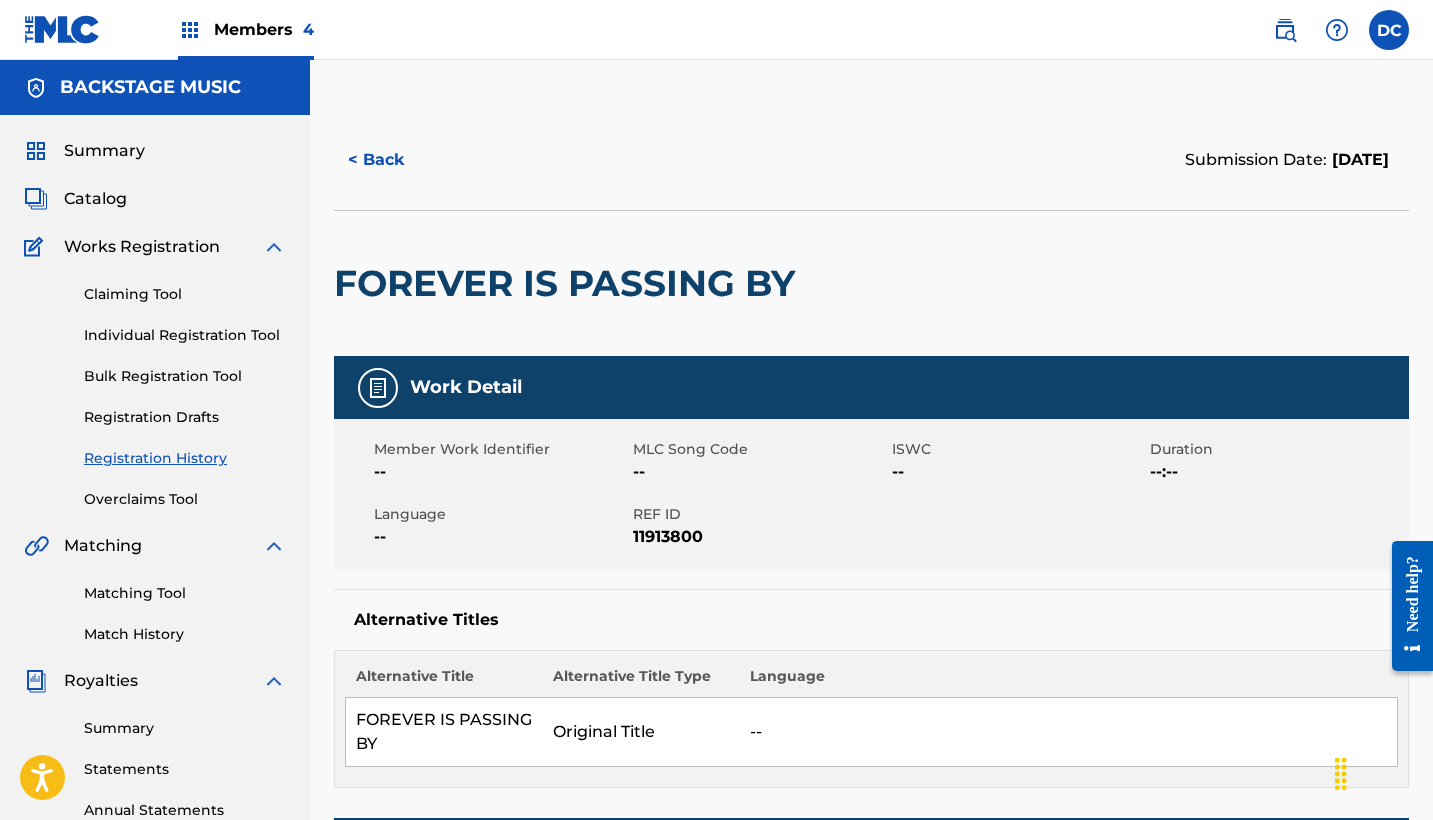 click on "11913800" at bounding box center (760, 537) 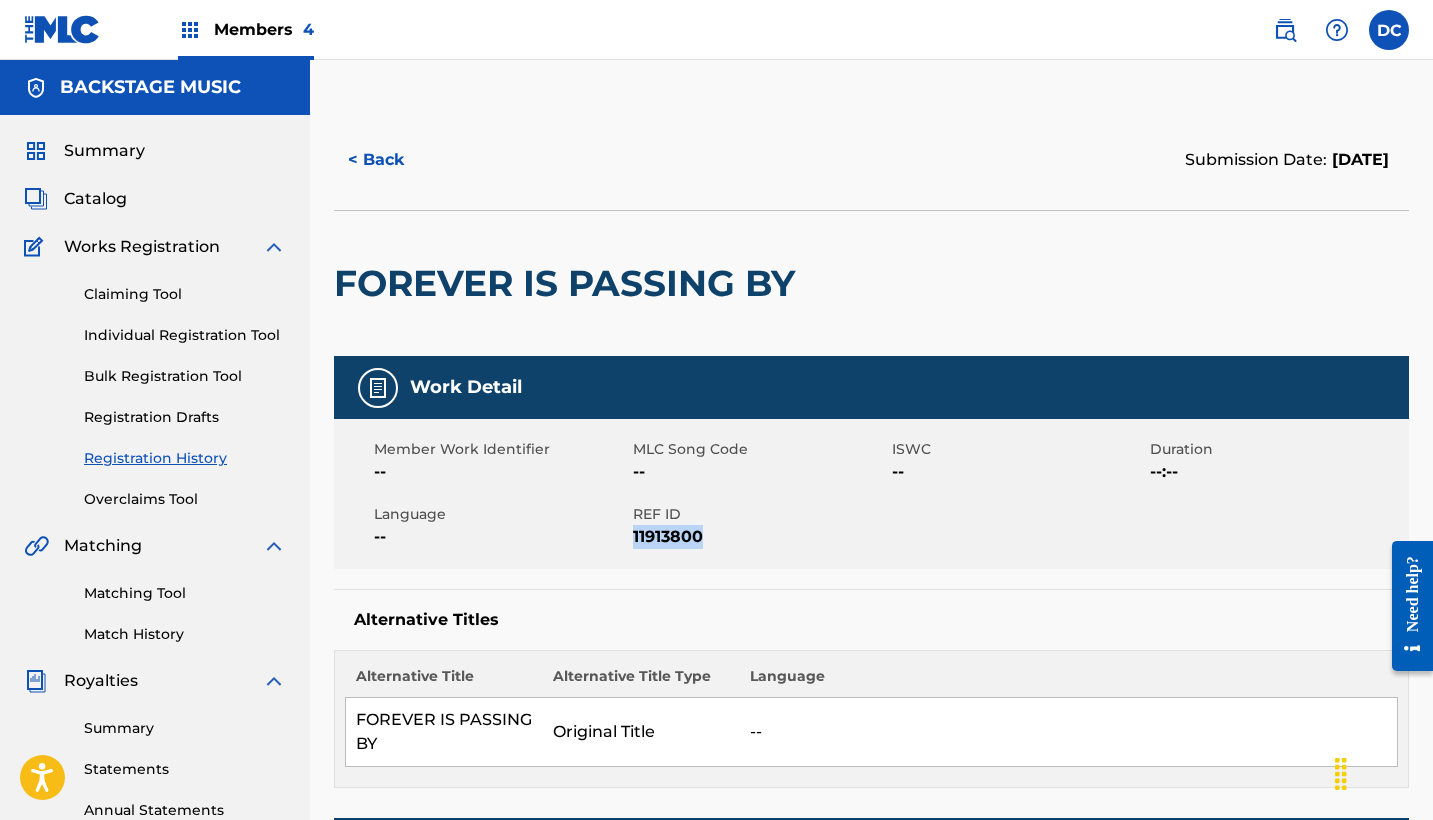 click on "11913800" at bounding box center (760, 537) 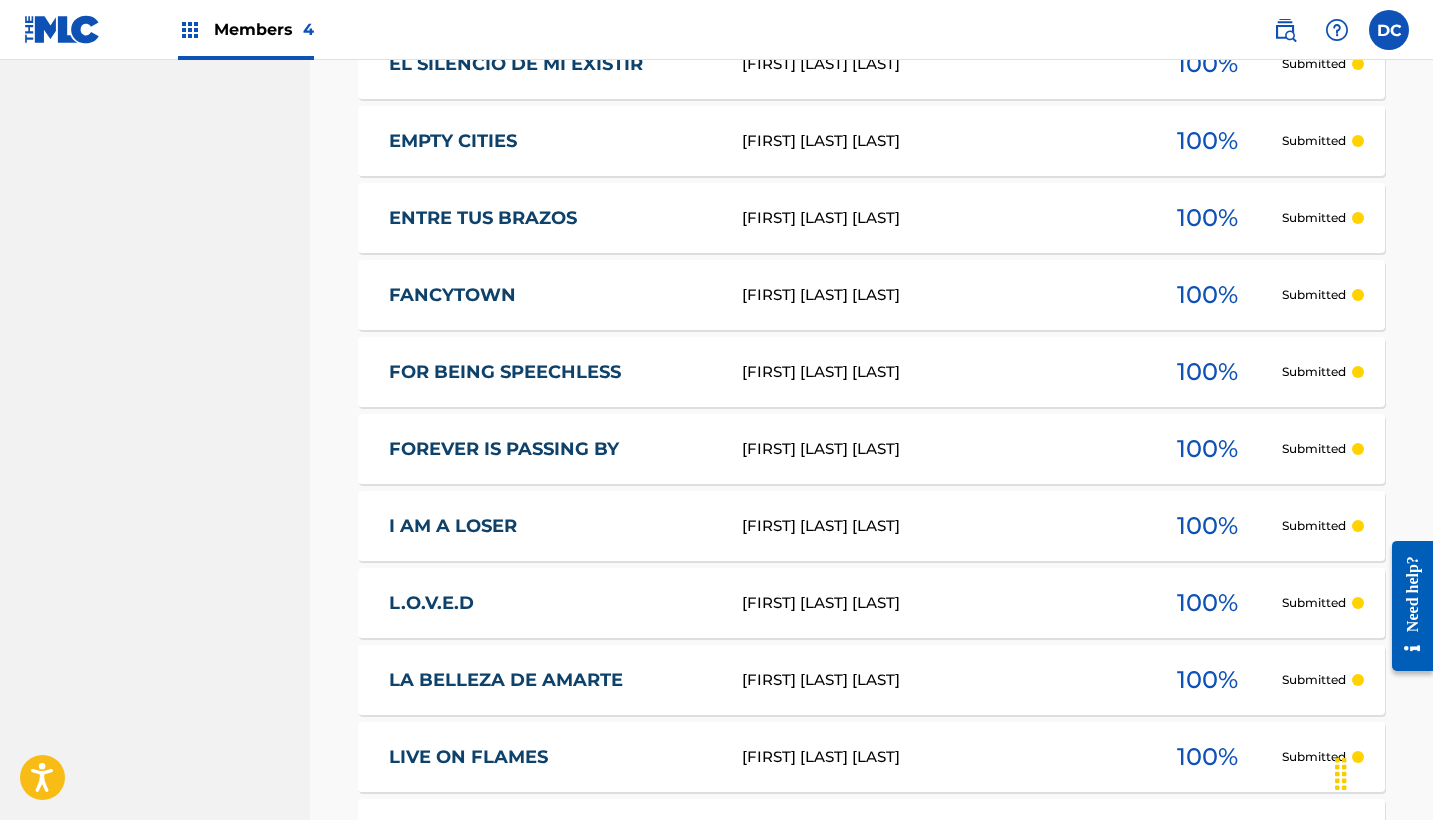 scroll, scrollTop: 1870, scrollLeft: 0, axis: vertical 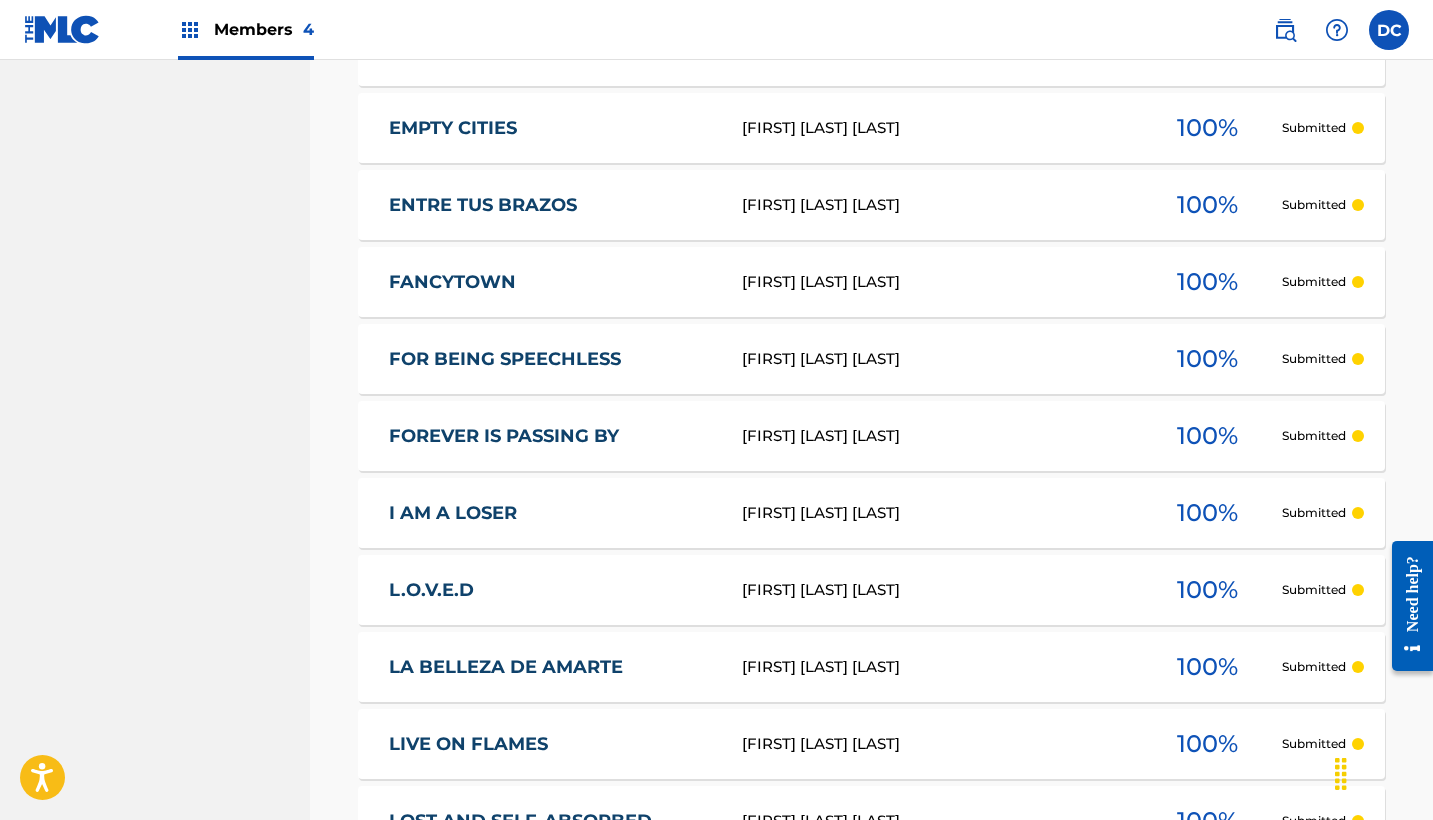 click on "[TITLE] [FIRST] [LAST] [LAST] 100 % Submitted" at bounding box center [871, 513] 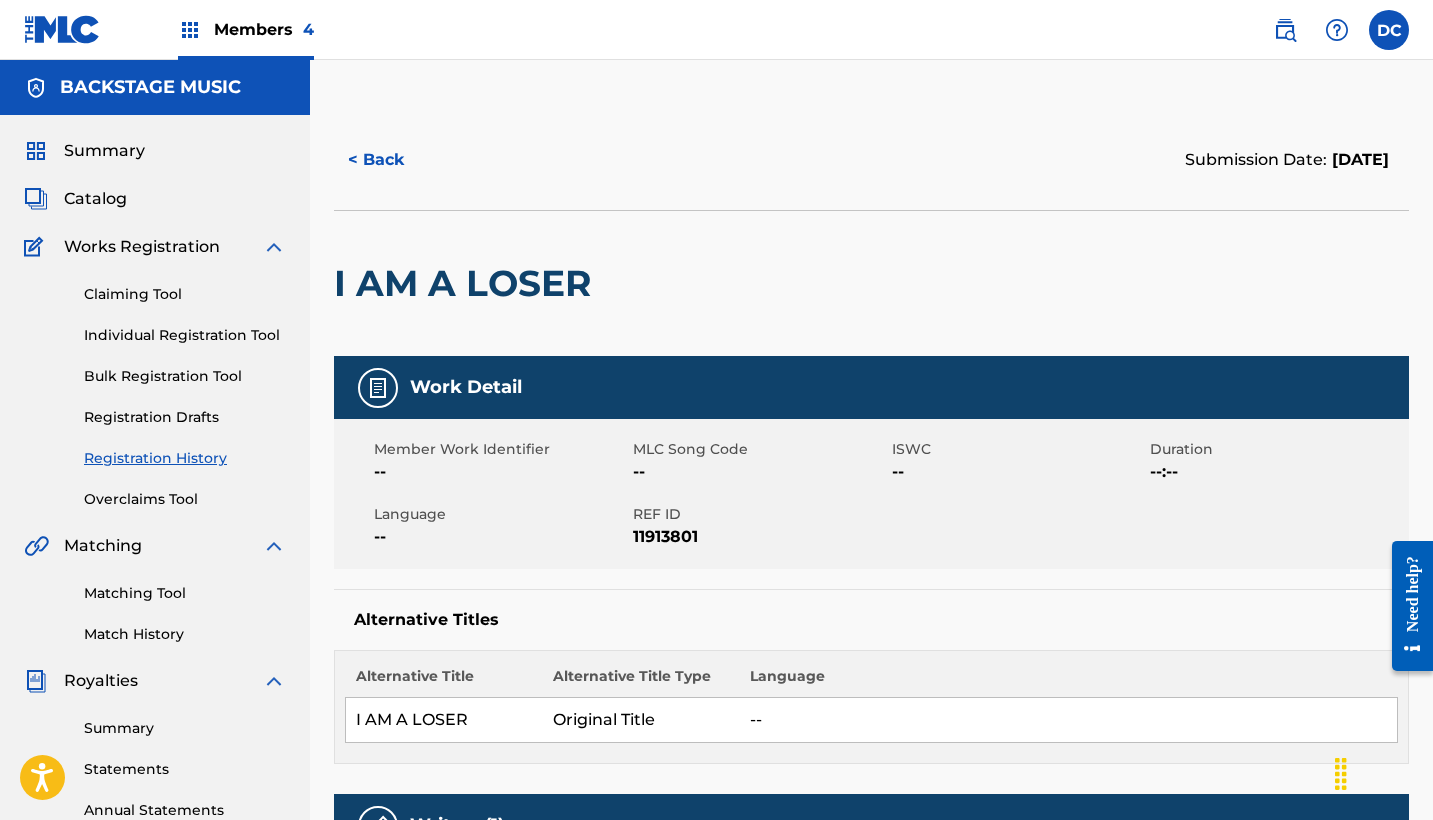 click on "11913801" at bounding box center (760, 537) 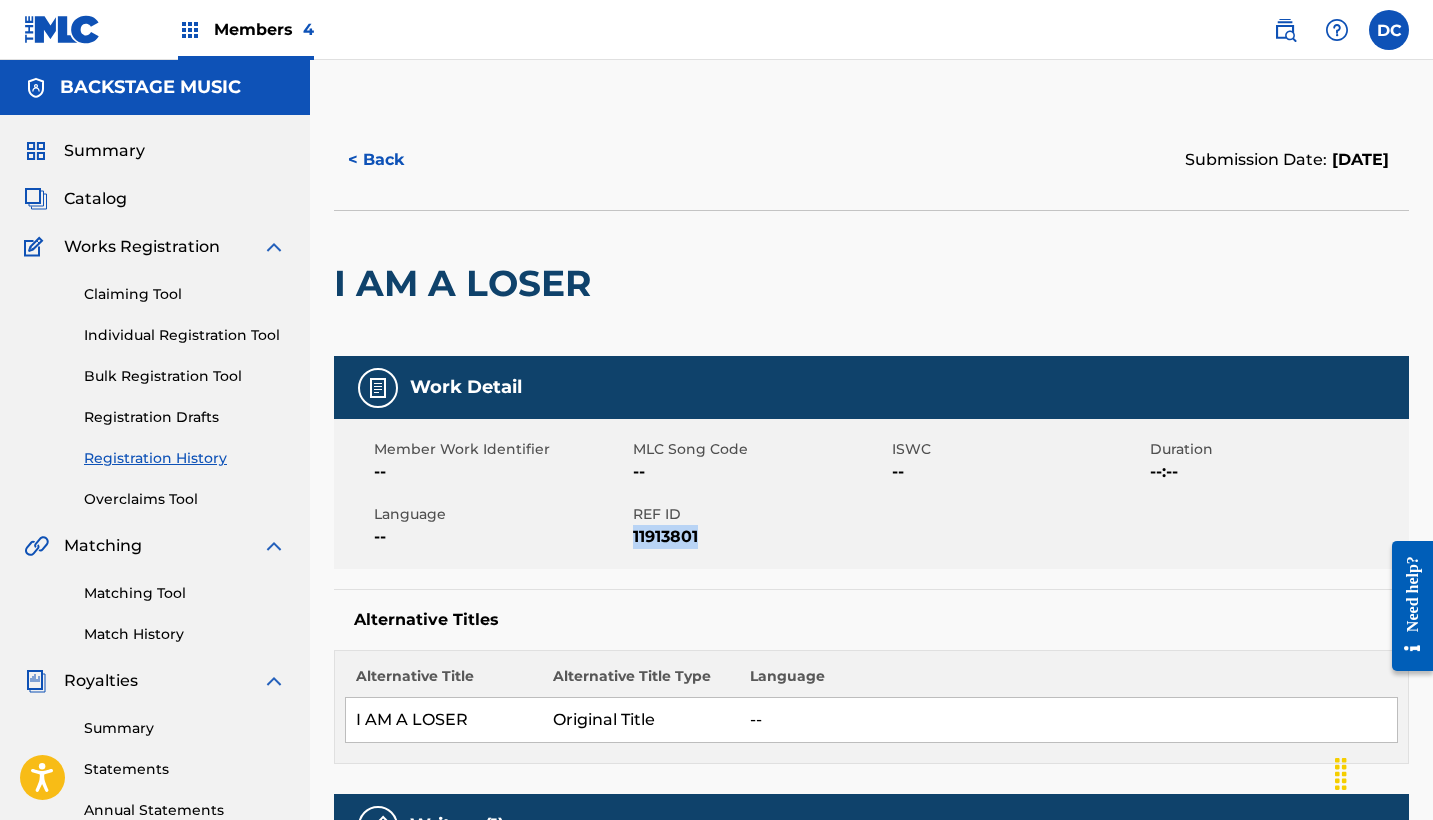 click on "11913801" at bounding box center [760, 537] 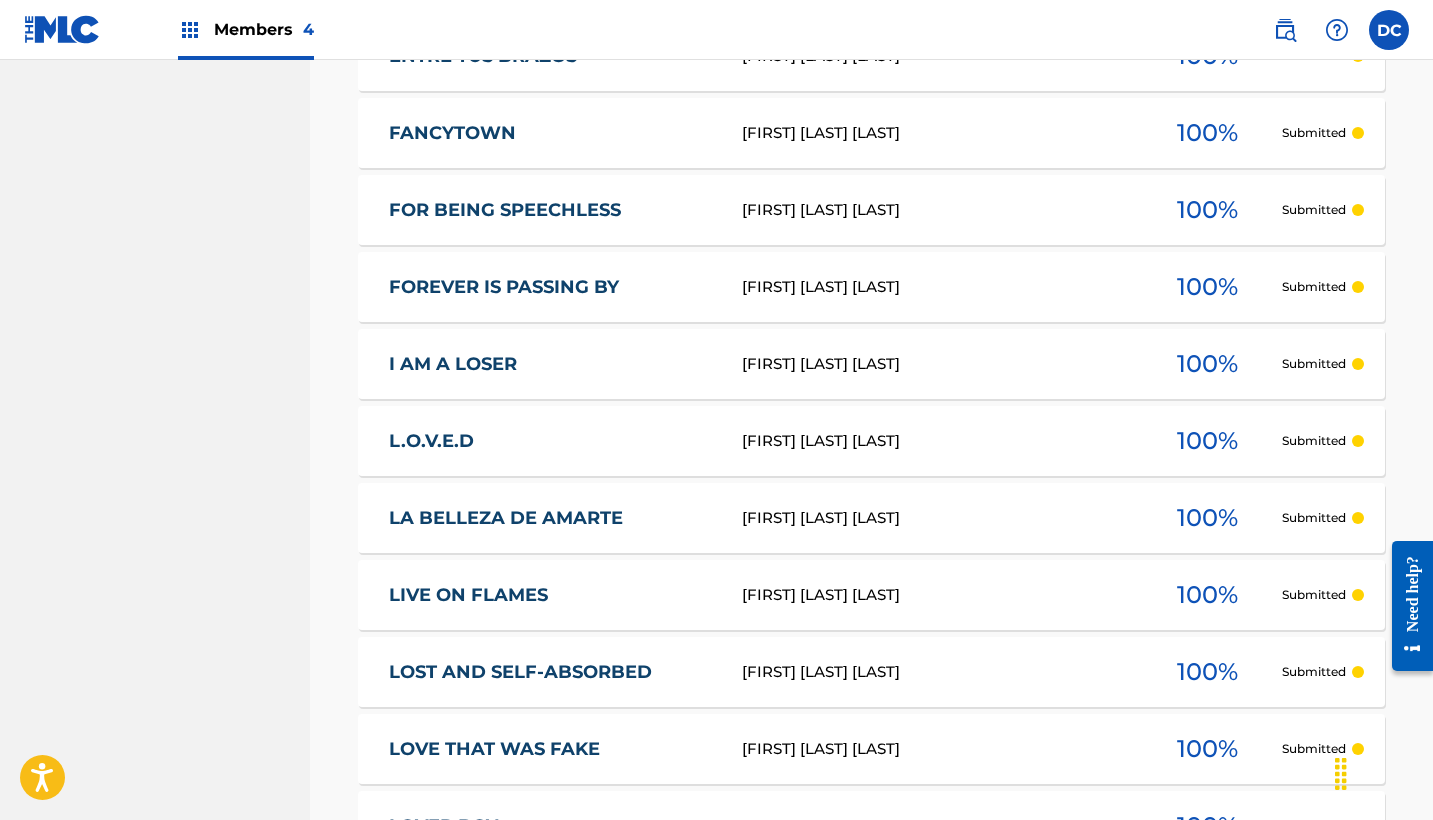 scroll, scrollTop: 2123, scrollLeft: 0, axis: vertical 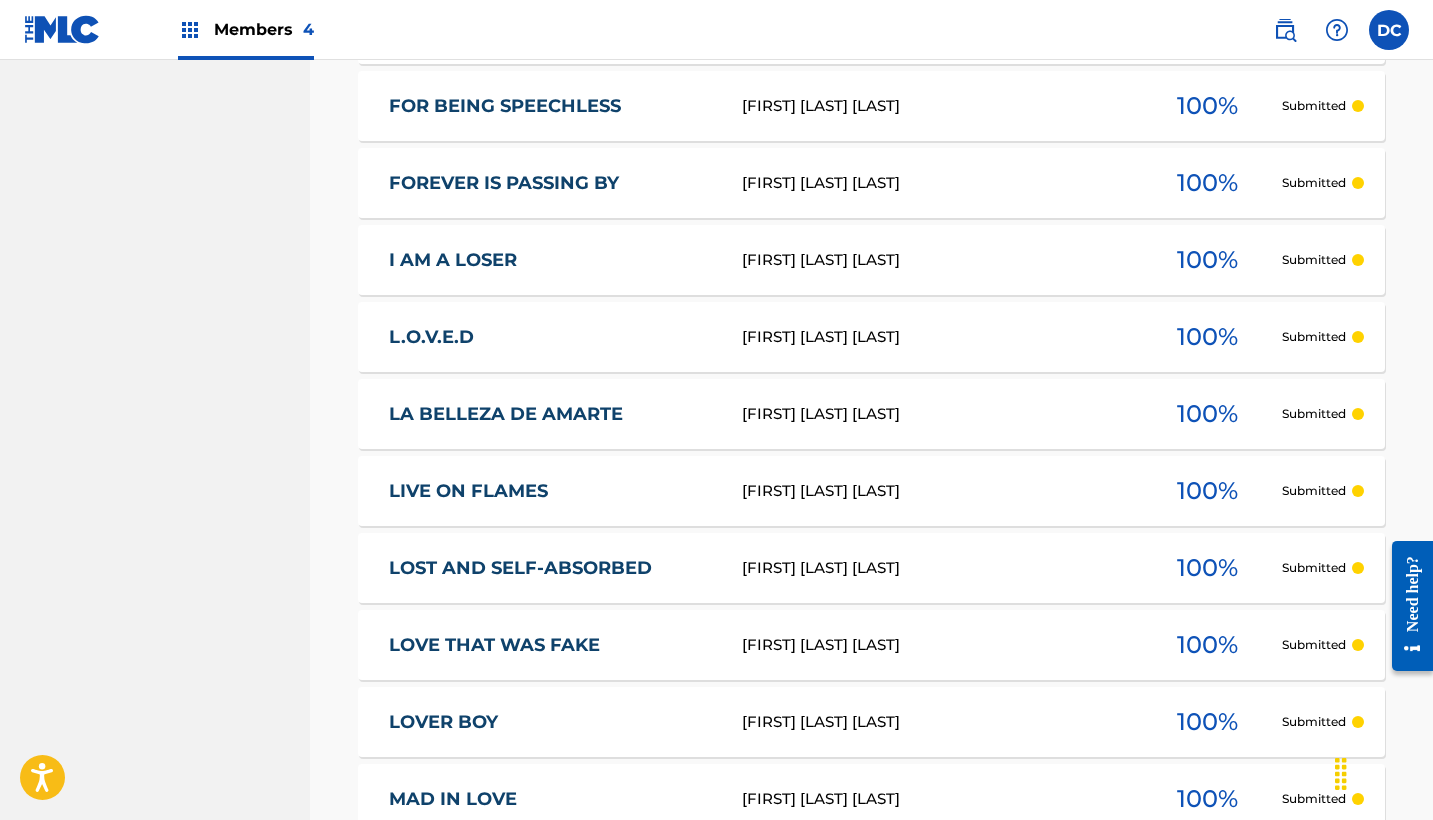 click on "L.O.V.E.D" at bounding box center [552, 337] 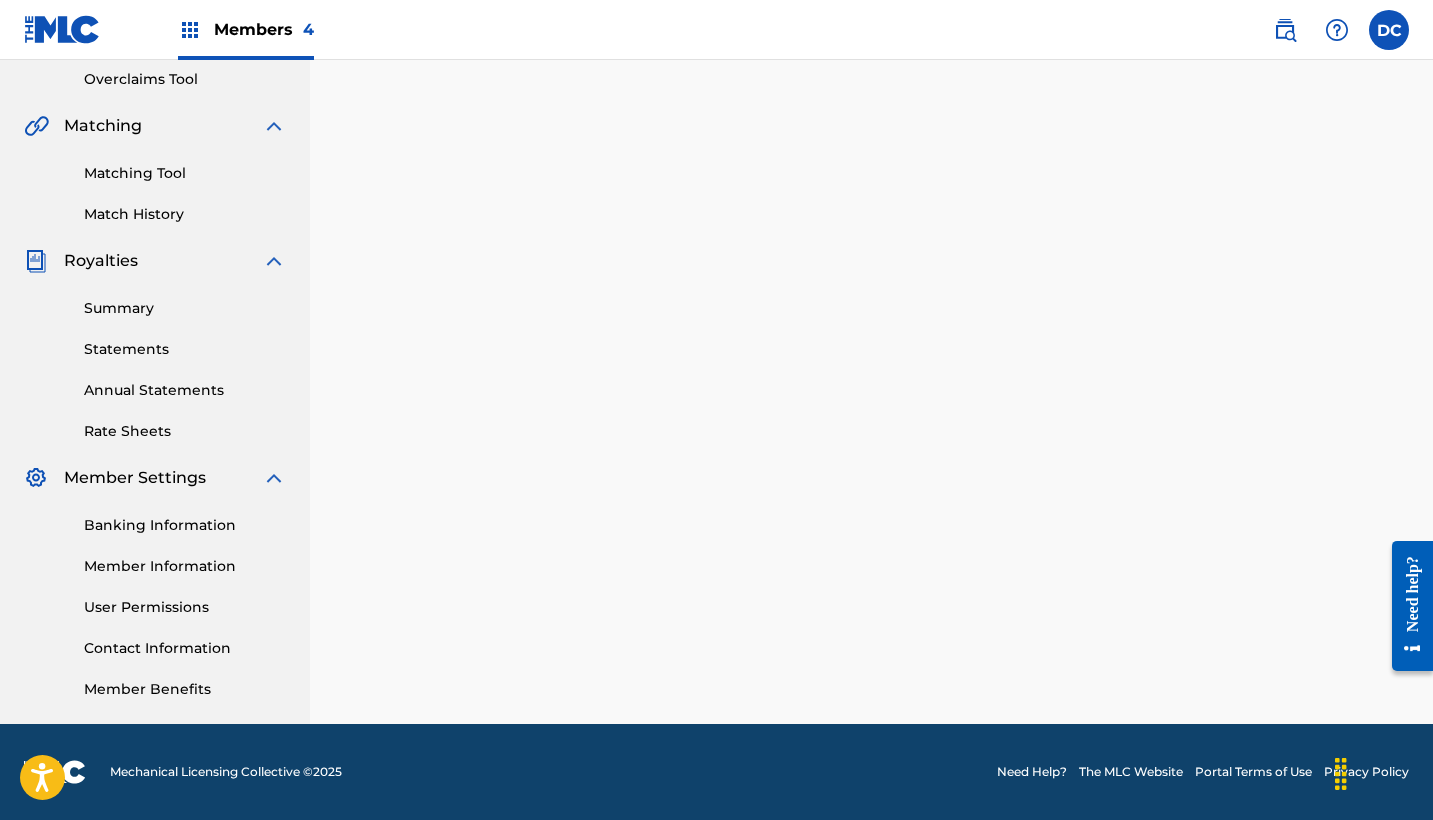 scroll, scrollTop: 0, scrollLeft: 0, axis: both 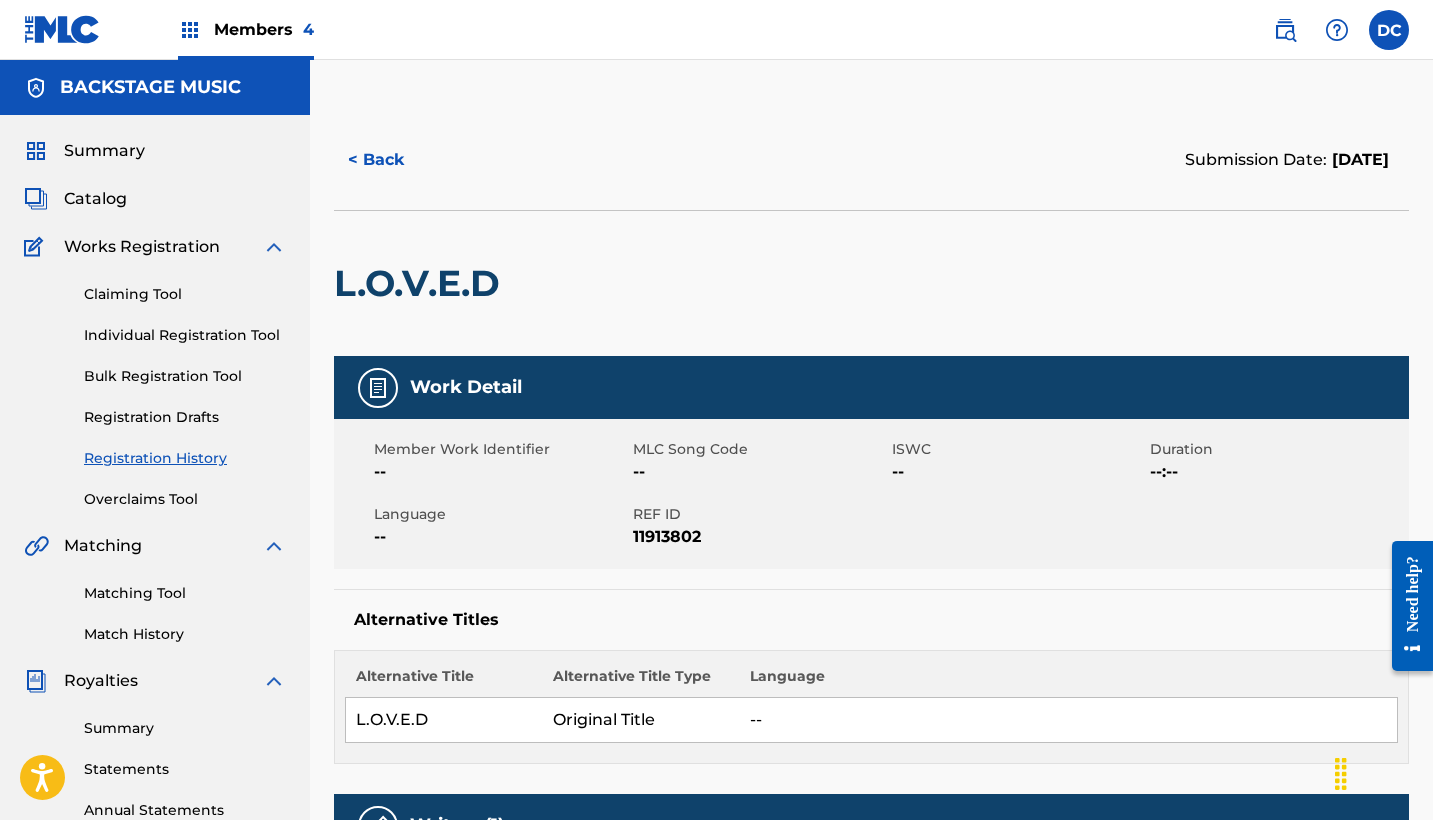 click on "11913802" at bounding box center [760, 537] 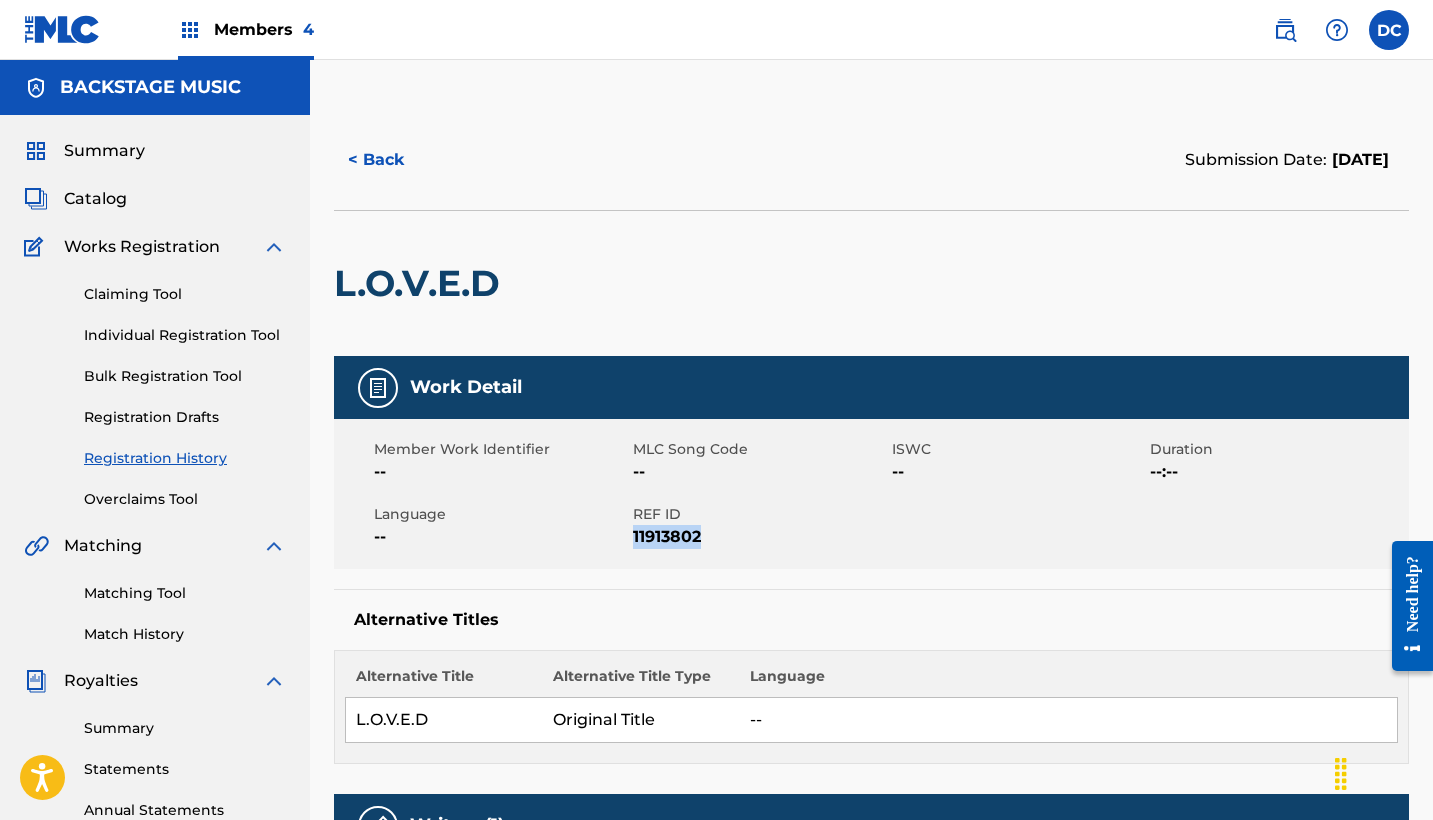 click on "11913802" at bounding box center (760, 537) 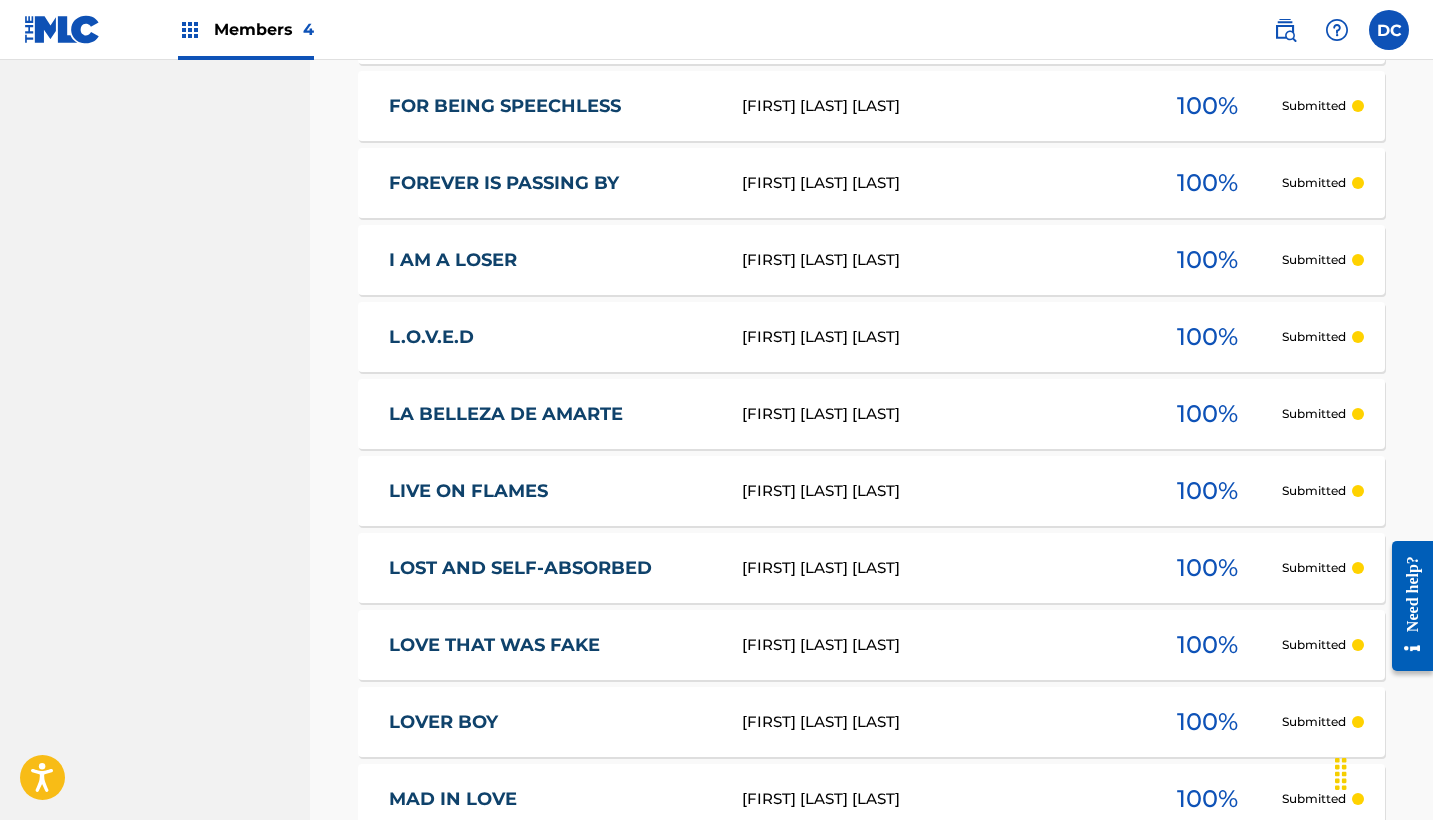 click on "LA BELLEZA DE AMARTE" at bounding box center (552, 414) 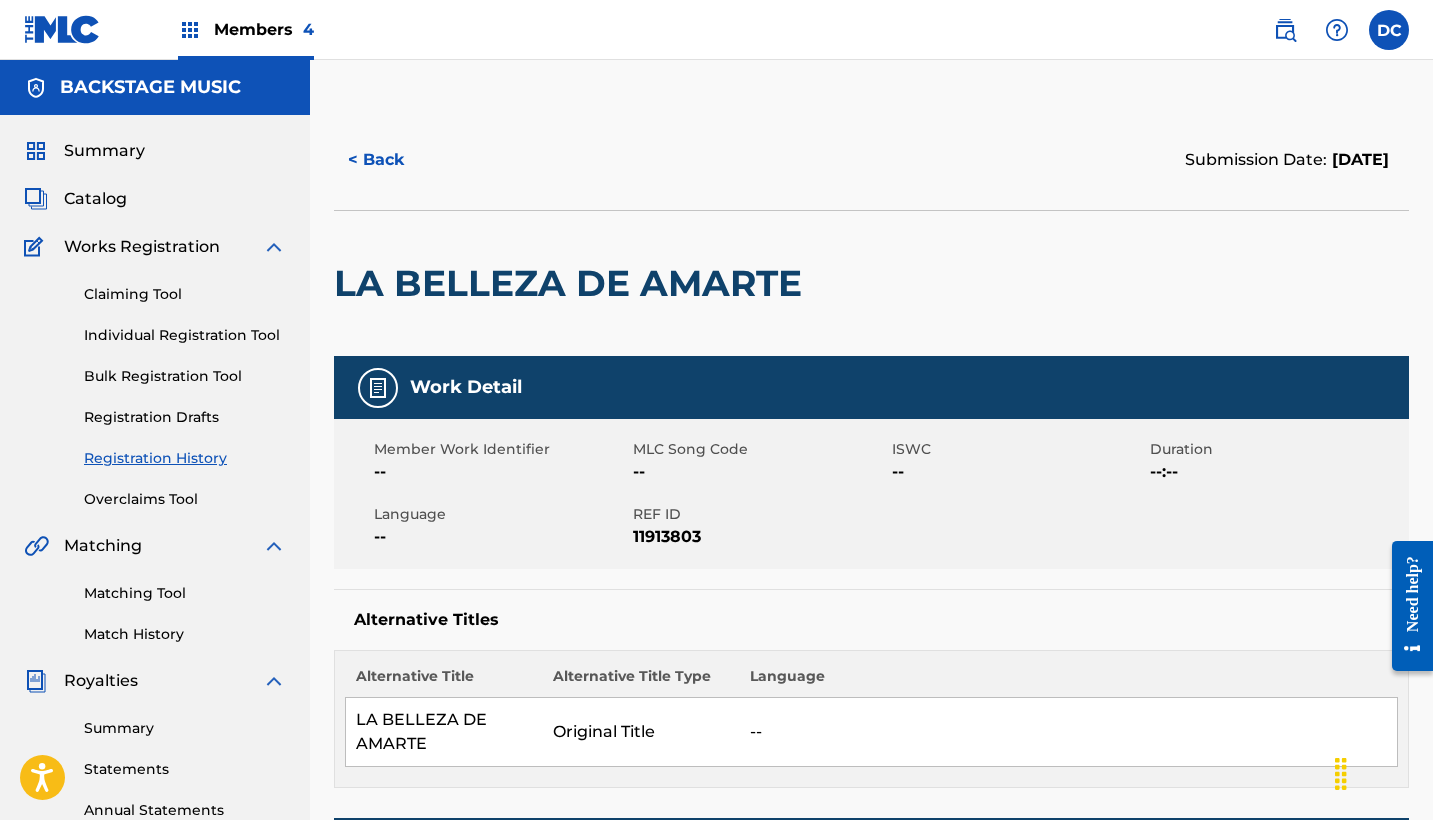 click on "11913803" at bounding box center [760, 537] 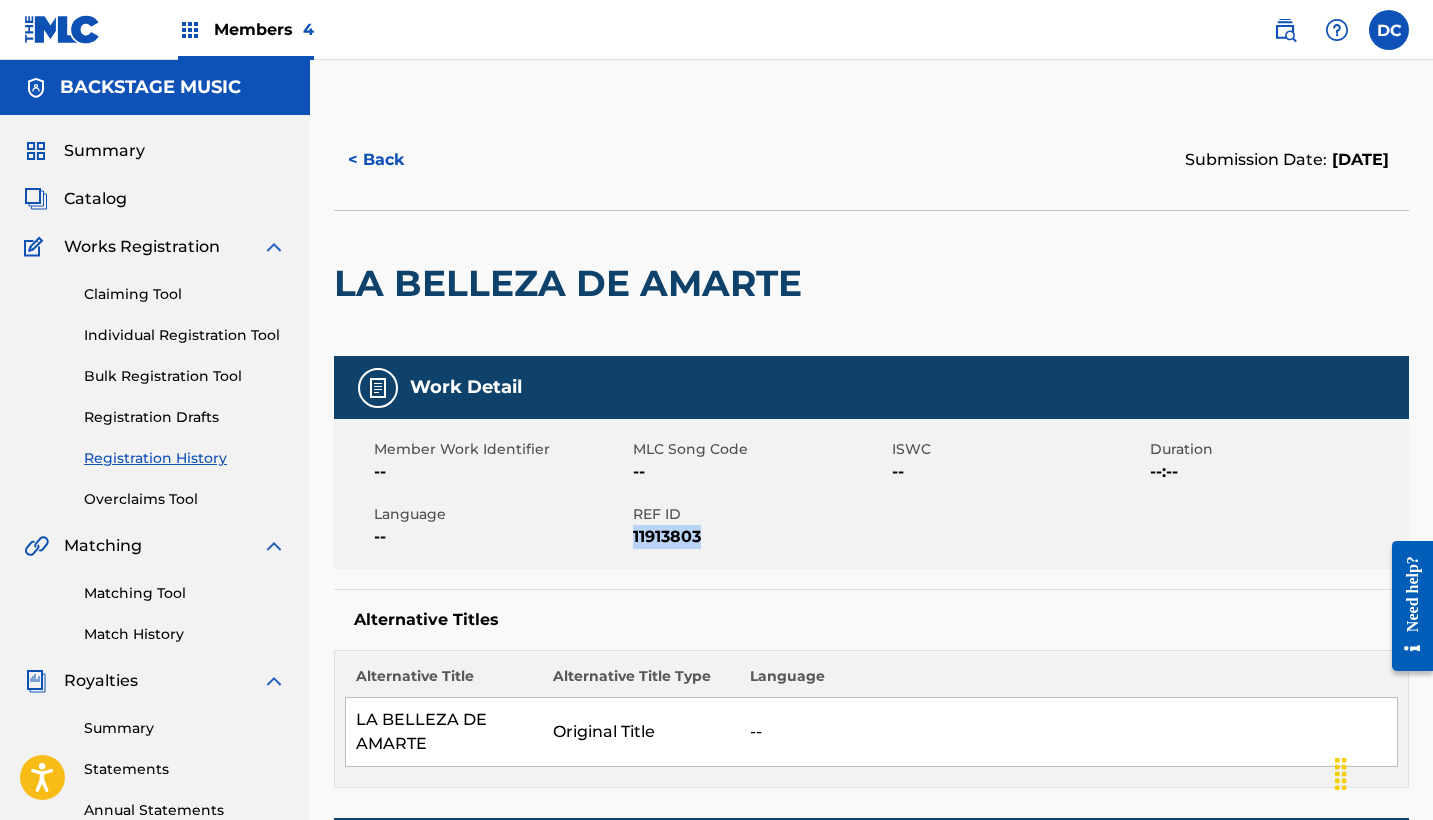 click on "11913803" at bounding box center (760, 537) 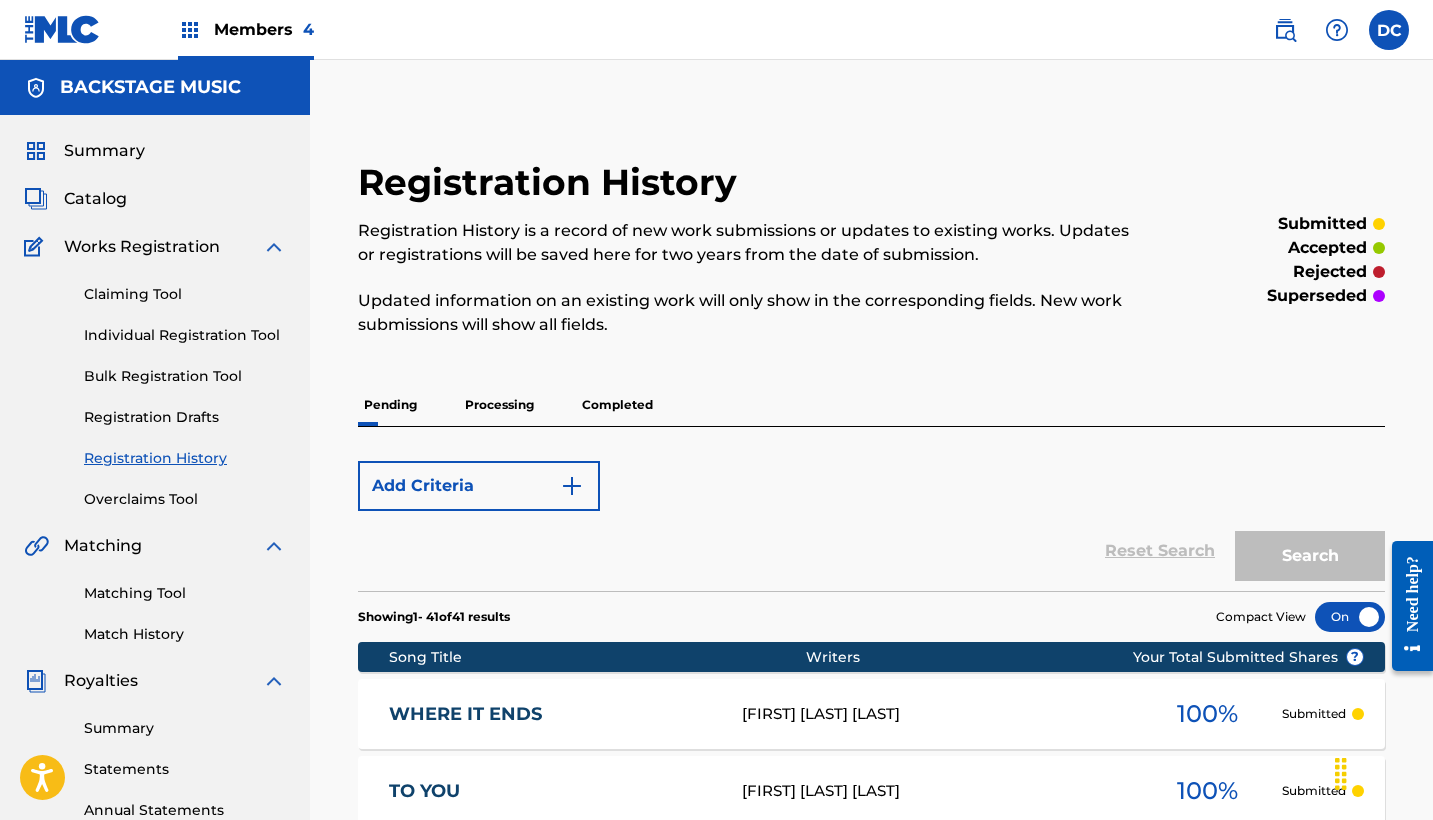scroll, scrollTop: 2123, scrollLeft: 0, axis: vertical 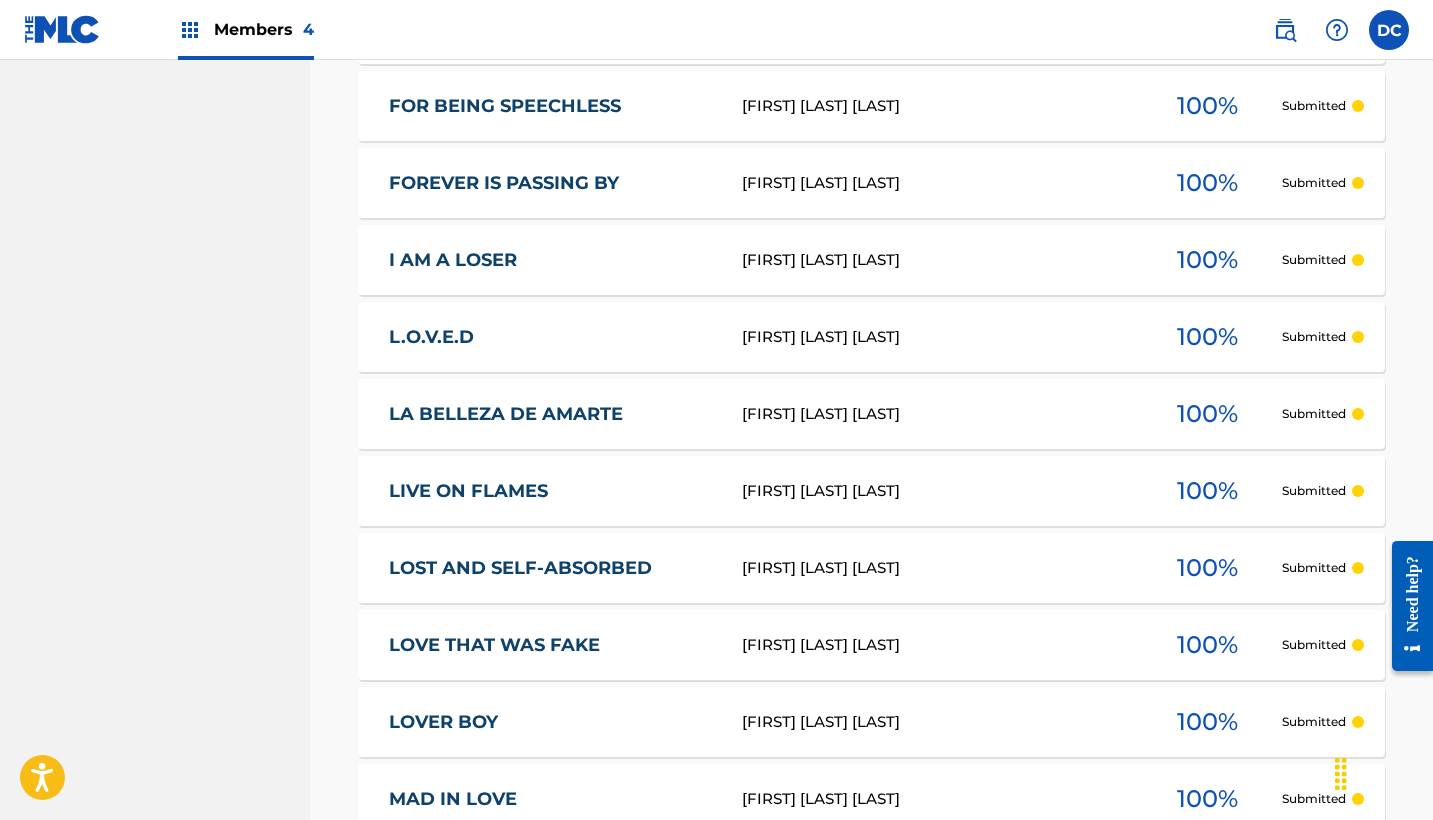 click on "[TITLE] [FIRST] [LAST] [LAST] 100 % Submitted" at bounding box center (871, 491) 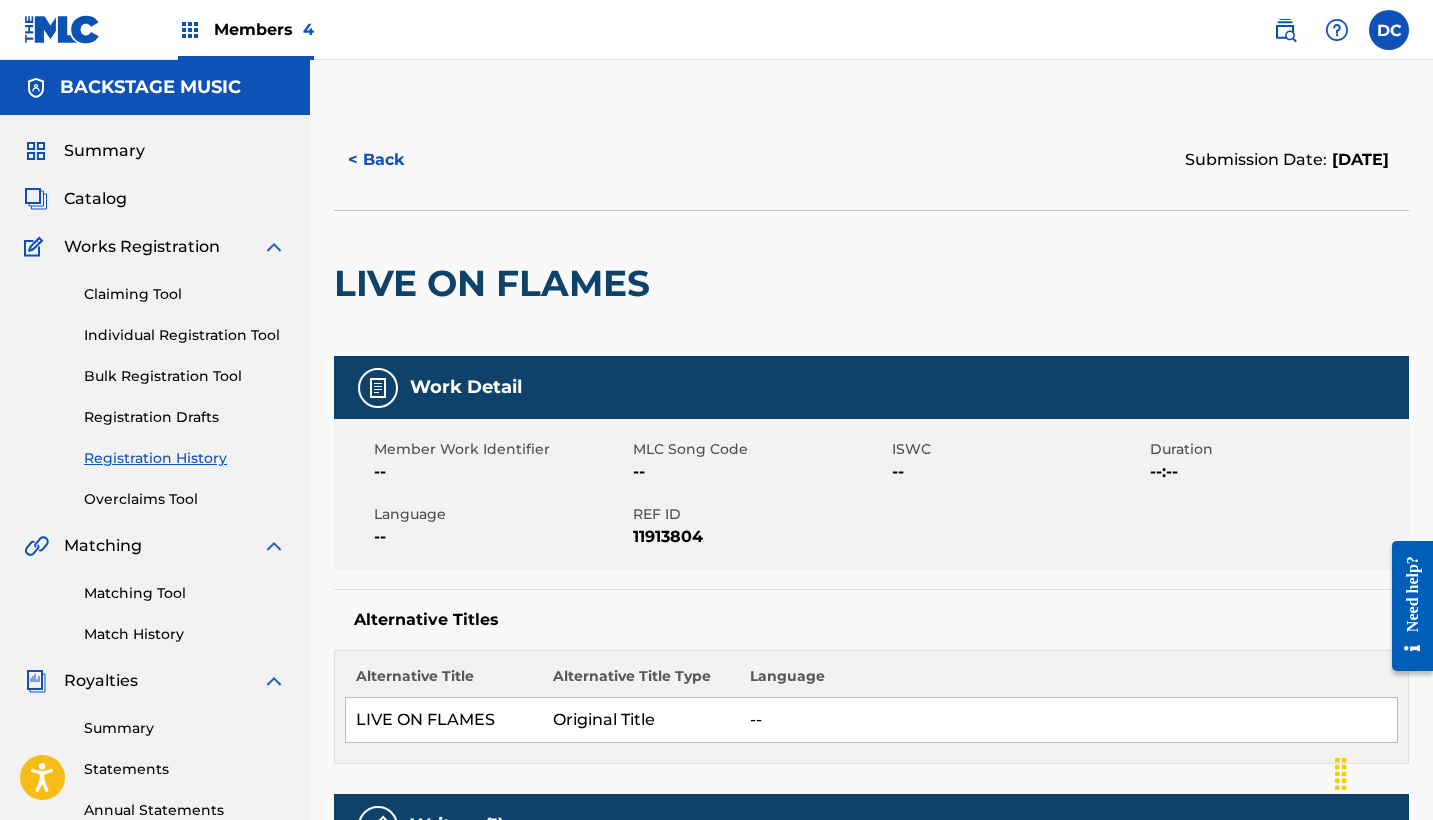 click on "11913804" at bounding box center (760, 537) 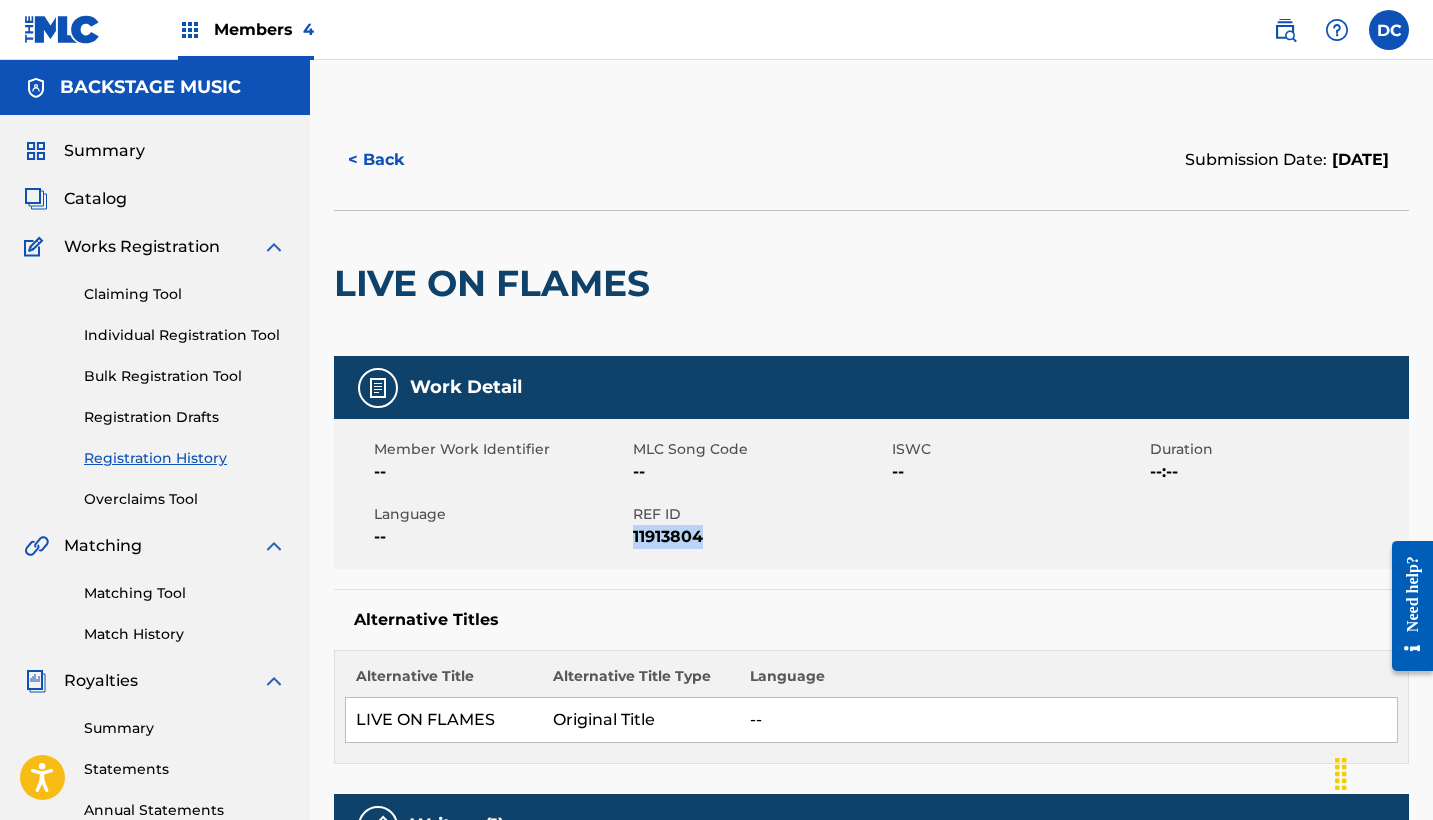 click on "11913804" at bounding box center [760, 537] 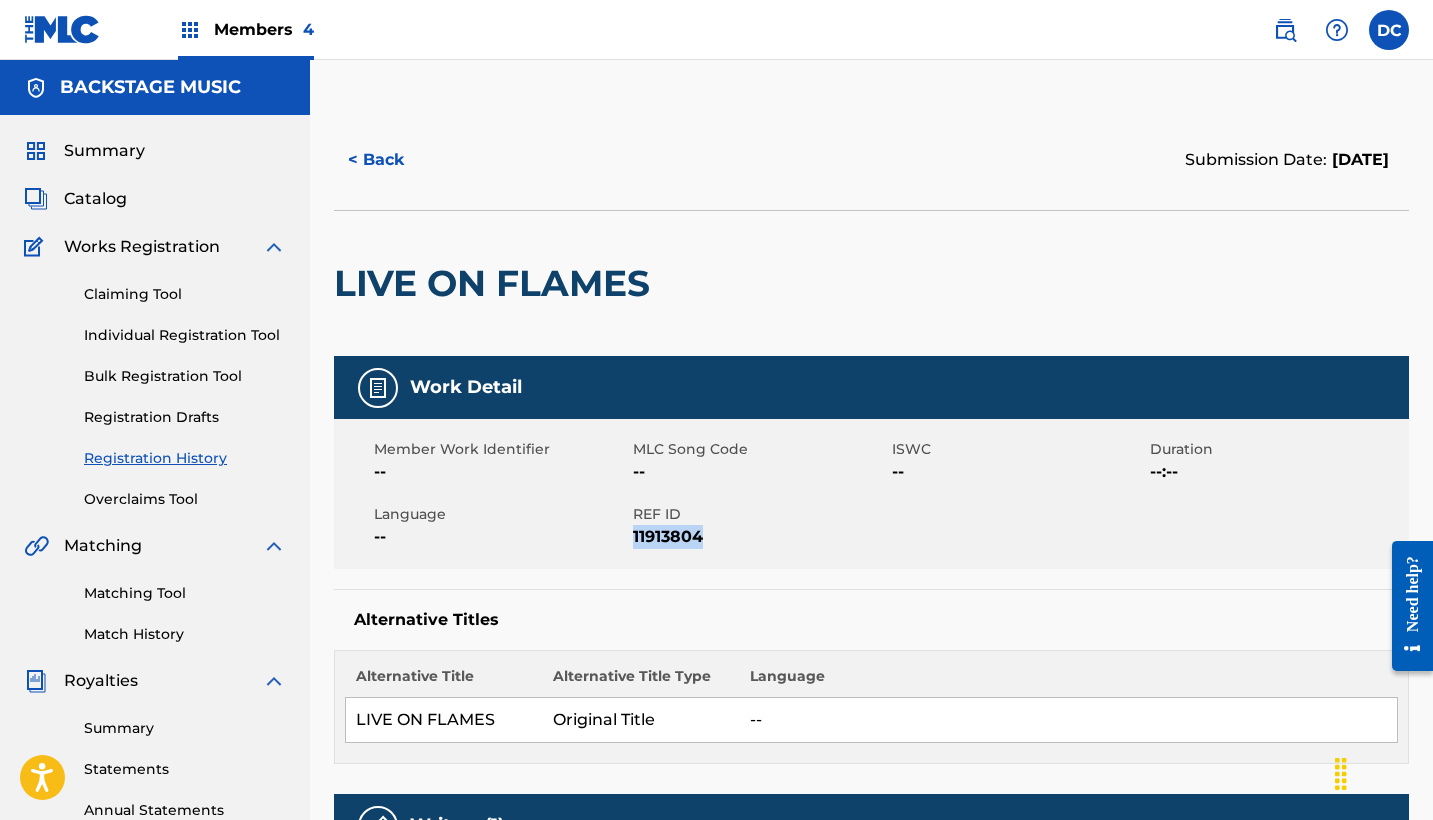 click on "< Back" at bounding box center (394, 160) 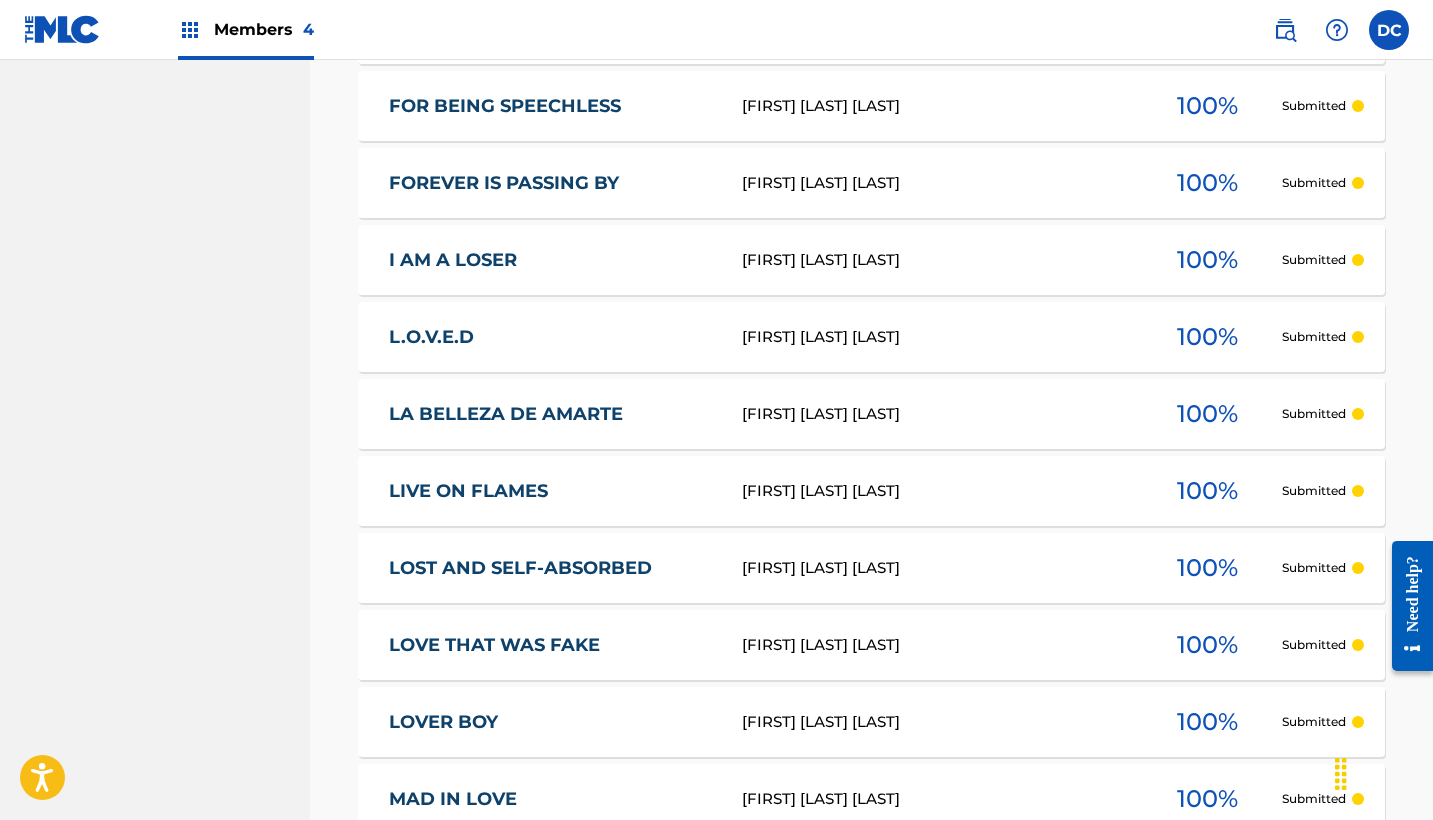 click on "LOST AND SELF-ABSORBED" at bounding box center (552, 568) 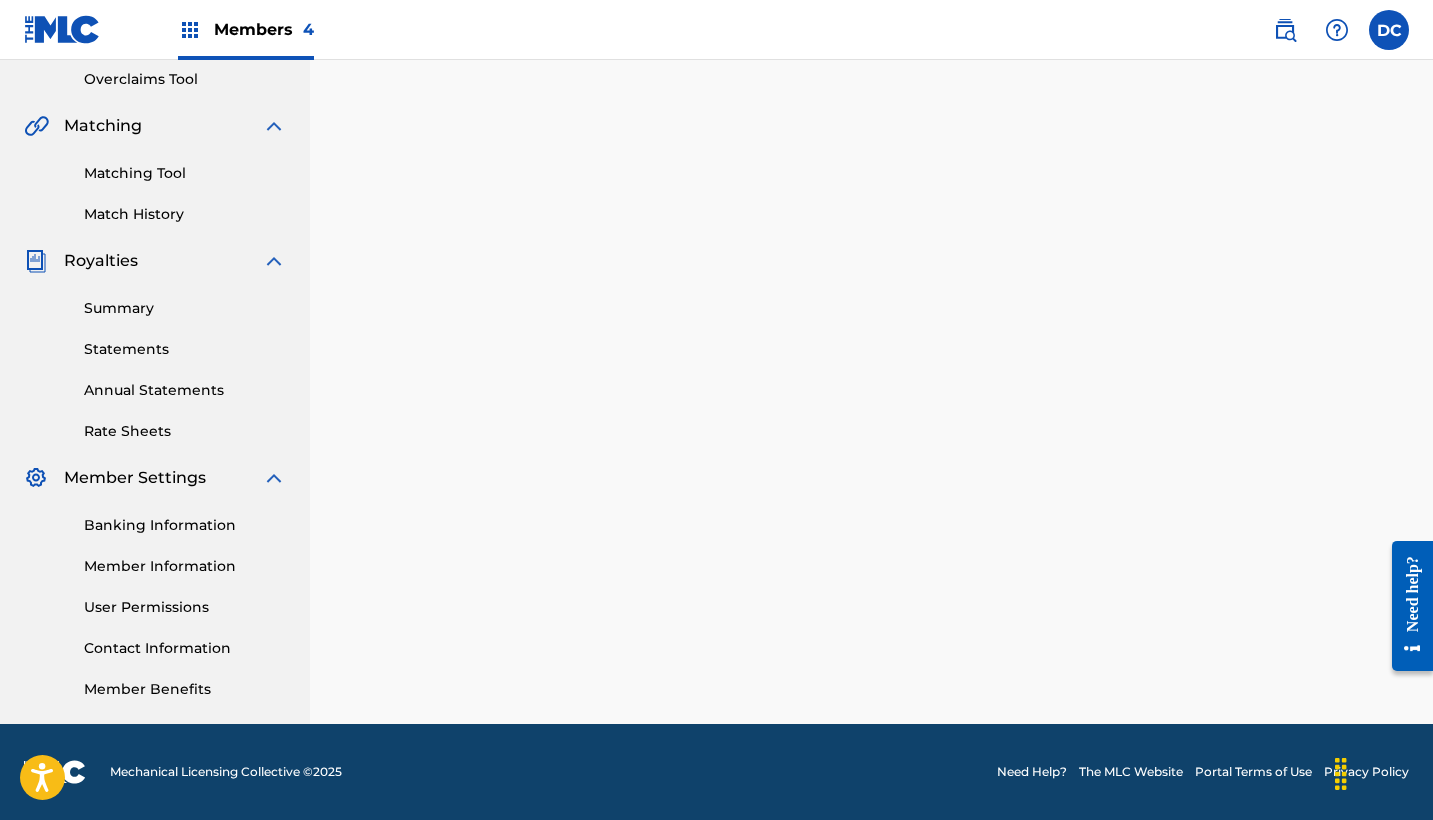 scroll, scrollTop: 0, scrollLeft: 0, axis: both 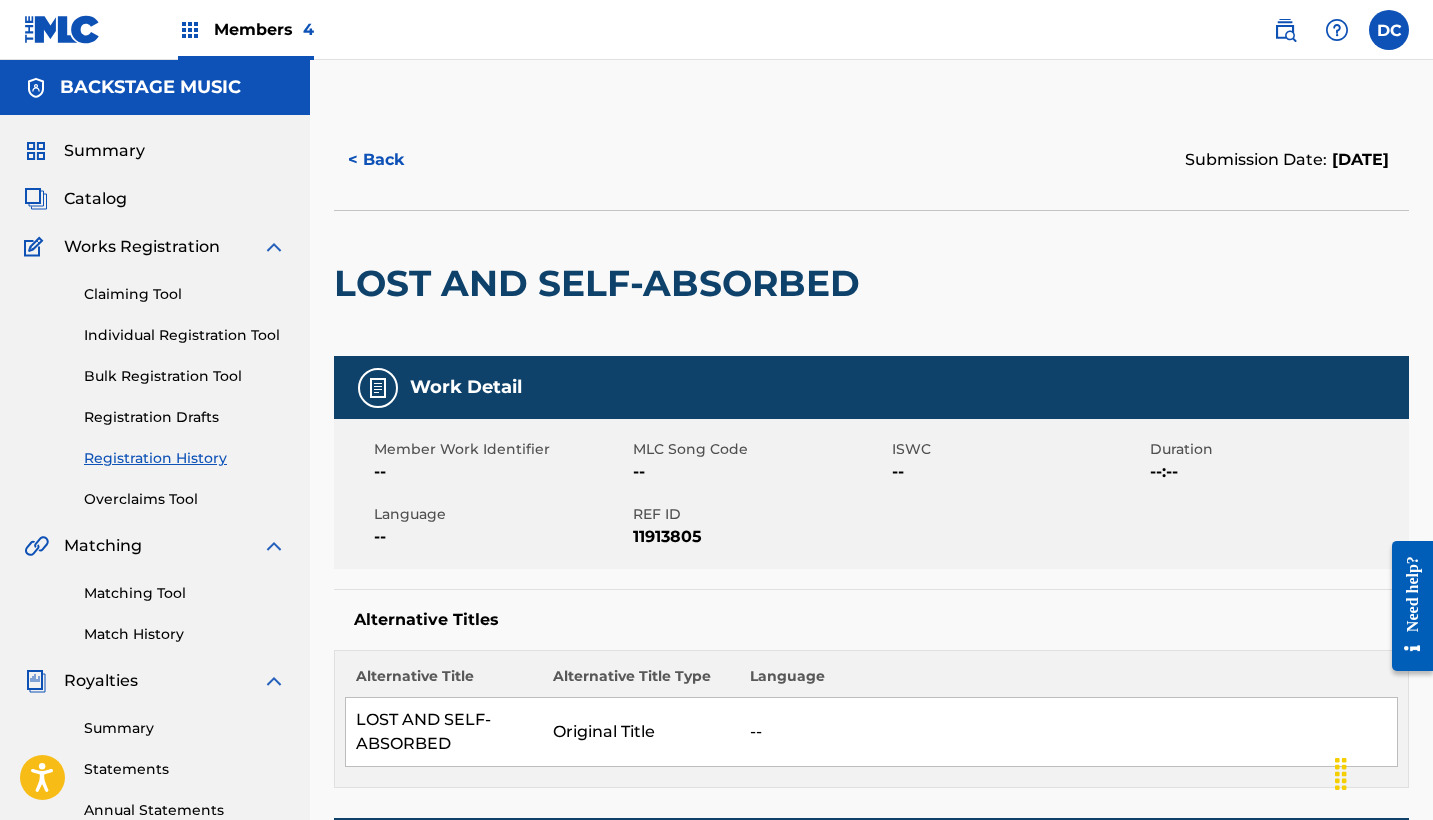 click on "11913805" at bounding box center (760, 537) 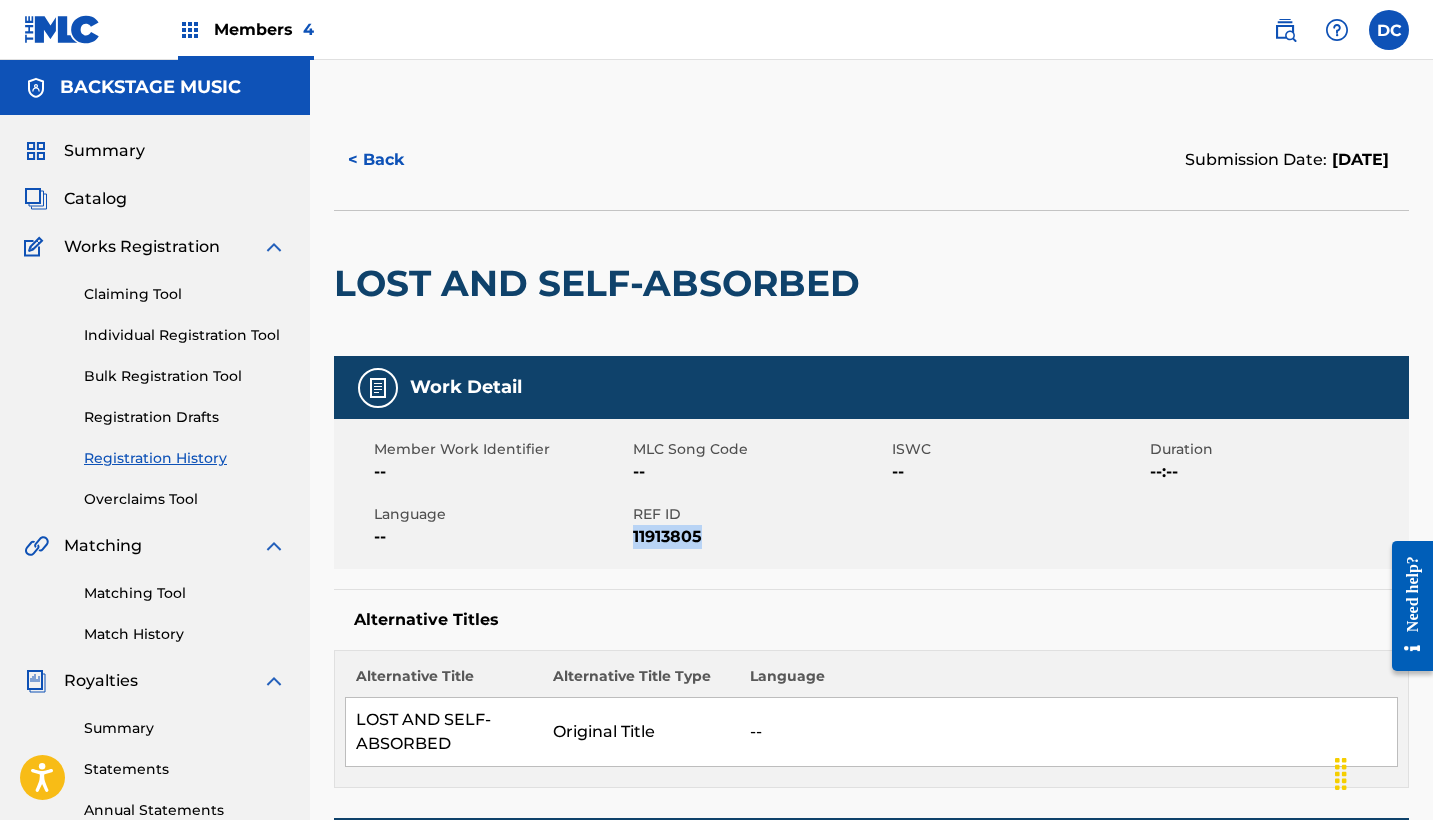 click on "11913805" at bounding box center [760, 537] 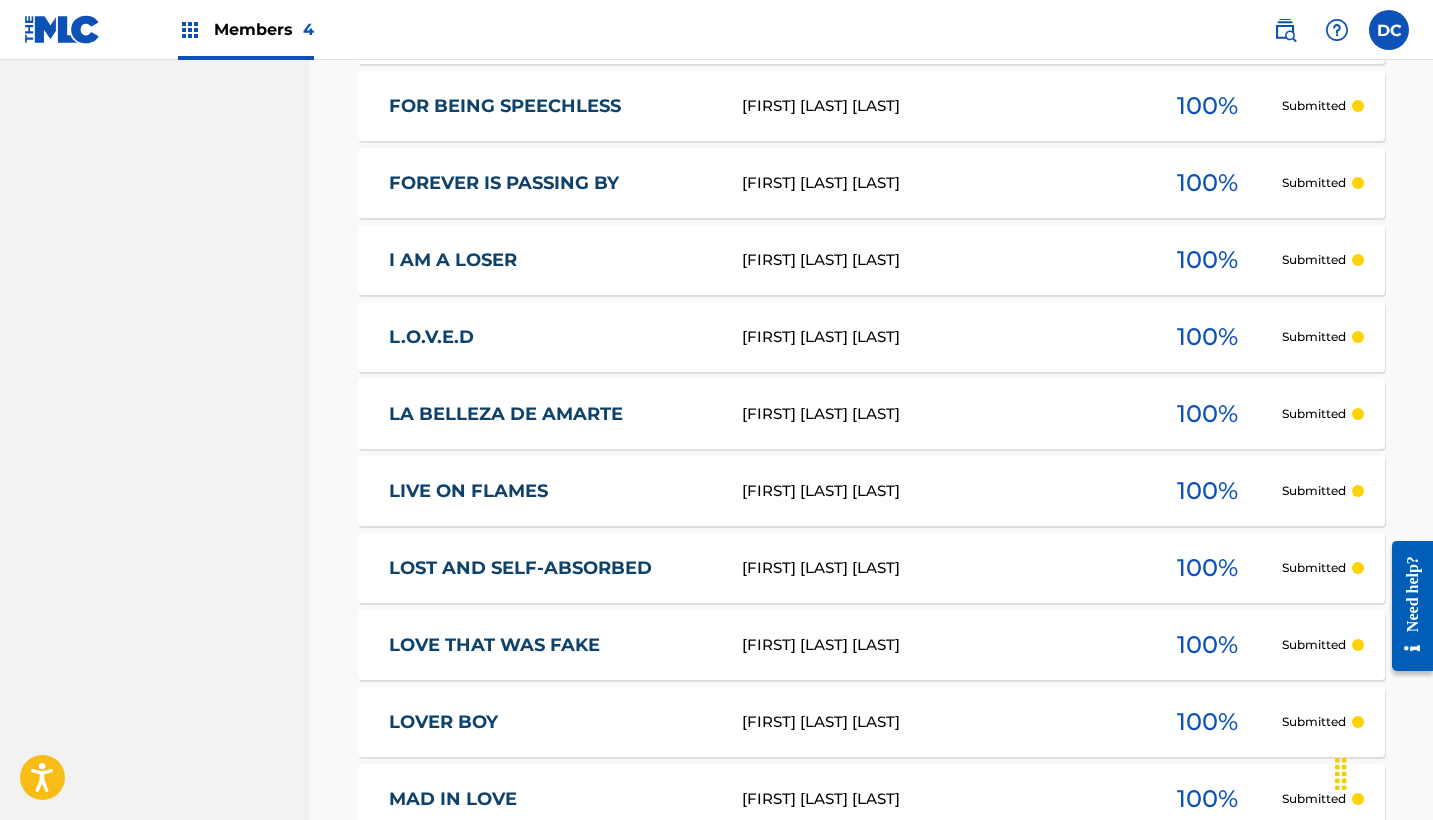 scroll, scrollTop: 2183, scrollLeft: 0, axis: vertical 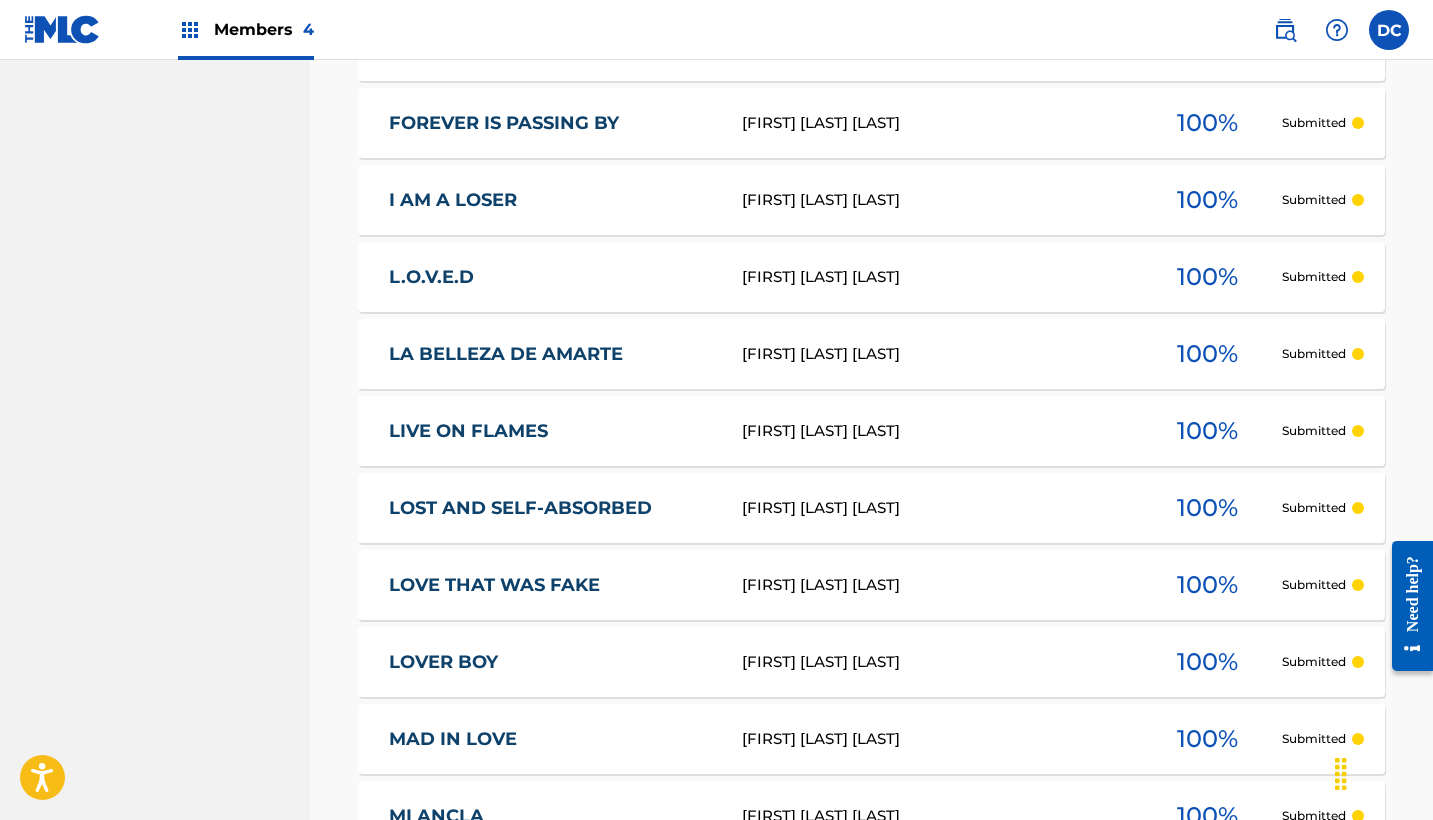 click on "LOVE THAT WAS FAKE" at bounding box center [552, 585] 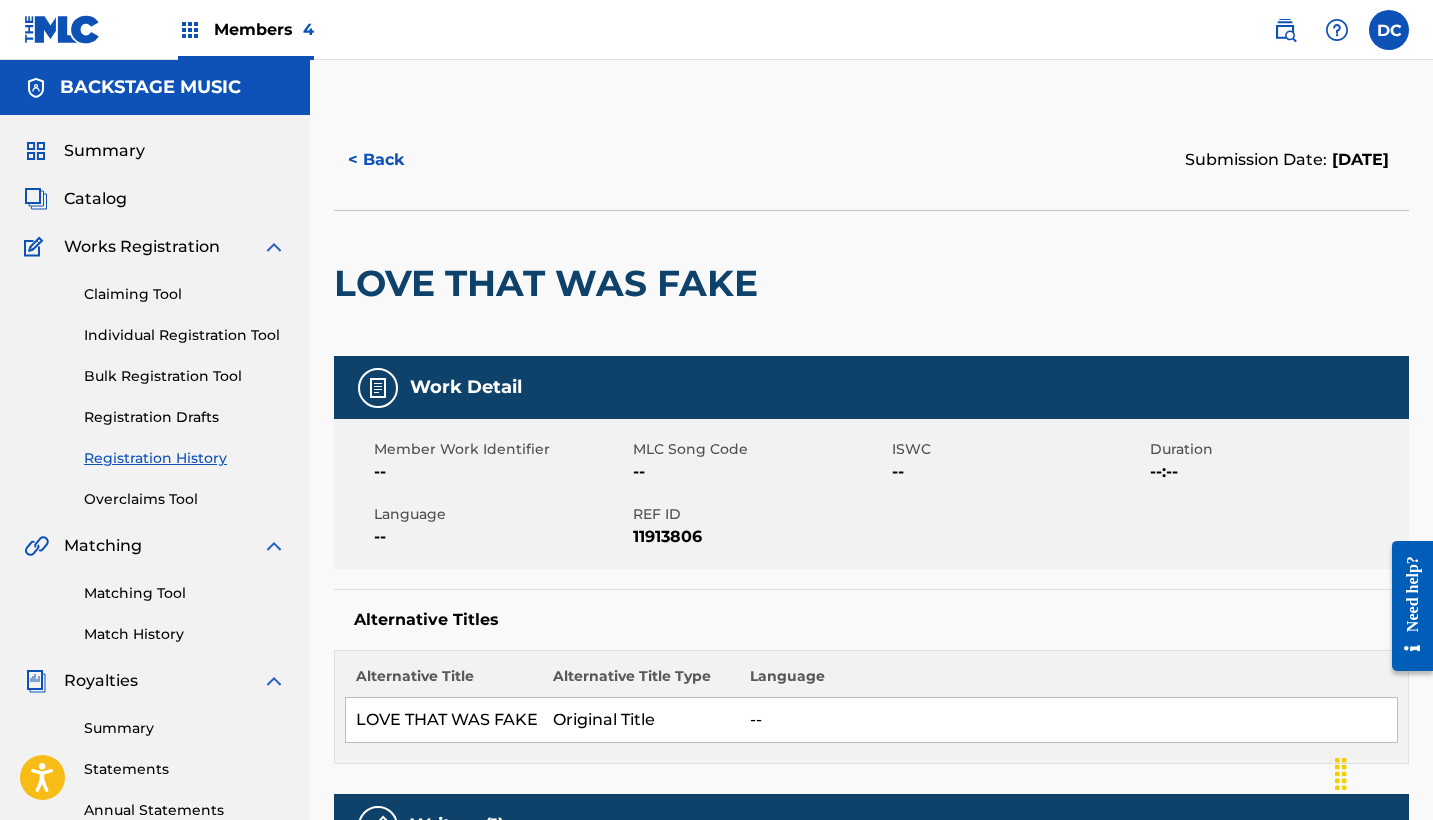 click on "11913806" at bounding box center (760, 537) 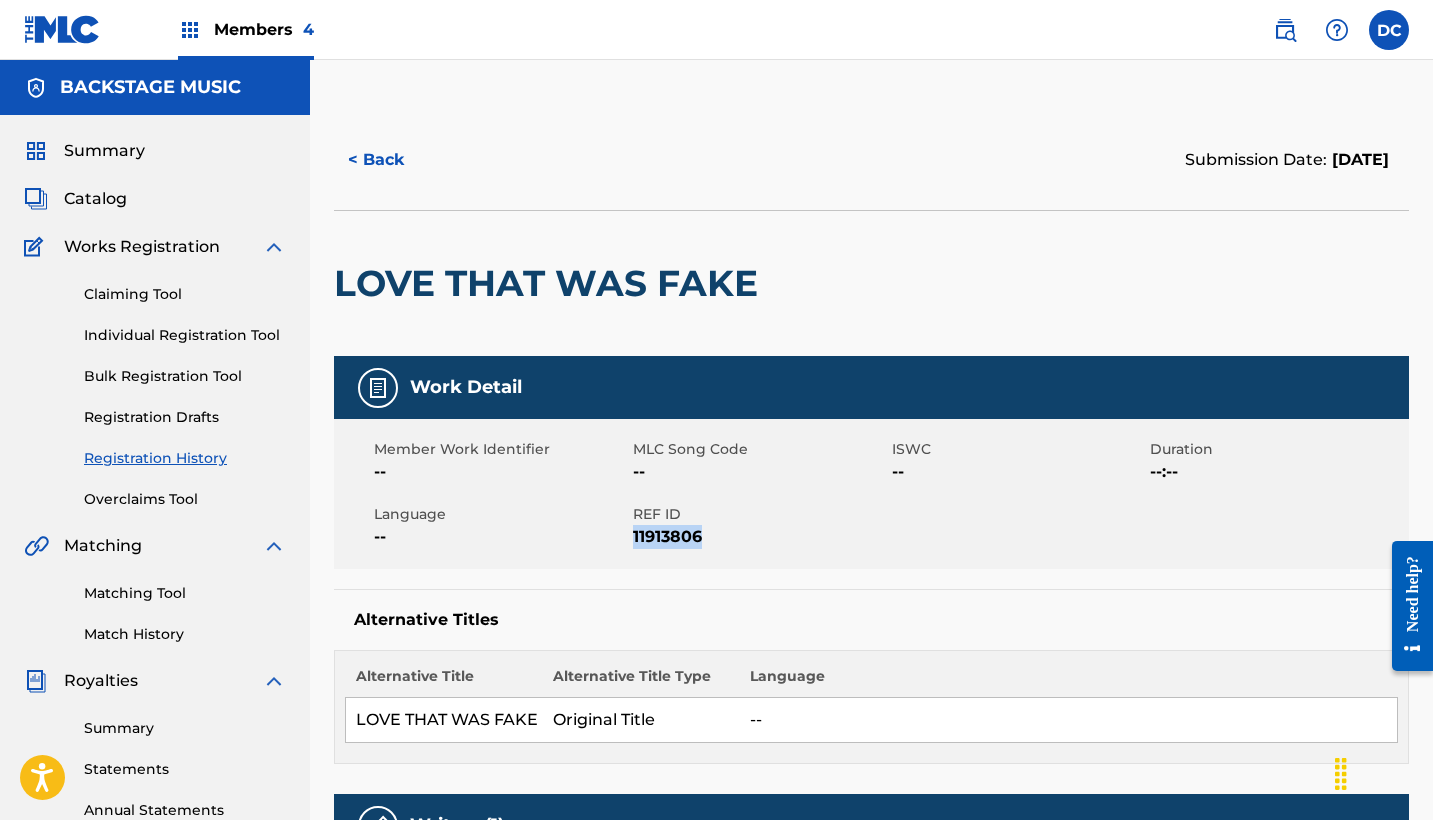 click on "11913806" at bounding box center (760, 537) 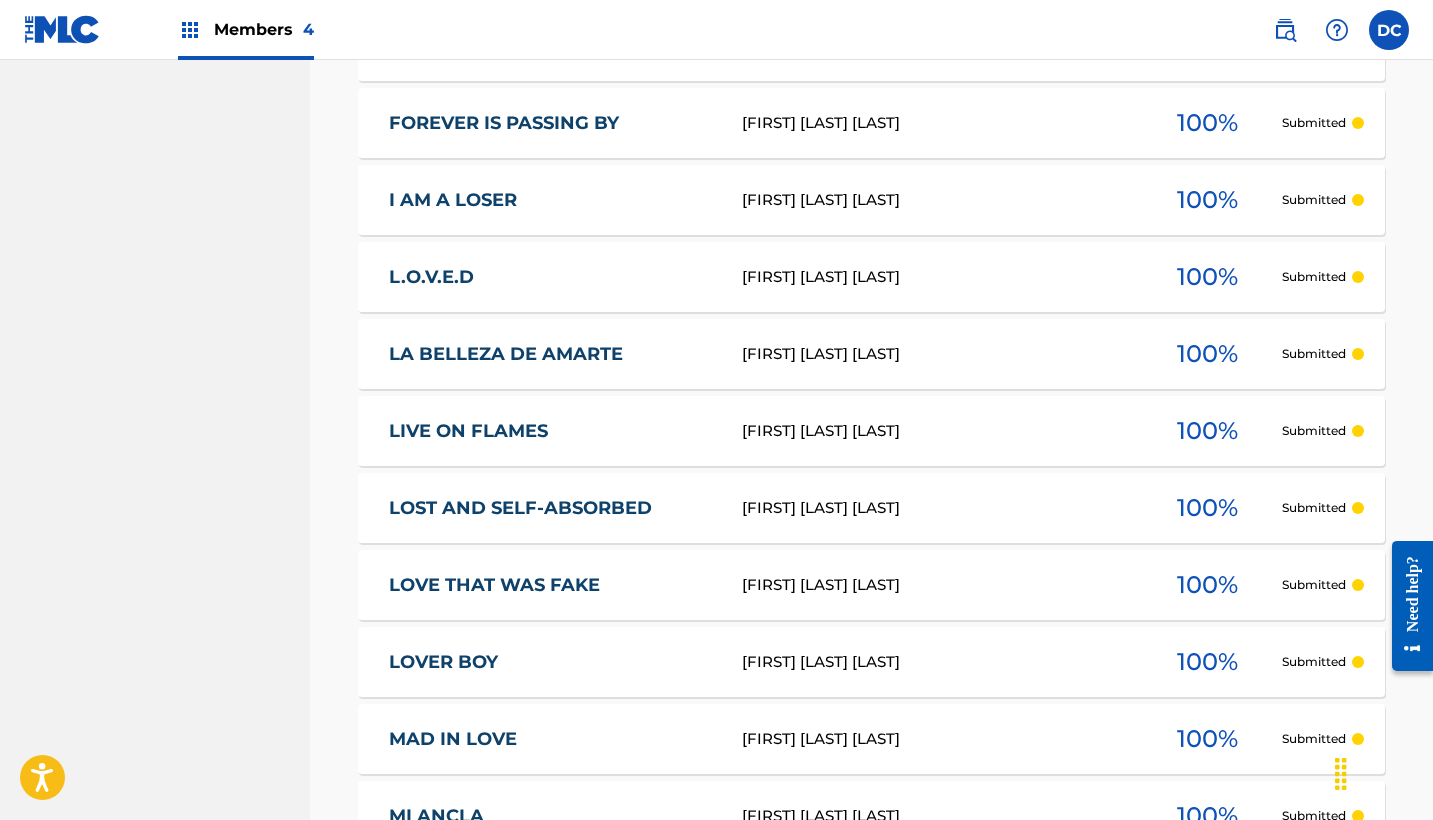 click on "[TITLE] [FIRST] [LAST] [LAST] 100 % Submitted" at bounding box center [871, 662] 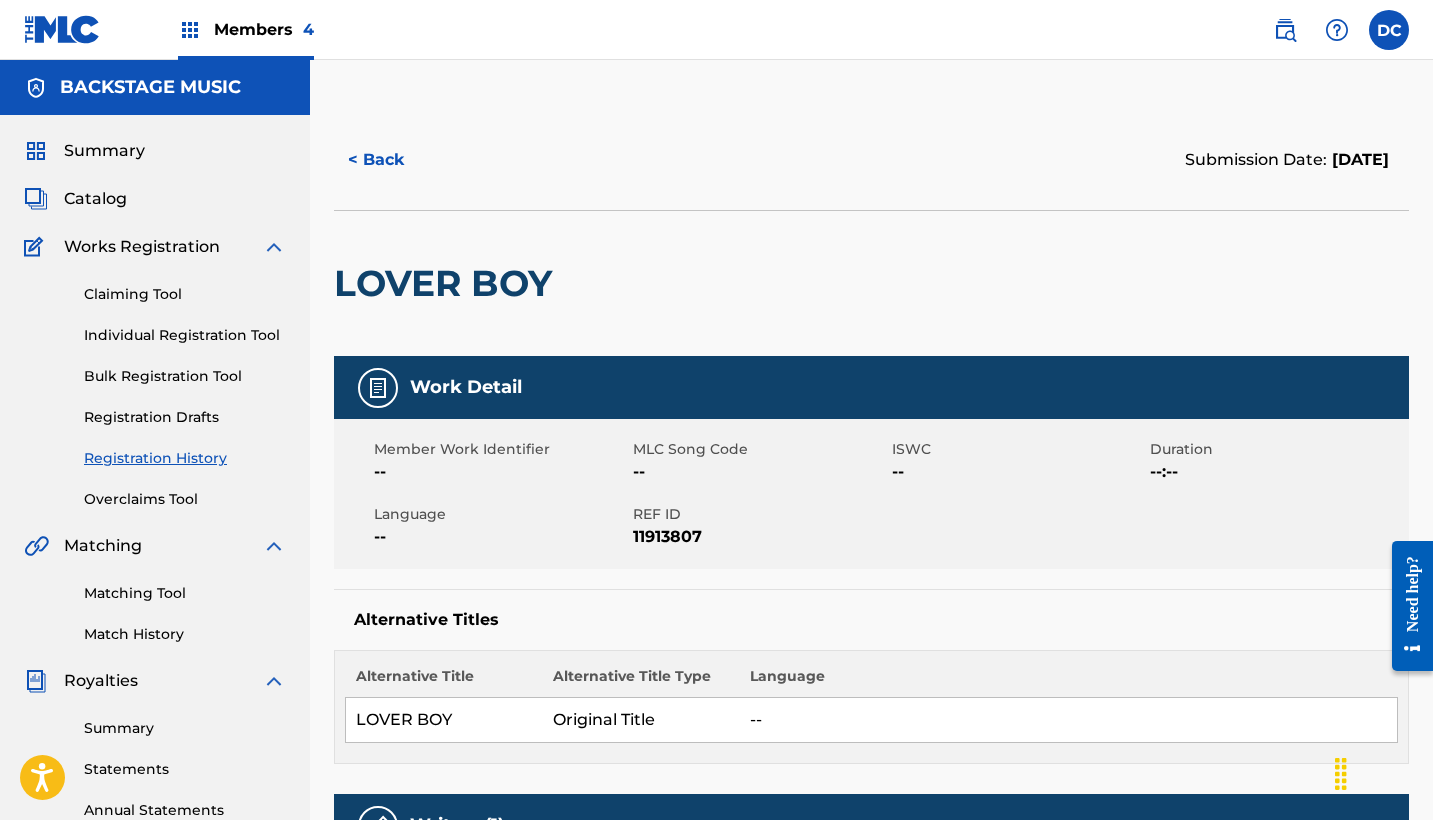 click on "11913807" at bounding box center (760, 537) 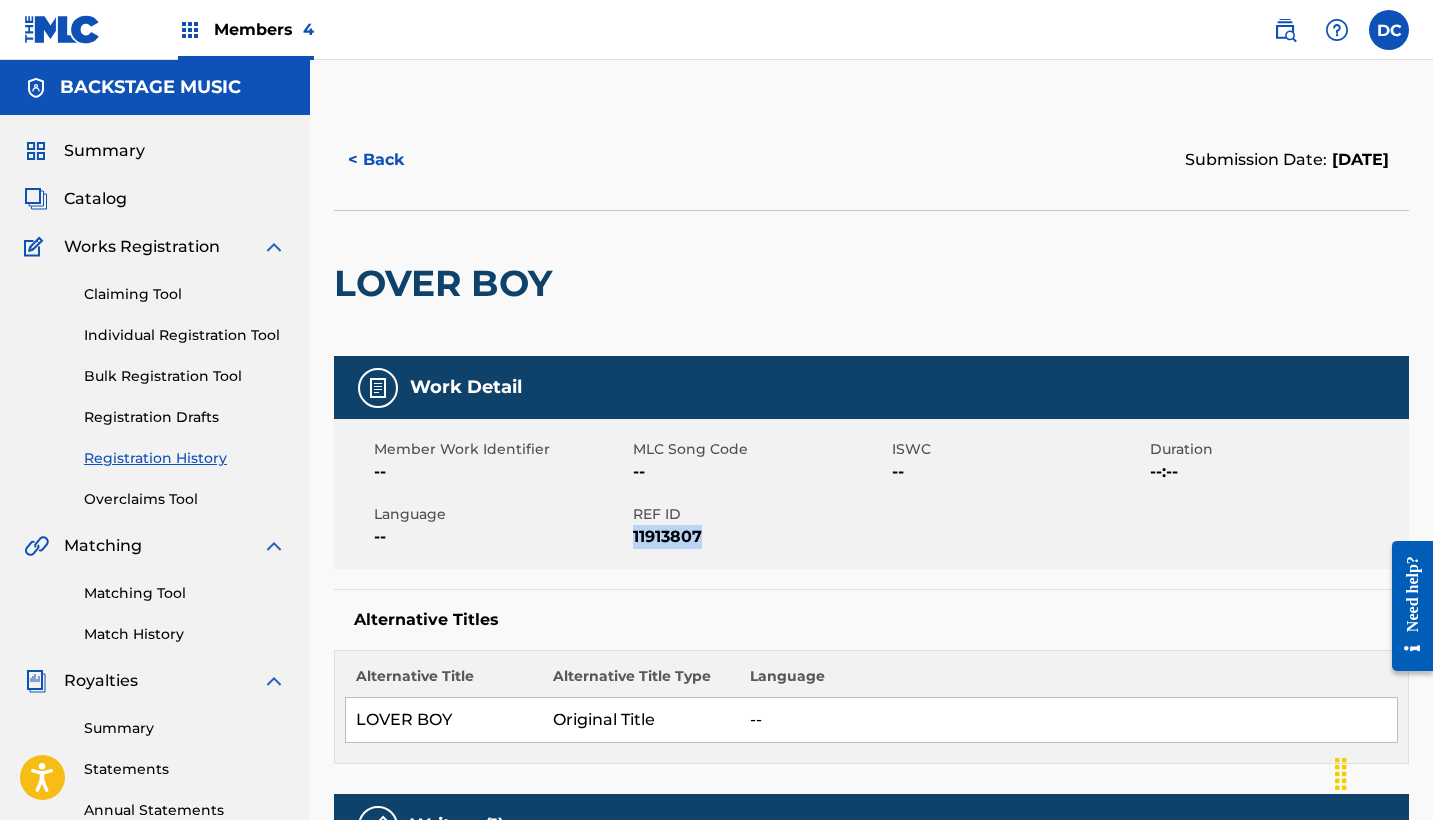click on "11913807" at bounding box center (760, 537) 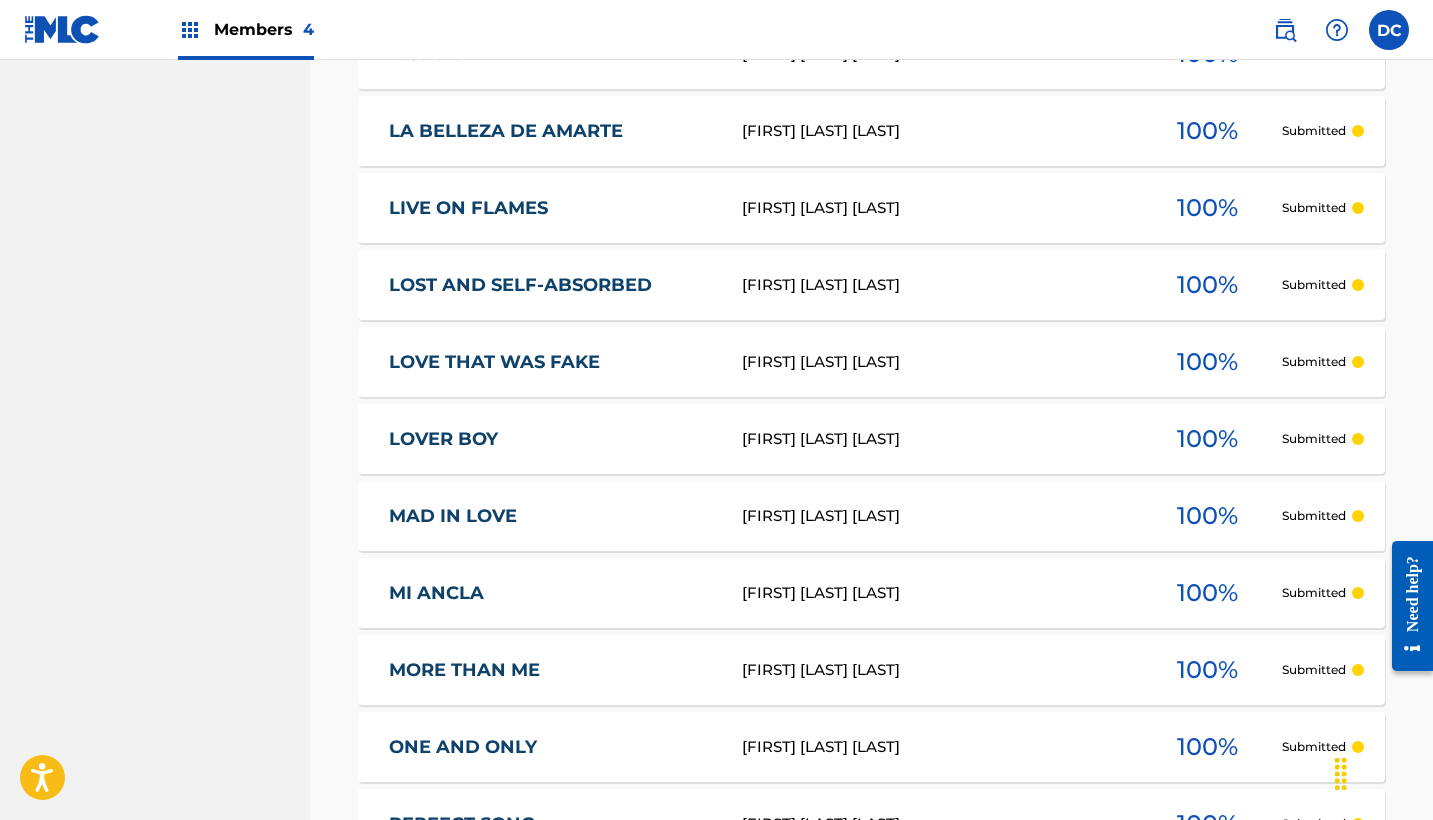 scroll, scrollTop: 2442, scrollLeft: 0, axis: vertical 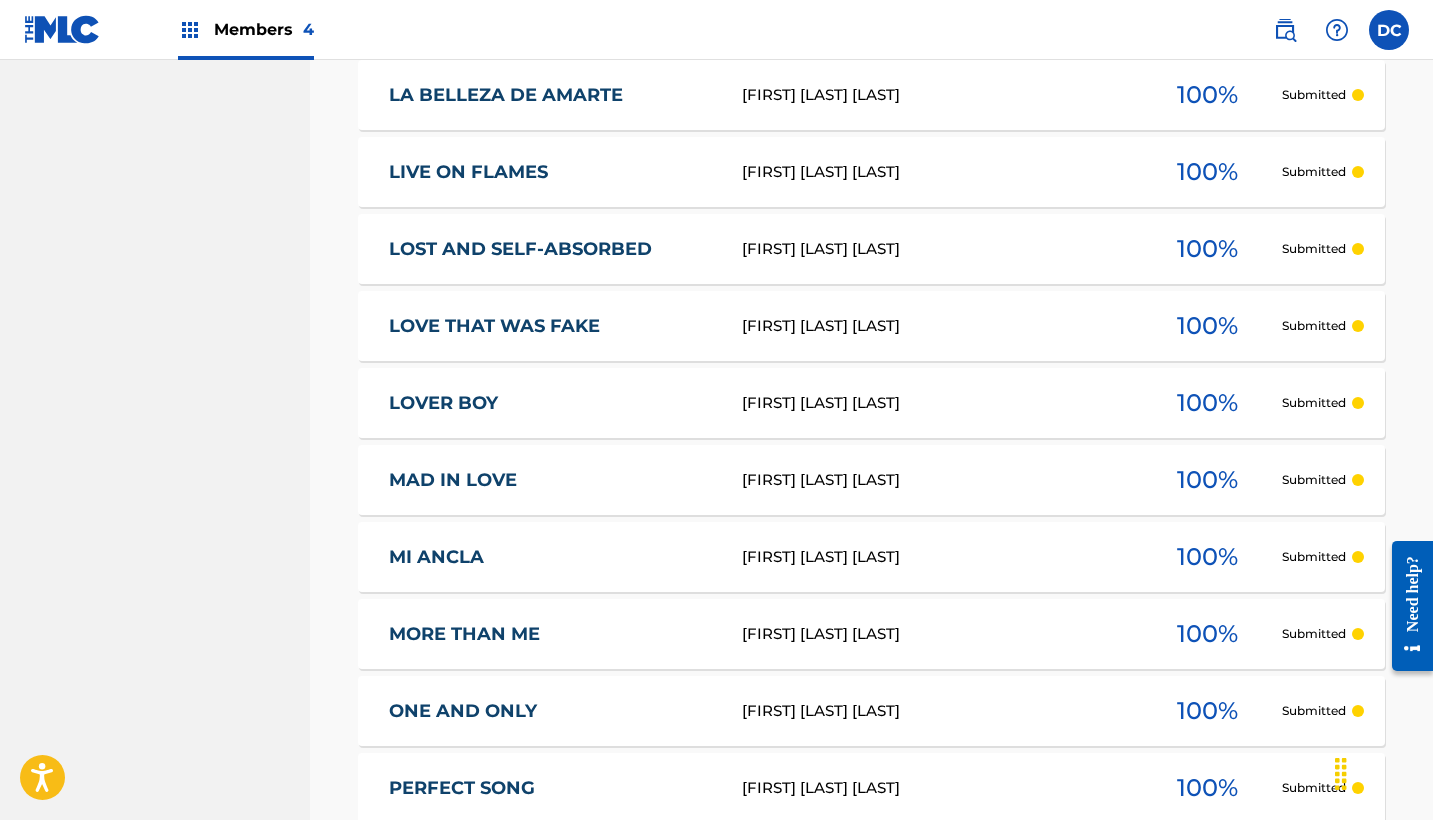 click on "[TITLE] [FIRST] [LAST] [LAST] 100 % Submitted" at bounding box center [871, 480] 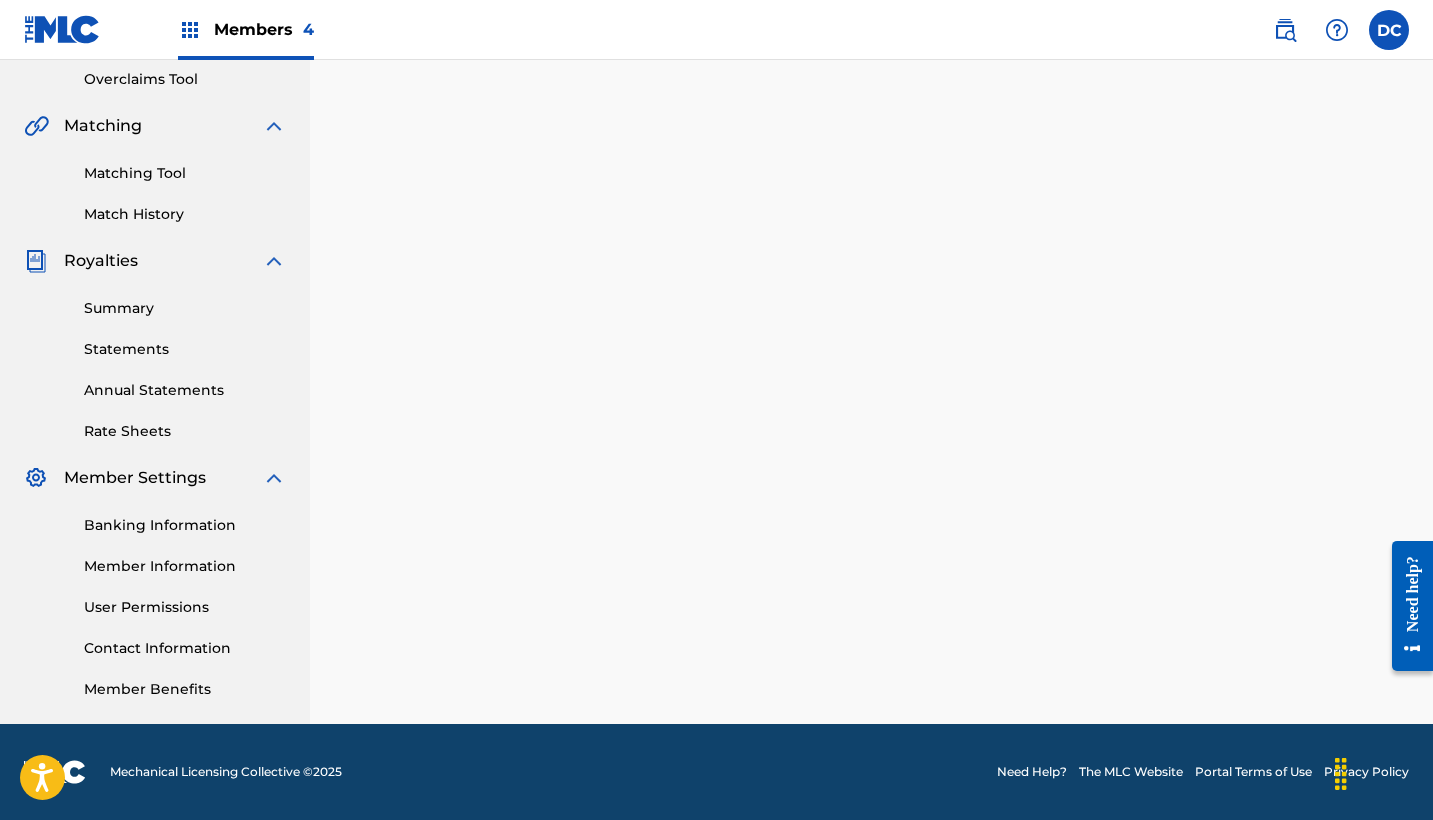 scroll, scrollTop: 0, scrollLeft: 0, axis: both 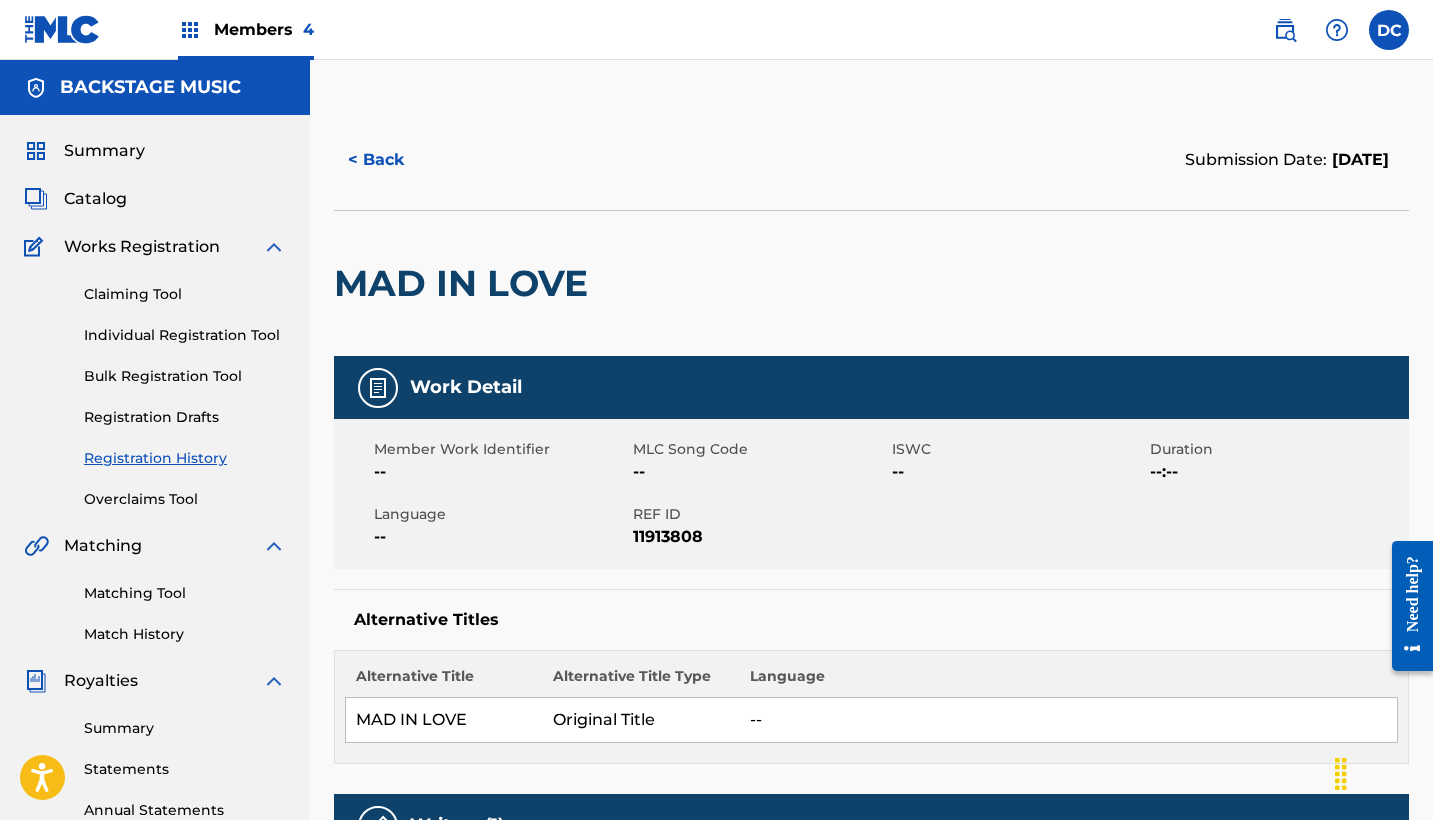 click on "11913808" at bounding box center (760, 537) 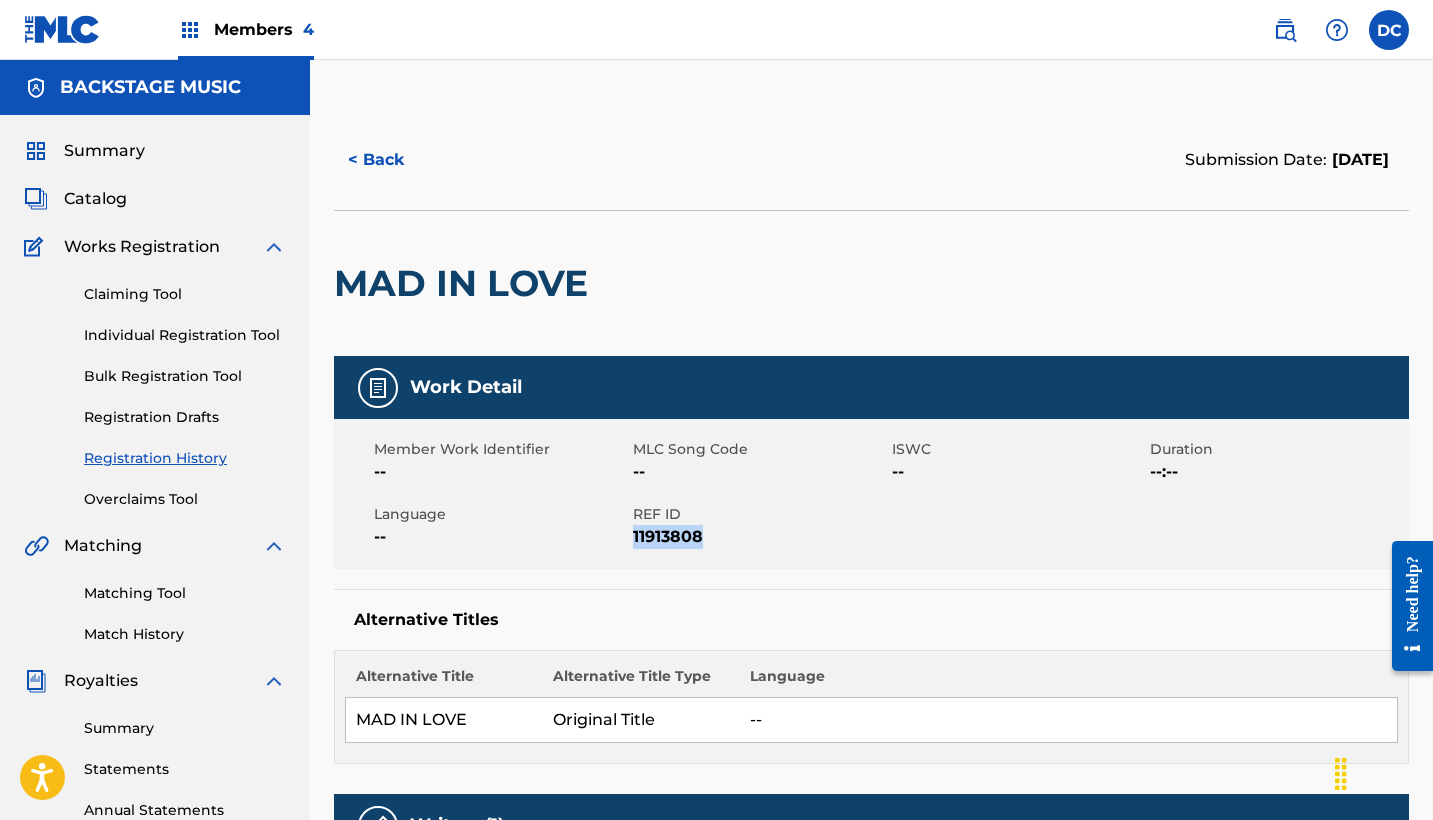 click on "11913808" at bounding box center (760, 537) 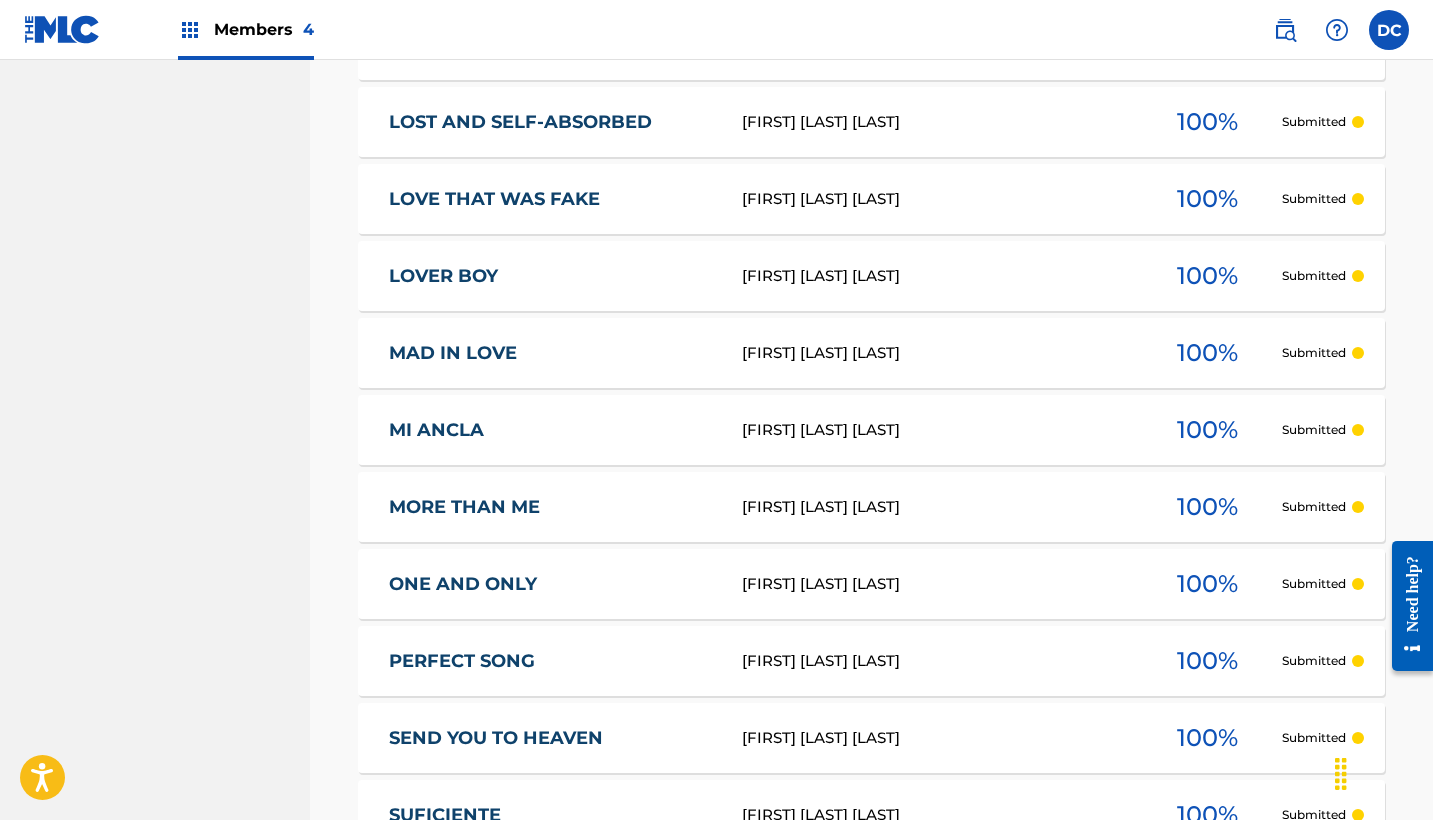 scroll, scrollTop: 2582, scrollLeft: 0, axis: vertical 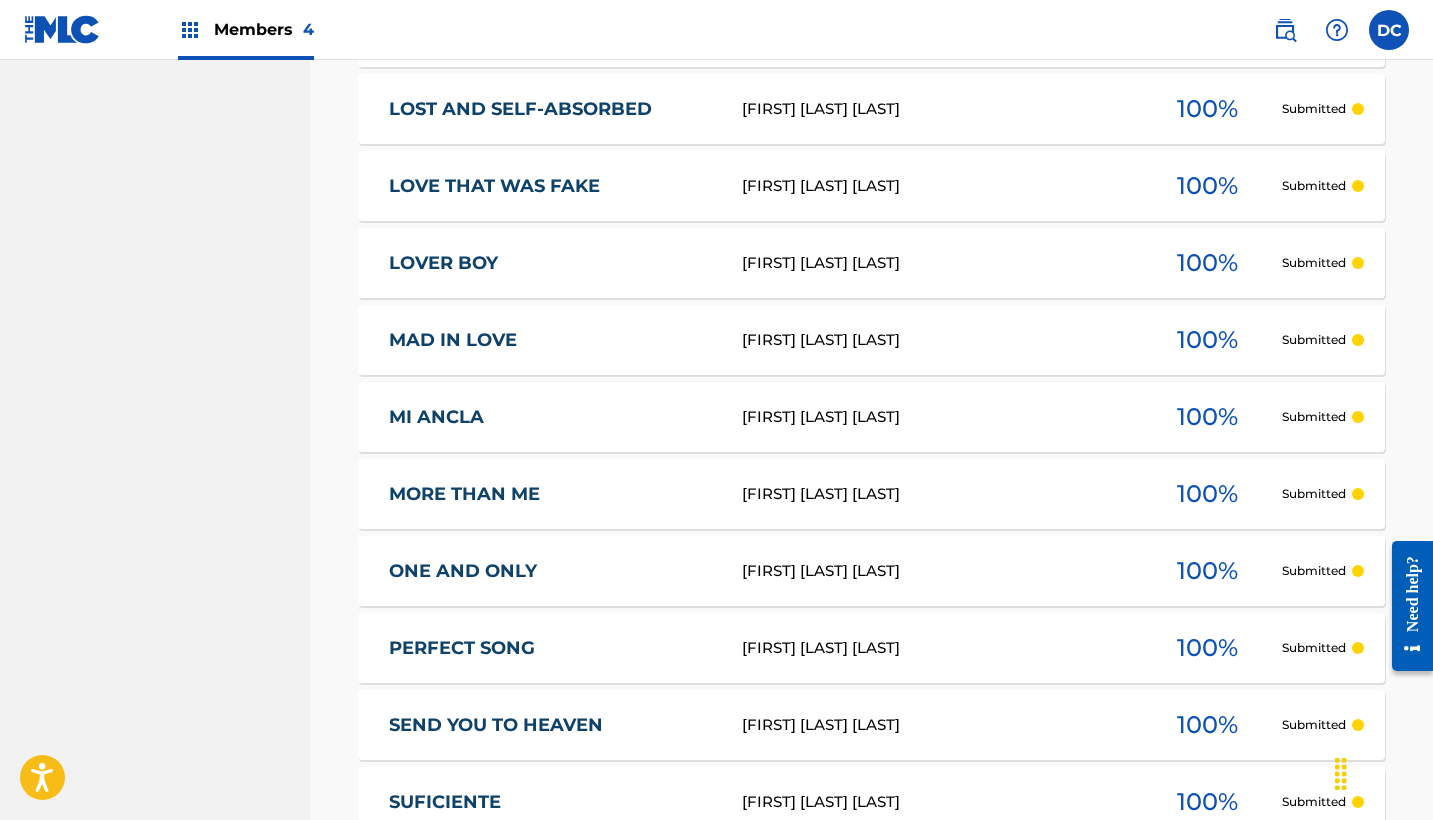 click on "[TITLE] [FIRST] [LAST] [LAST] 100 % Submitted" at bounding box center (871, 417) 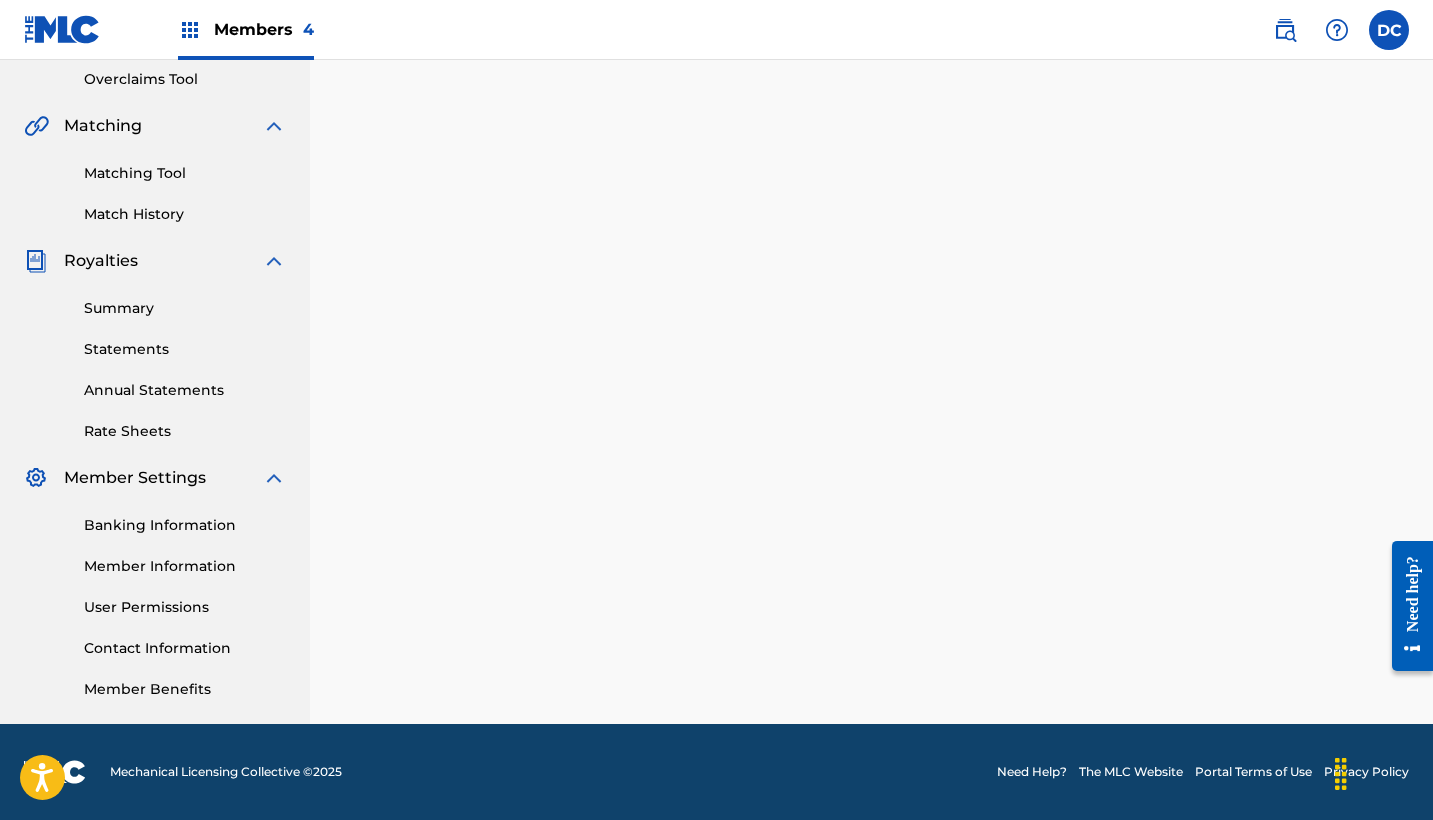 scroll, scrollTop: 0, scrollLeft: 0, axis: both 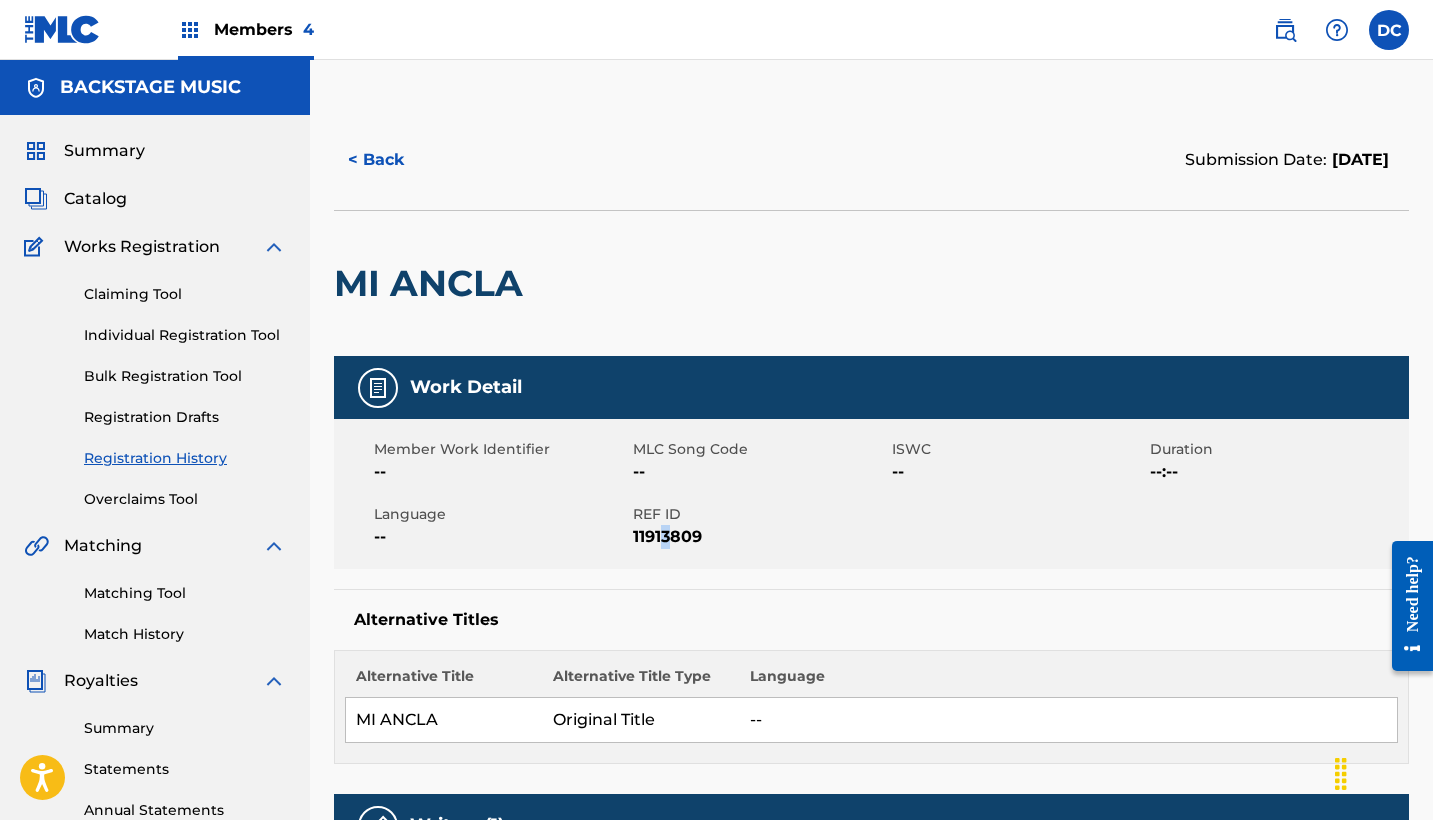 click on "11913809" at bounding box center [760, 537] 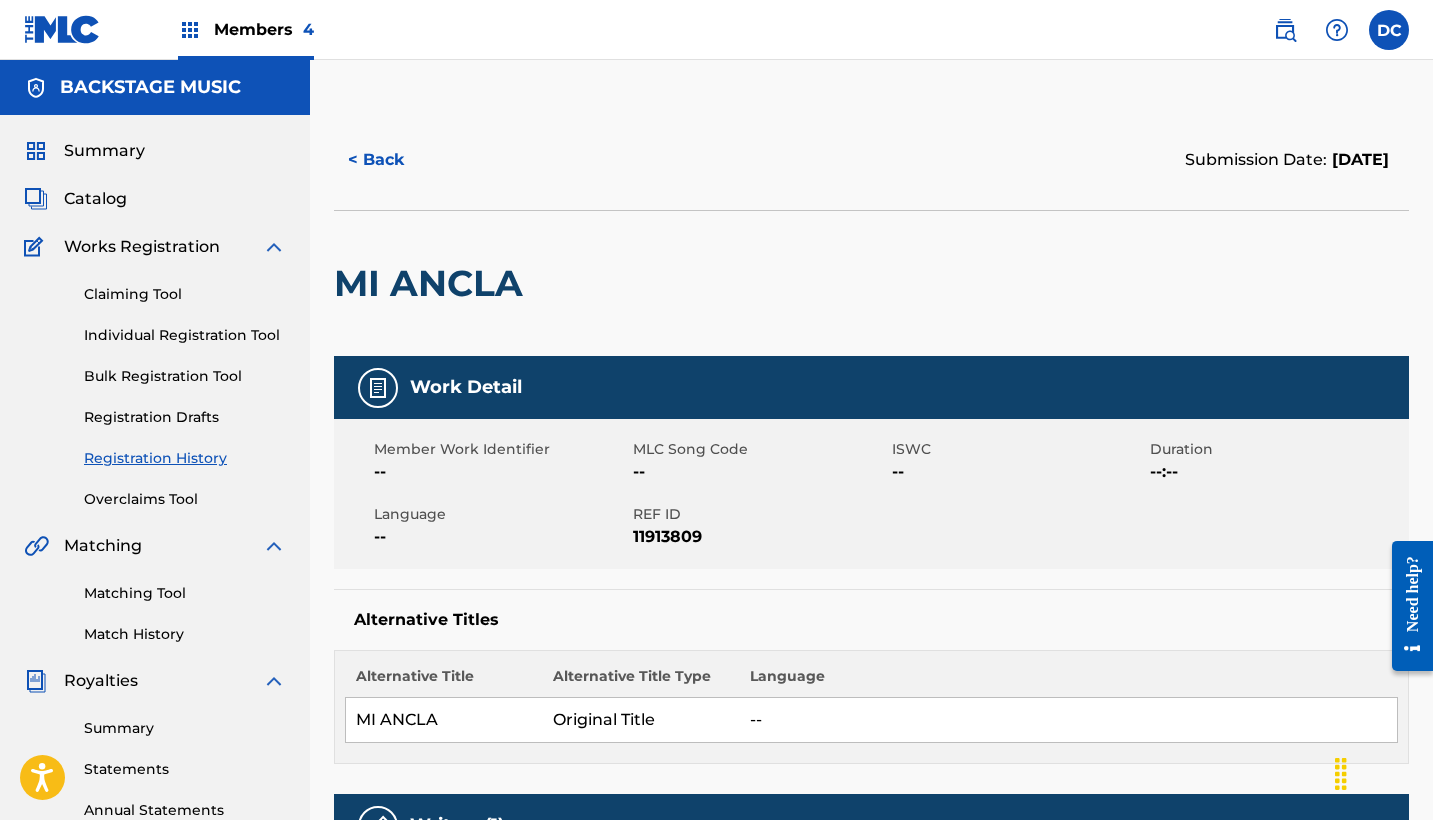 click on "11913809" at bounding box center [760, 537] 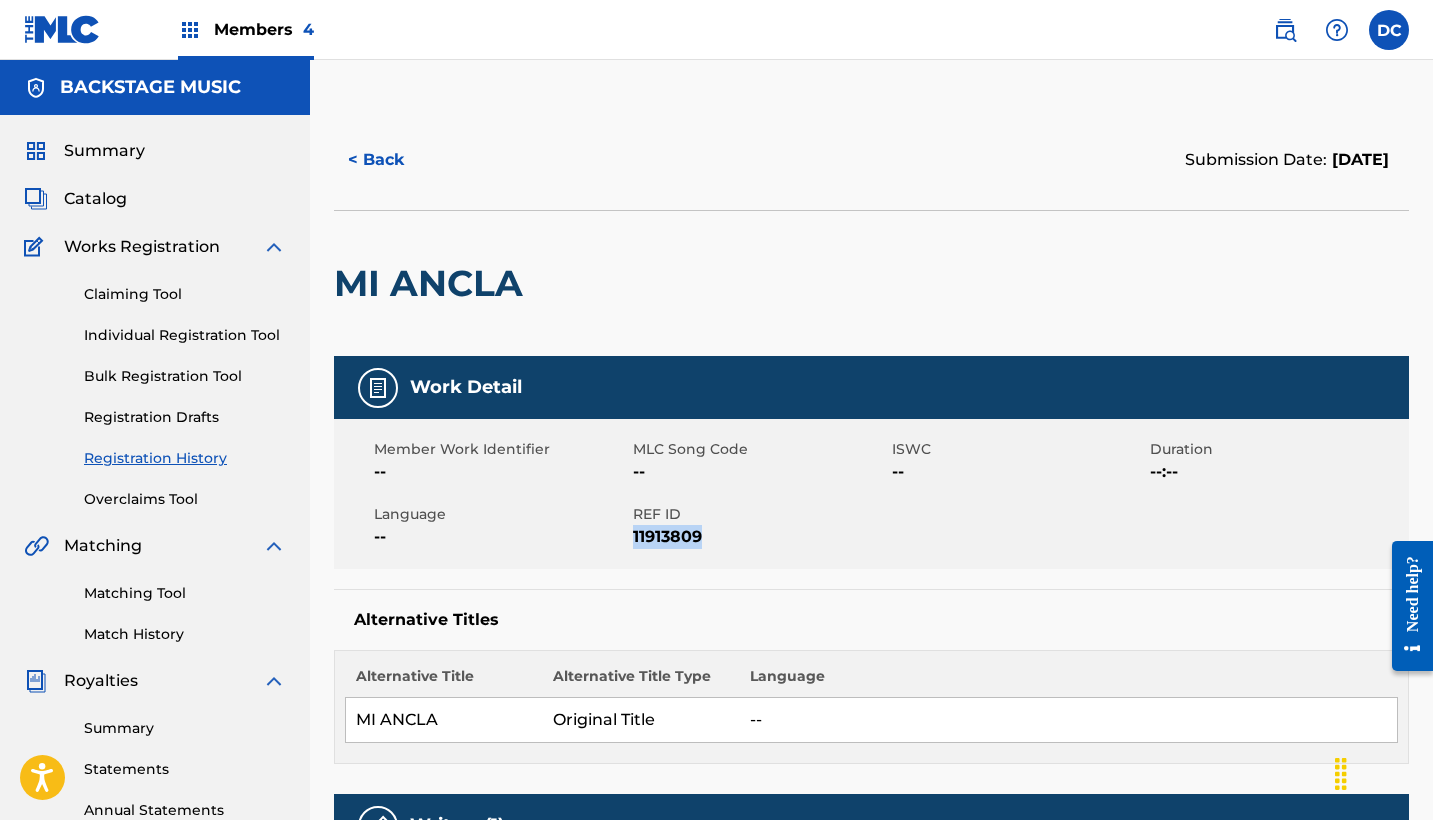 click on "11913809" at bounding box center [760, 537] 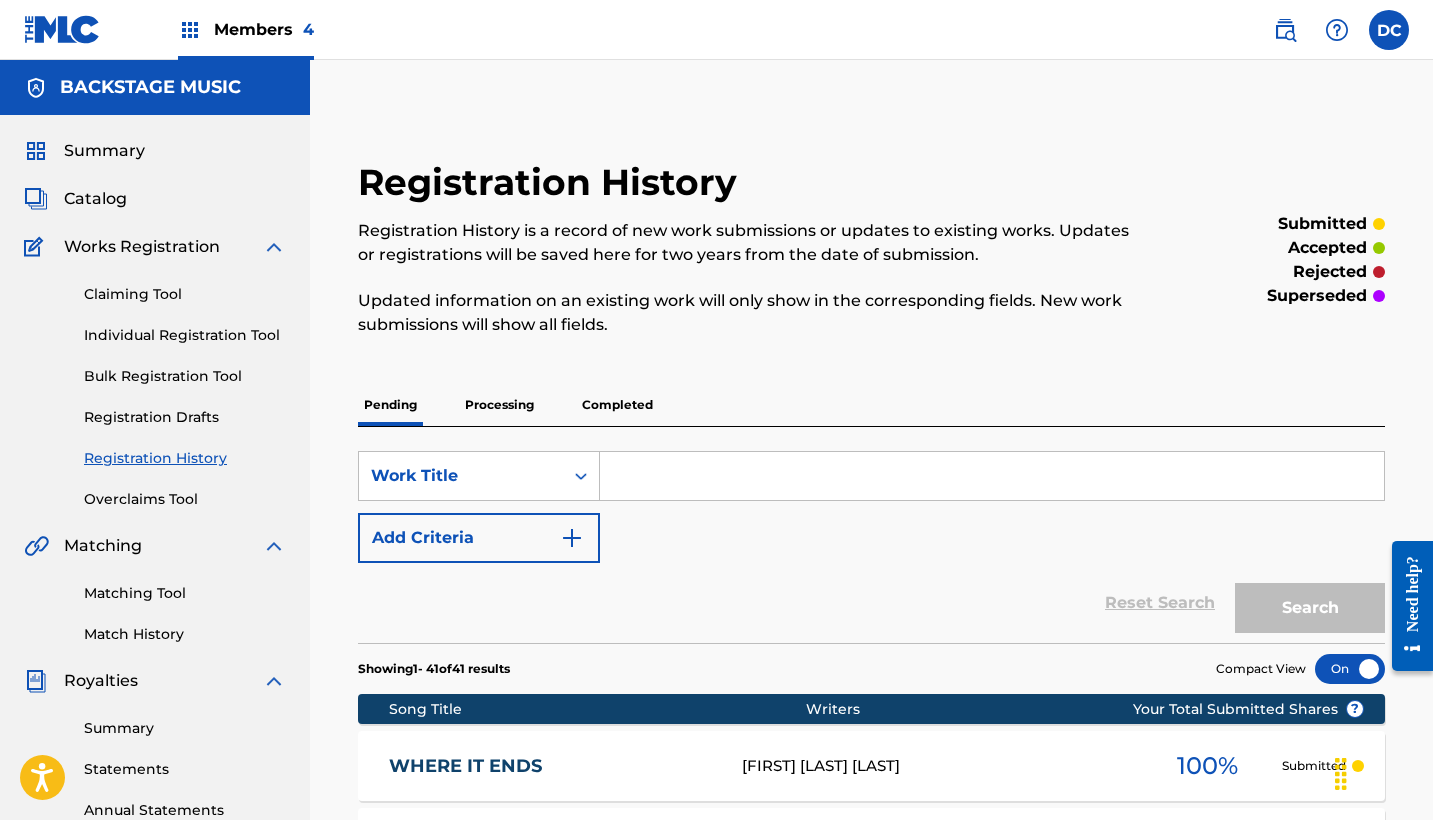 scroll, scrollTop: 2582, scrollLeft: 0, axis: vertical 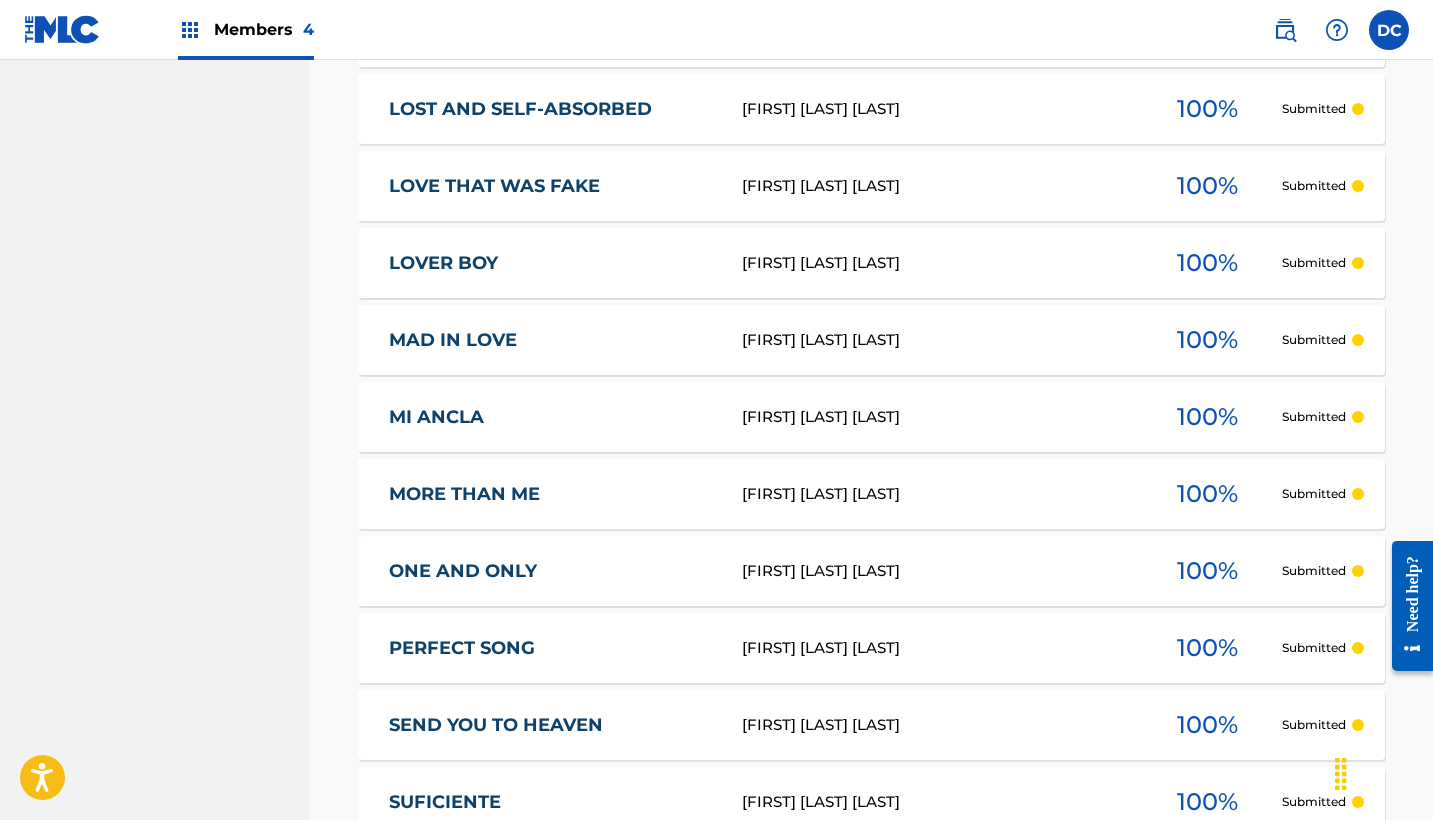 click on "MORE THAN ME" at bounding box center (552, 494) 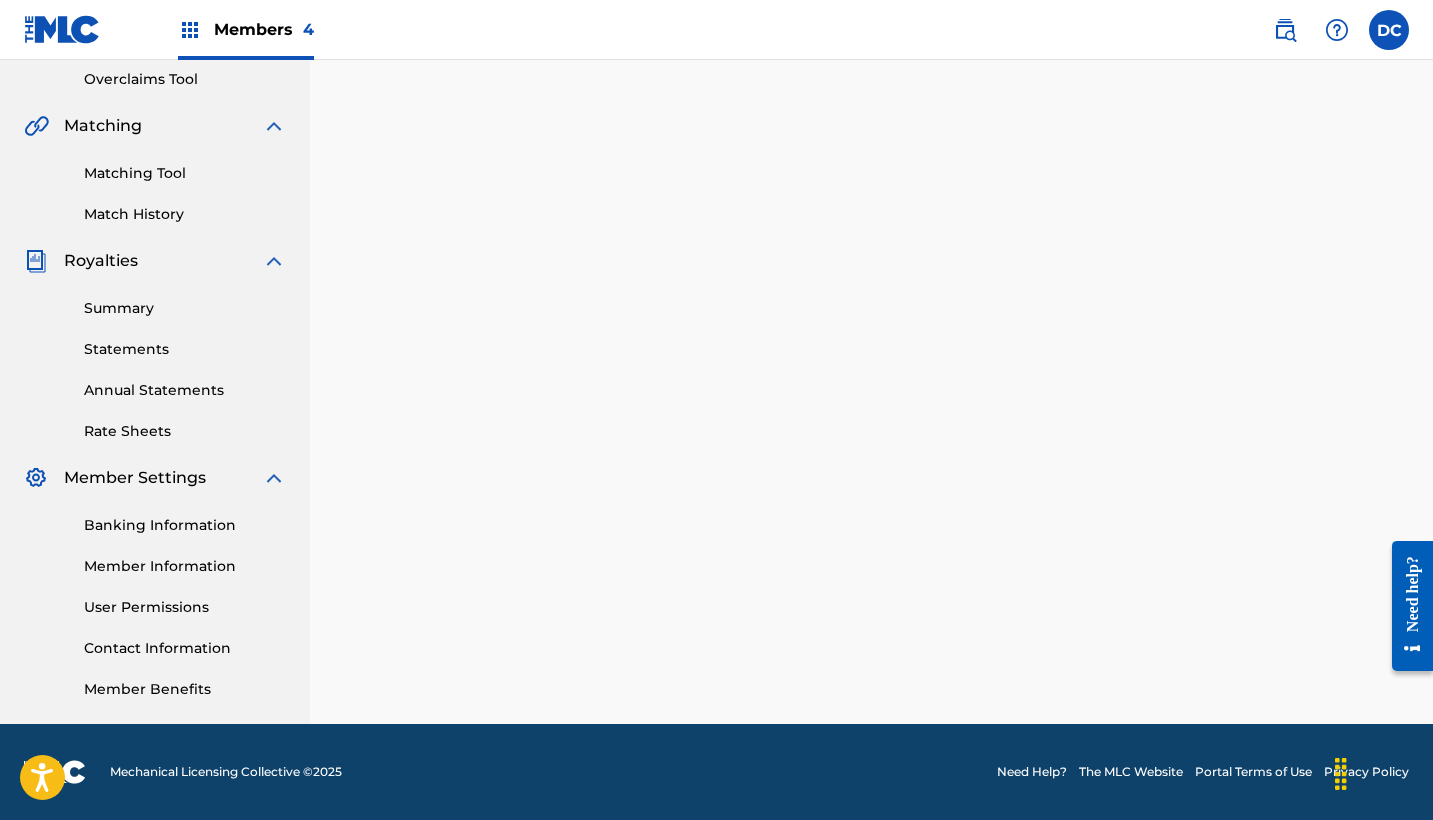 scroll, scrollTop: 0, scrollLeft: 0, axis: both 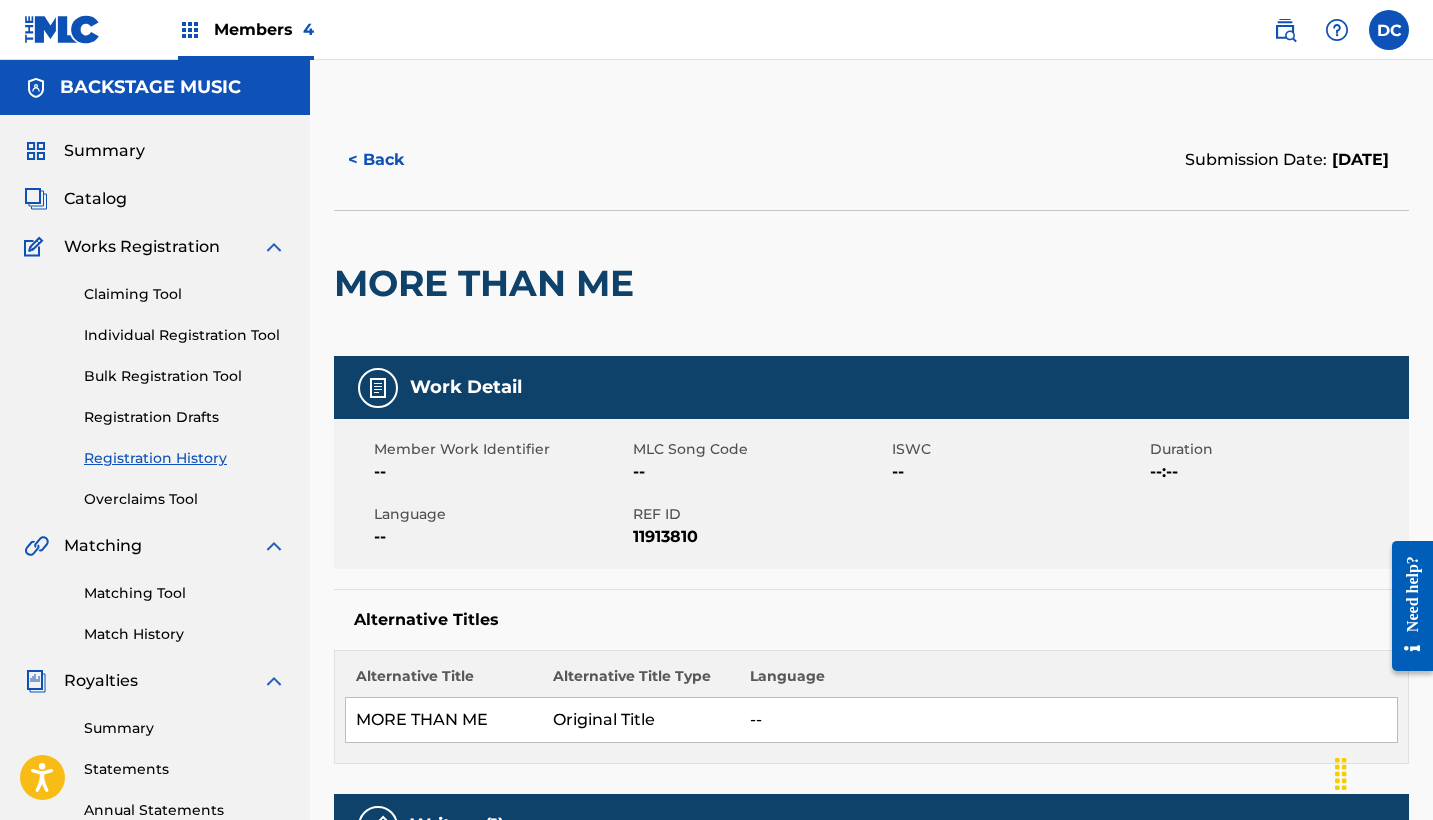 click on "11913810" at bounding box center (760, 537) 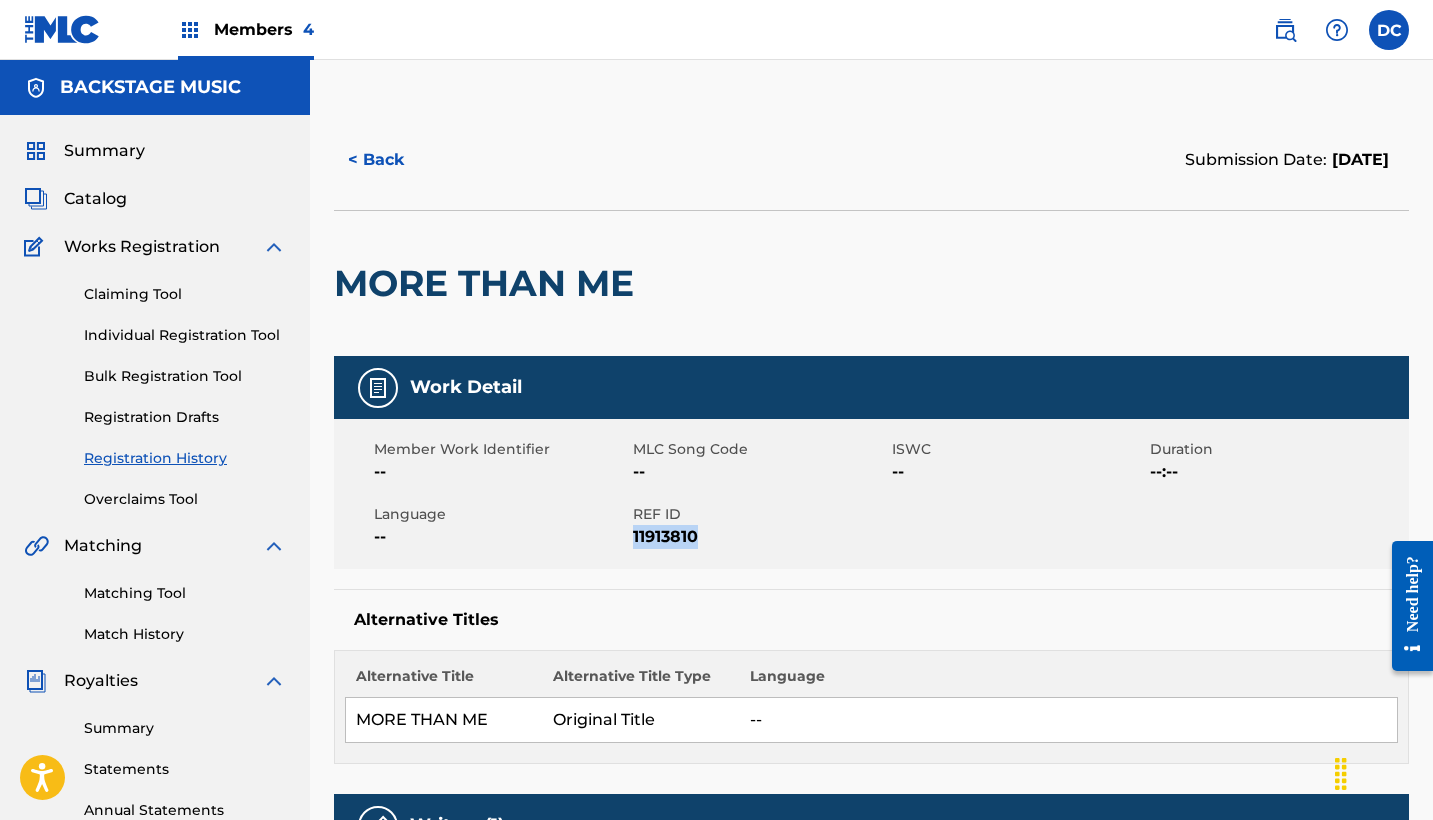 click on "11913810" at bounding box center (760, 537) 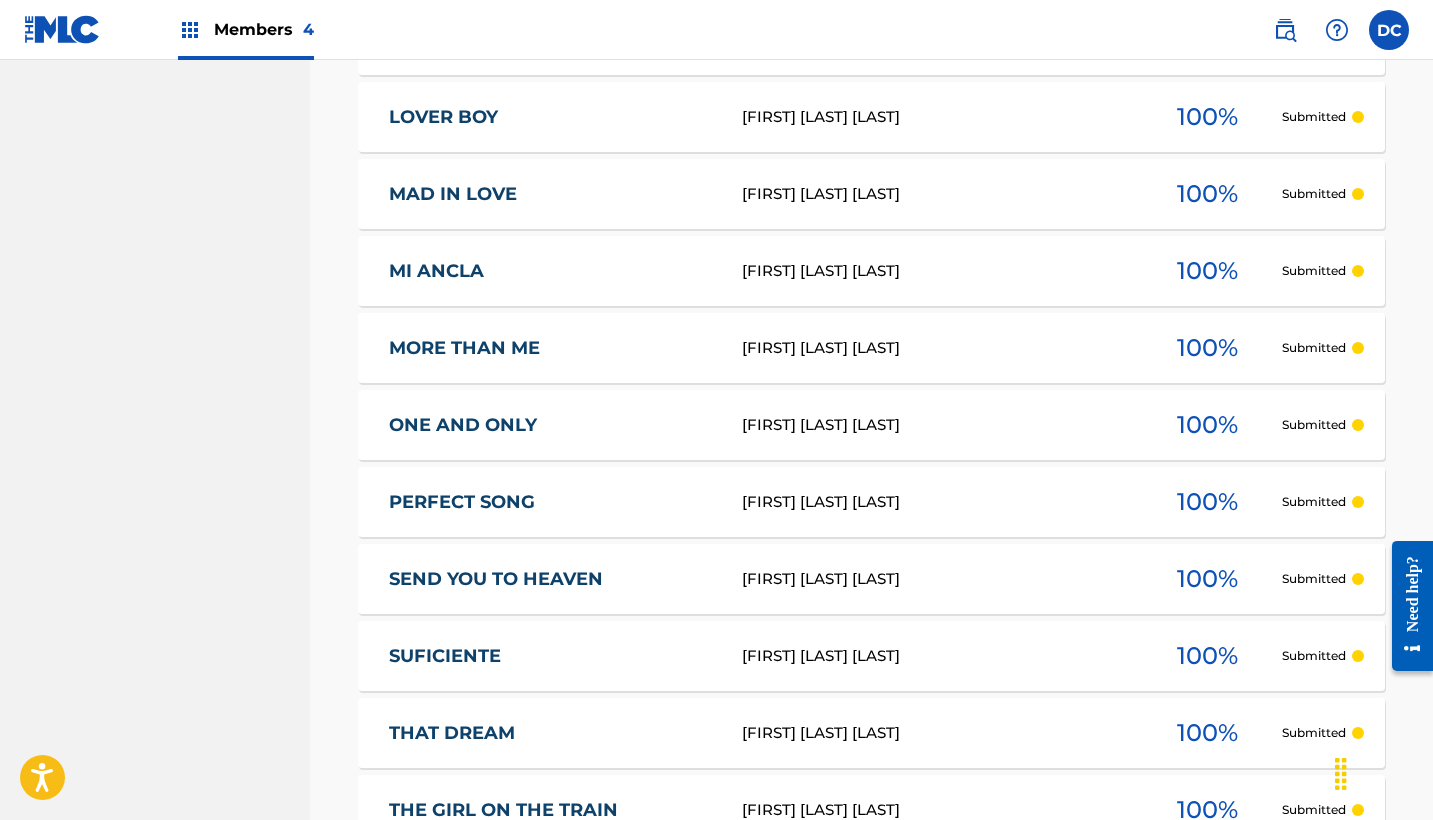 scroll, scrollTop: 2806, scrollLeft: 0, axis: vertical 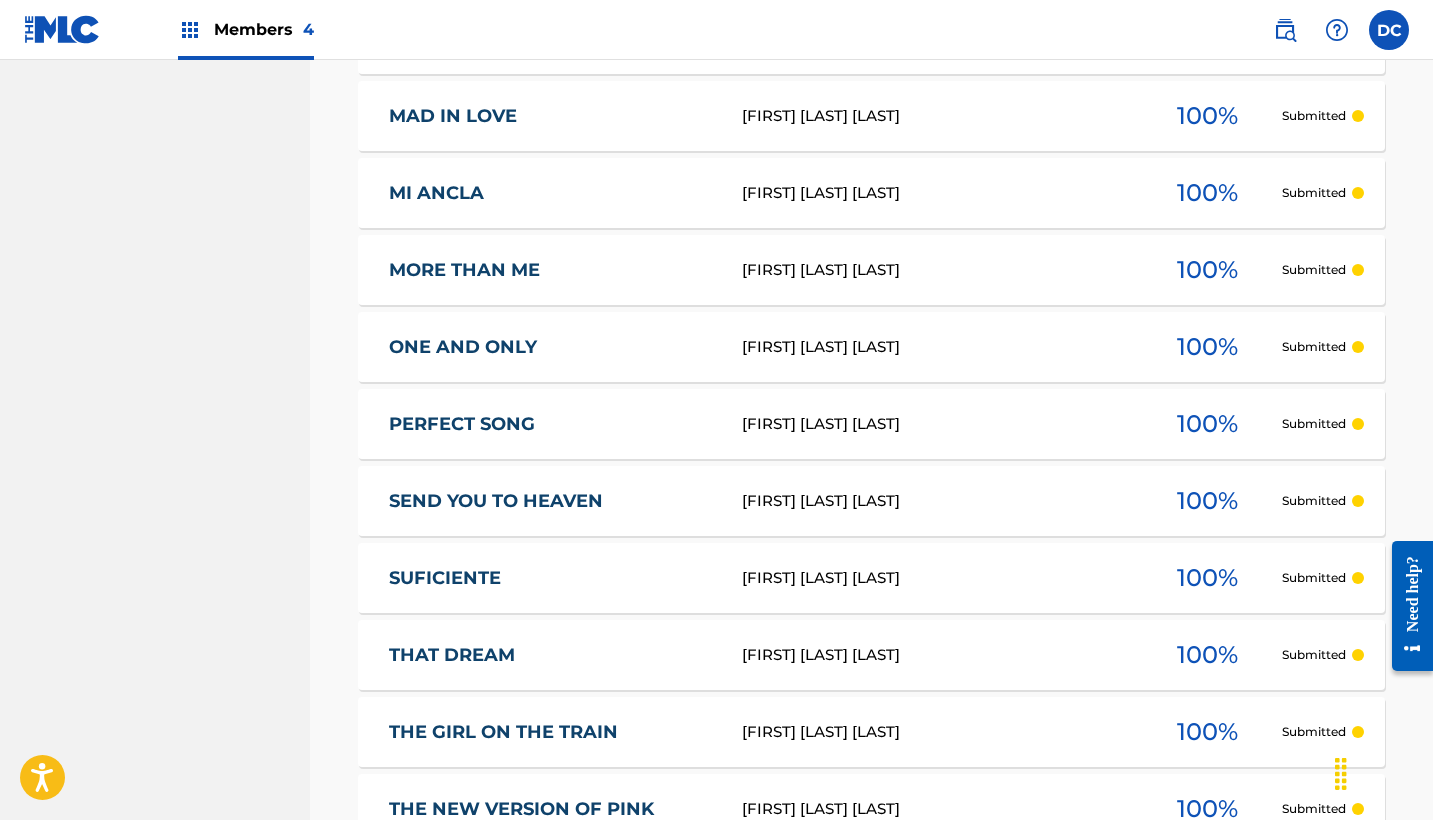 click on "[TITLE] [FIRST] [LAST] [LAST] 100 % Submitted" at bounding box center (871, 347) 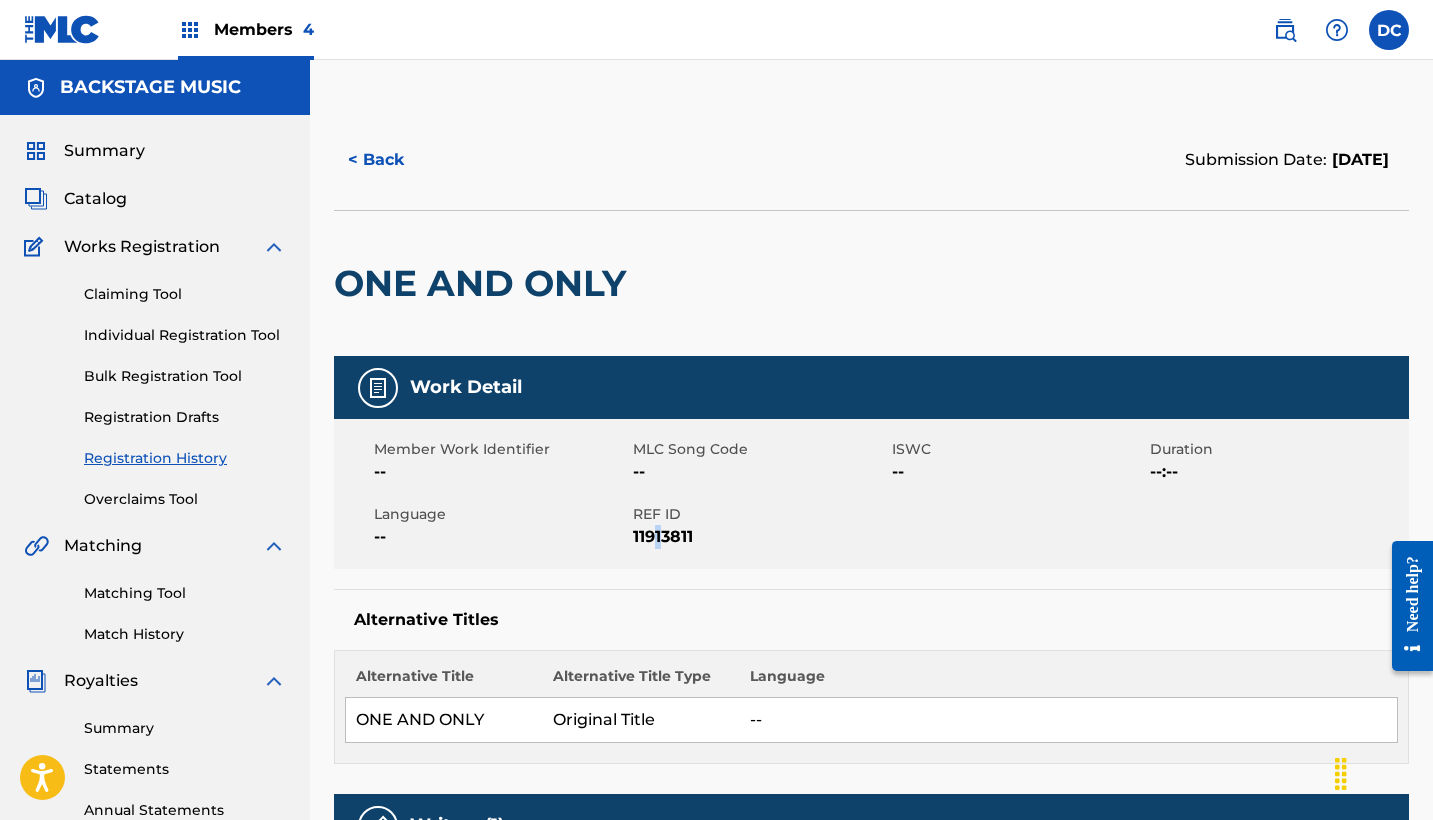 click on "11913811" at bounding box center [760, 537] 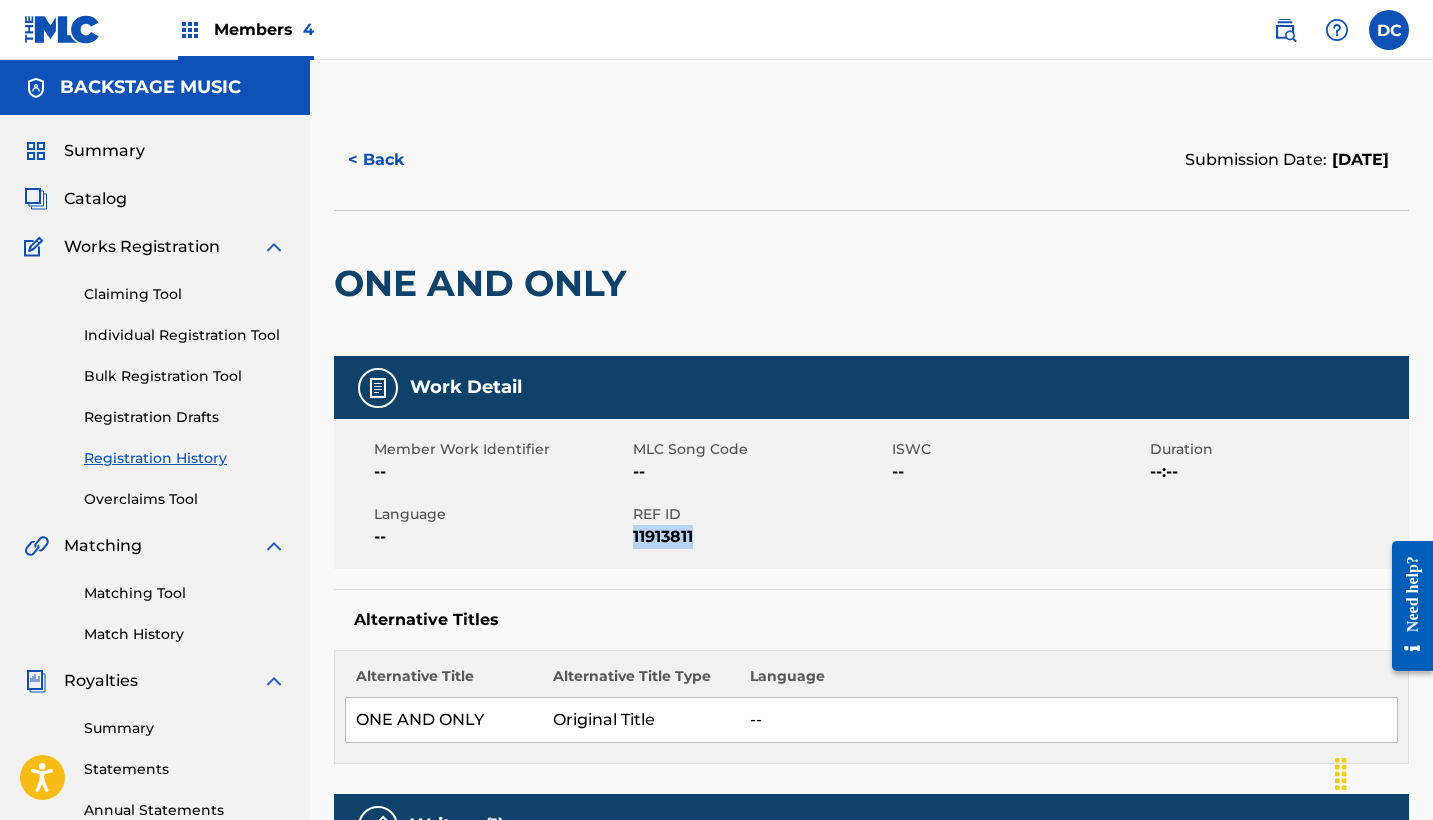 click on "11913811" at bounding box center [760, 537] 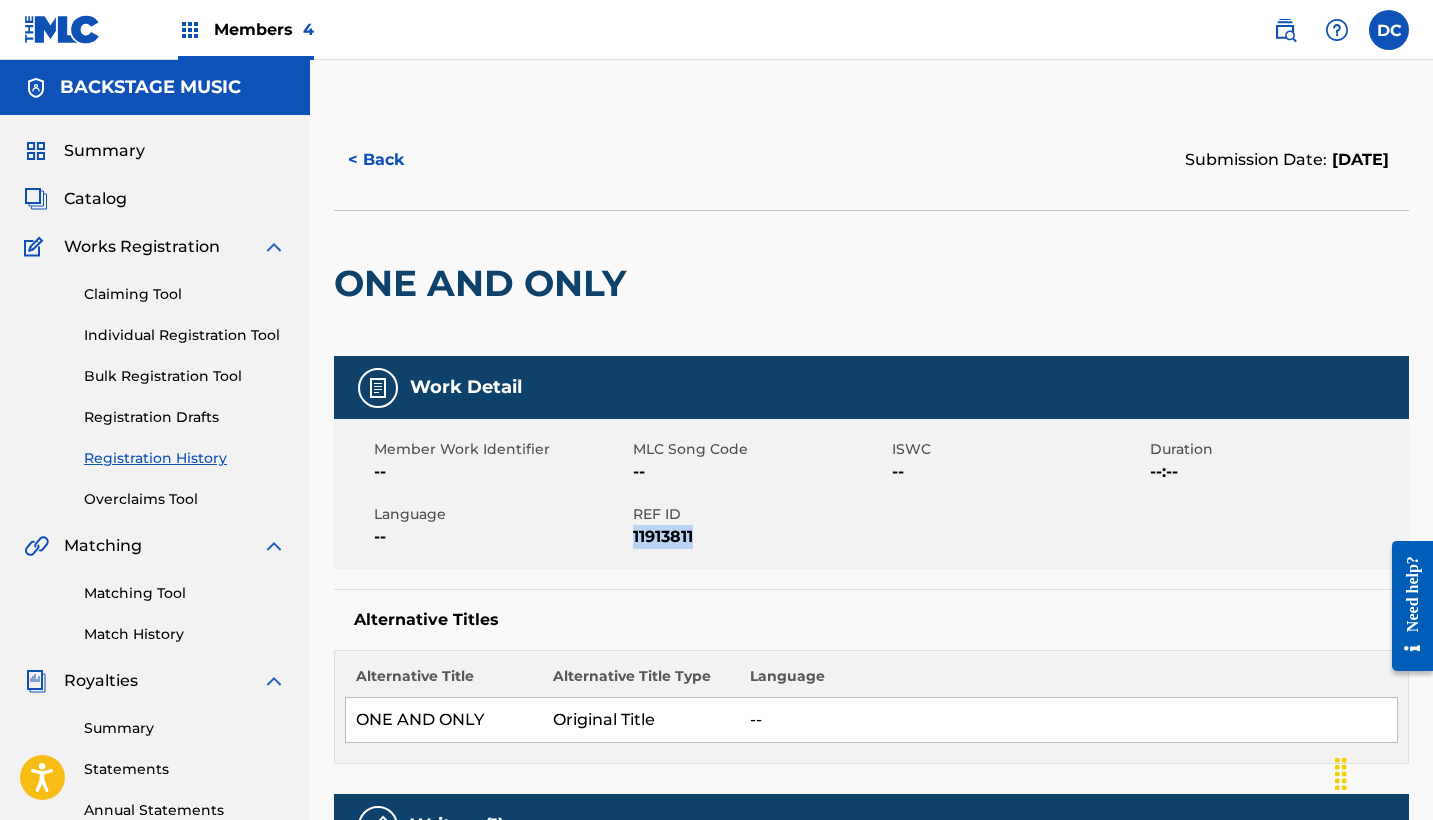 click on "< Back" at bounding box center (394, 160) 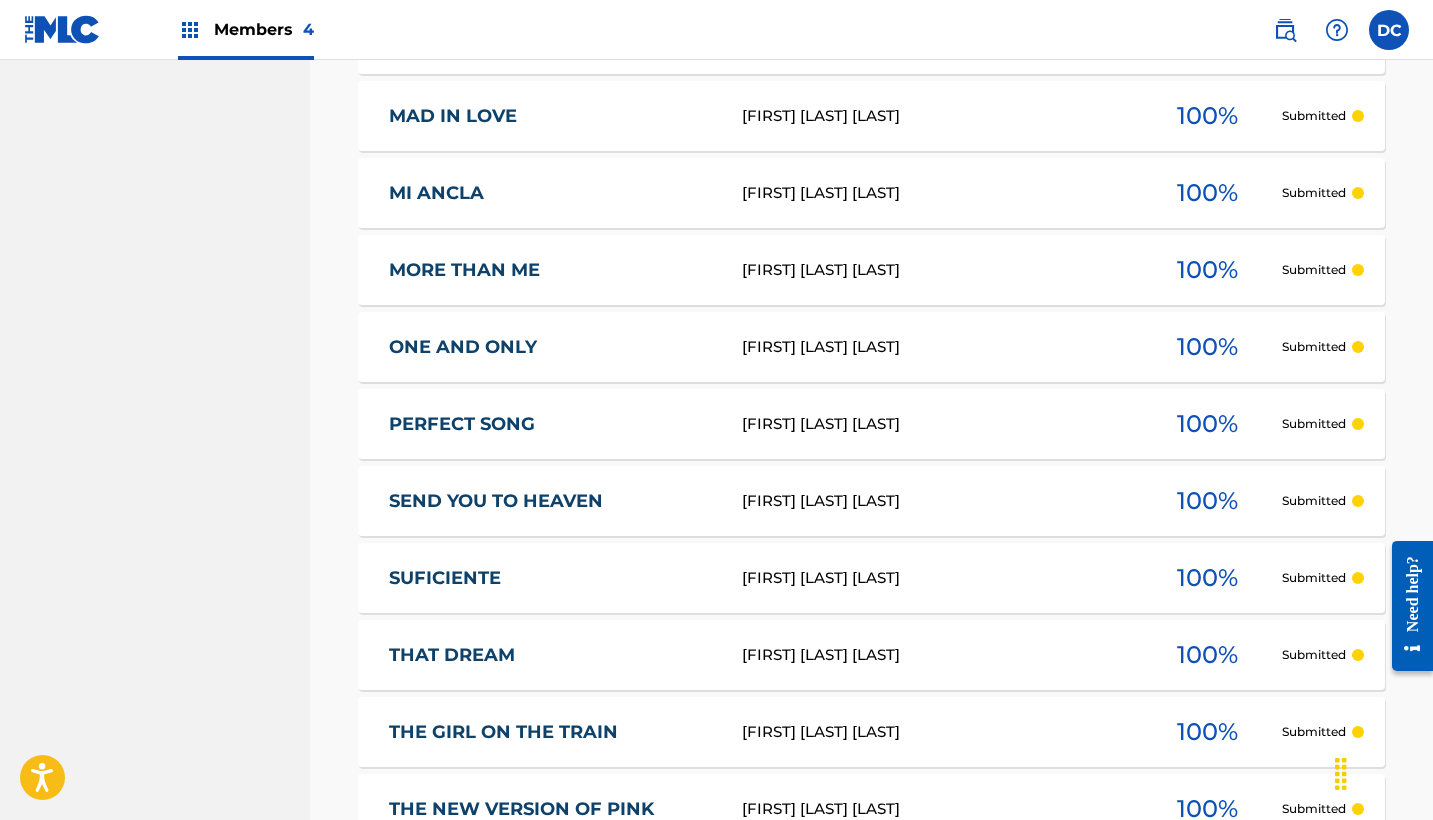 click on "PERFECT SONG" at bounding box center (552, 424) 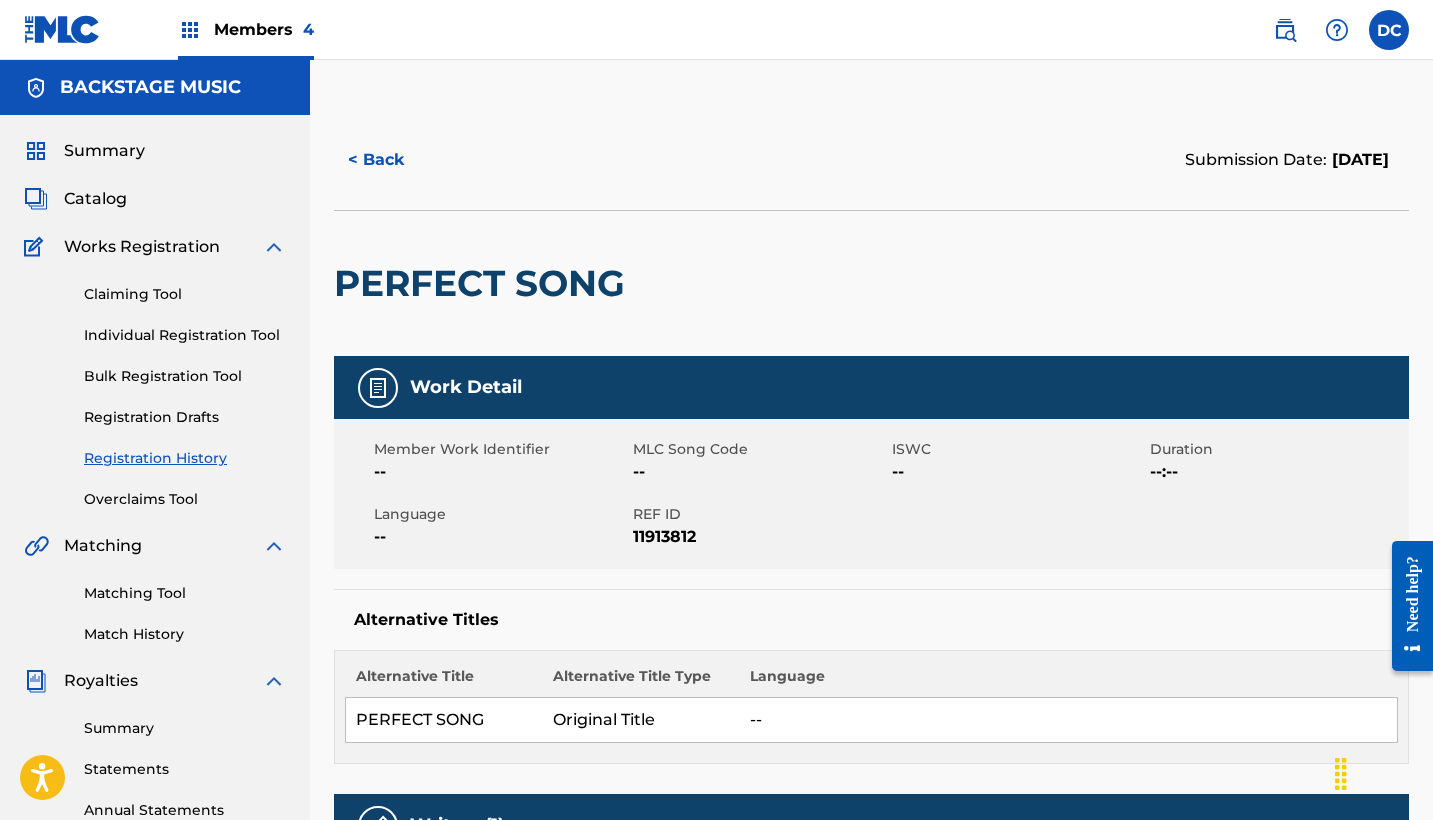 click on "11913812" at bounding box center (760, 537) 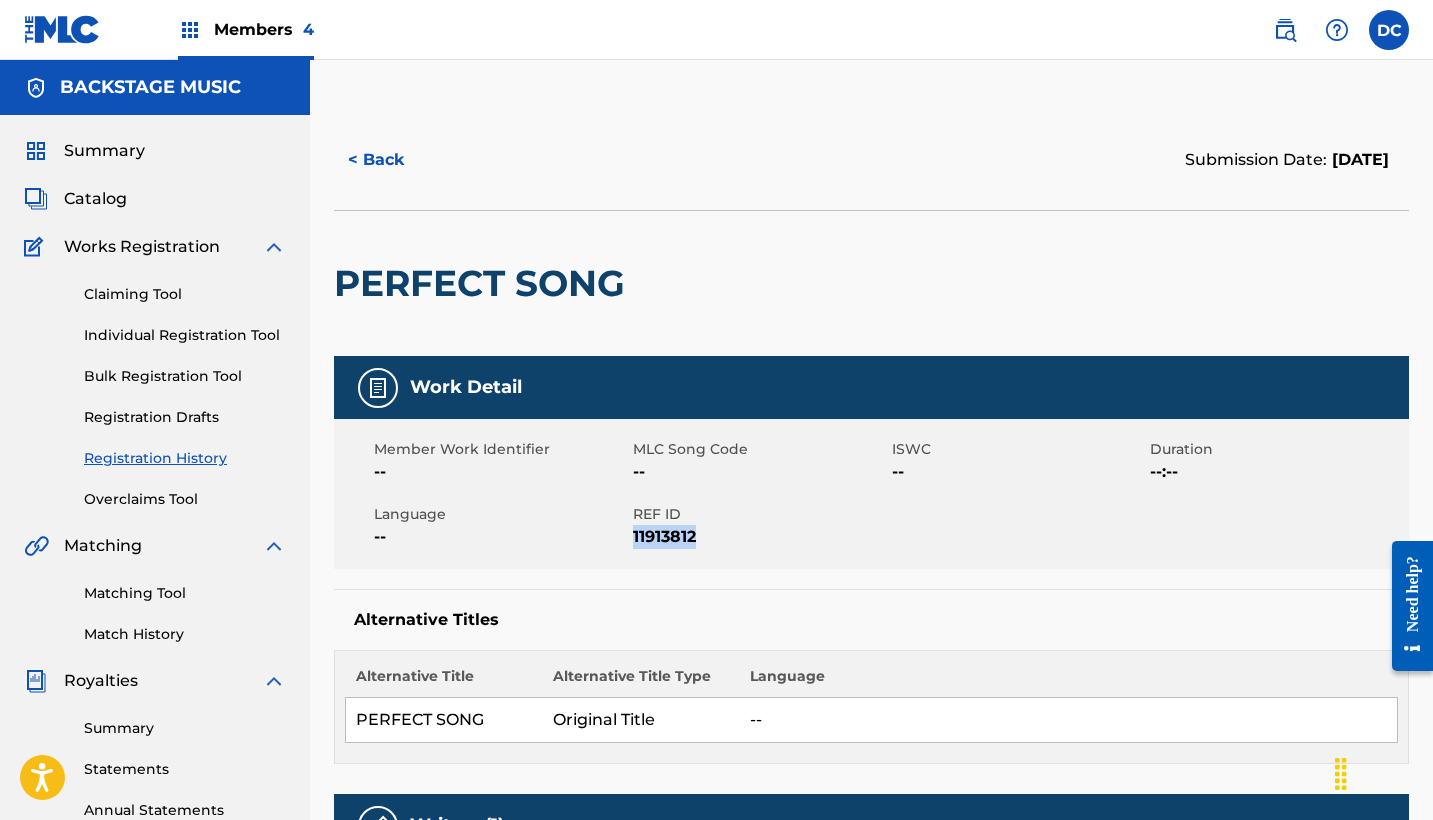 click on "11913812" at bounding box center (760, 537) 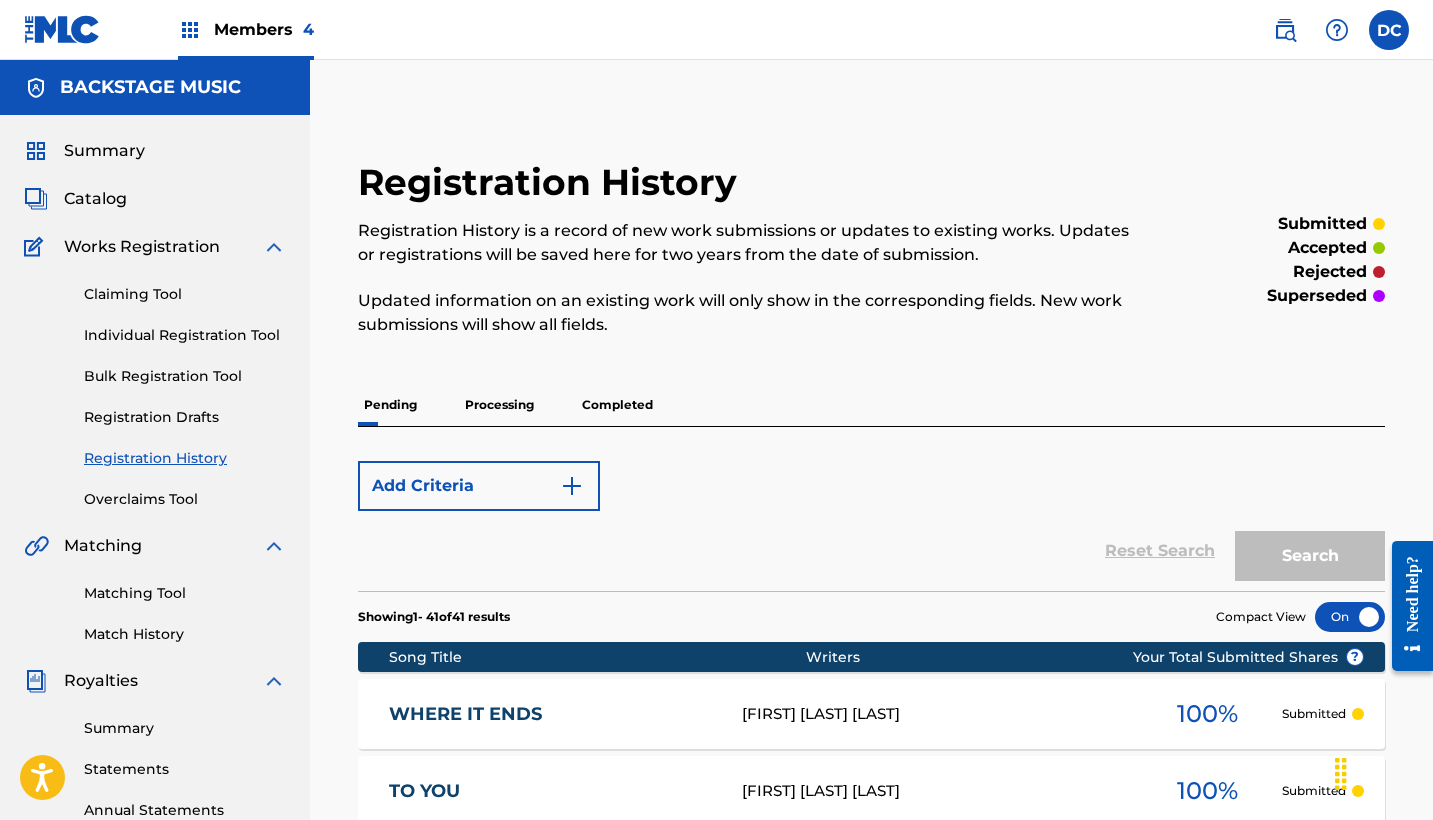 scroll, scrollTop: 2806, scrollLeft: 0, axis: vertical 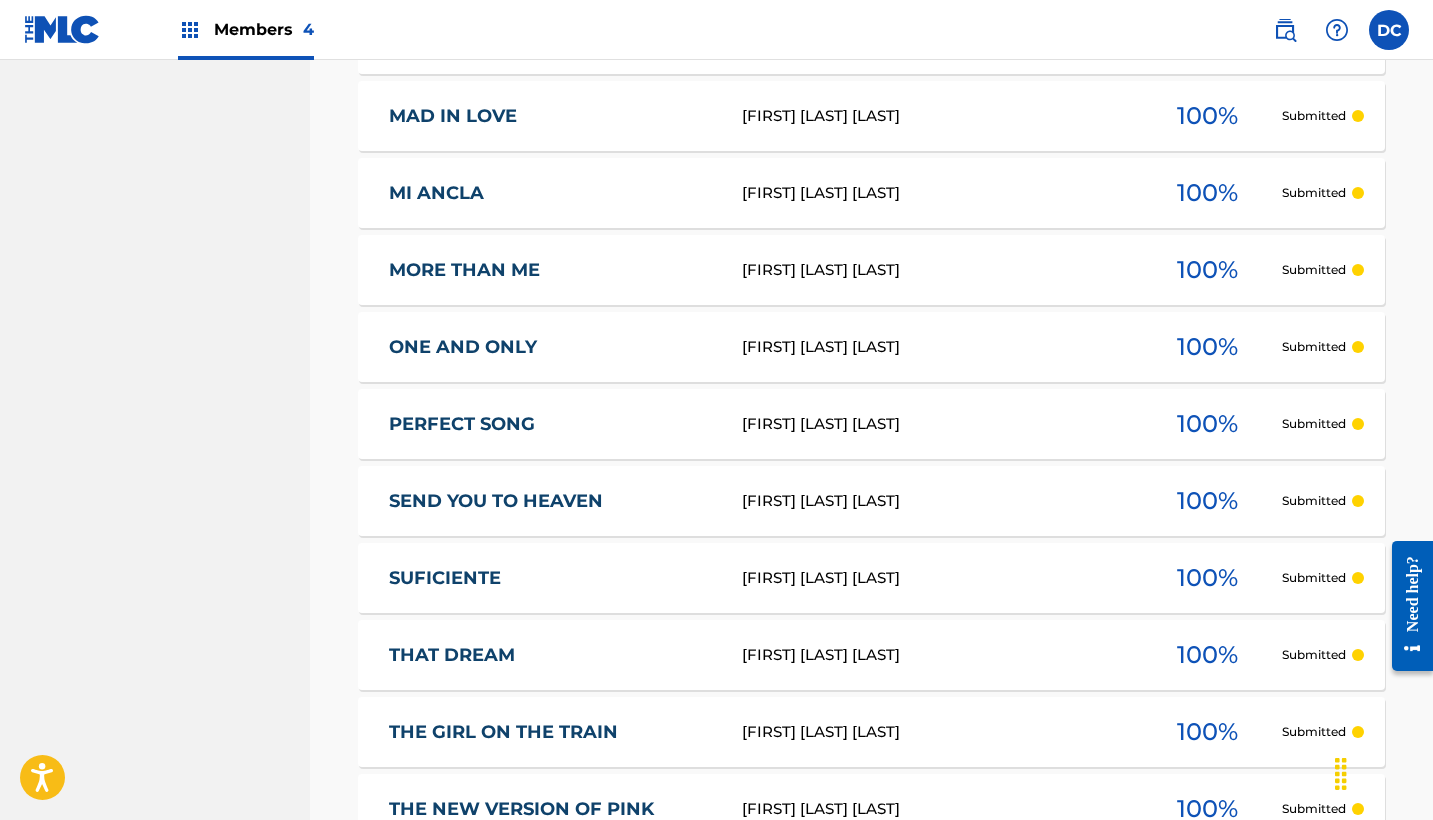 click on "SEND YOU TO HEAVEN" at bounding box center [552, 501] 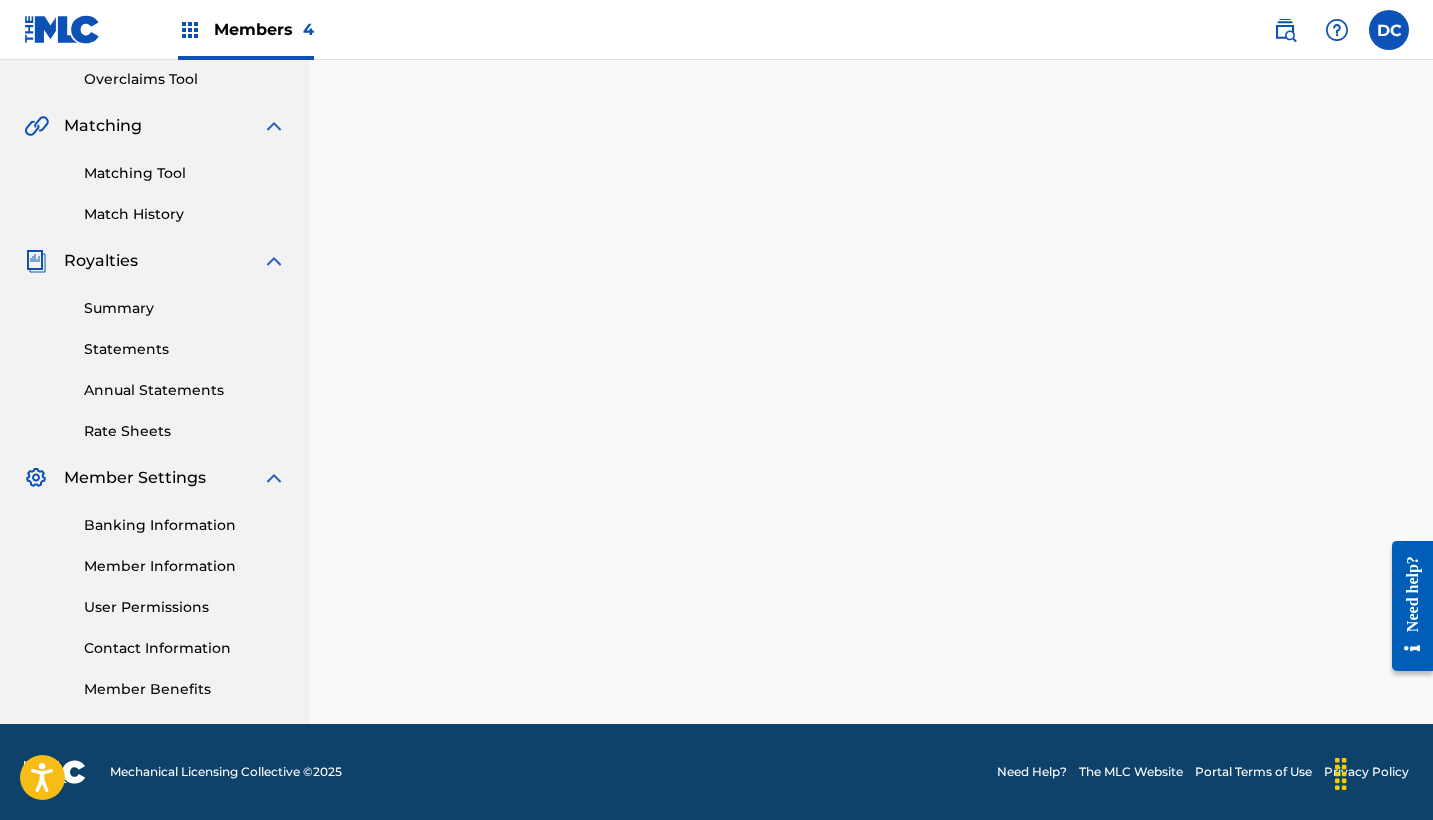 scroll, scrollTop: 0, scrollLeft: 0, axis: both 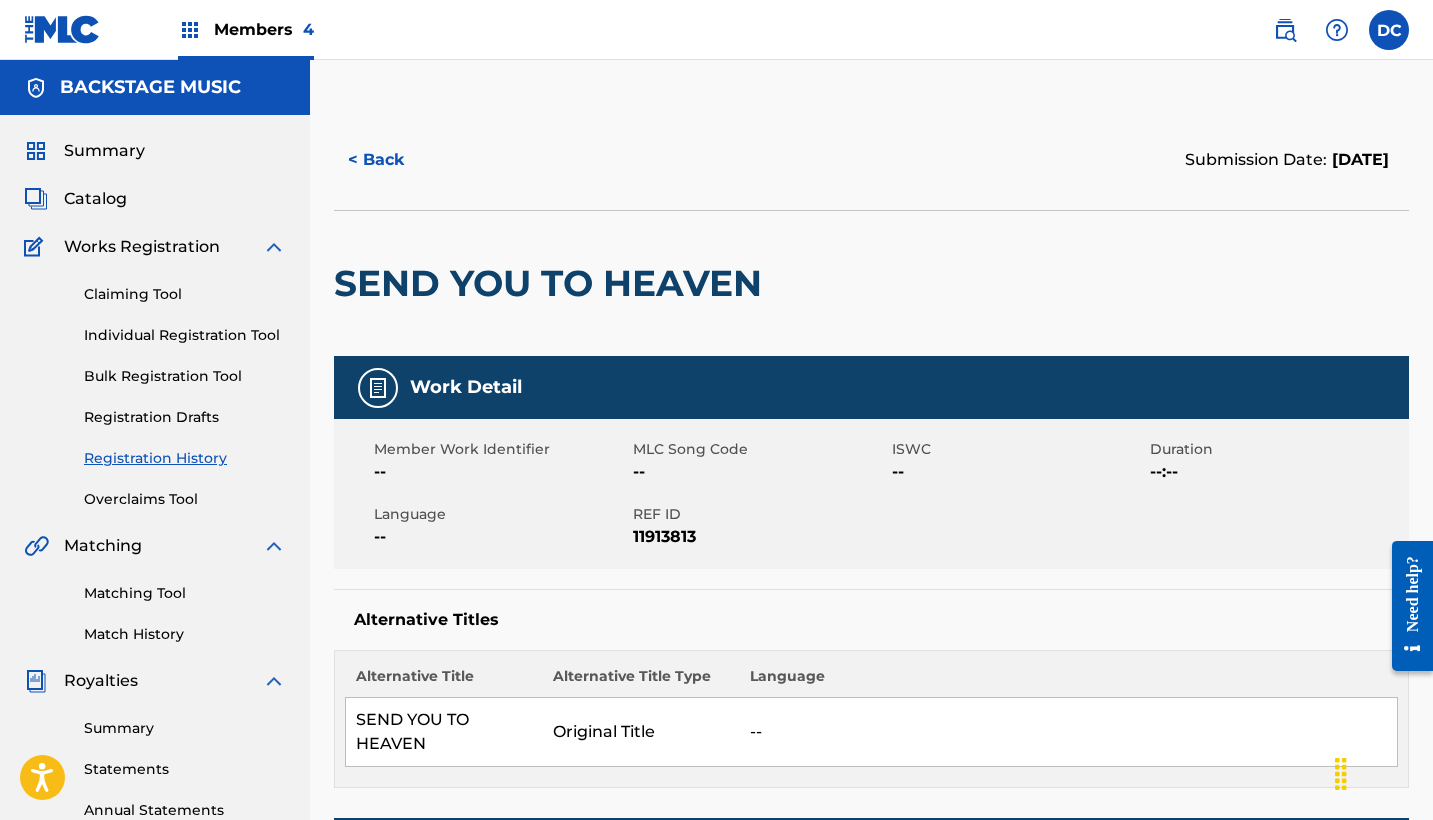 click on "11913813" at bounding box center (760, 537) 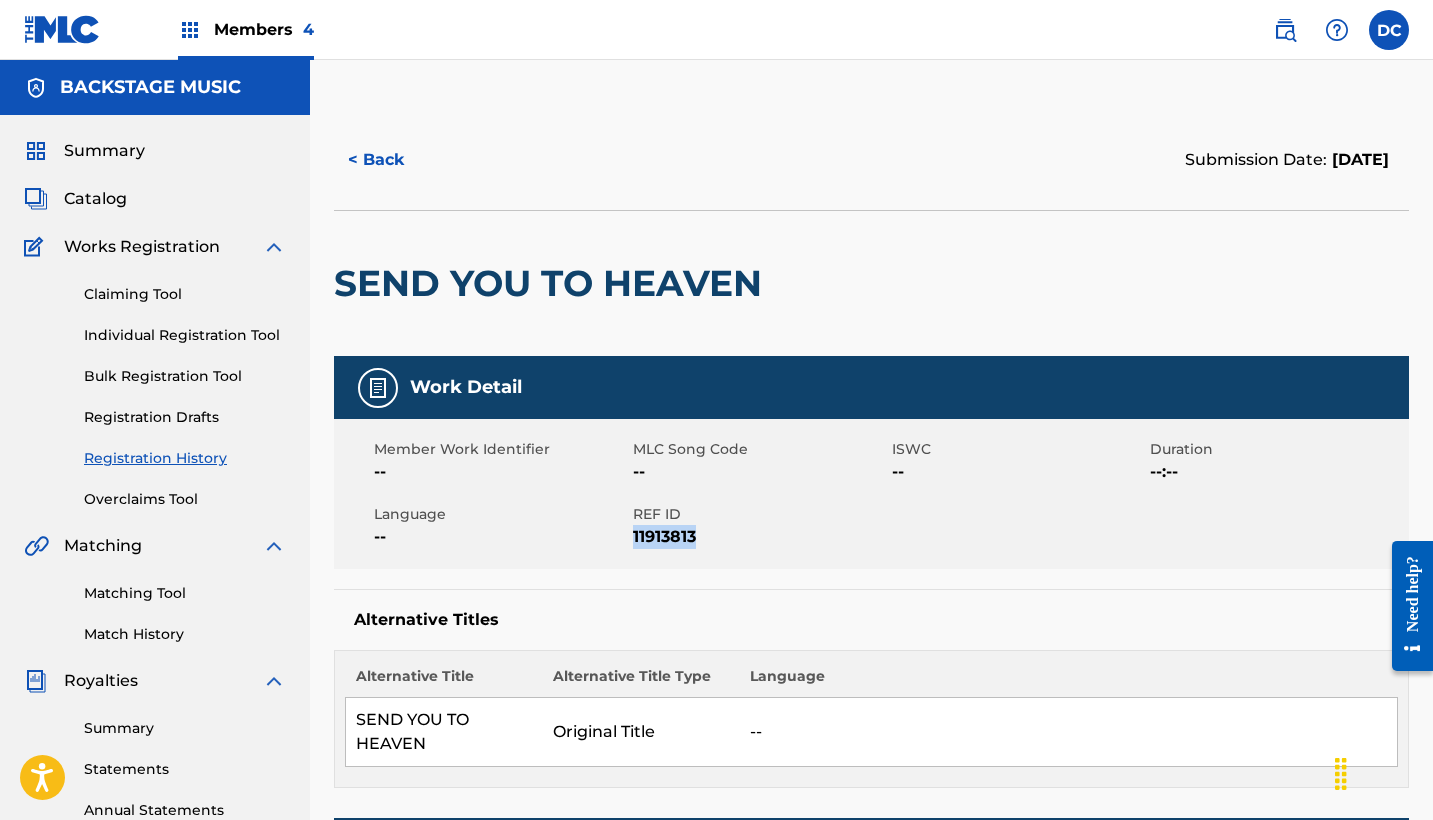 click on "11913813" at bounding box center [760, 537] 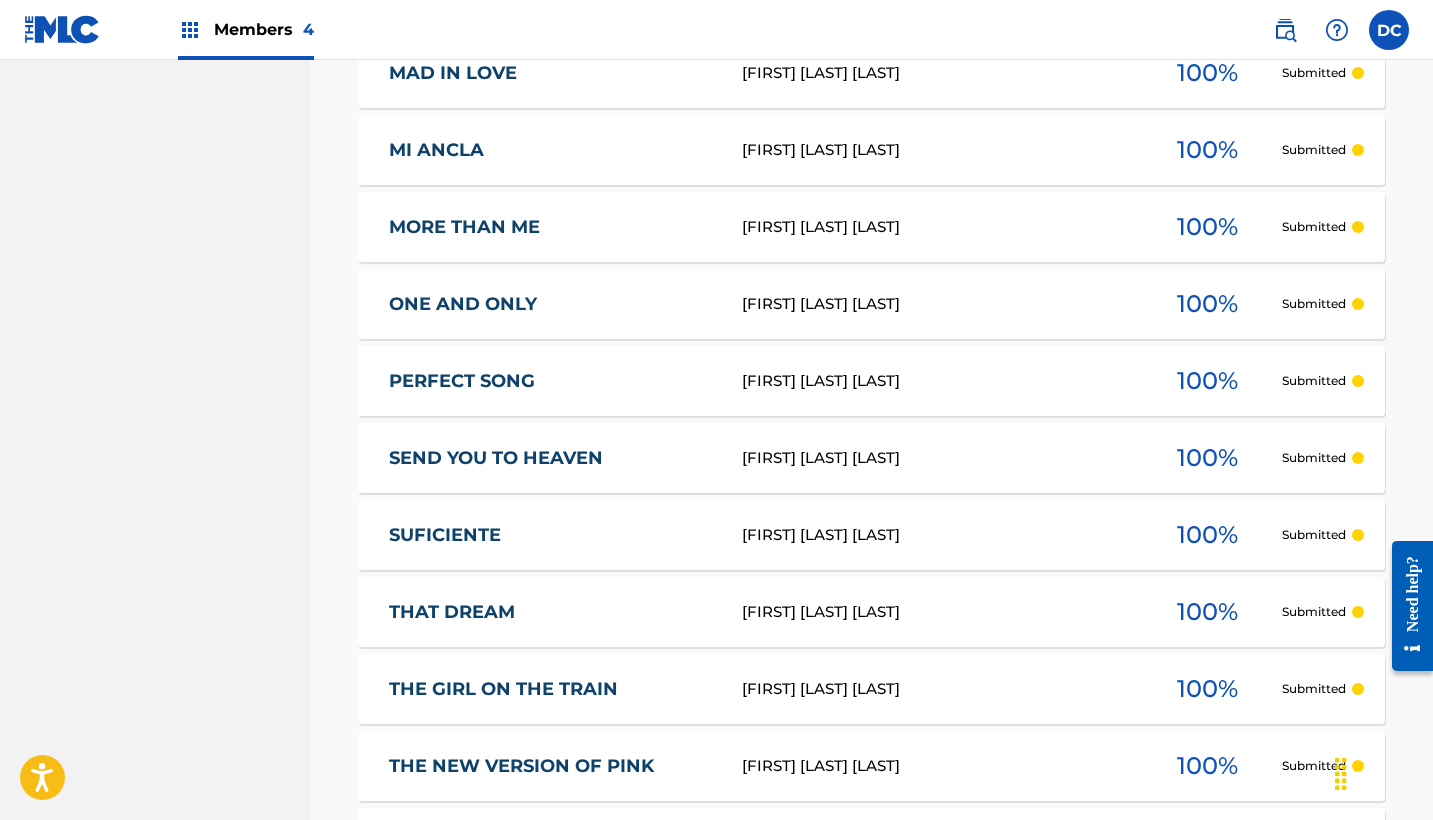 scroll, scrollTop: 2862, scrollLeft: 0, axis: vertical 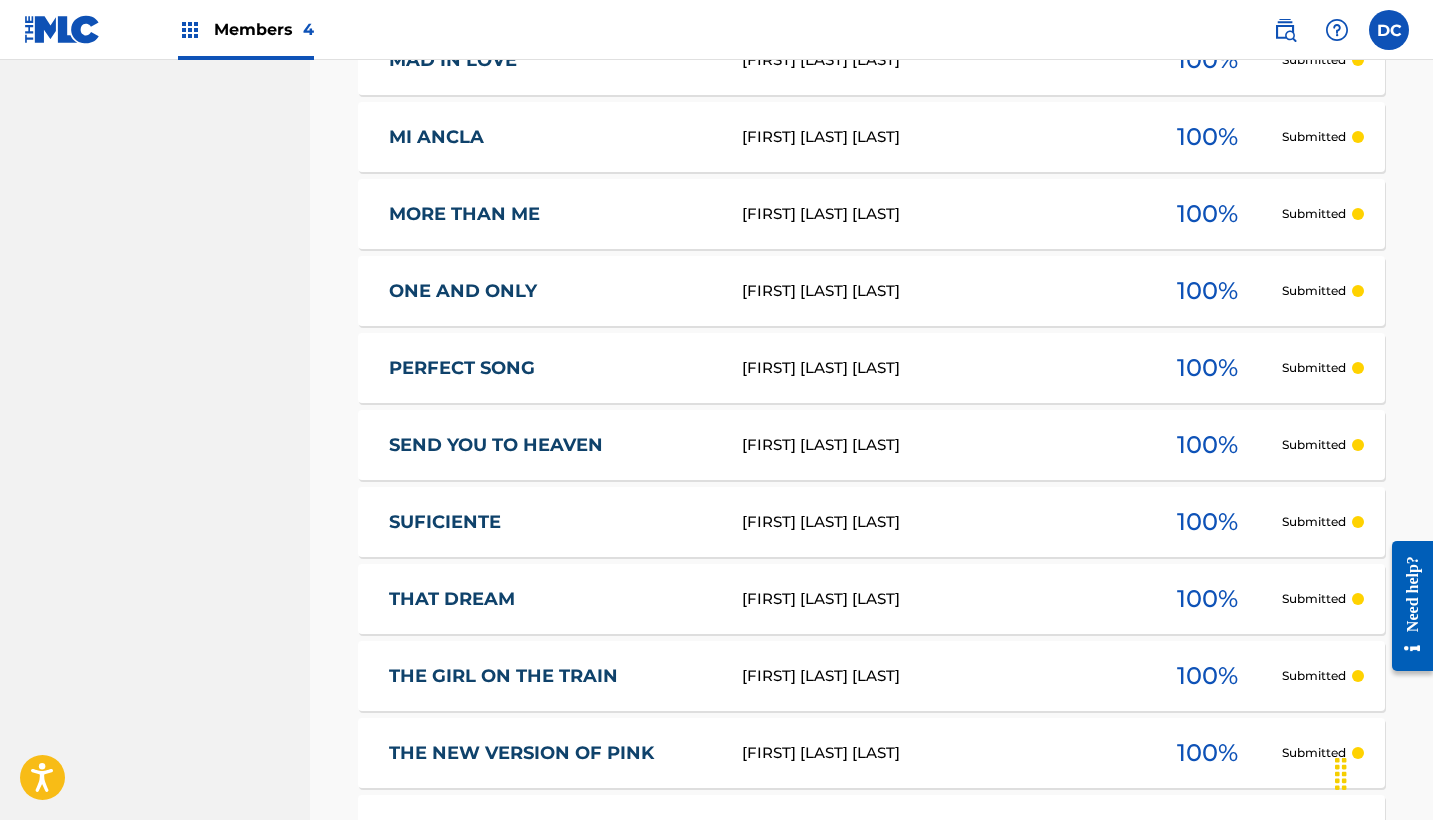 click on "SUFICIENTE" at bounding box center (552, 522) 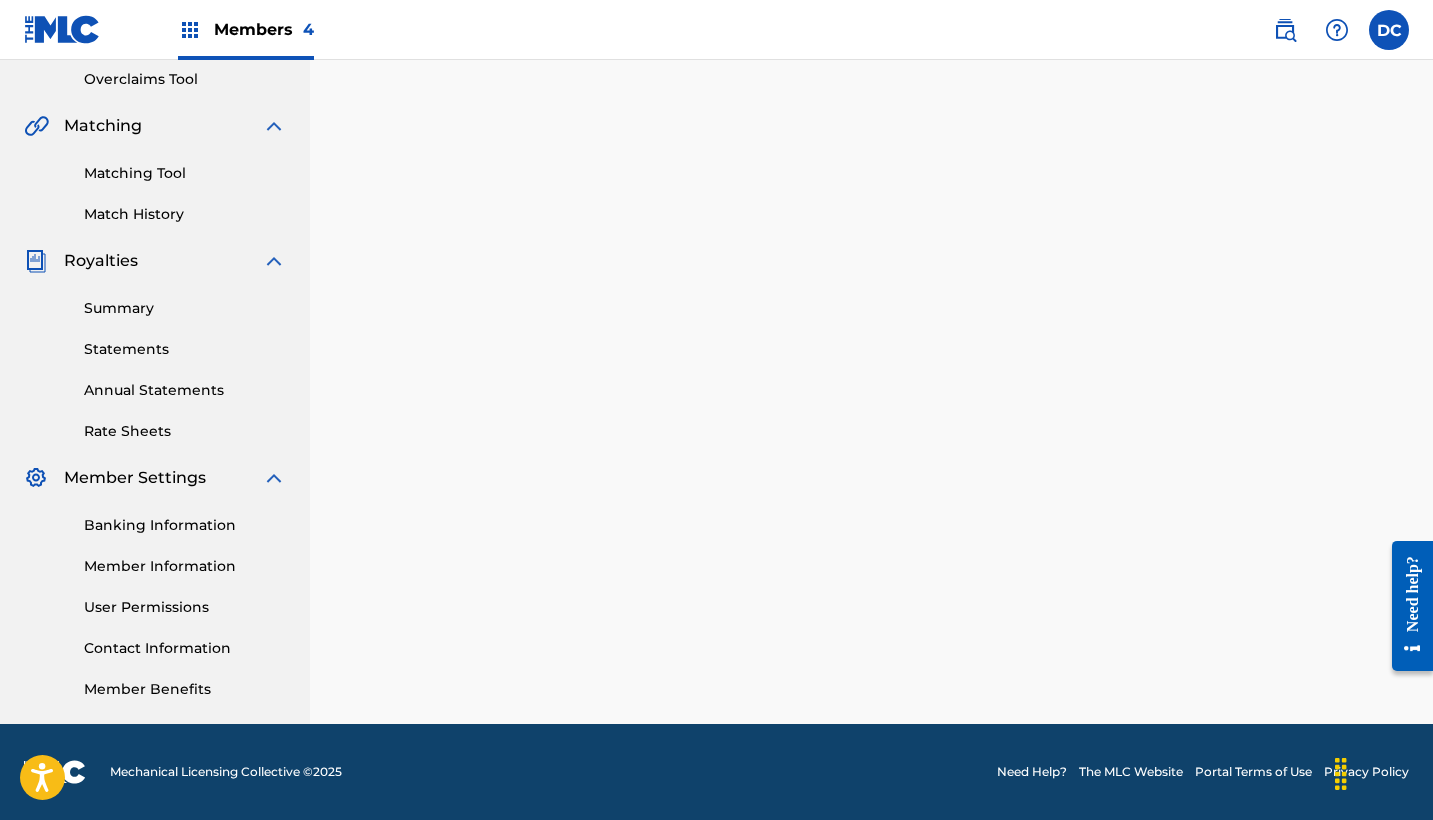 scroll, scrollTop: 0, scrollLeft: 0, axis: both 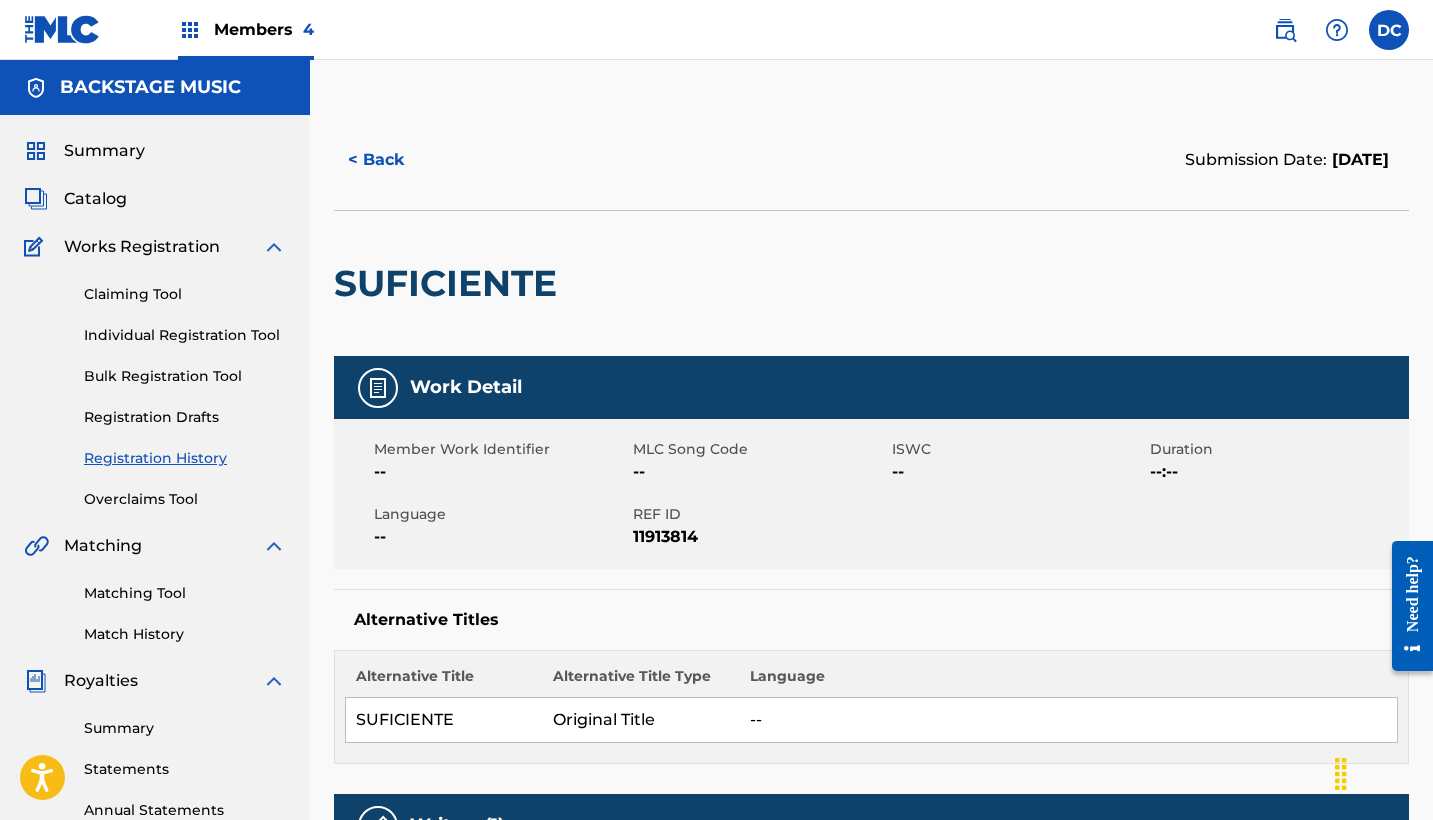 click on "11913814" at bounding box center [760, 537] 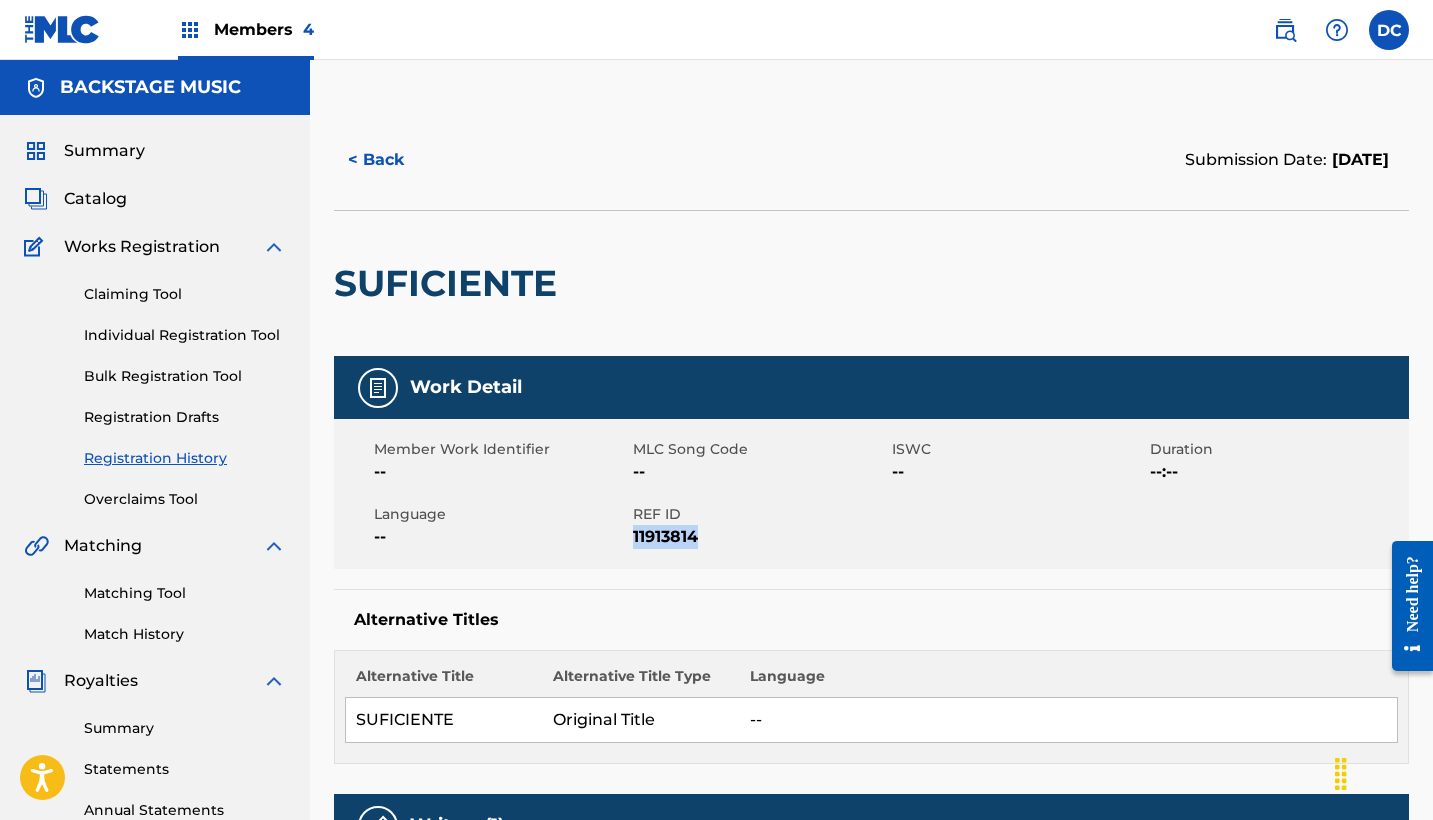 click on "11913814" at bounding box center [760, 537] 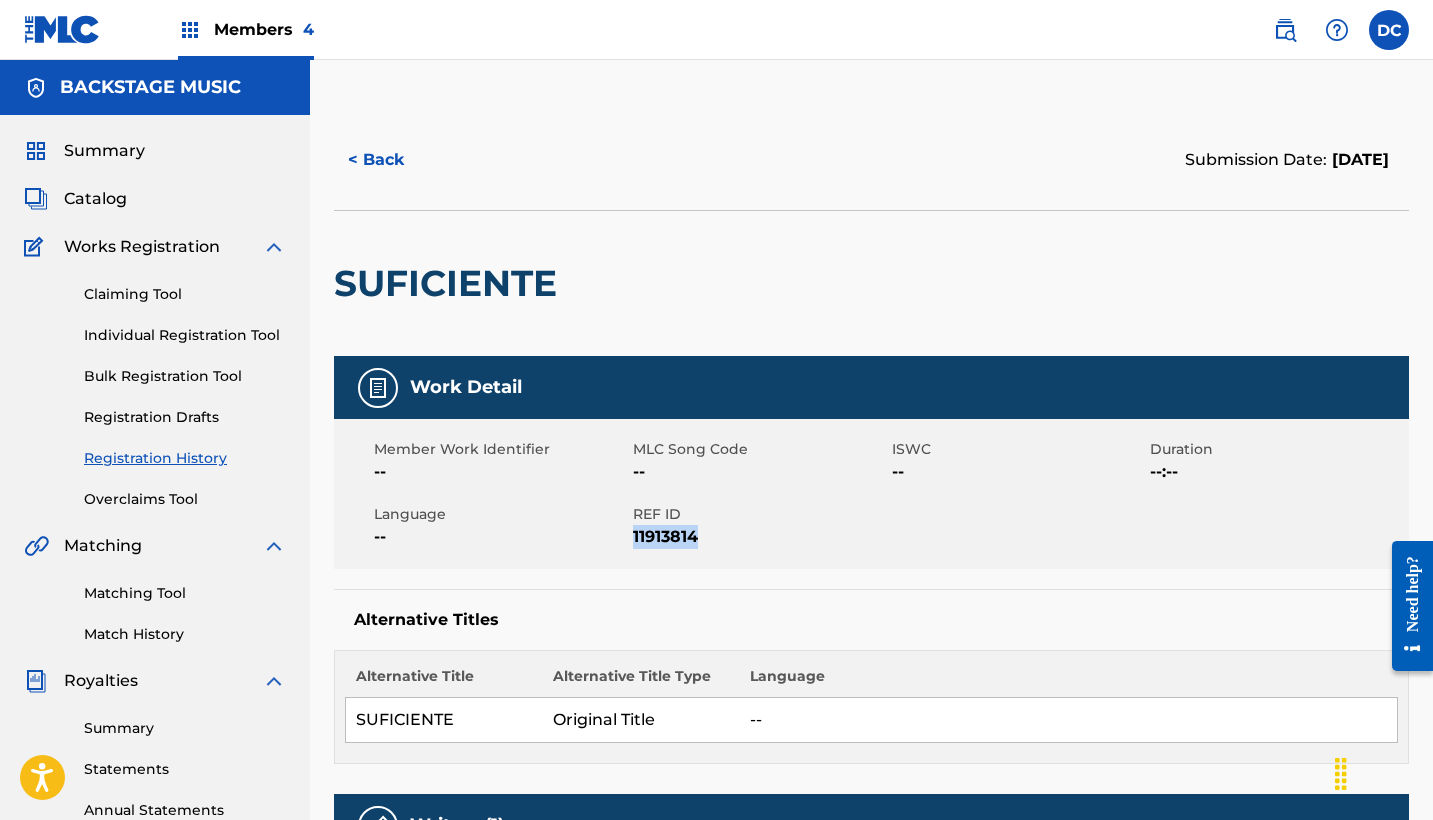 click on "< Back" at bounding box center (394, 160) 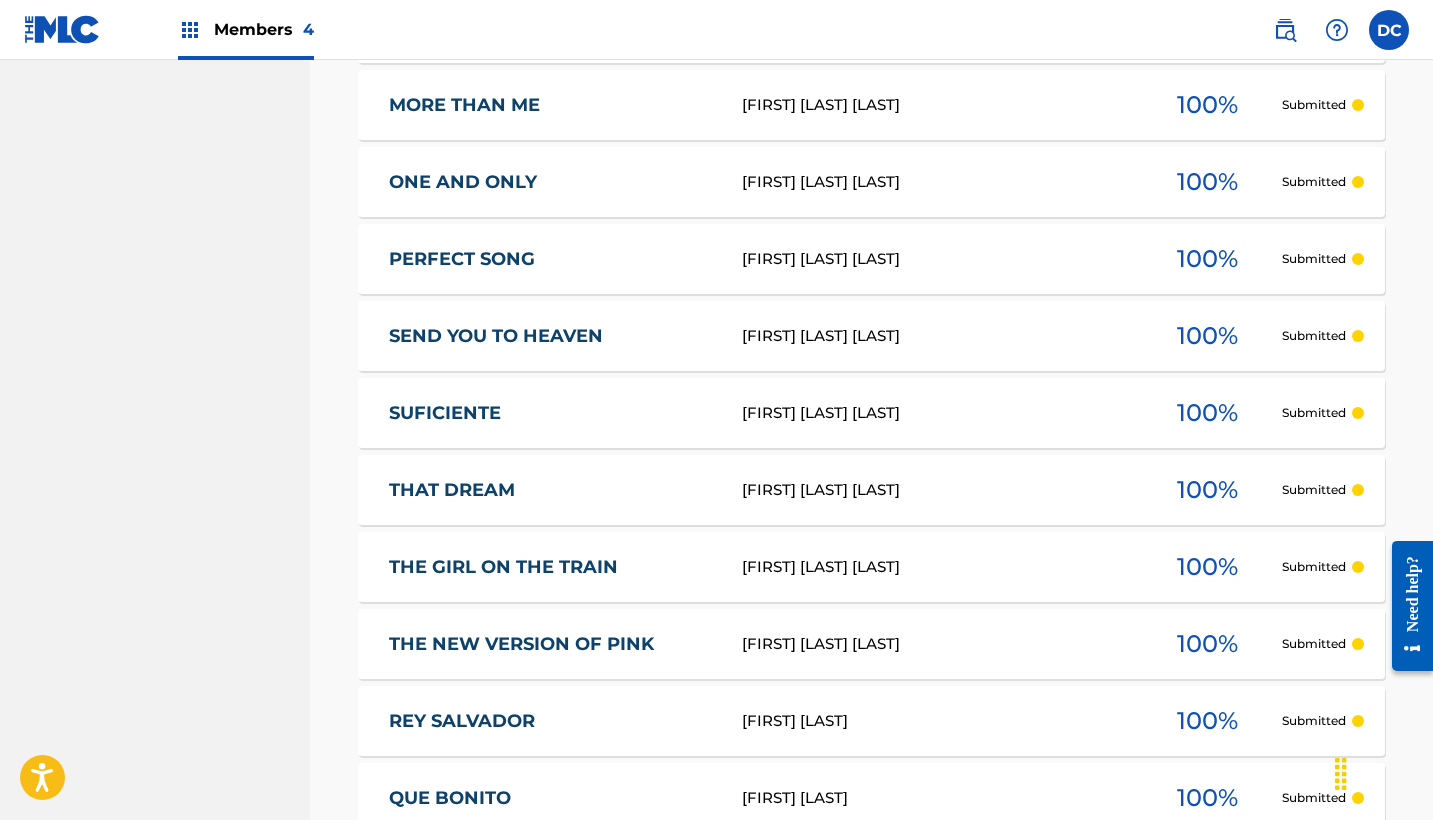 scroll, scrollTop: 2977, scrollLeft: 0, axis: vertical 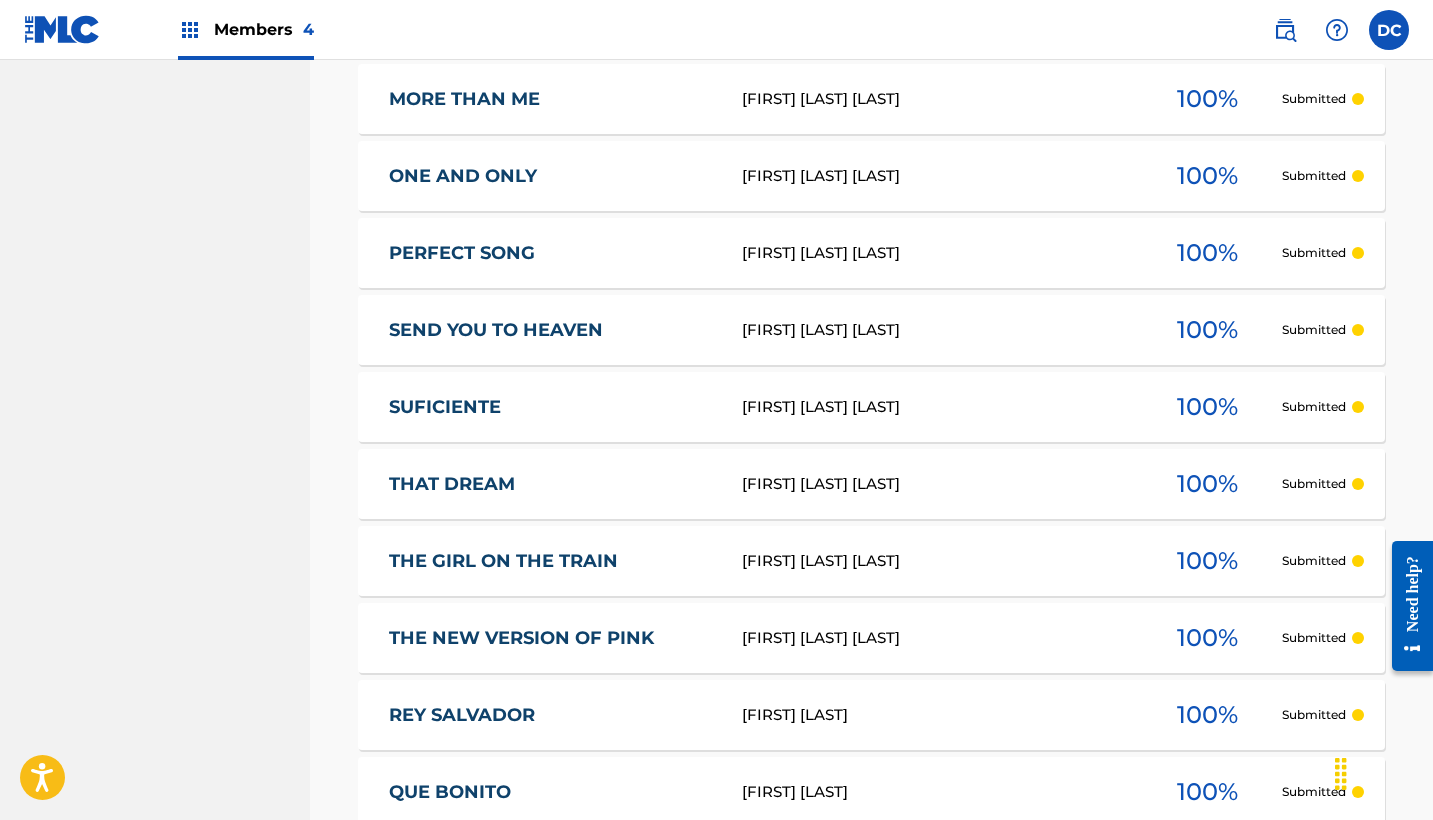 click on "THAT DREAM" at bounding box center (552, 484) 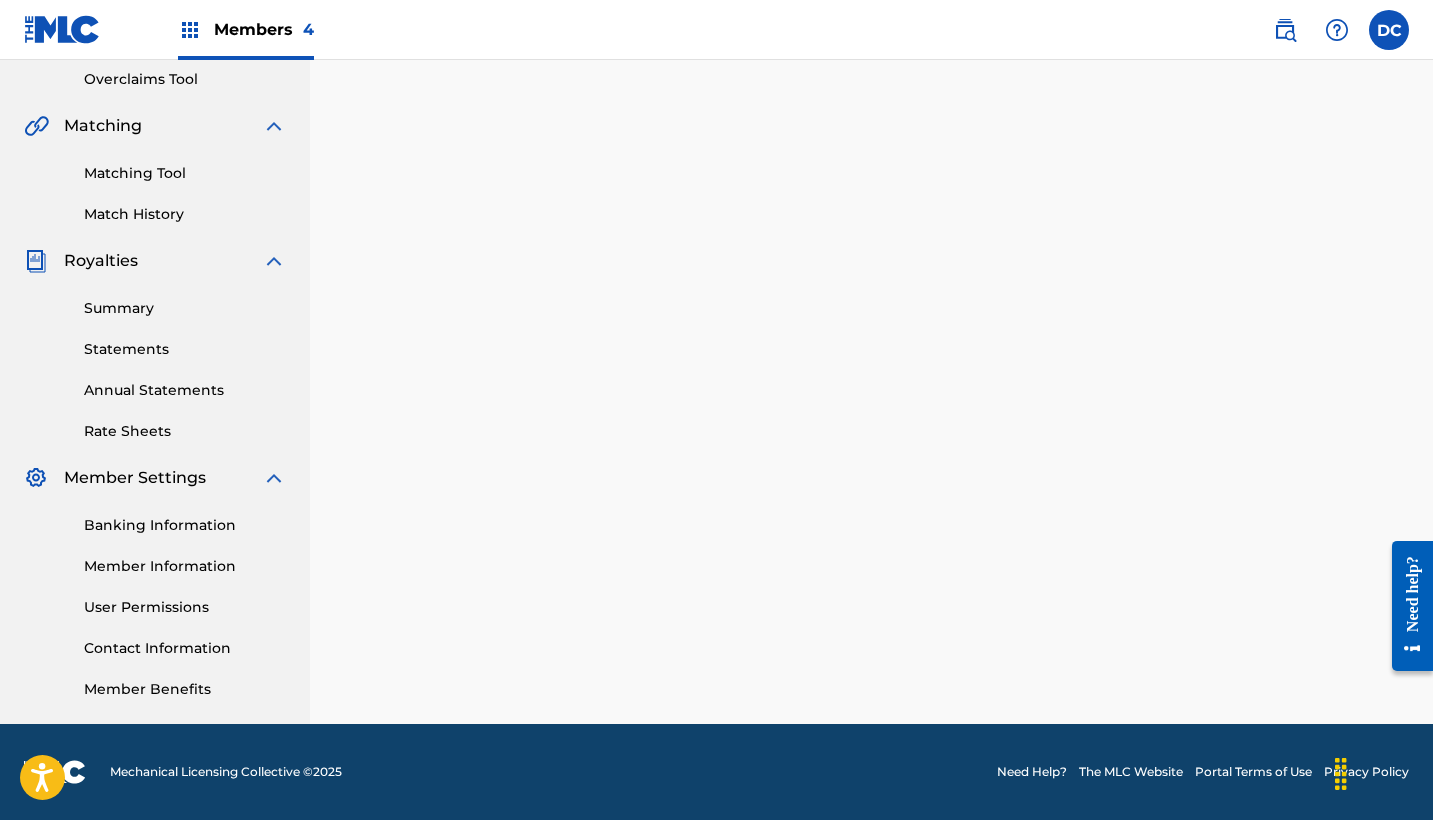scroll, scrollTop: 0, scrollLeft: 0, axis: both 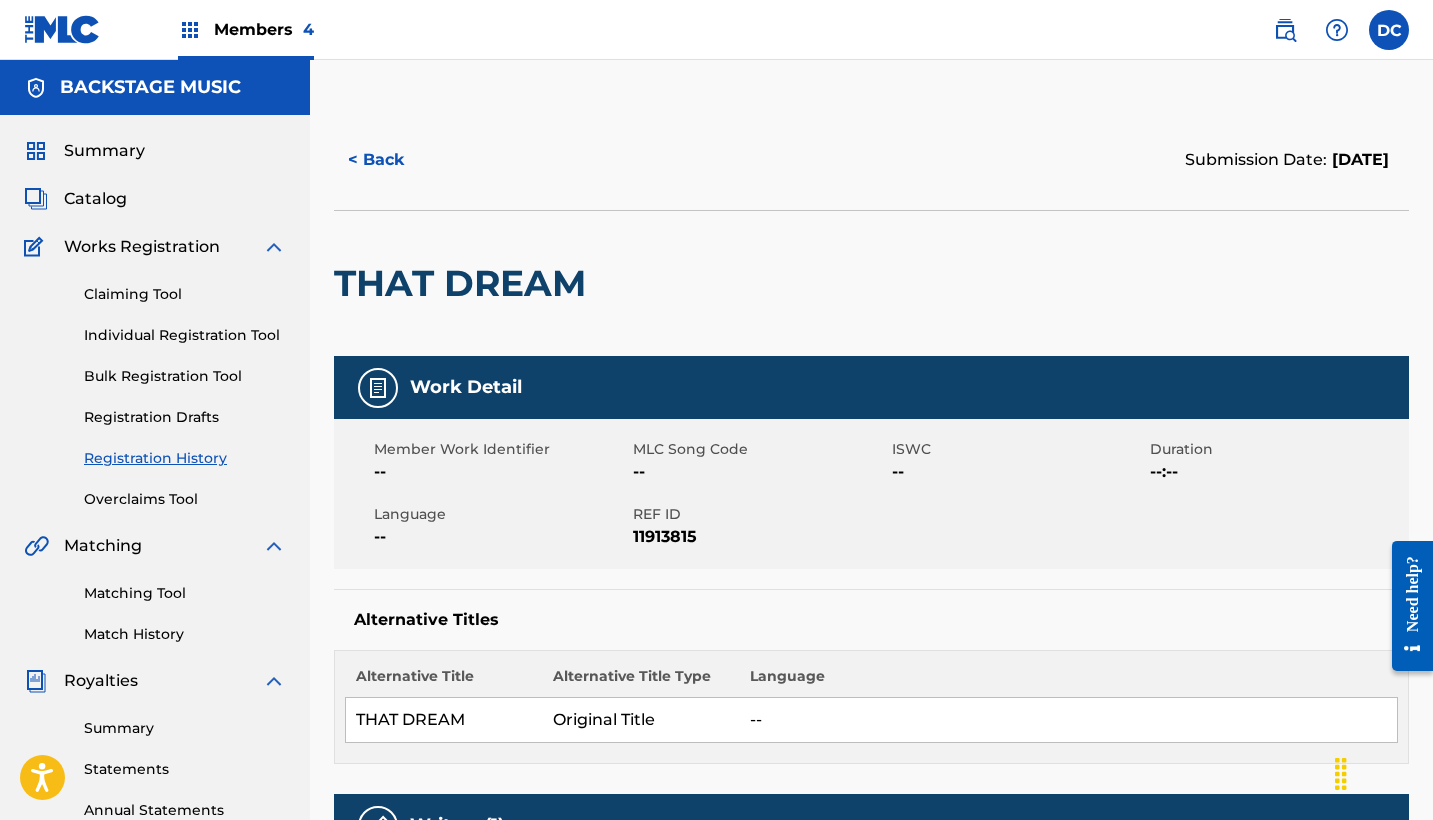 click on "11913815" at bounding box center (760, 537) 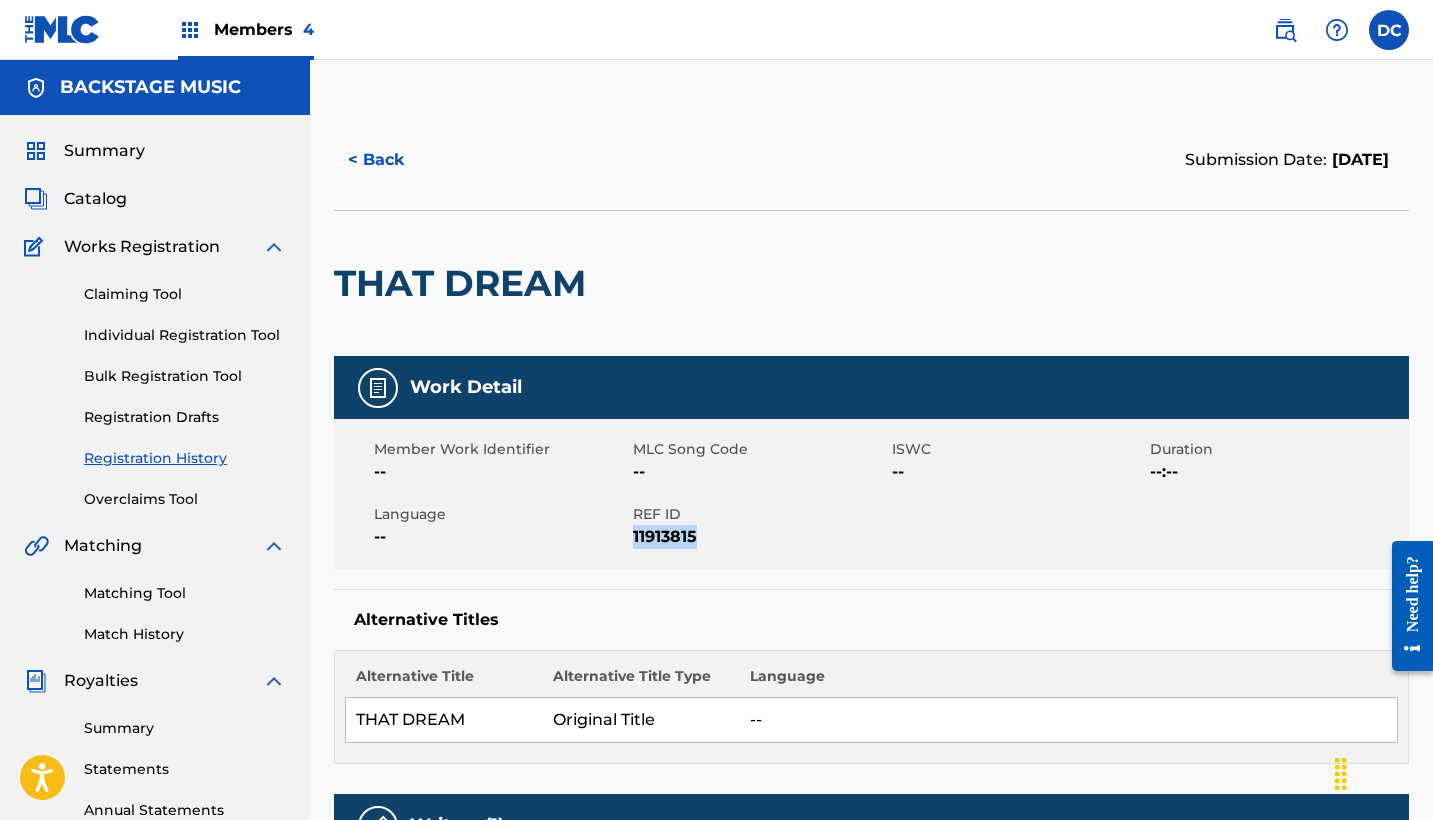 click on "11913815" at bounding box center (760, 537) 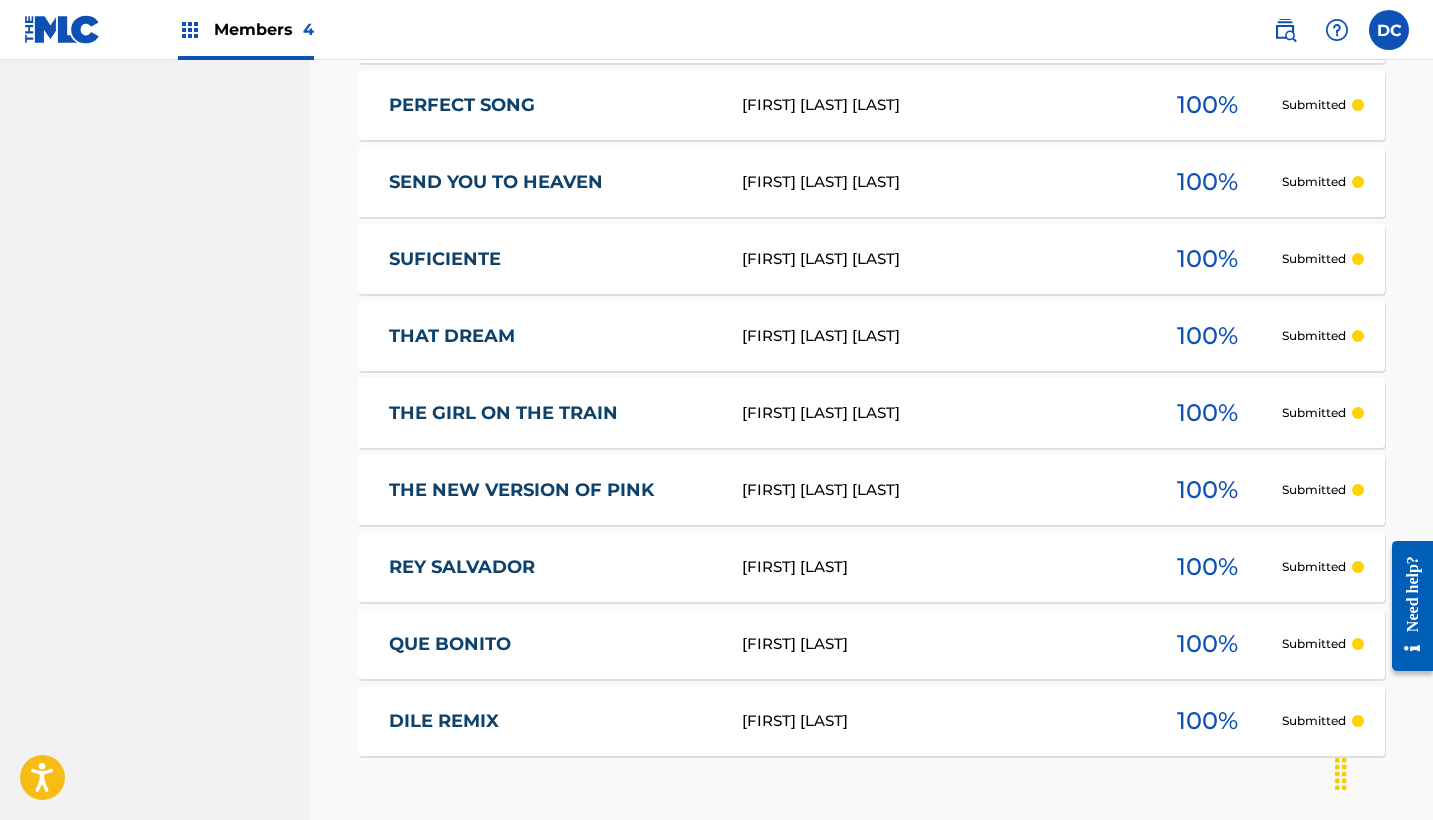 scroll, scrollTop: 3141, scrollLeft: 0, axis: vertical 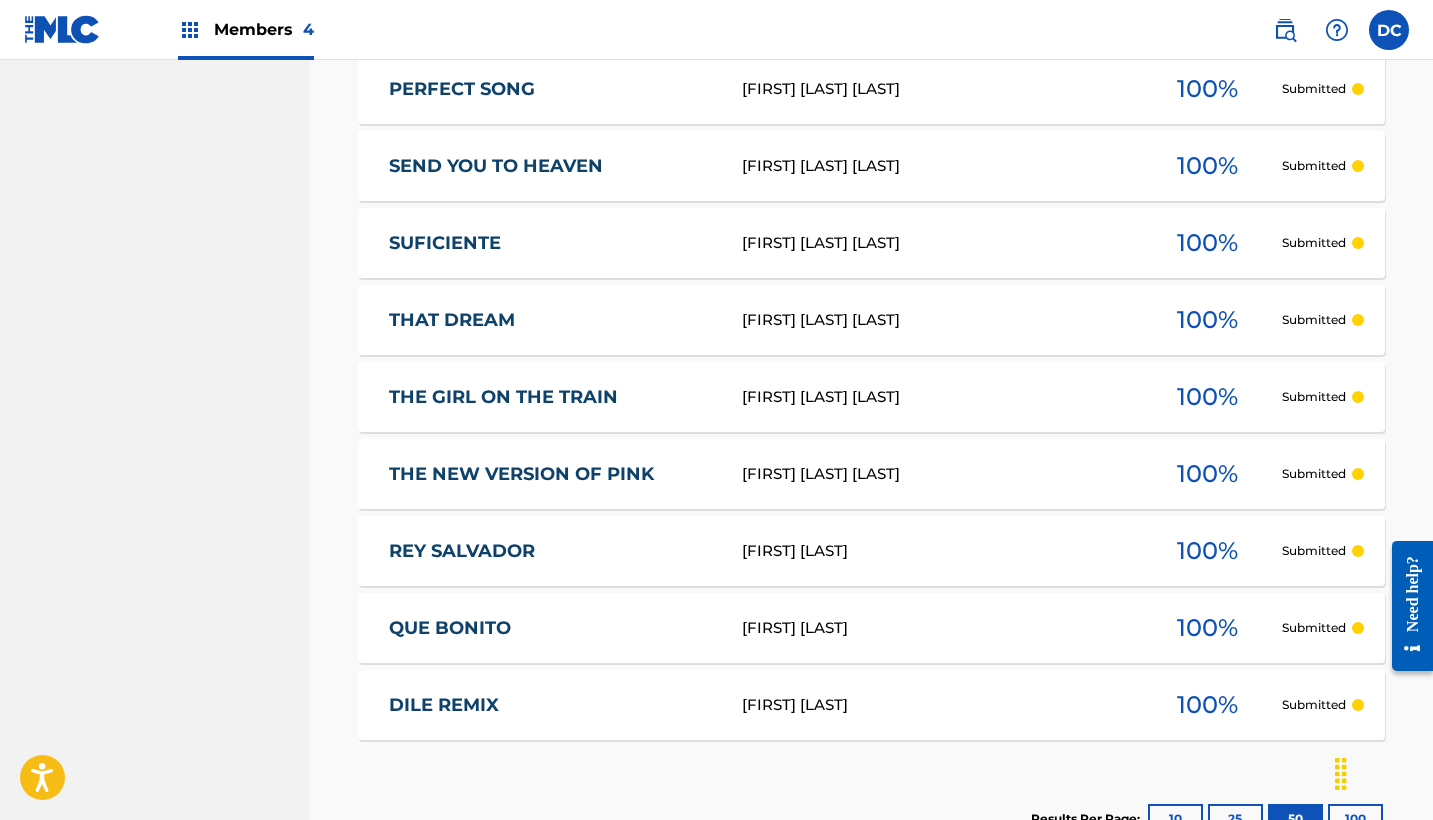 click on "[TITLE] [FIRST] [LAST] [LAST] 100 % Submitted" at bounding box center (871, 397) 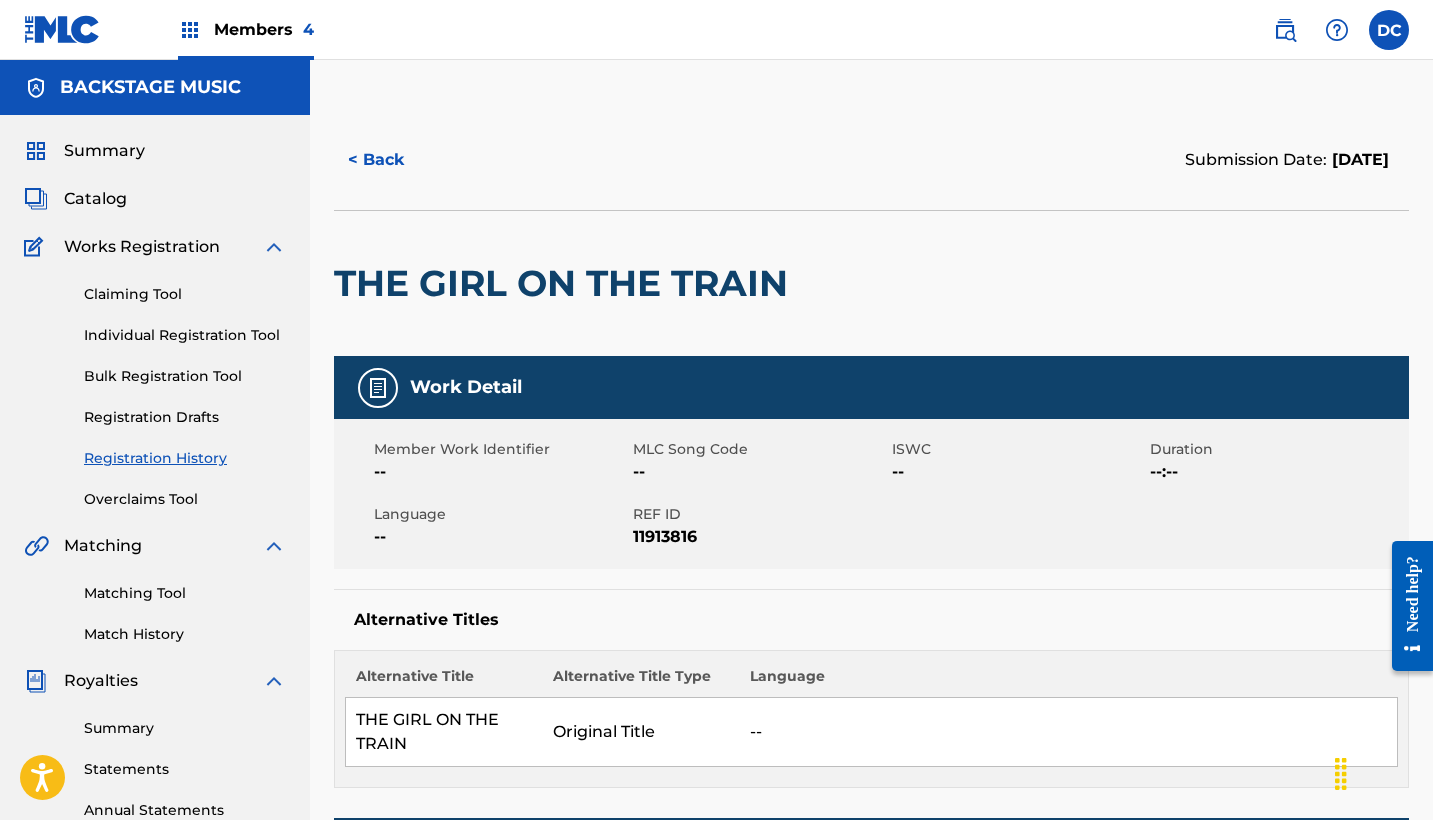 click on "11913816" at bounding box center (760, 537) 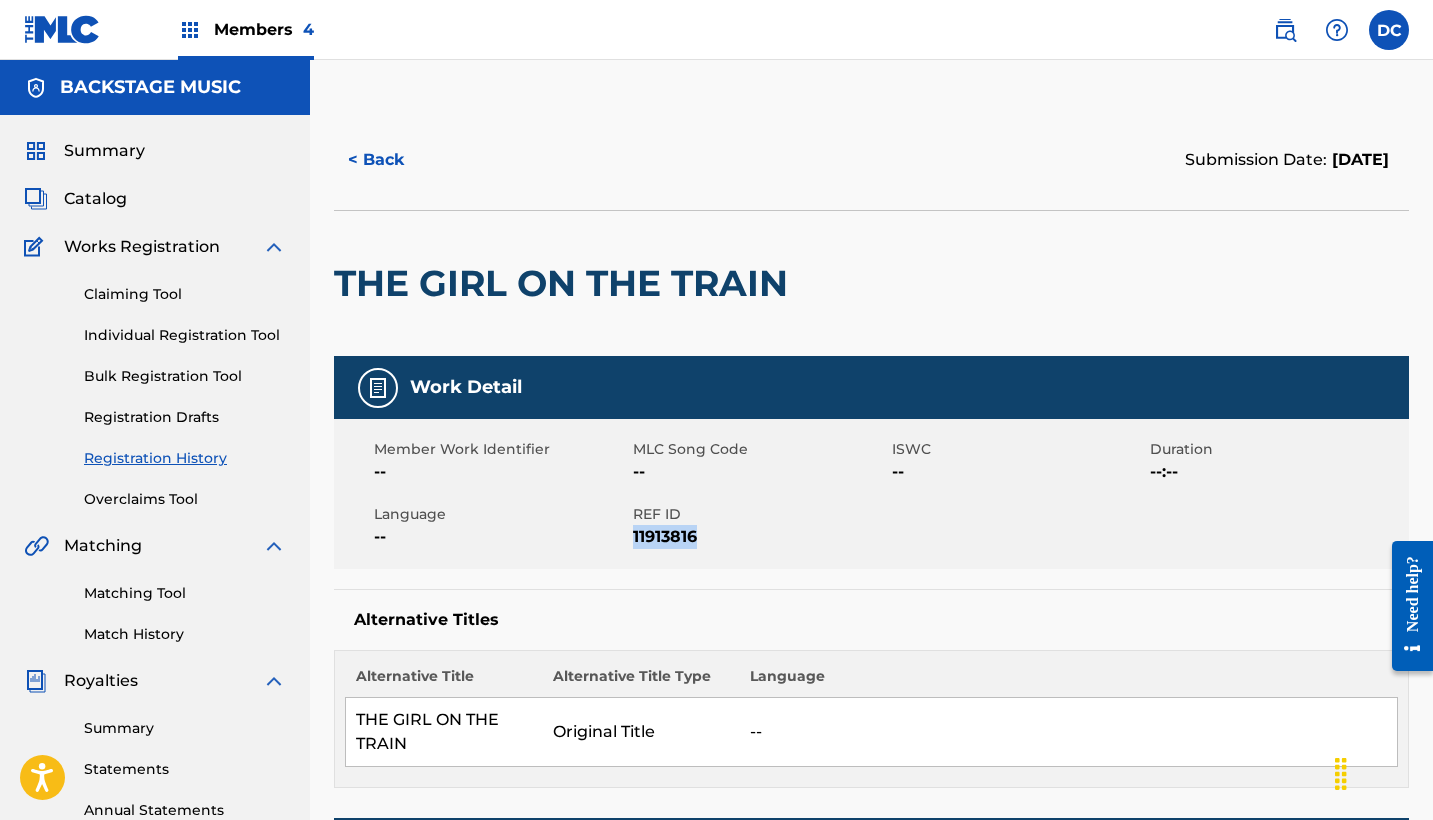 click on "11913816" at bounding box center [760, 537] 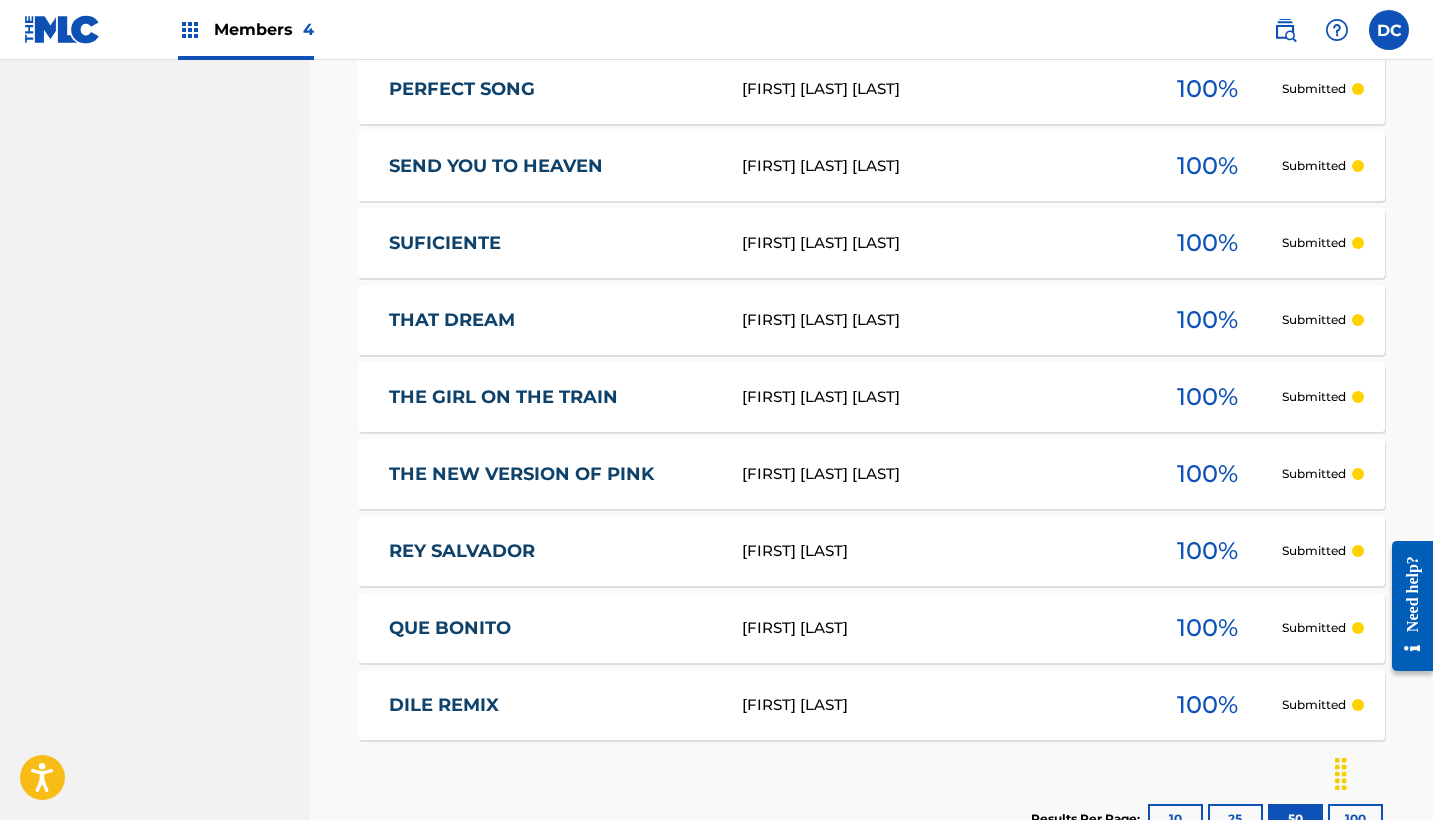 click on "THE NEW VERSION OF PINK" at bounding box center [552, 474] 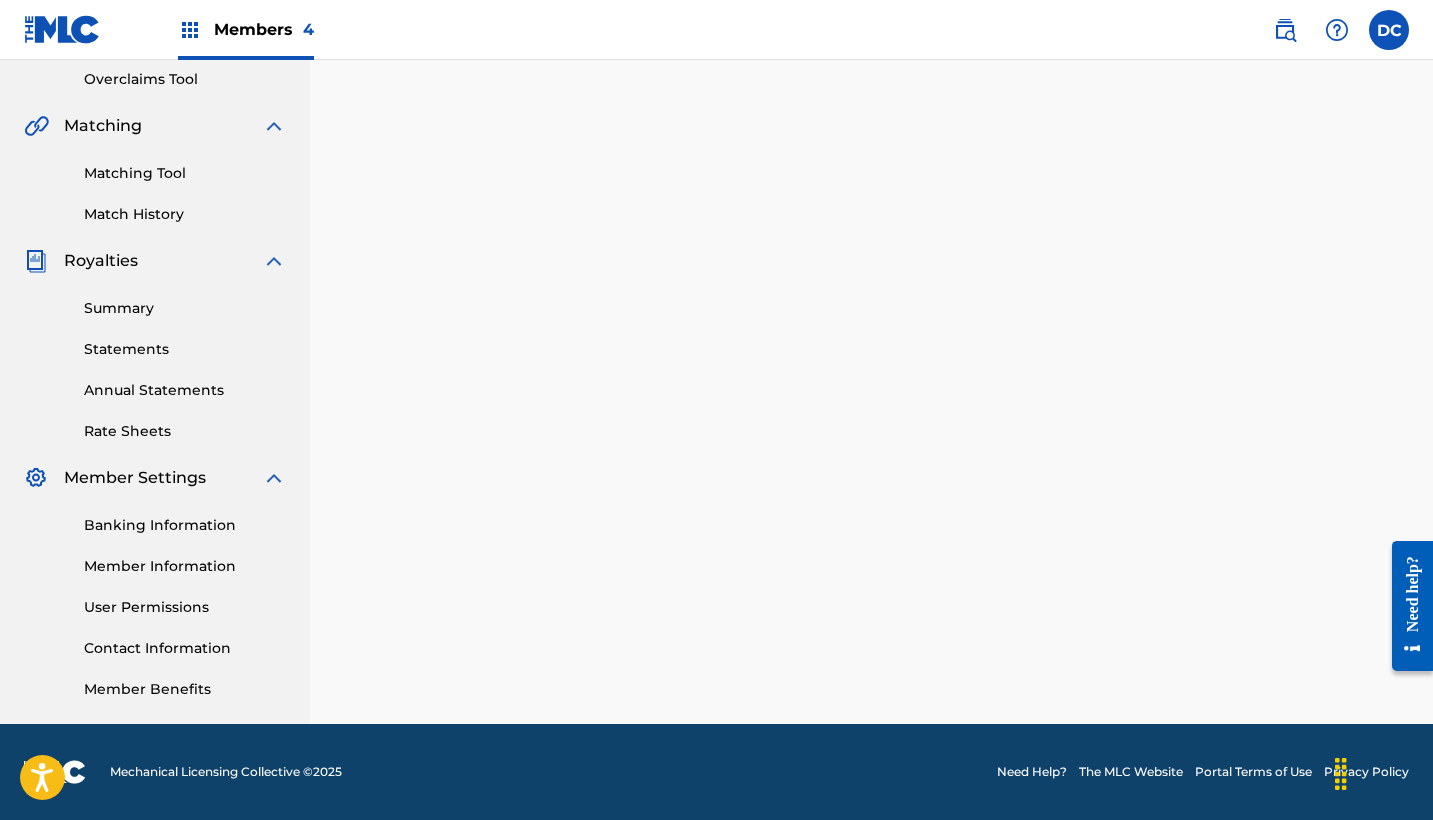 scroll, scrollTop: 0, scrollLeft: 0, axis: both 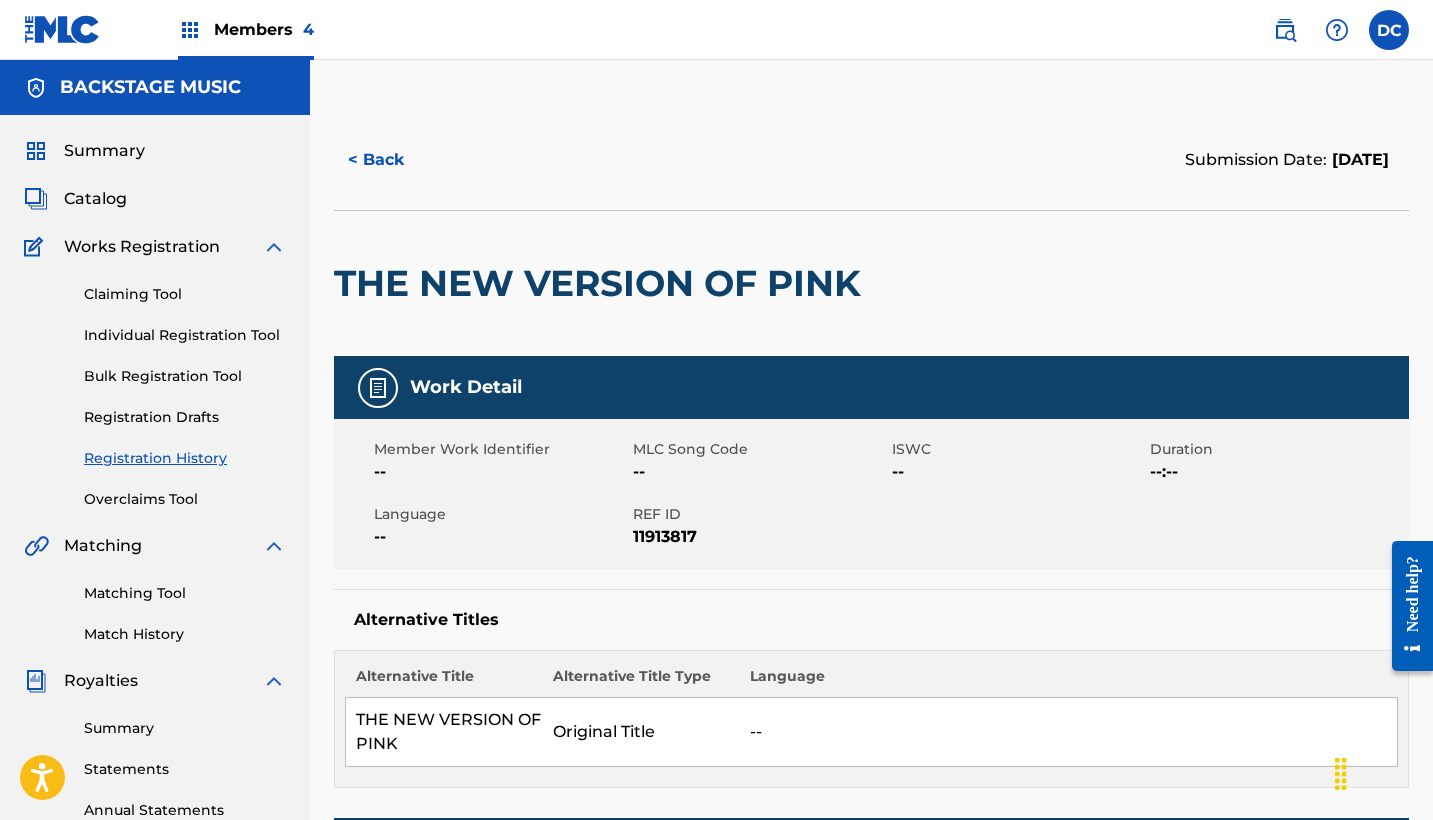 click on "11913817" at bounding box center (760, 537) 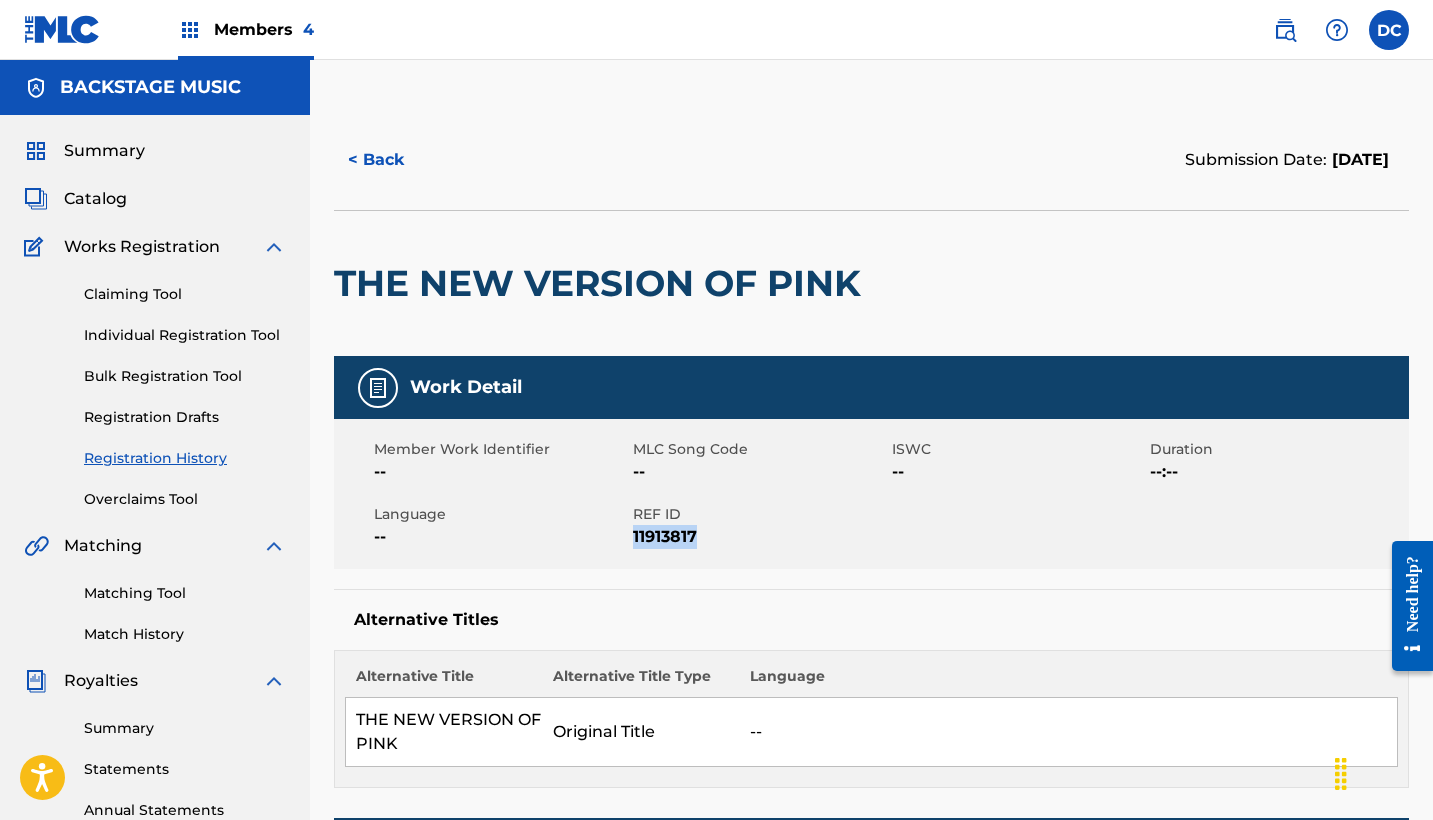 click on "11913817" at bounding box center (760, 537) 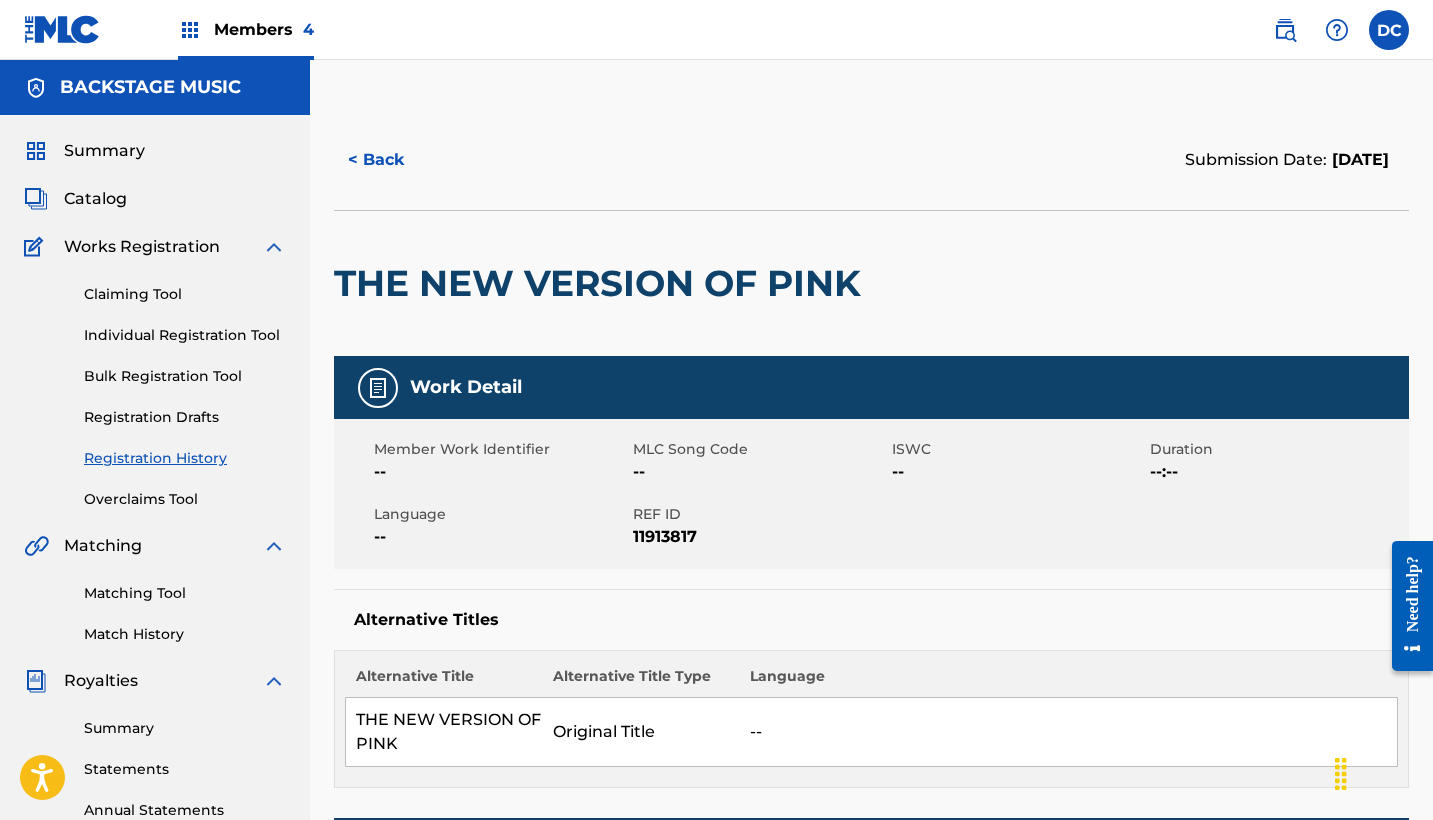 click on "< Back Submission Date: [DATE]" at bounding box center (871, 160) 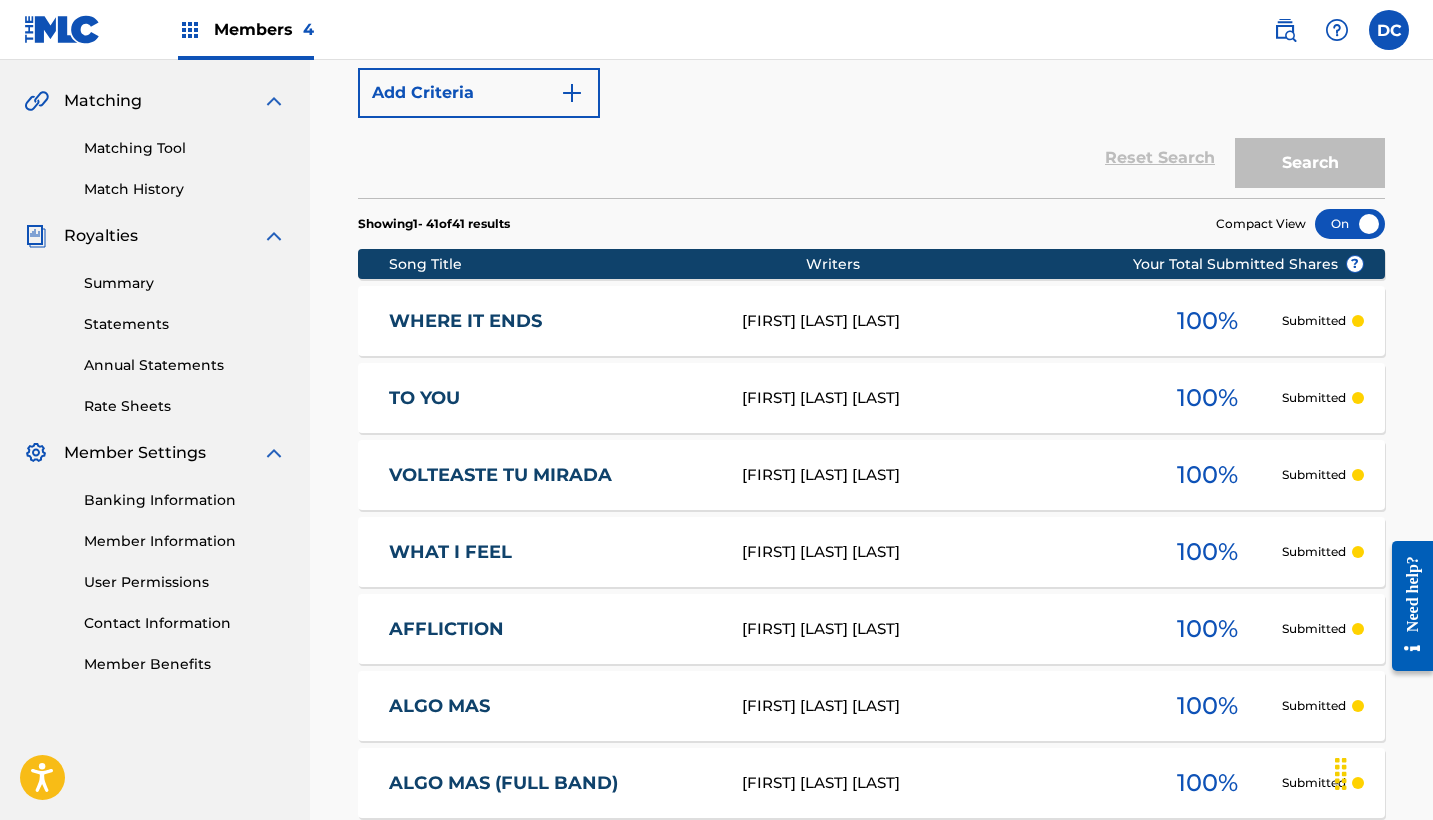 scroll, scrollTop: 521, scrollLeft: 0, axis: vertical 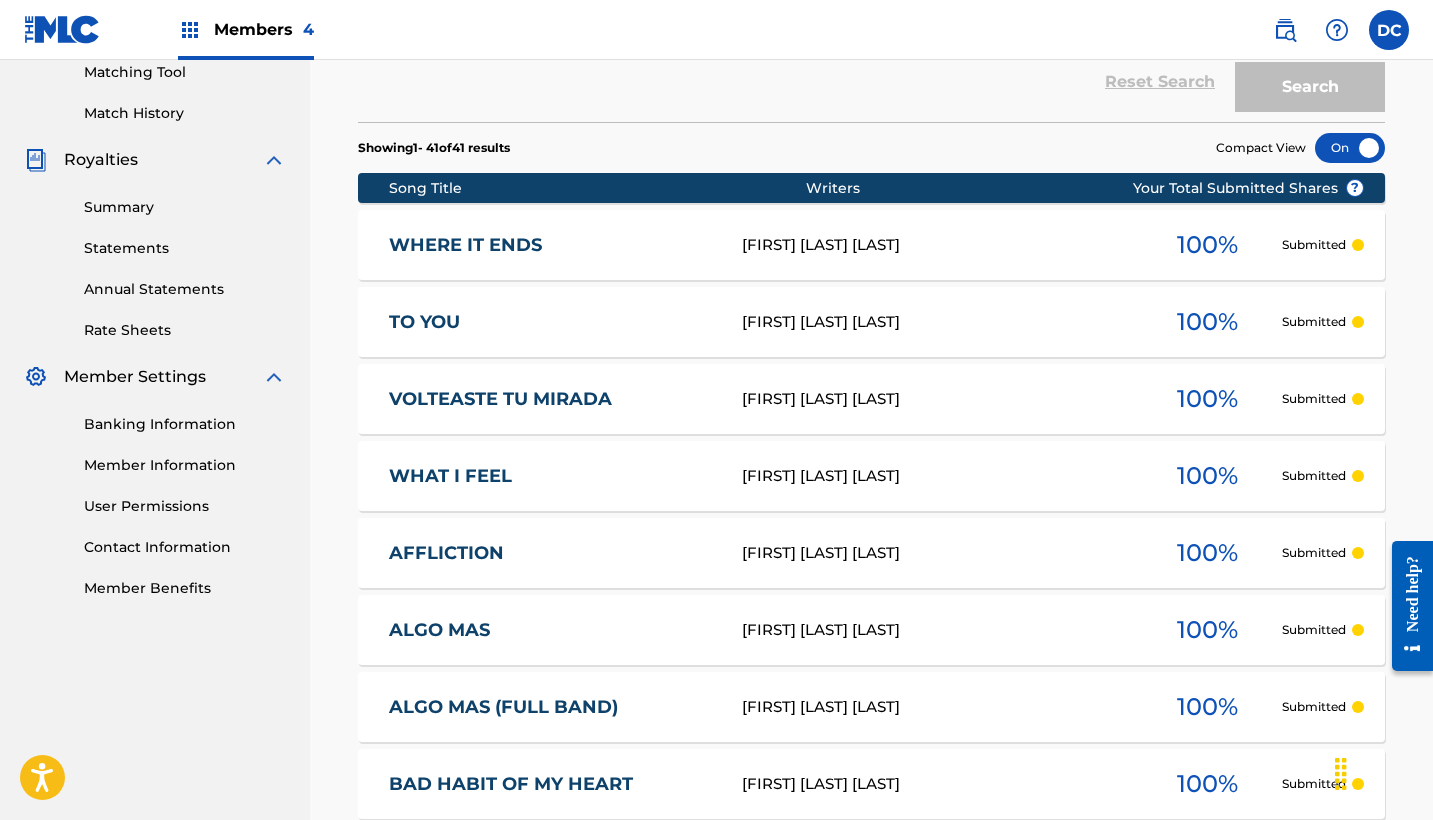 click on "TO YOU" at bounding box center (552, 322) 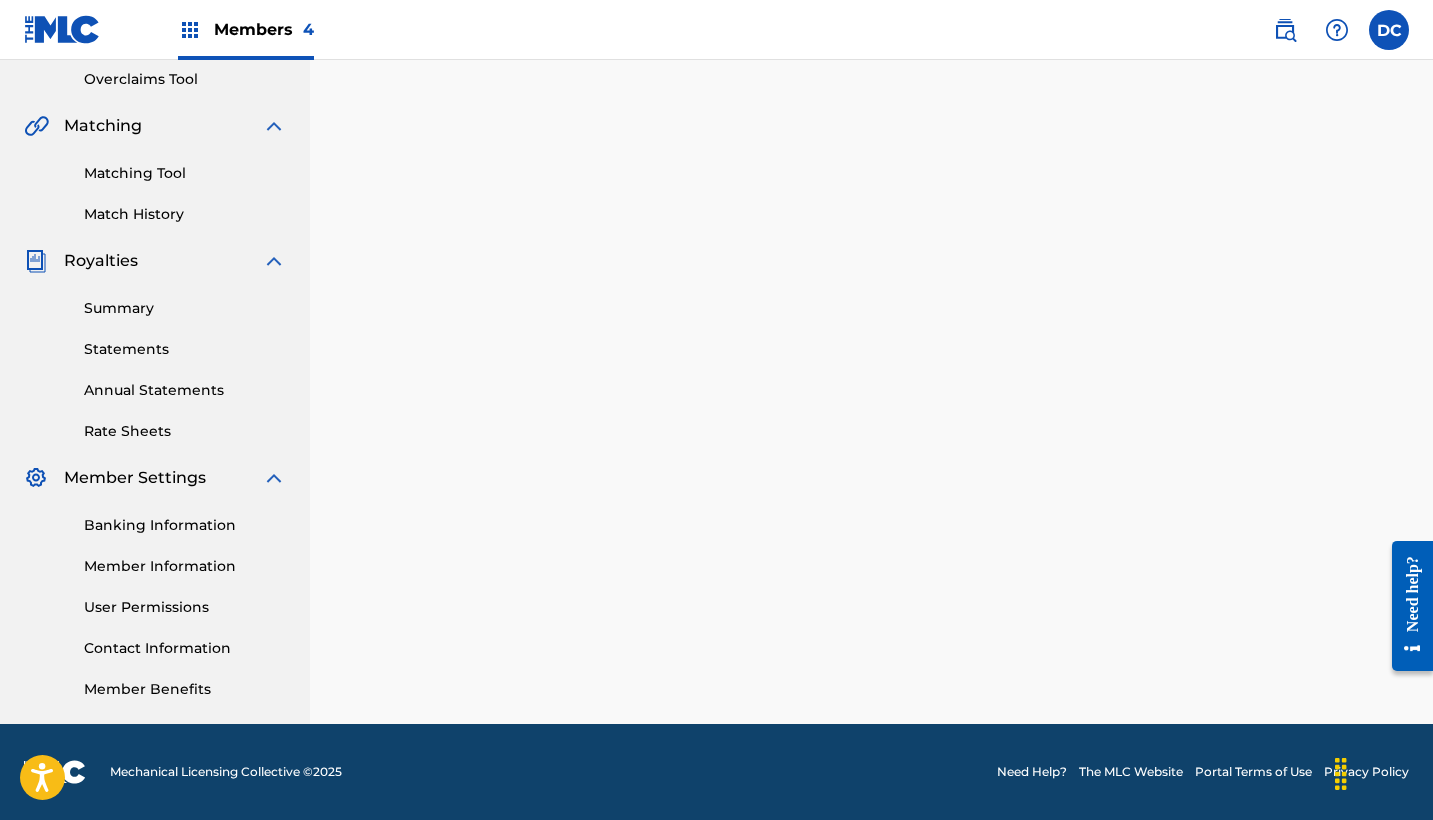 scroll, scrollTop: 0, scrollLeft: 0, axis: both 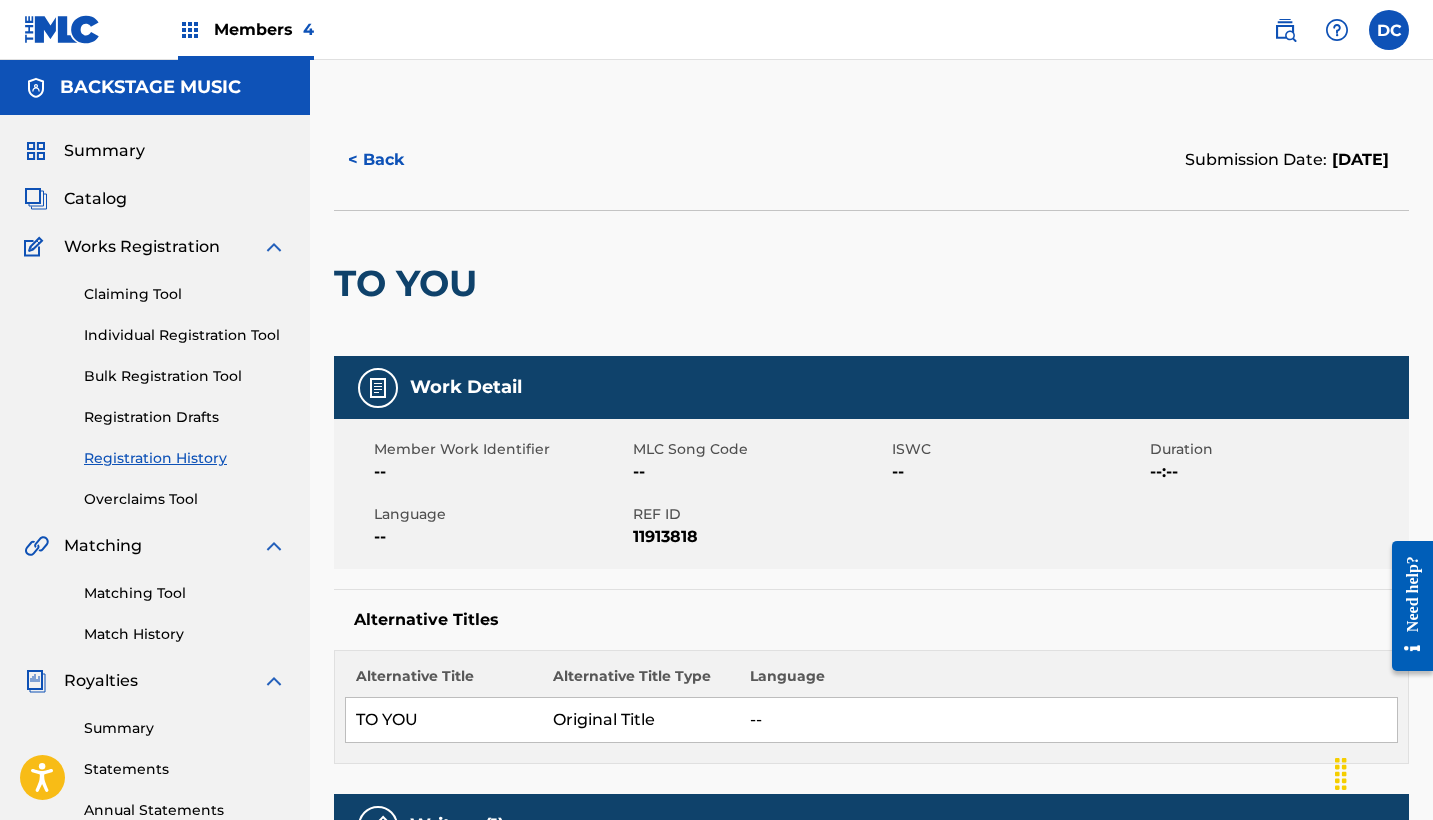 click on "11913818" at bounding box center [760, 537] 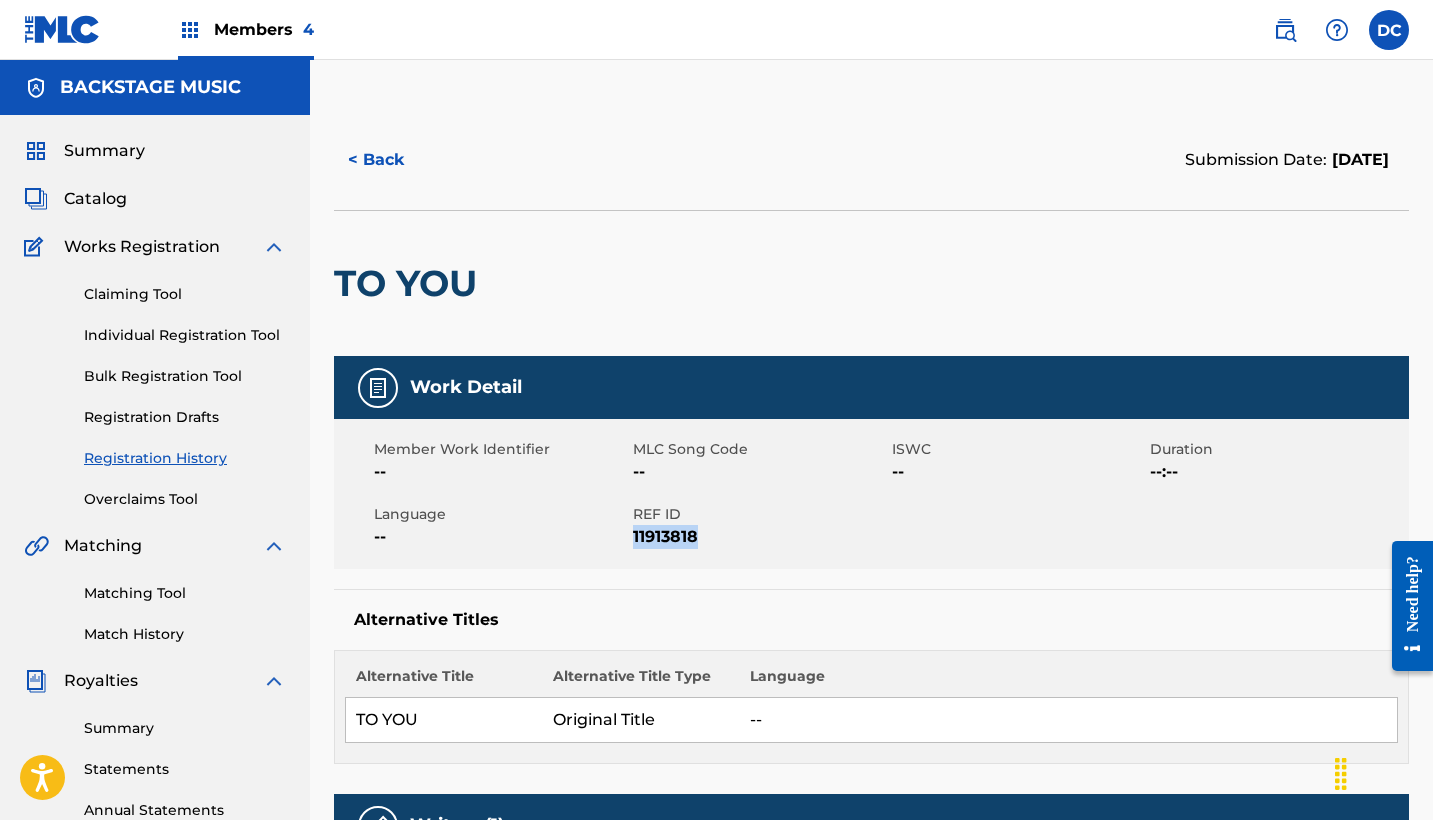 click on "11913818" at bounding box center (760, 537) 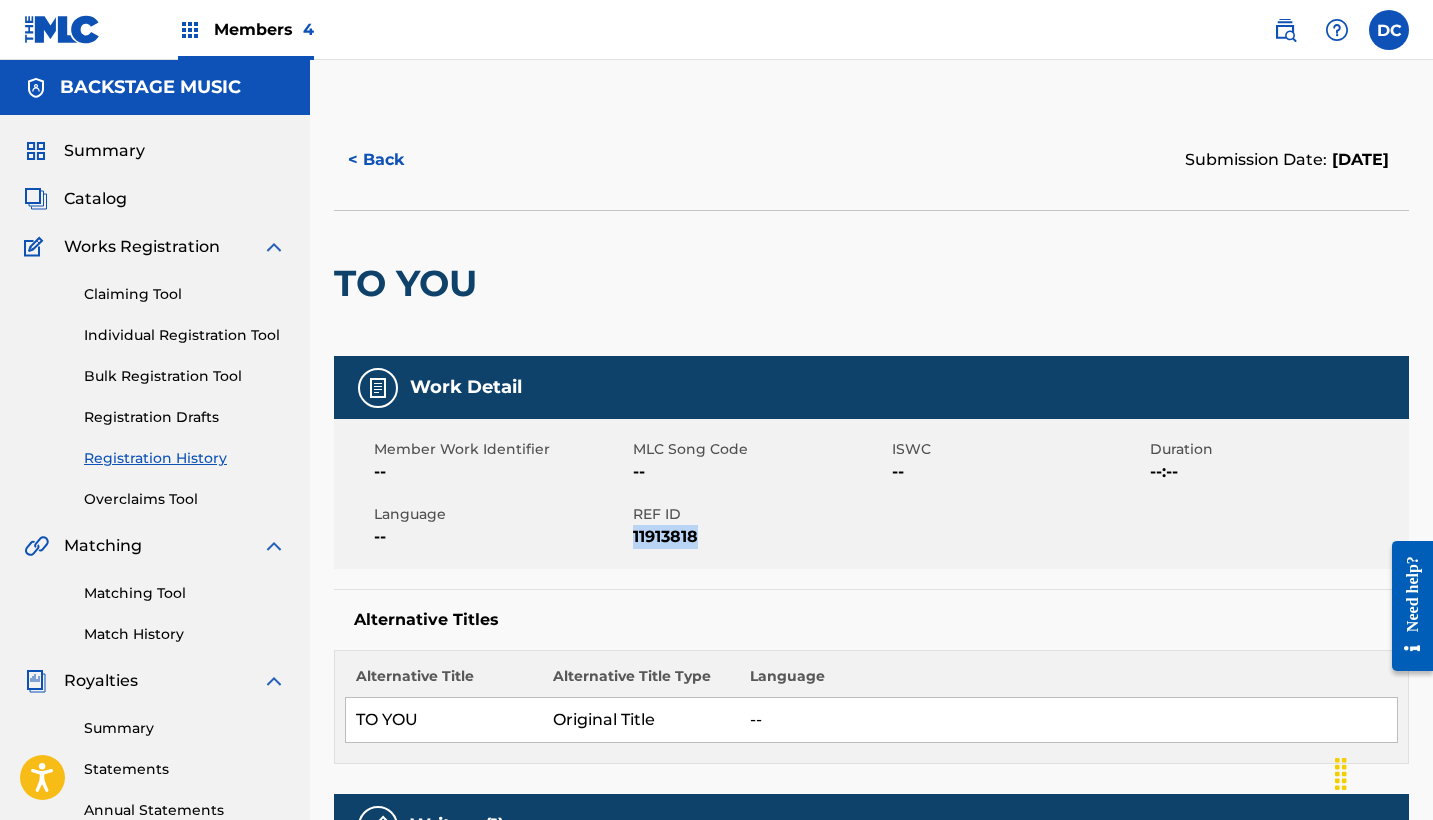 click on "< Back" at bounding box center [394, 160] 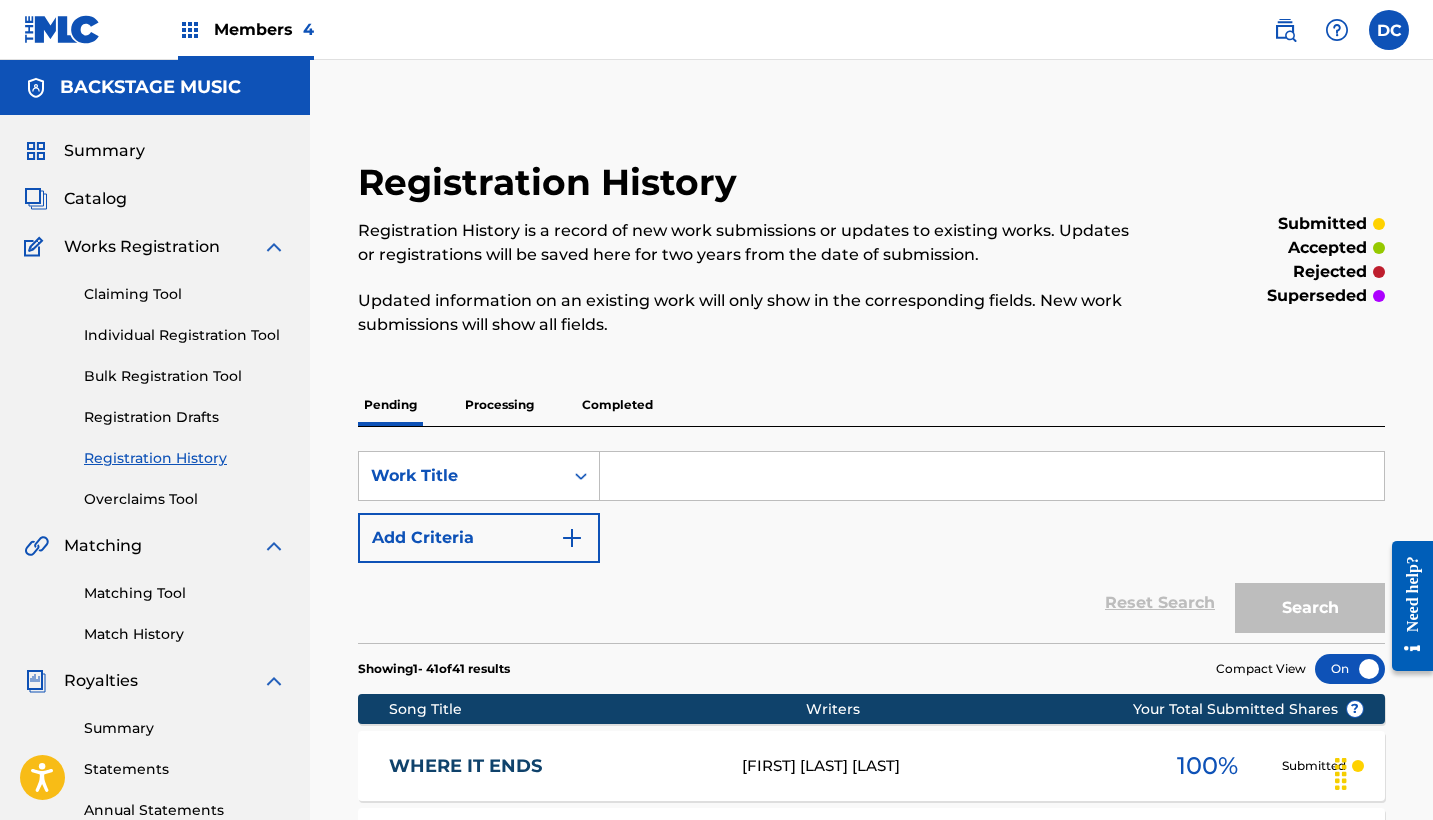 scroll, scrollTop: 521, scrollLeft: 0, axis: vertical 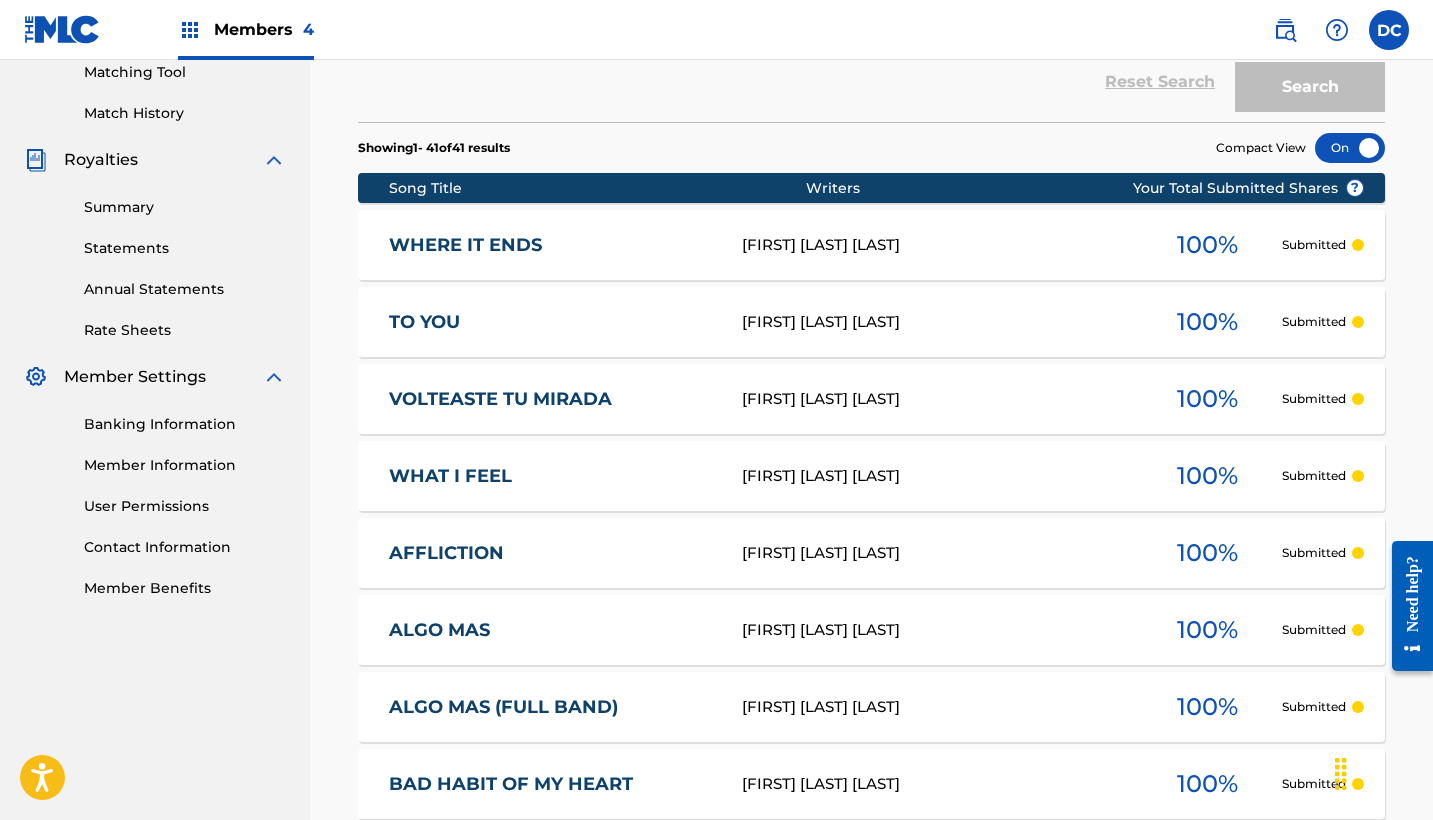 click on "VOLTEASTE TU MIRADA" at bounding box center [552, 399] 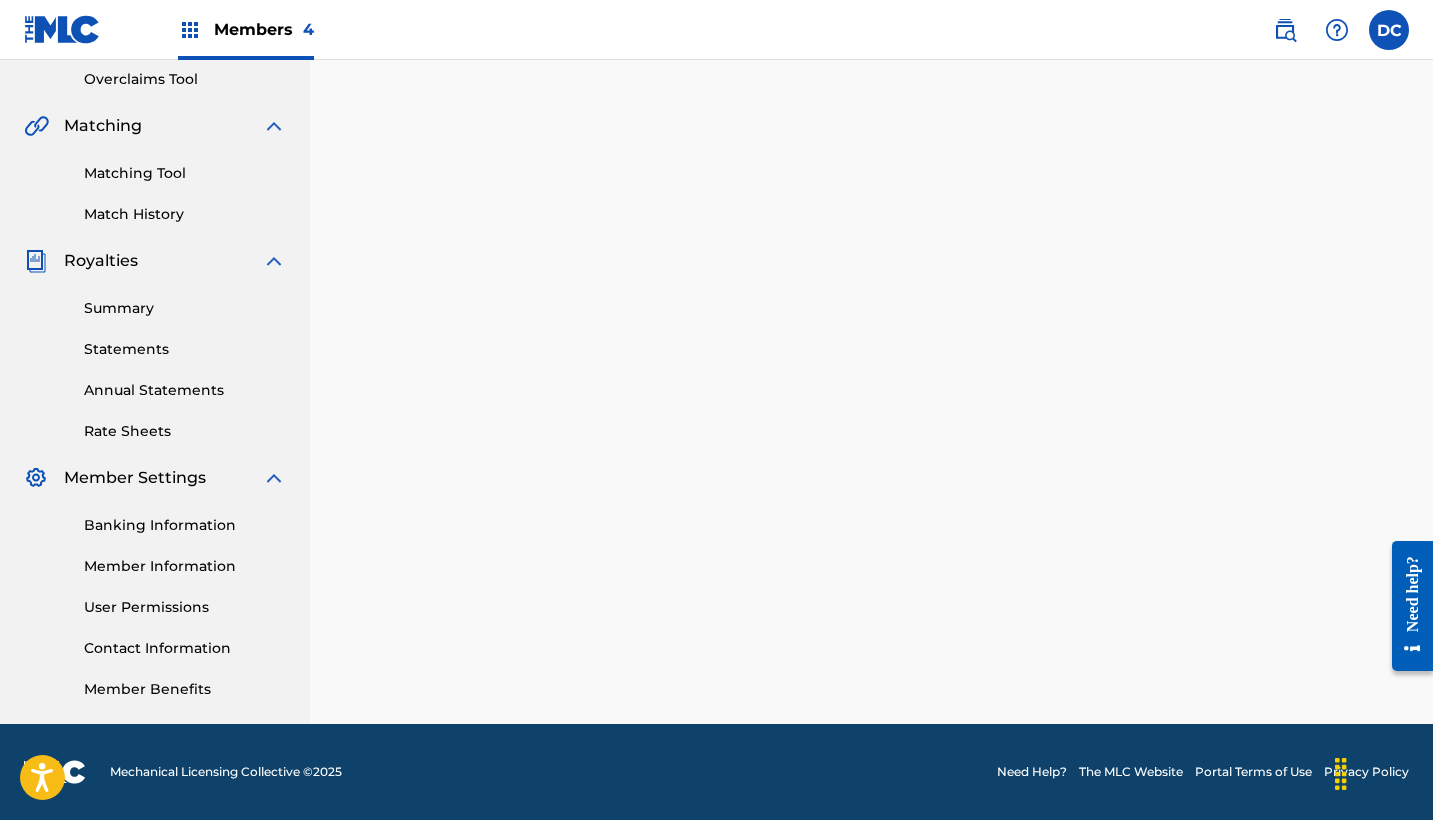 scroll, scrollTop: 0, scrollLeft: 0, axis: both 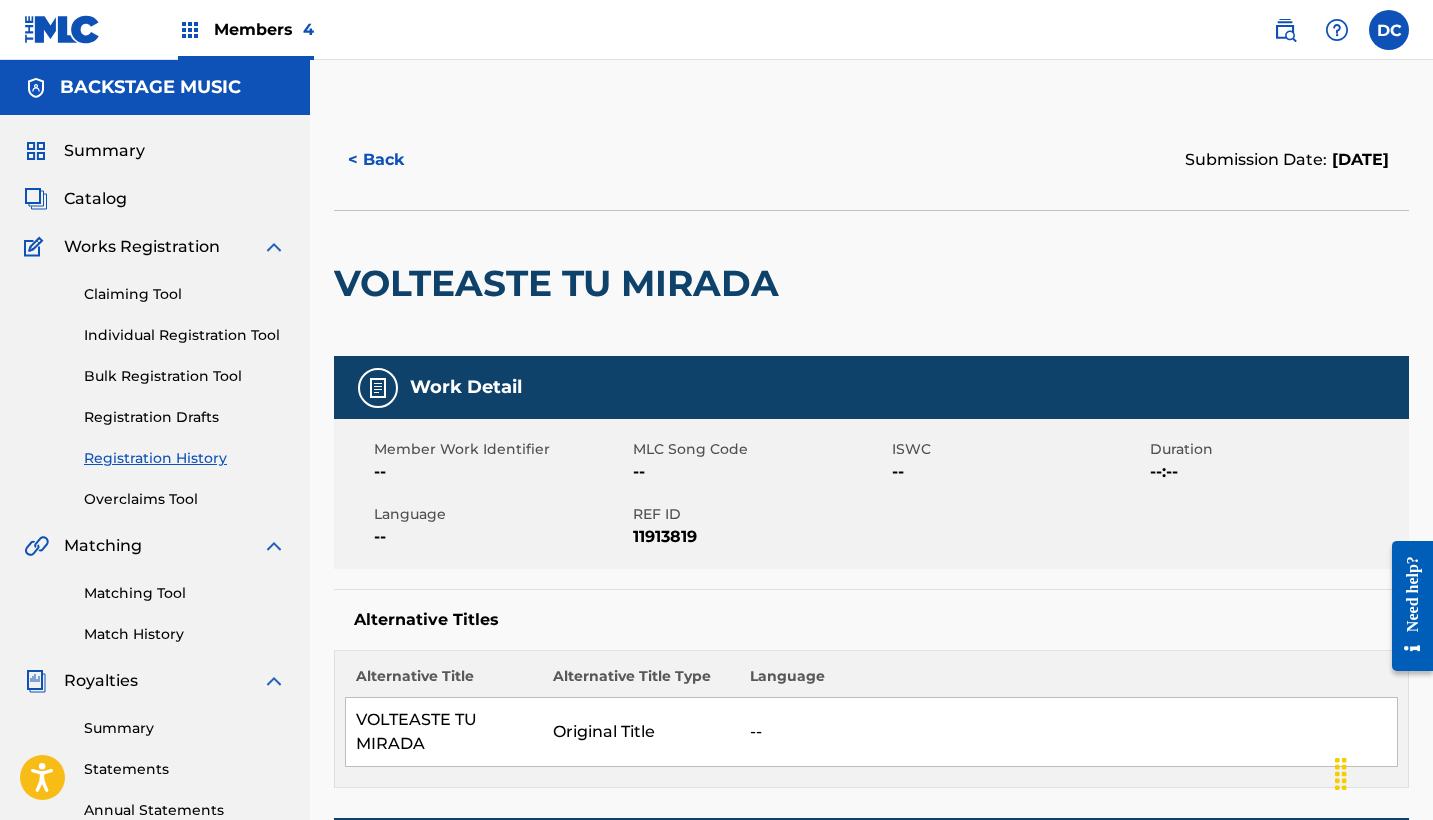 click on "11913819" at bounding box center [760, 537] 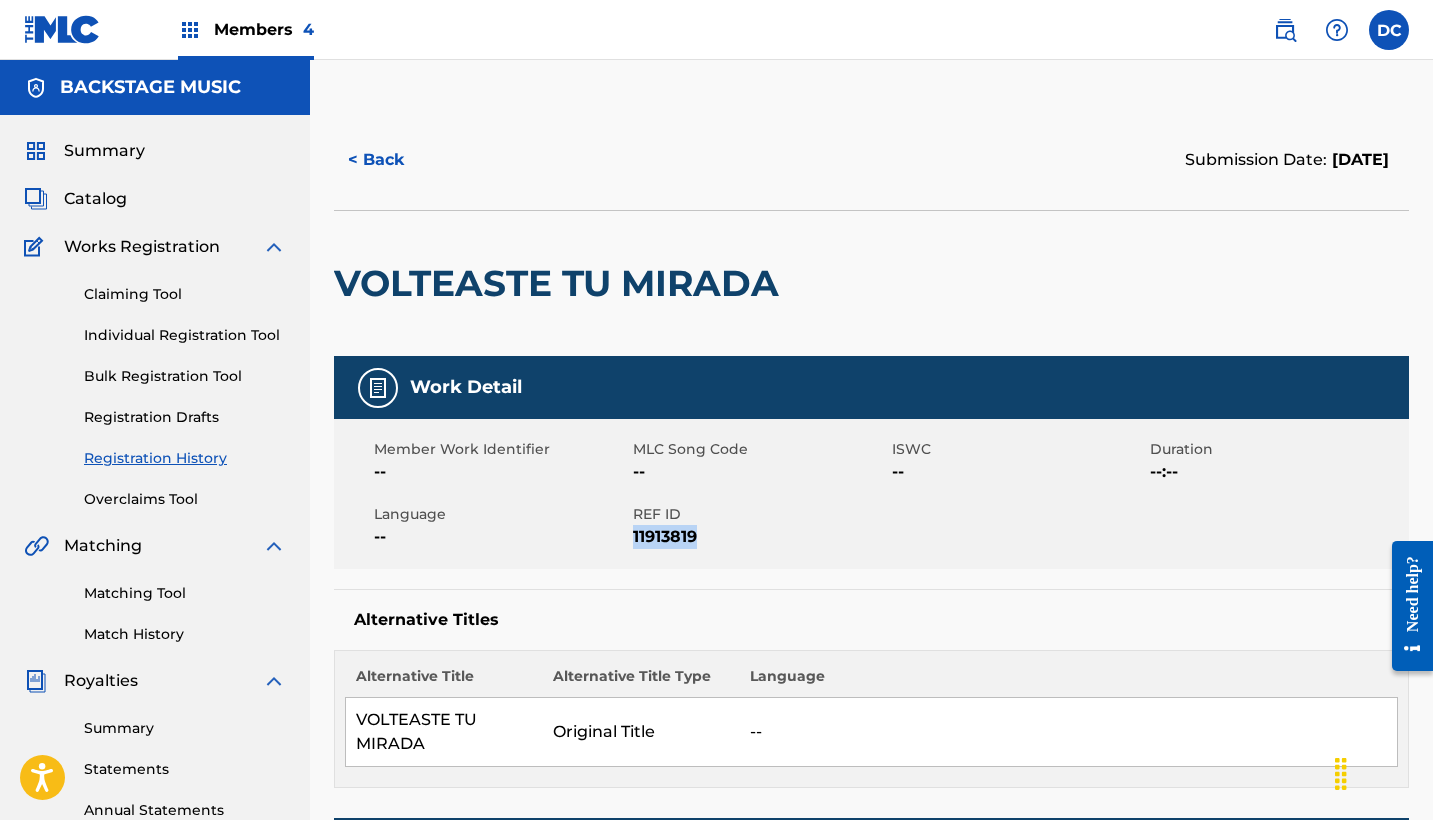 click on "11913819" at bounding box center (760, 537) 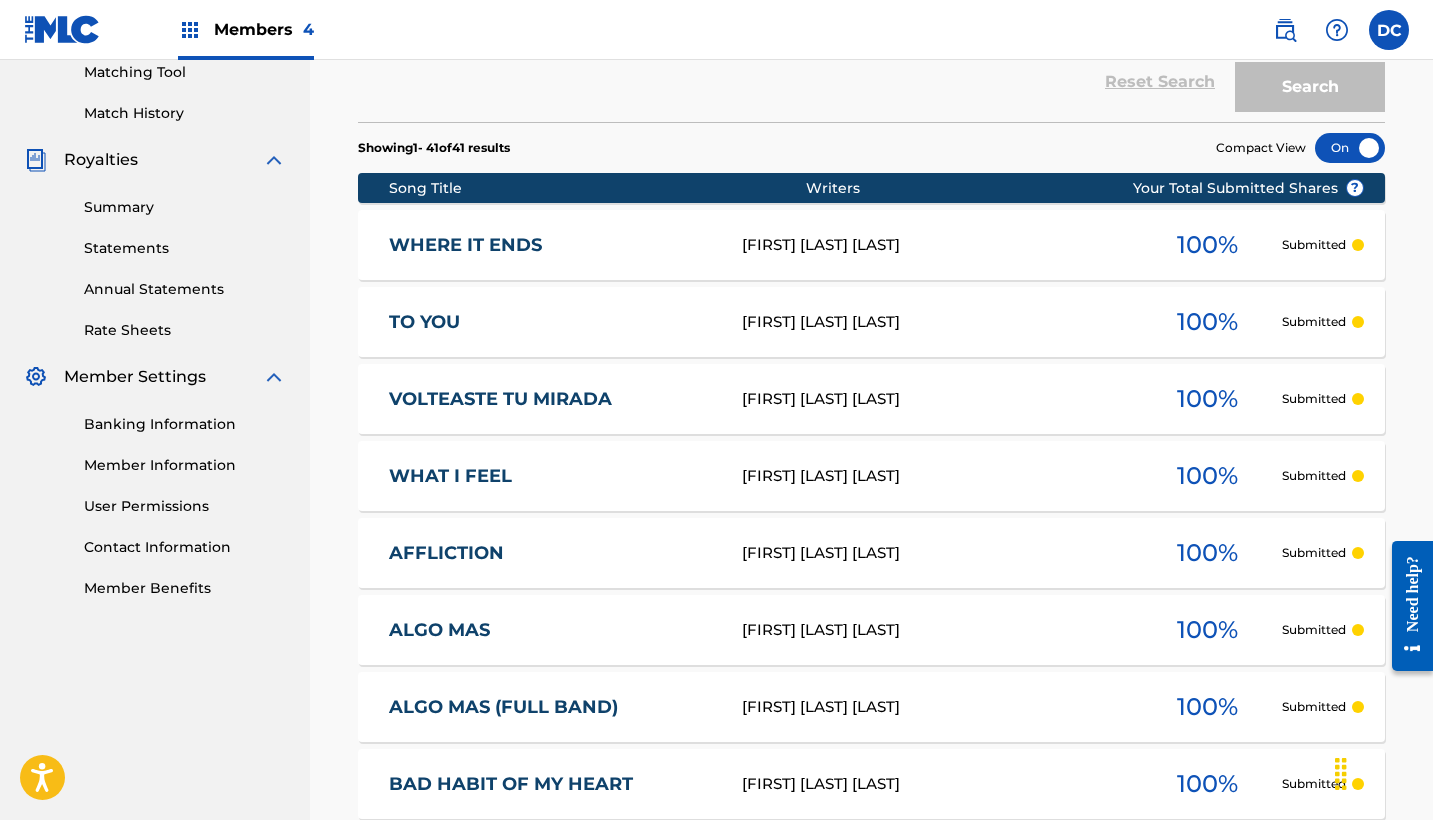 click on "WHAT I FEEL" at bounding box center [552, 476] 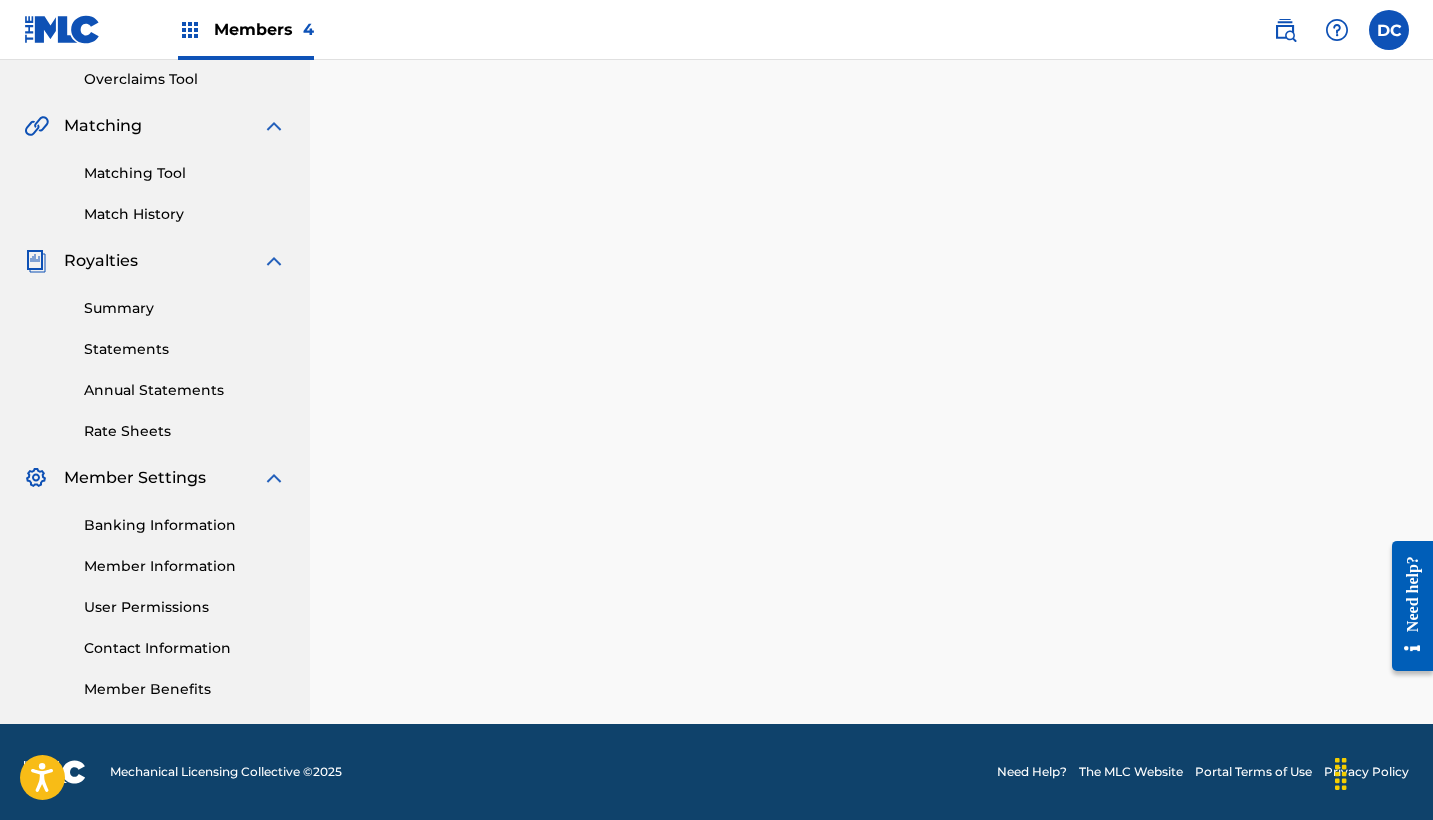 scroll, scrollTop: 0, scrollLeft: 0, axis: both 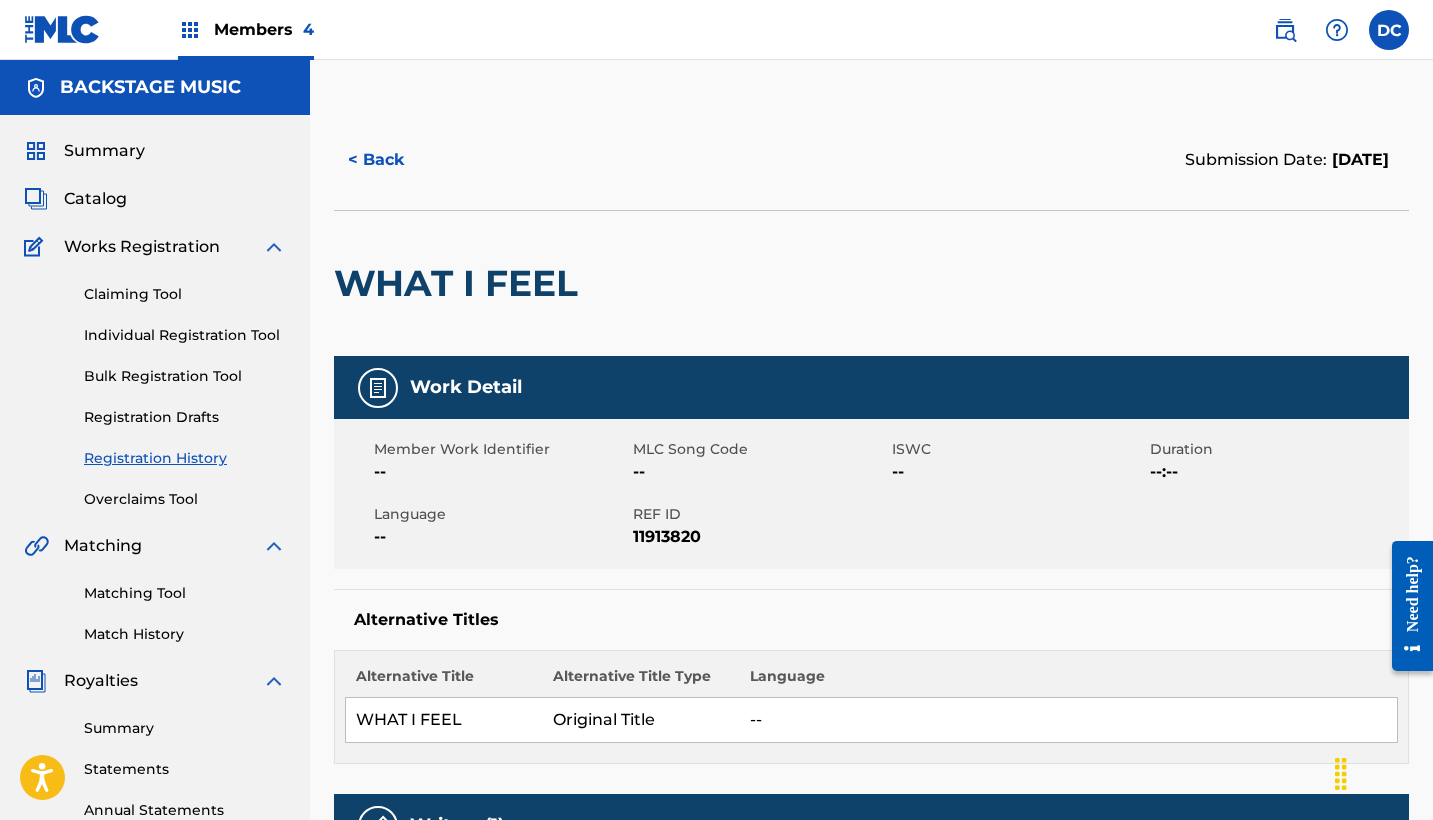 click on "11913820" at bounding box center [760, 537] 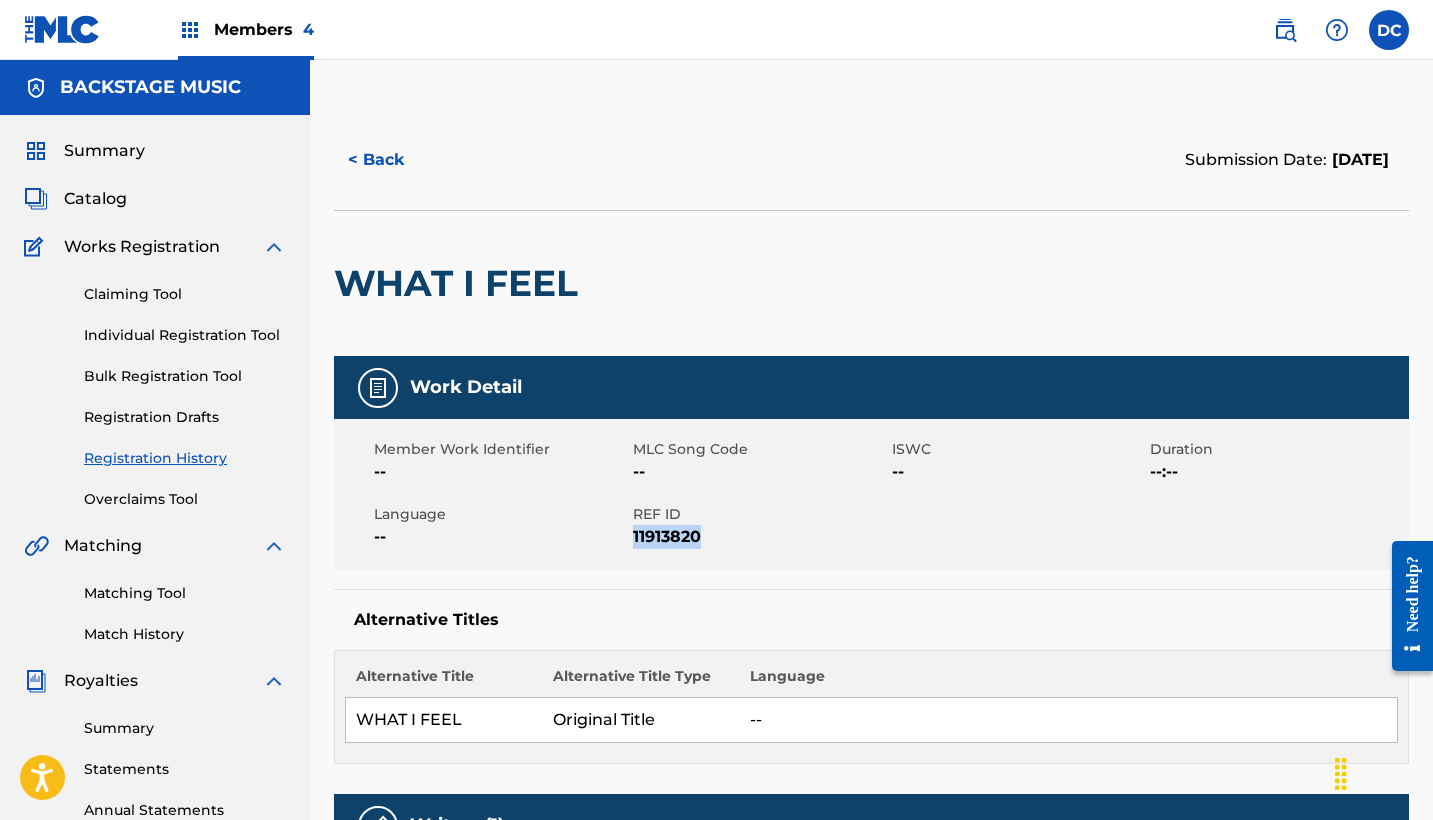 click on "11913820" at bounding box center (760, 537) 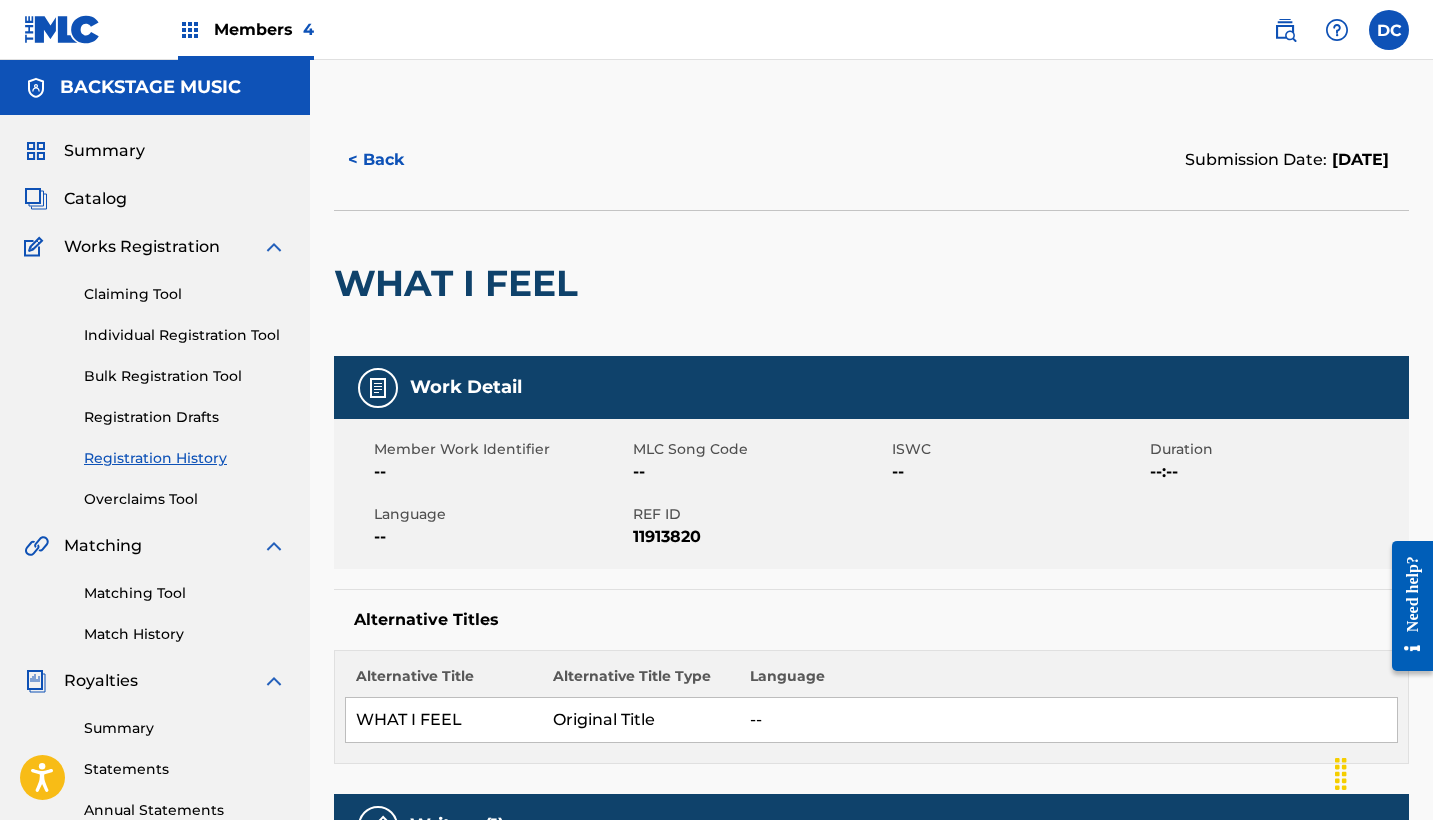 click on "11913820" at bounding box center (760, 537) 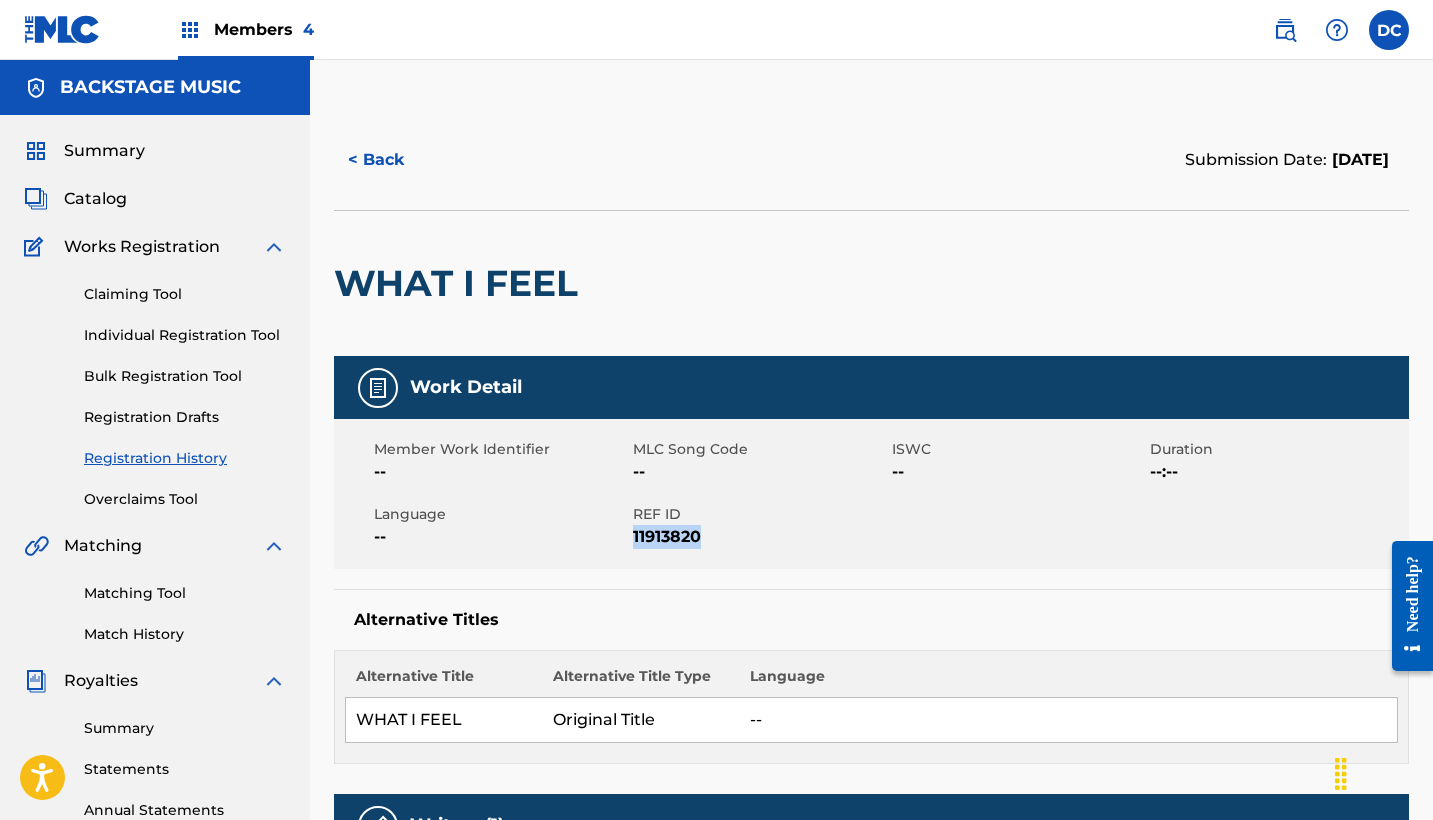 click on "11913820" at bounding box center (760, 537) 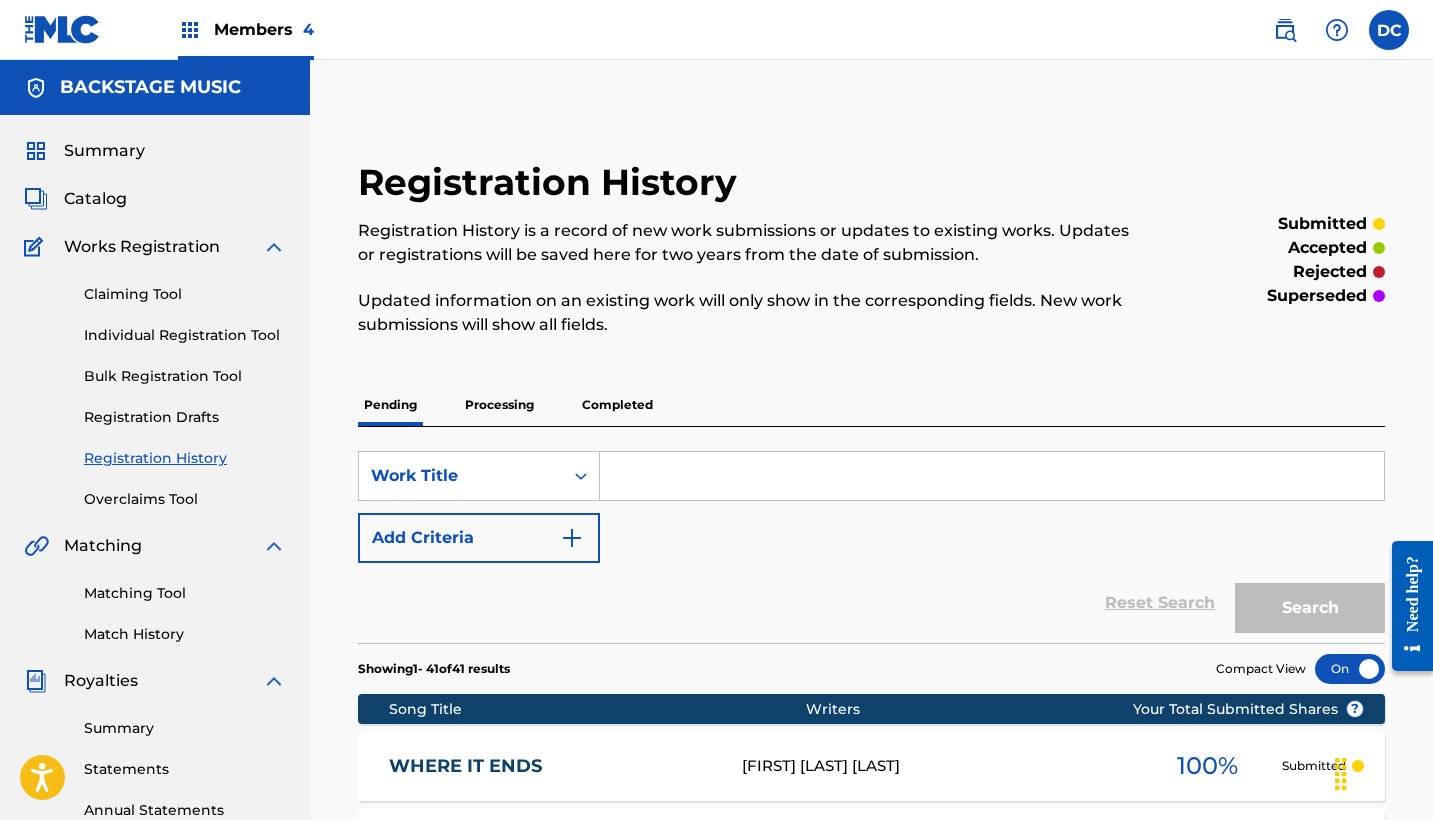 scroll, scrollTop: 521, scrollLeft: 0, axis: vertical 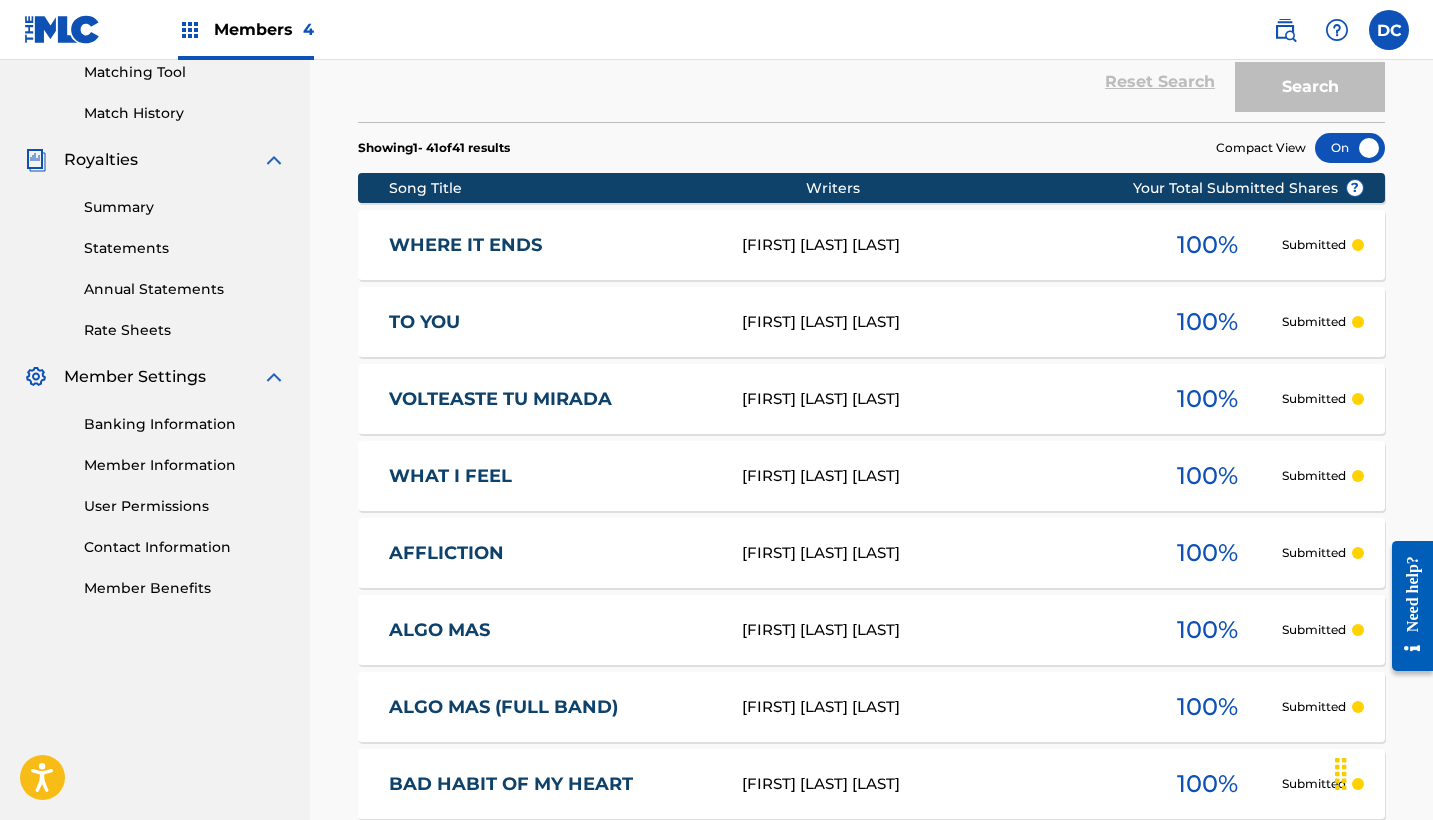 click on "WHERE IT ENDS" at bounding box center (552, 245) 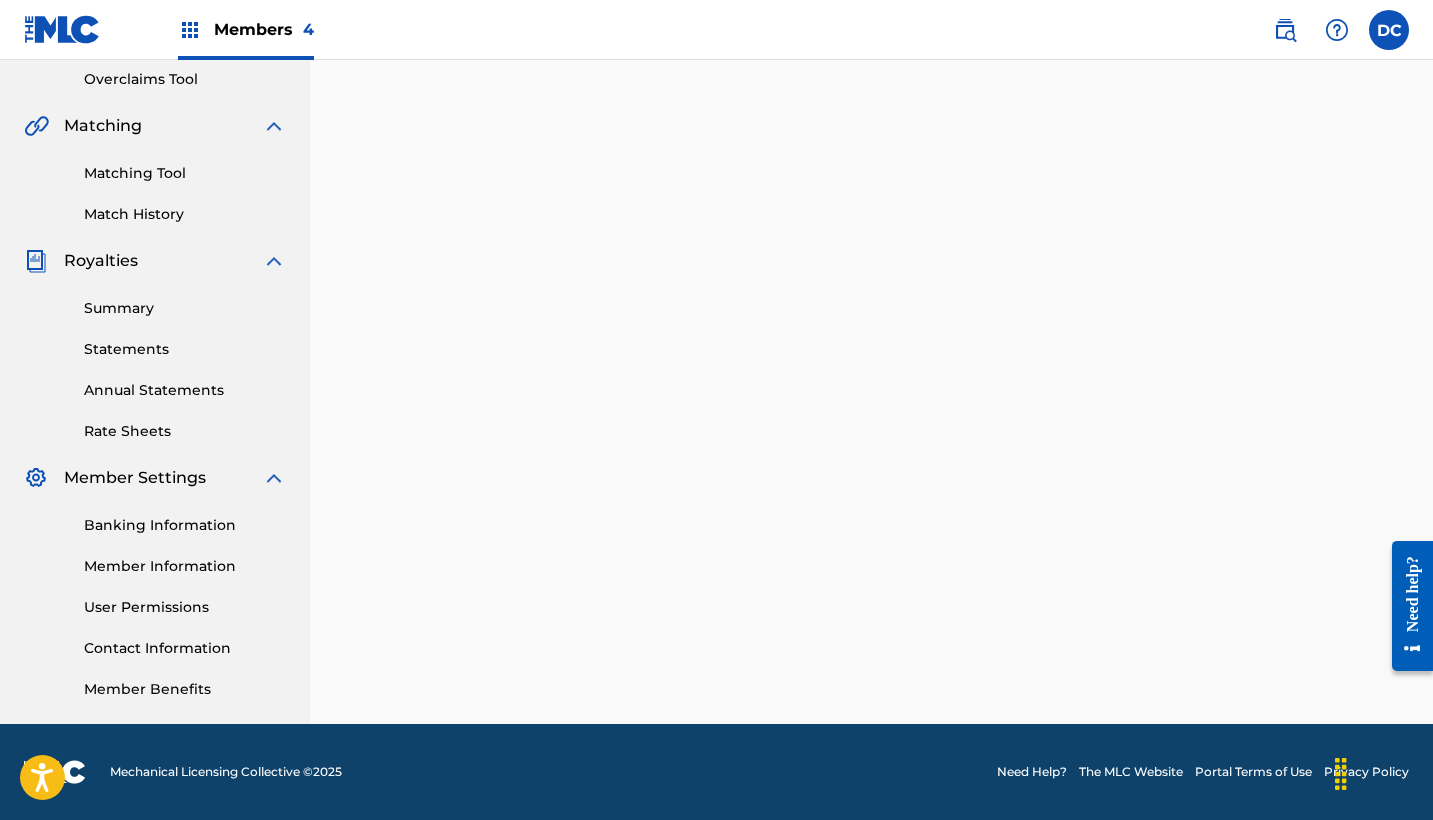 scroll, scrollTop: 0, scrollLeft: 0, axis: both 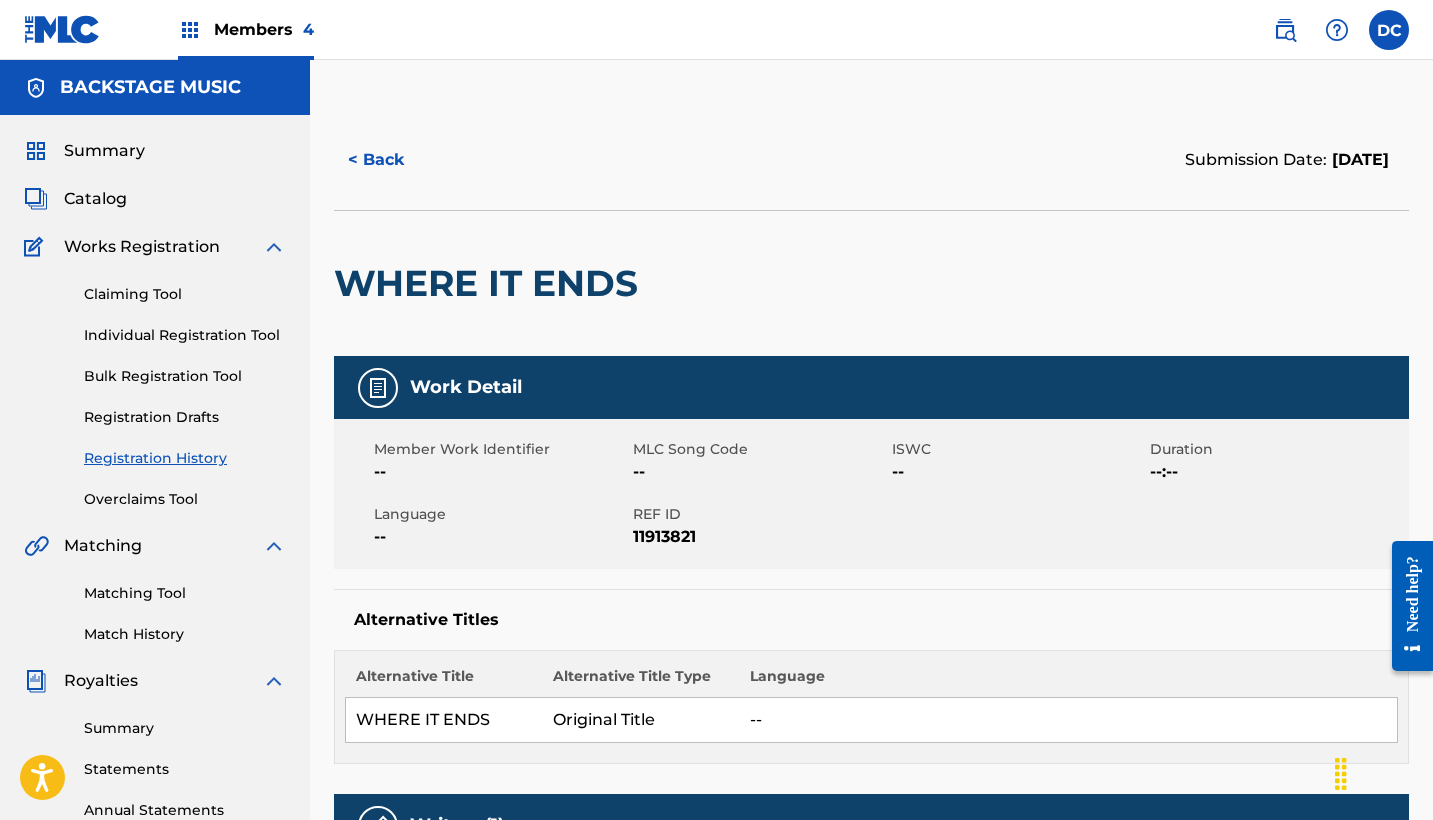 click on "11913821" at bounding box center (760, 537) 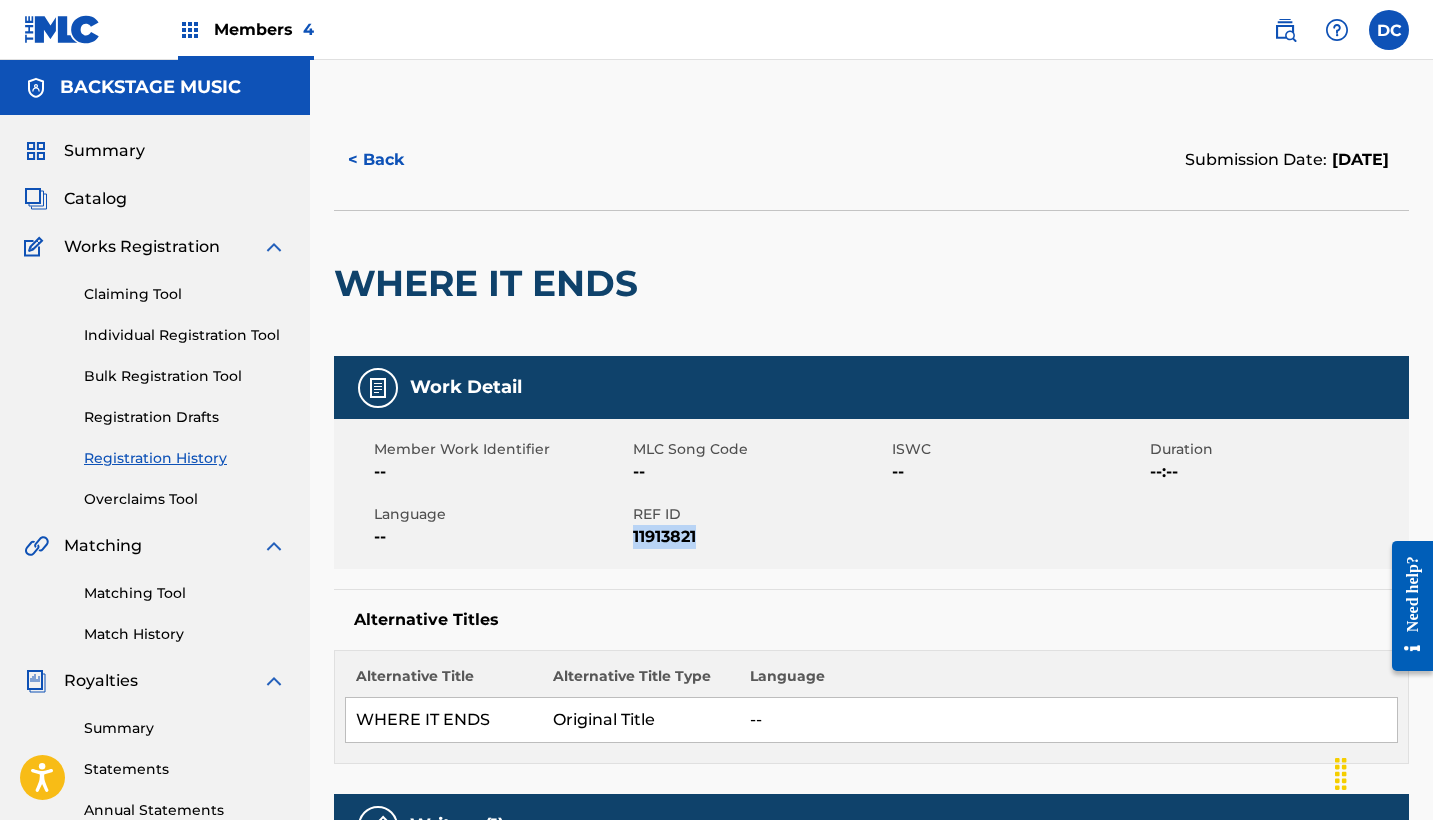 click on "11913821" at bounding box center [760, 537] 